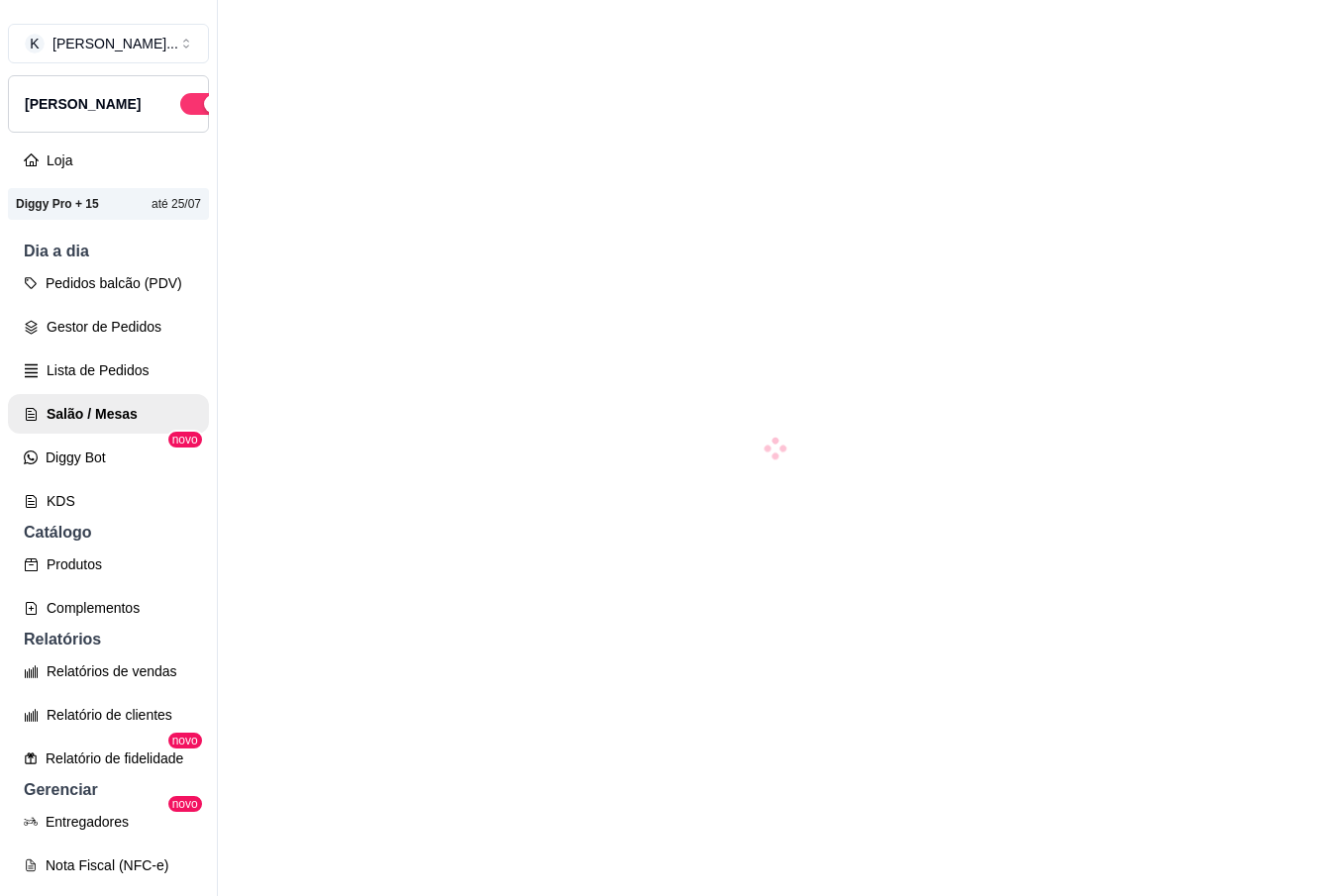 scroll, scrollTop: 0, scrollLeft: 0, axis: both 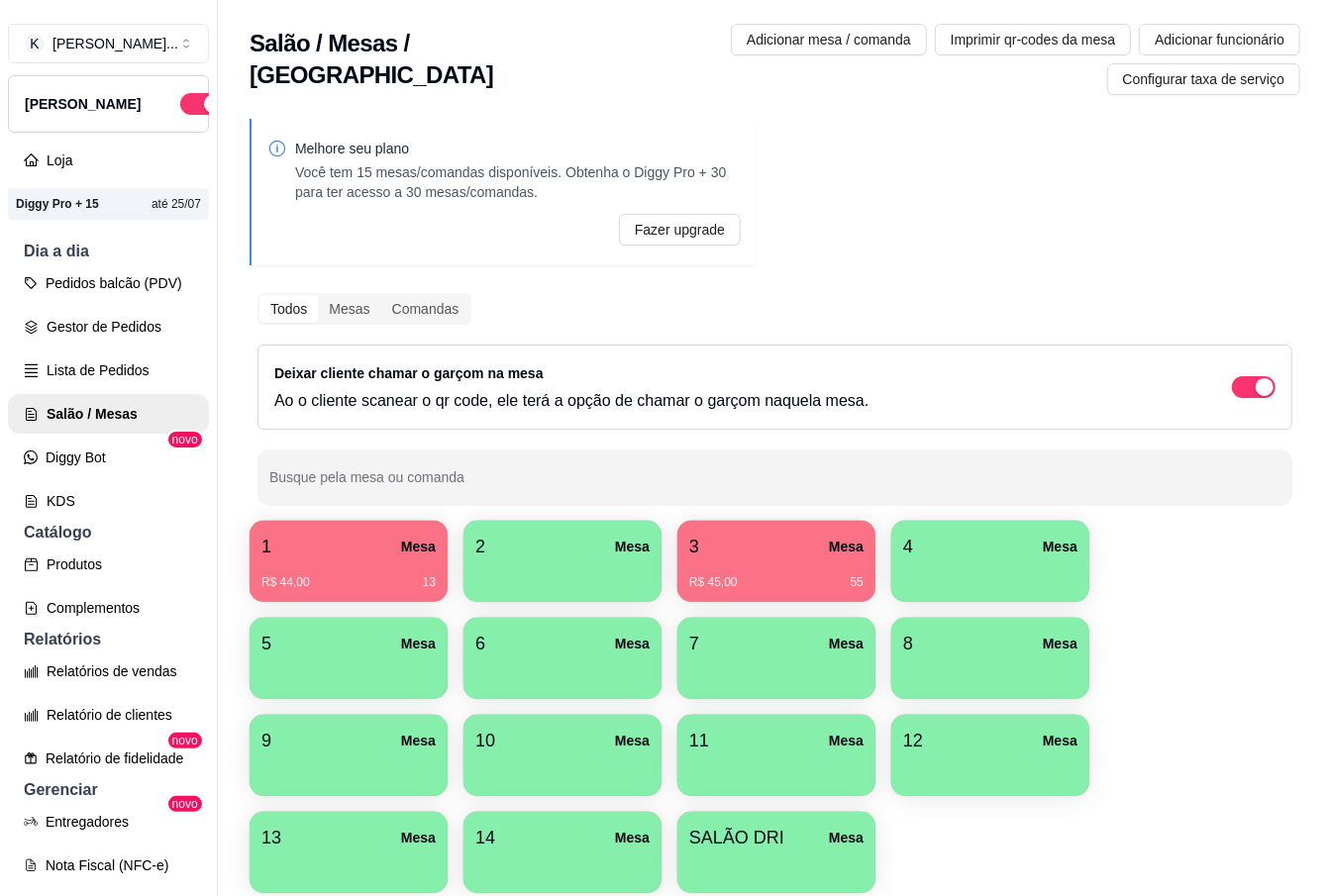 click on "3 Mesa" at bounding box center (776, 547) 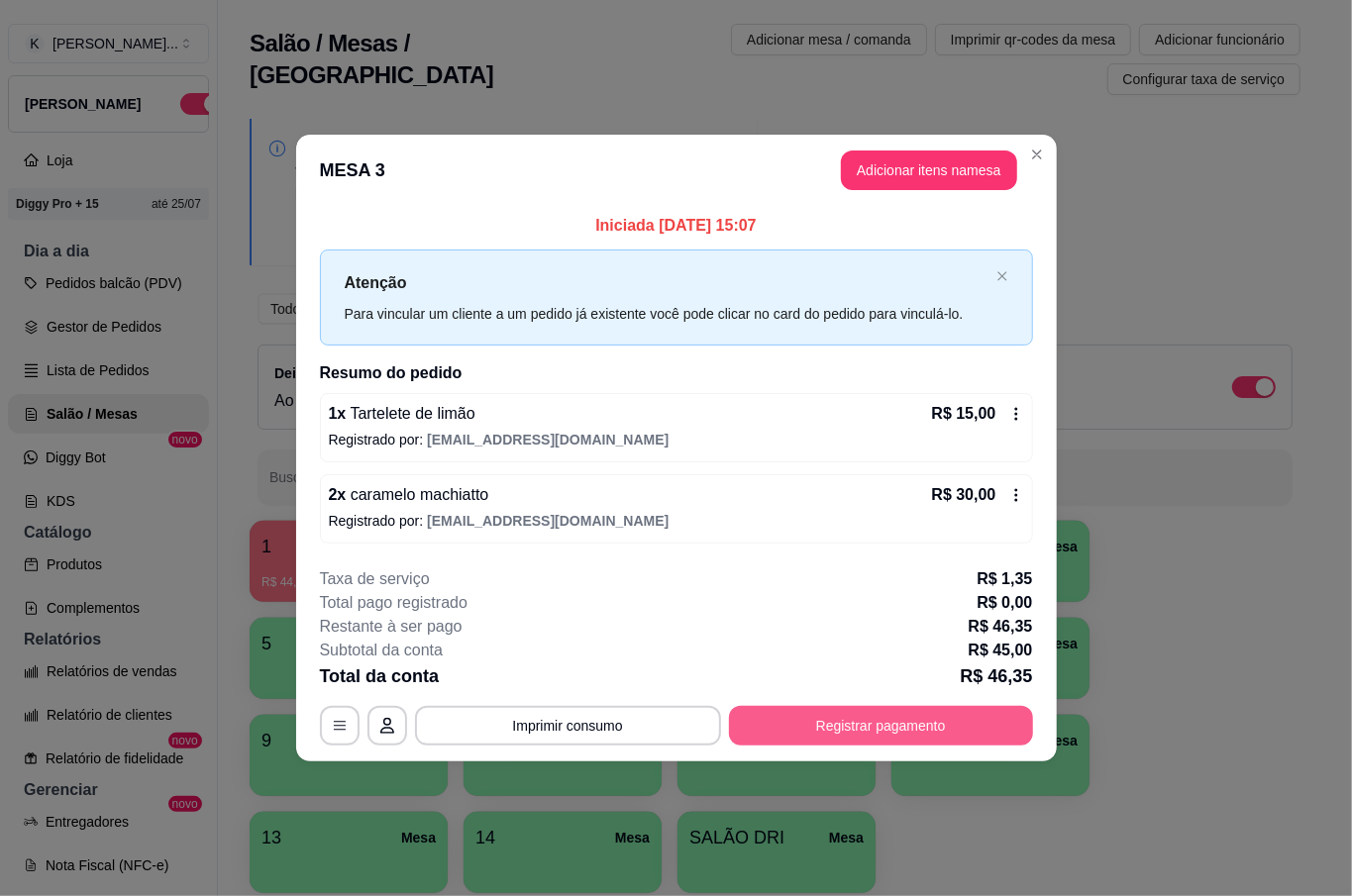 click on "Registrar pagamento" at bounding box center (881, 726) 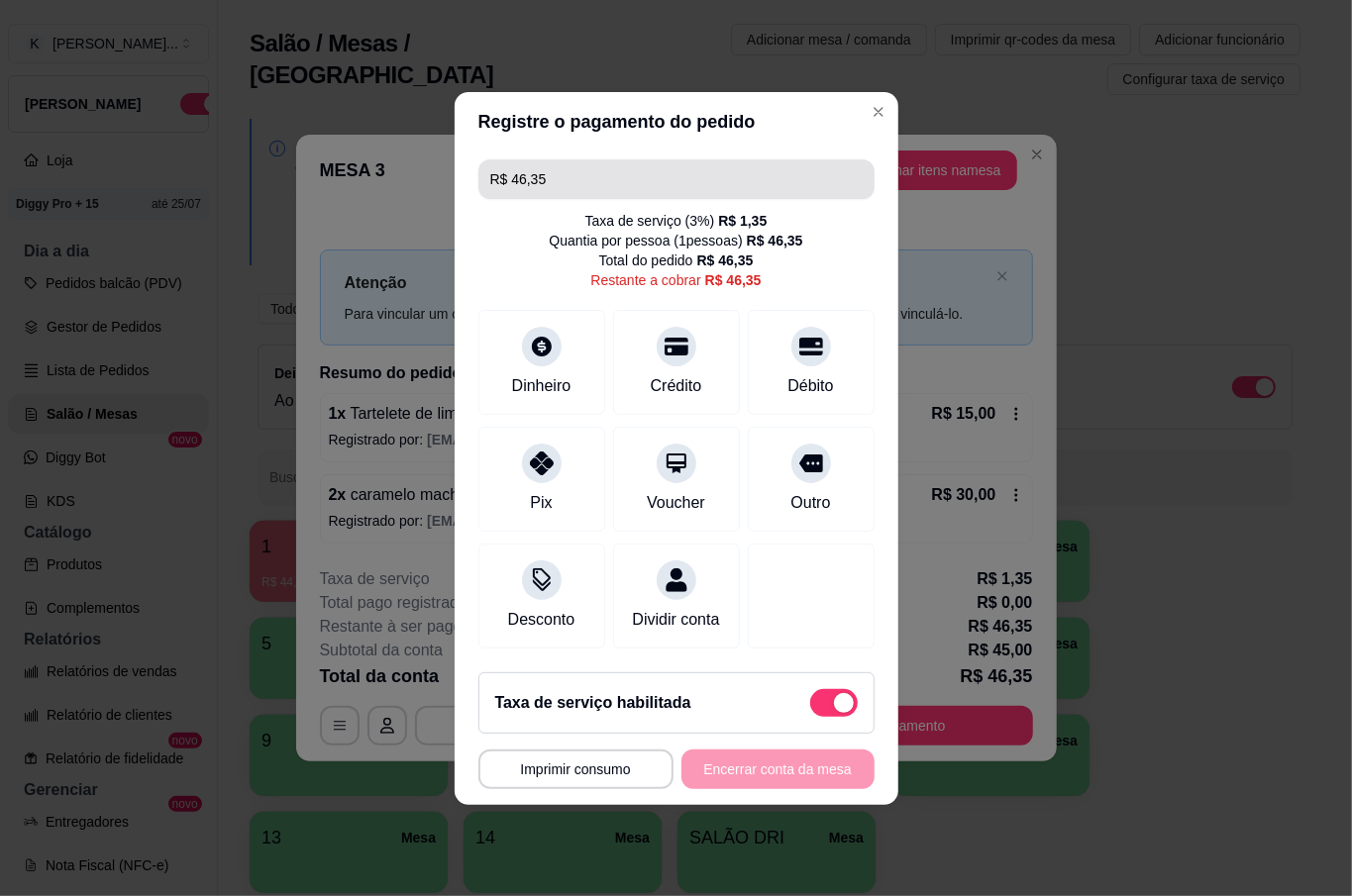 click on "R$ 46,35" at bounding box center [676, 179] 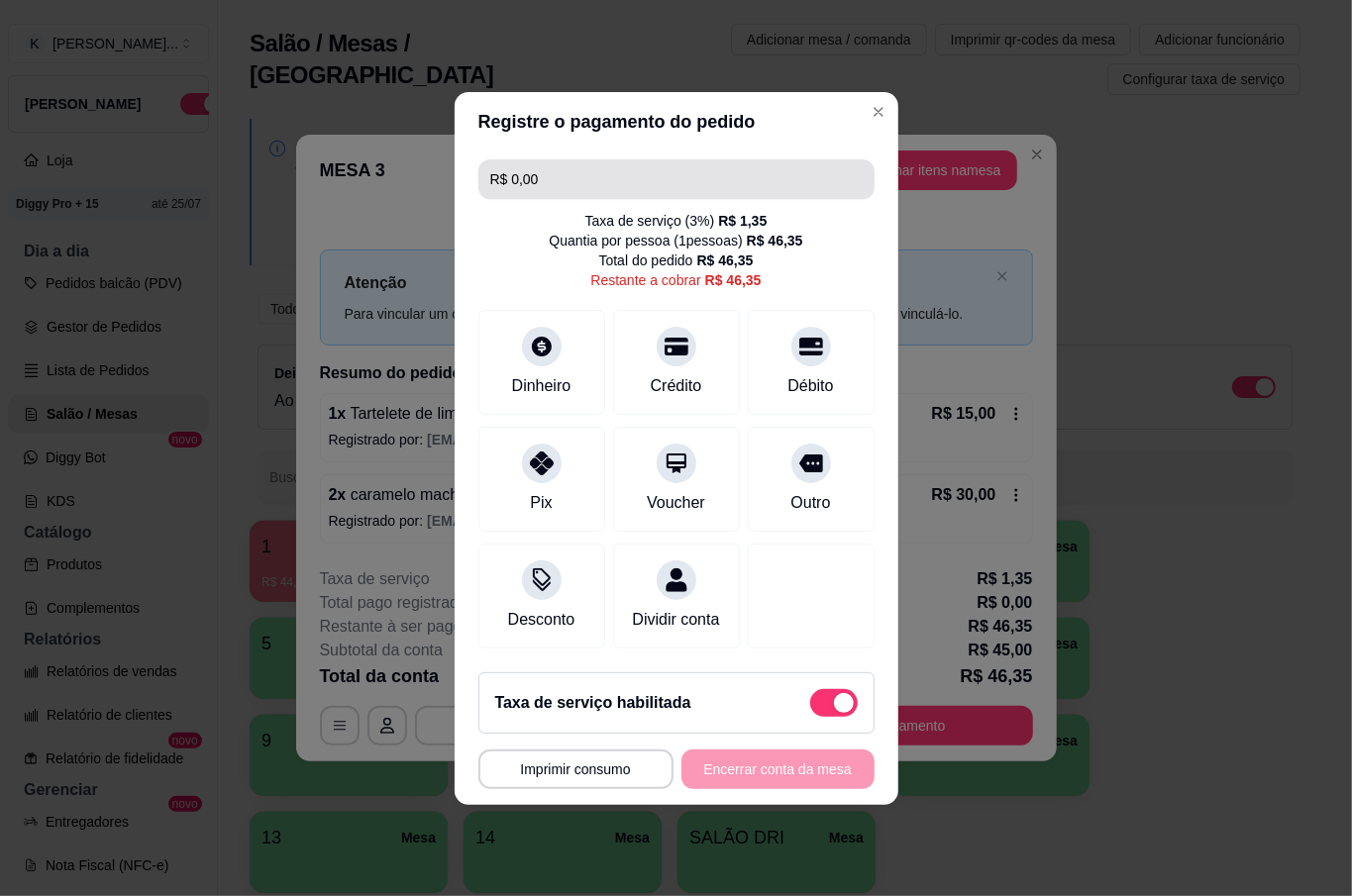 click on "R$ 0,00" at bounding box center (676, 179) 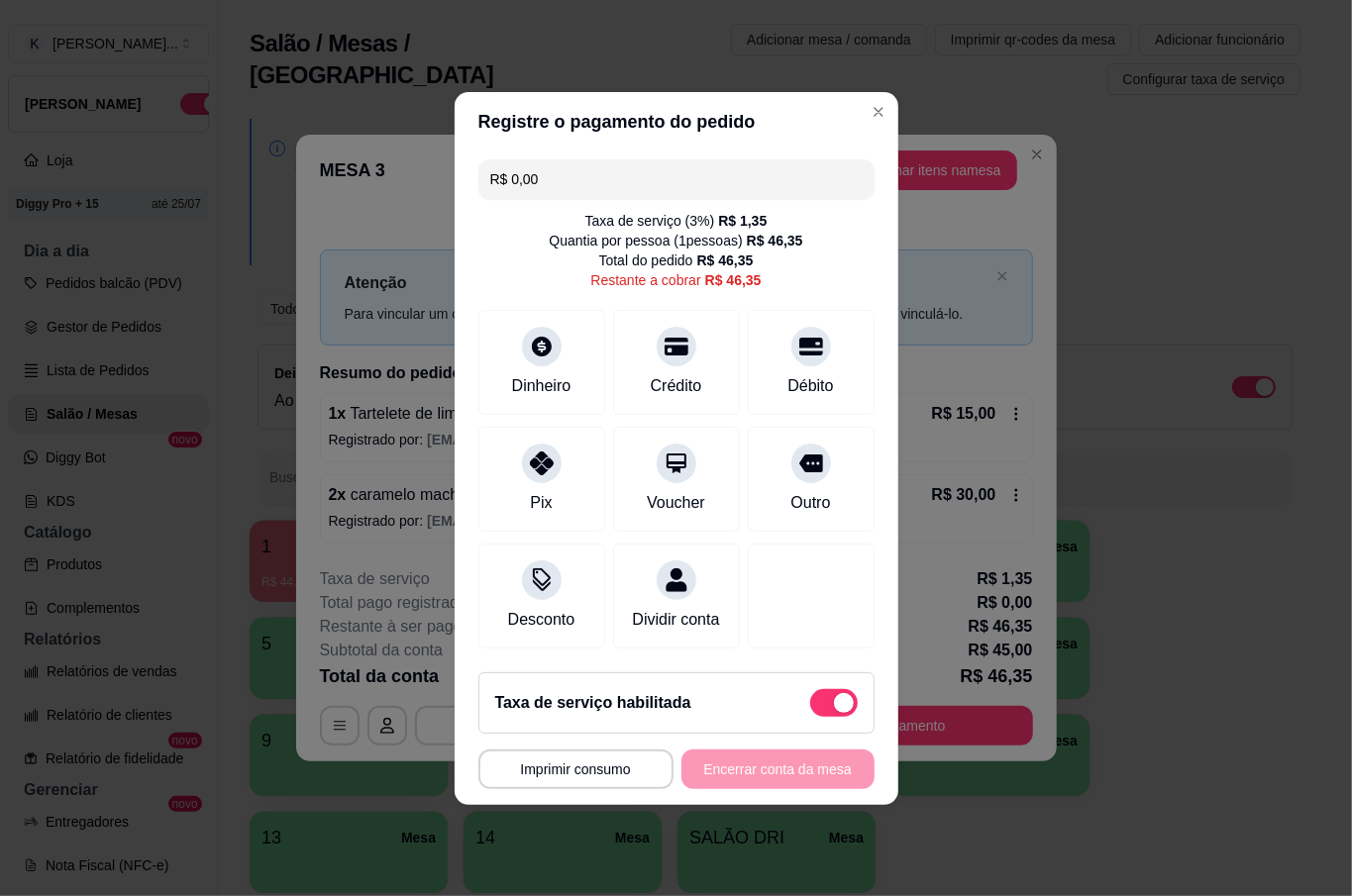 click on "R$ 0,00" at bounding box center [676, 179] 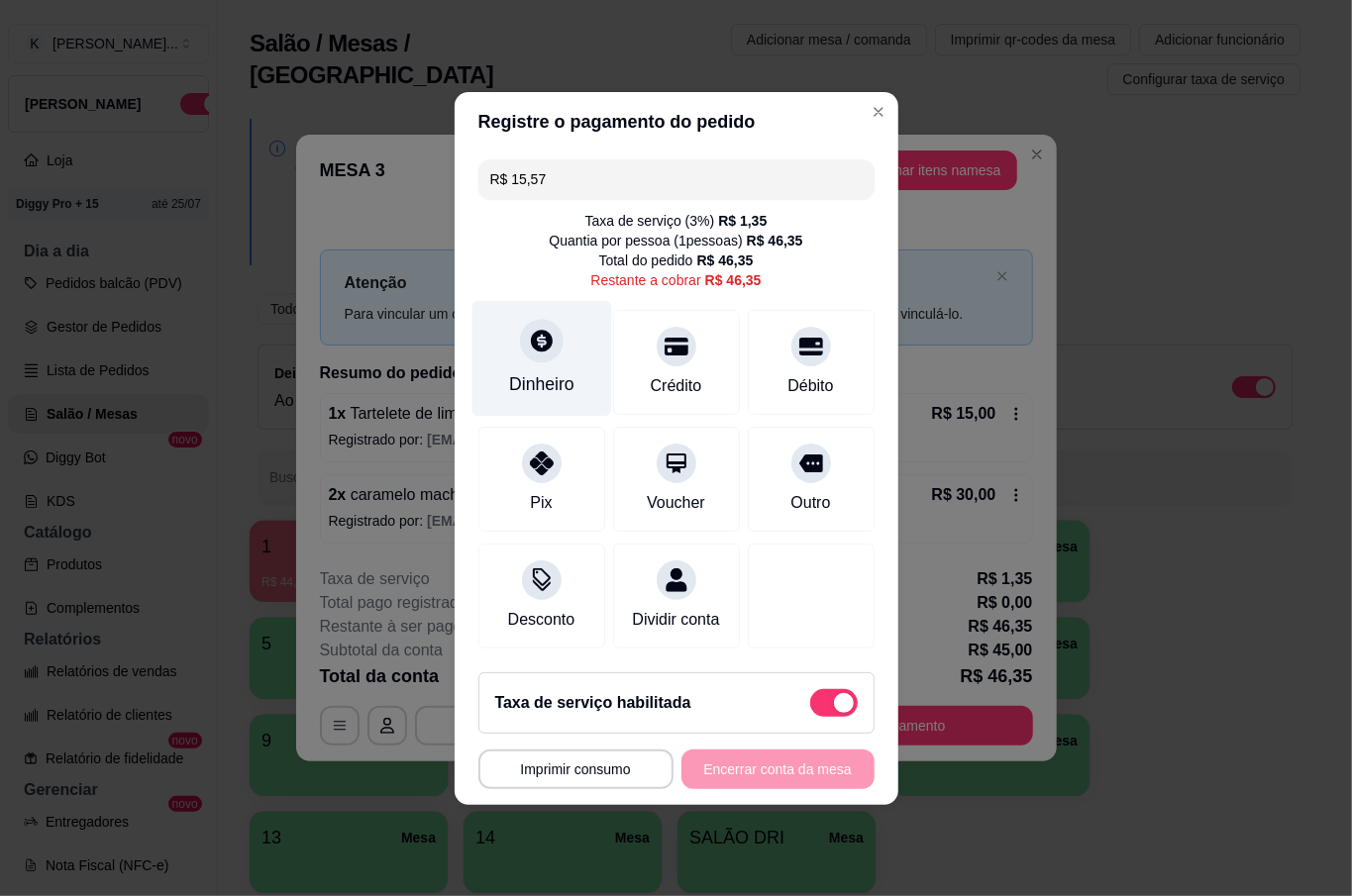 click at bounding box center (542, 341) 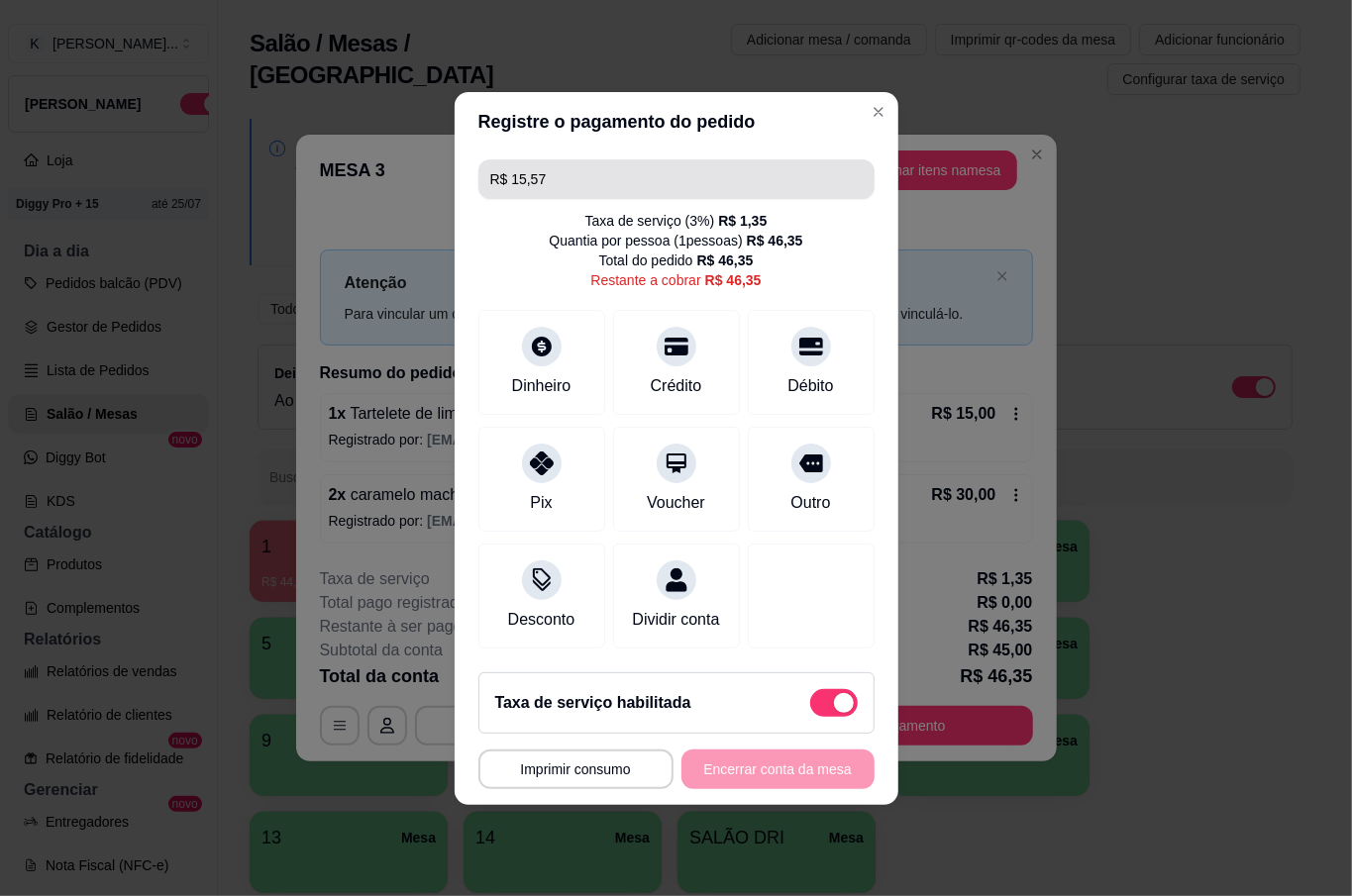 click on "R$ 15,57" at bounding box center [676, 179] 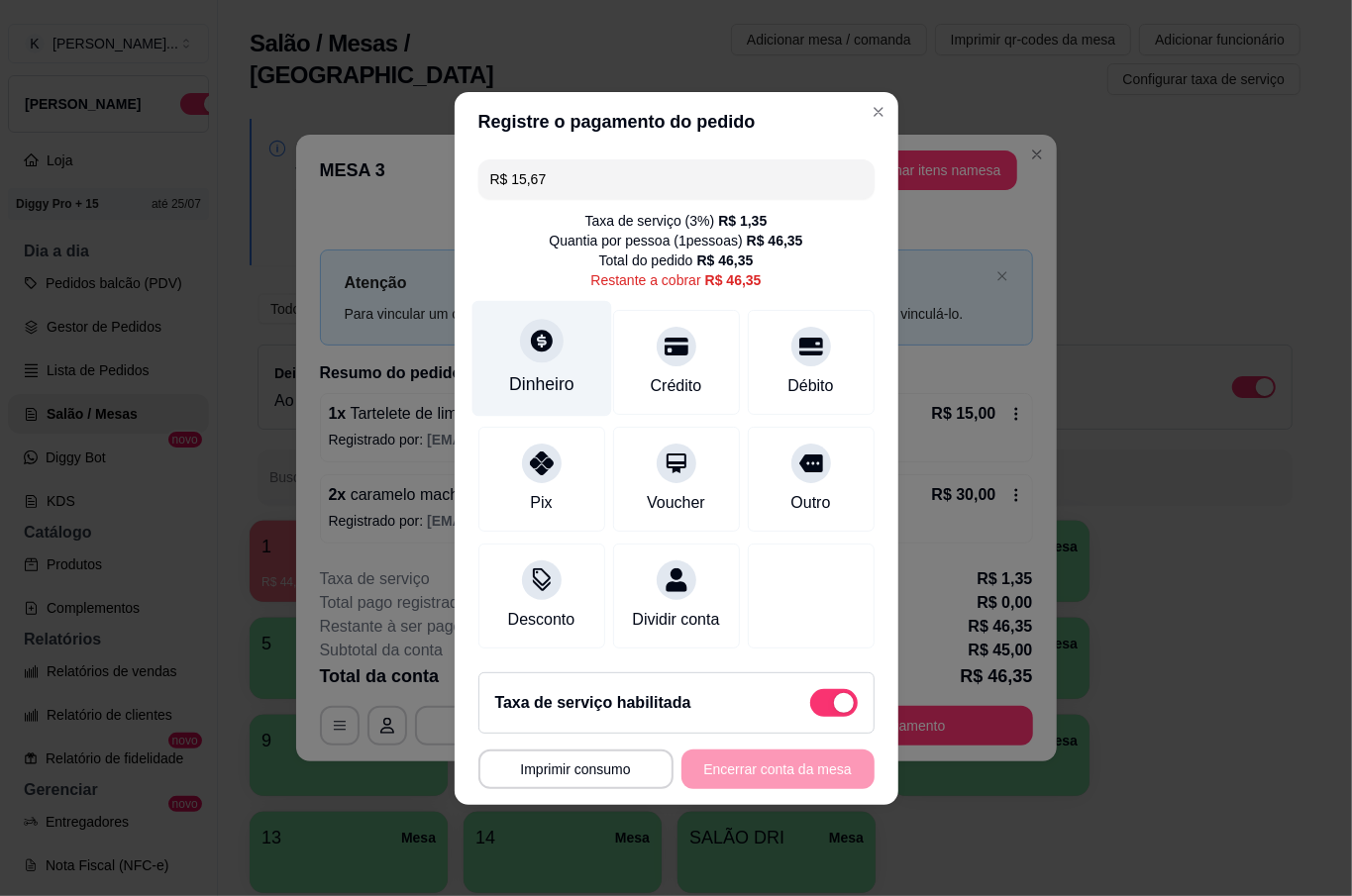 type on "R$ 15,67" 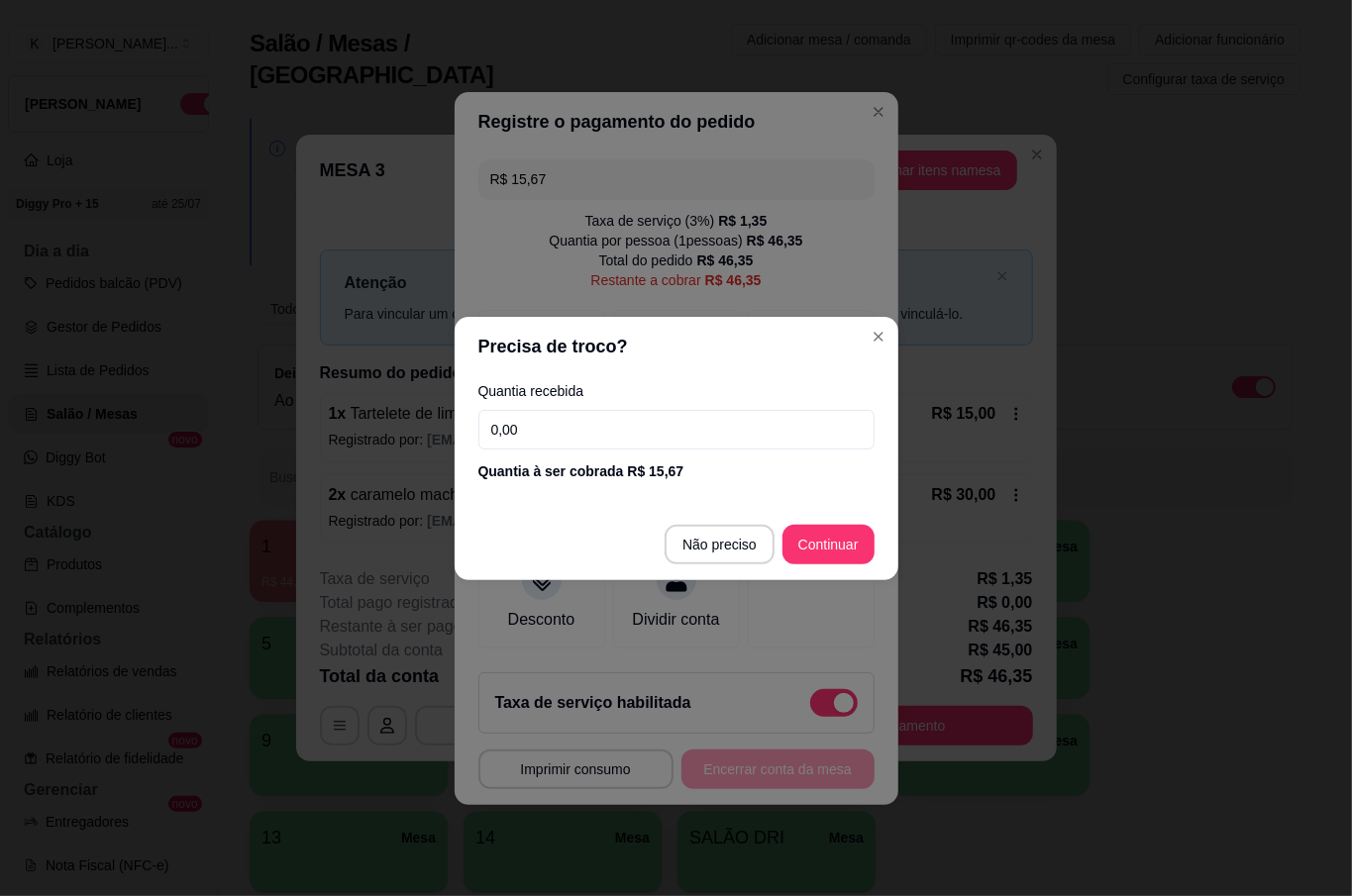 click on "0,00" at bounding box center (676, 430) 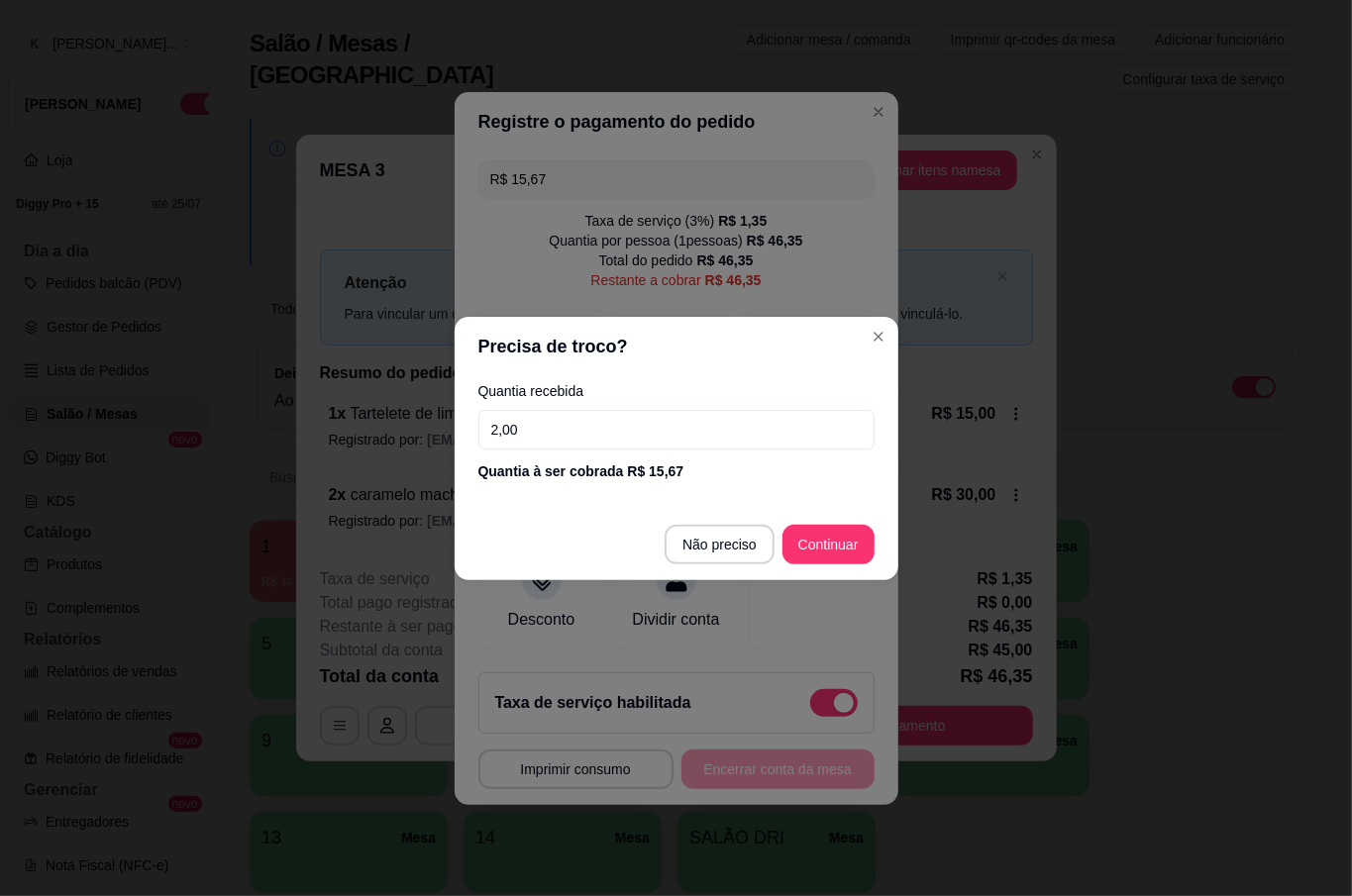 type on "20,00" 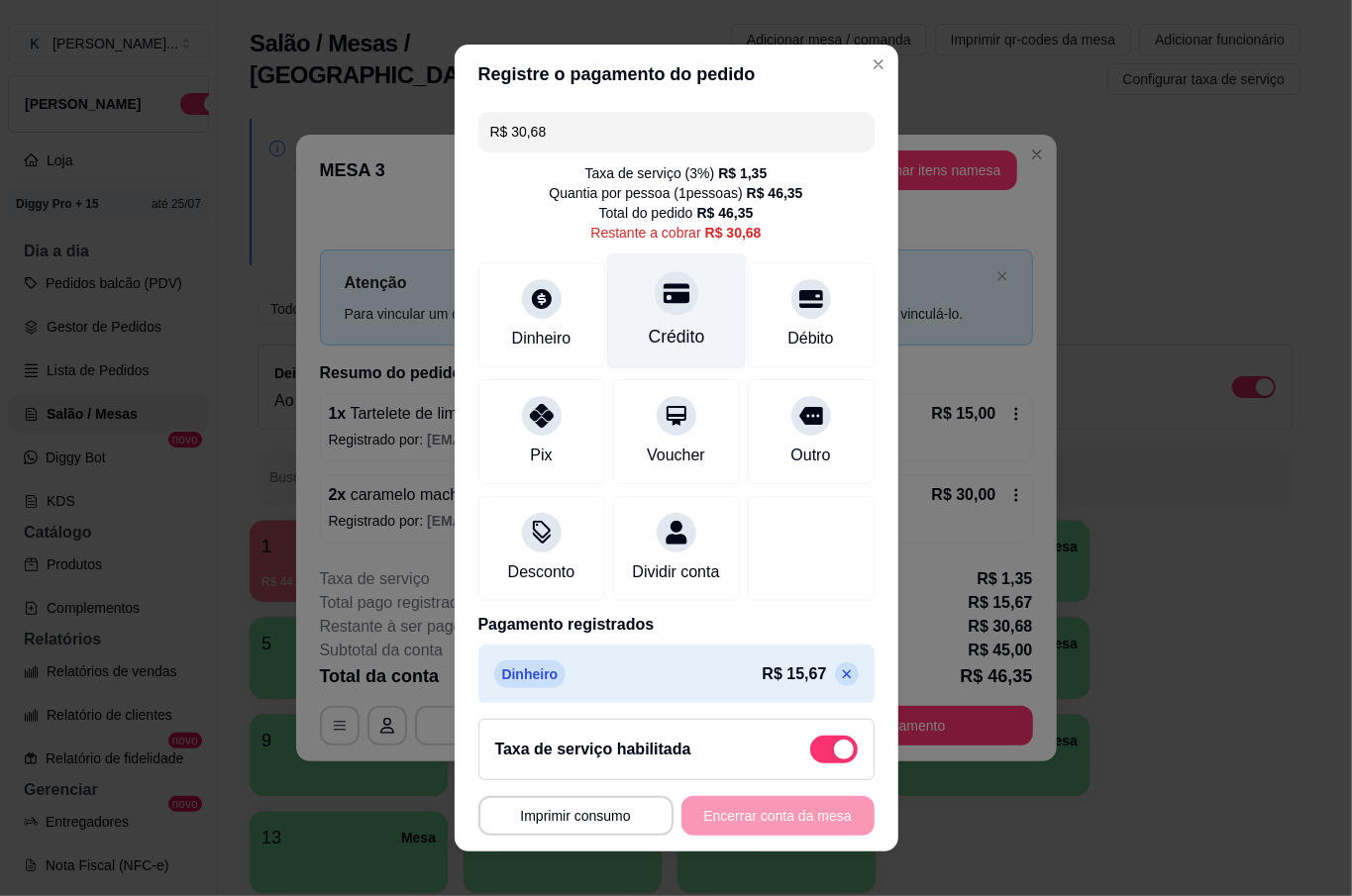 click 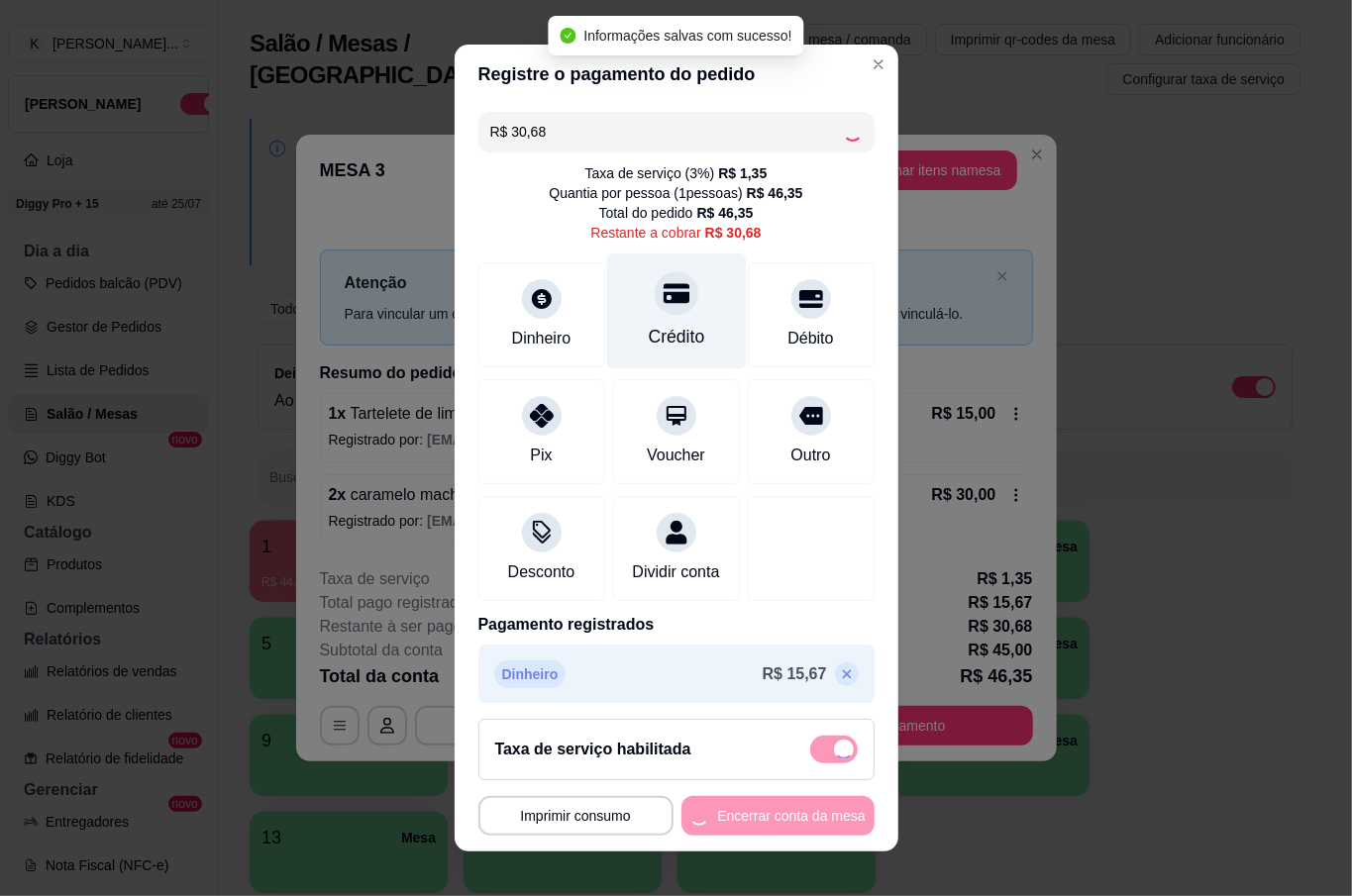type on "R$ 0,00" 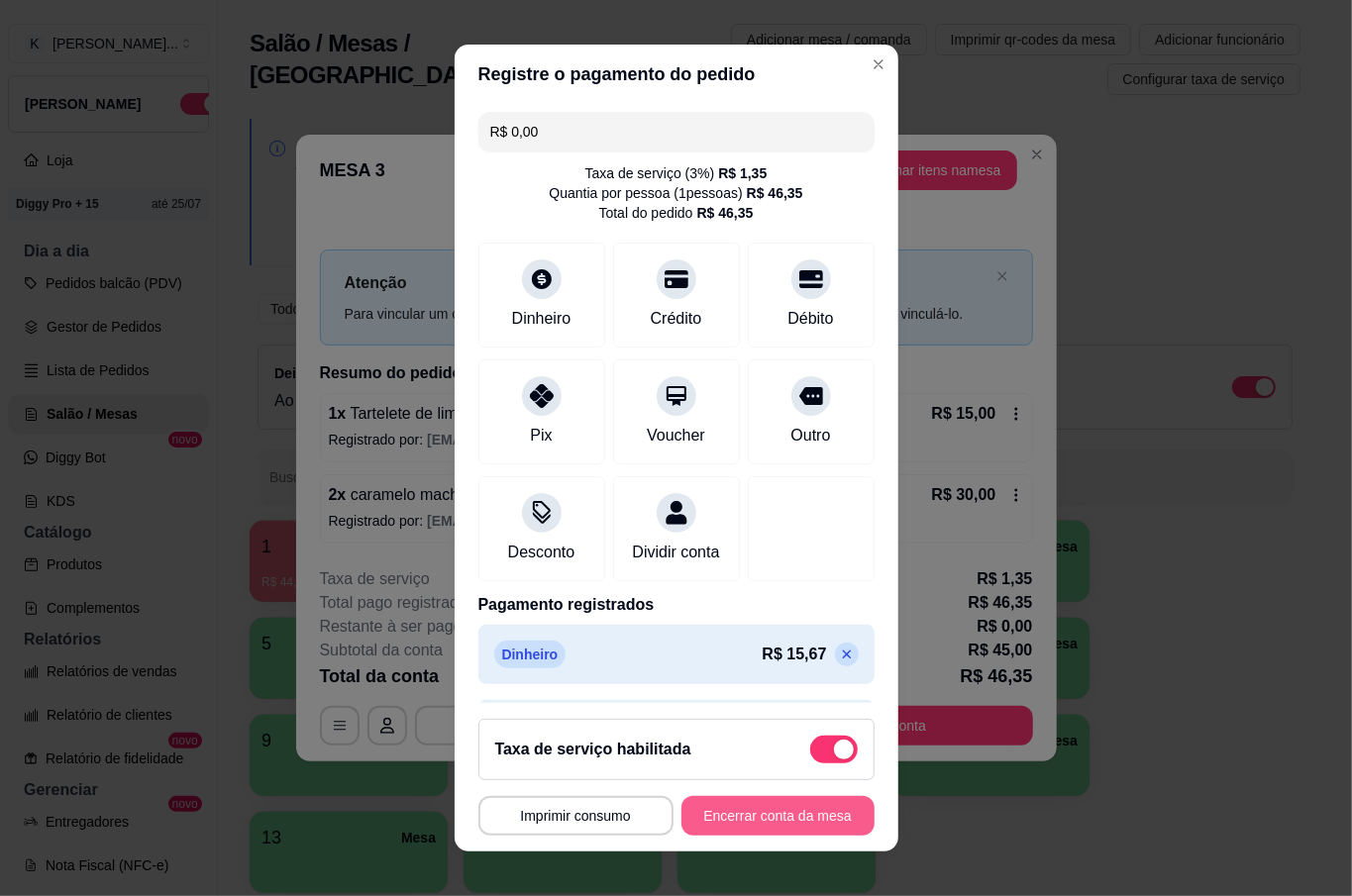 click on "Encerrar conta da mesa" at bounding box center (778, 816) 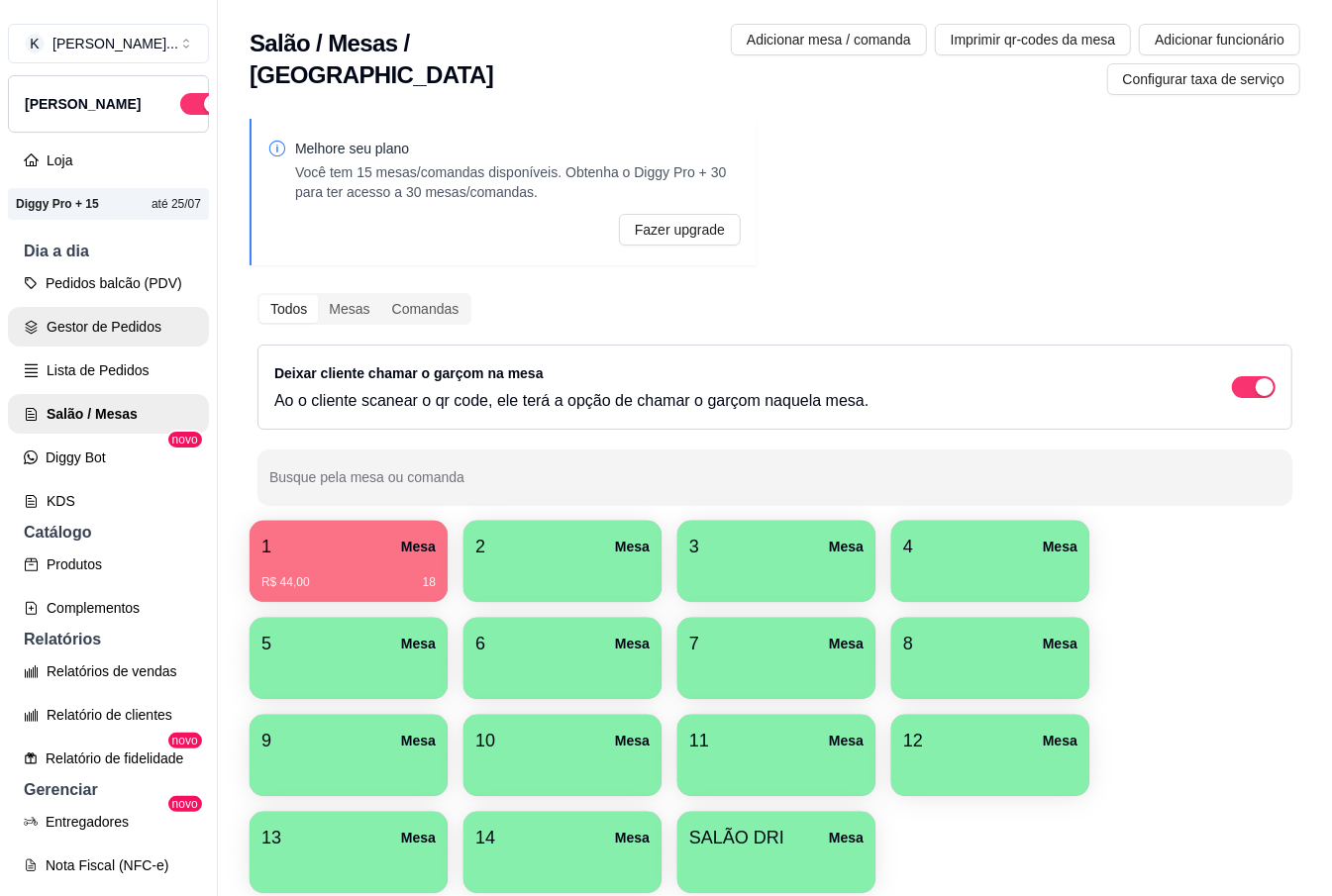 click on "Gestor de Pedidos" at bounding box center (108, 327) 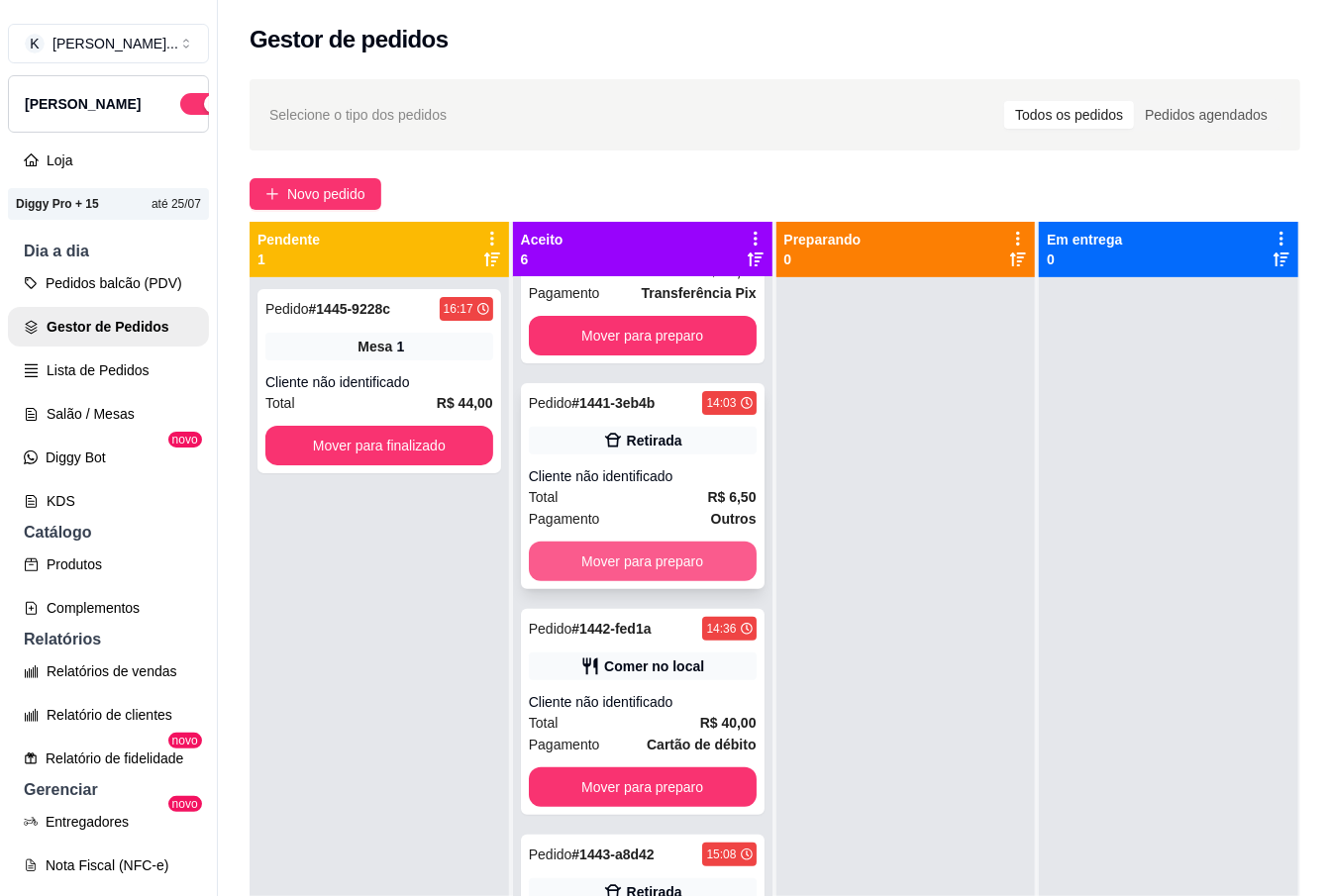 scroll, scrollTop: 507, scrollLeft: 0, axis: vertical 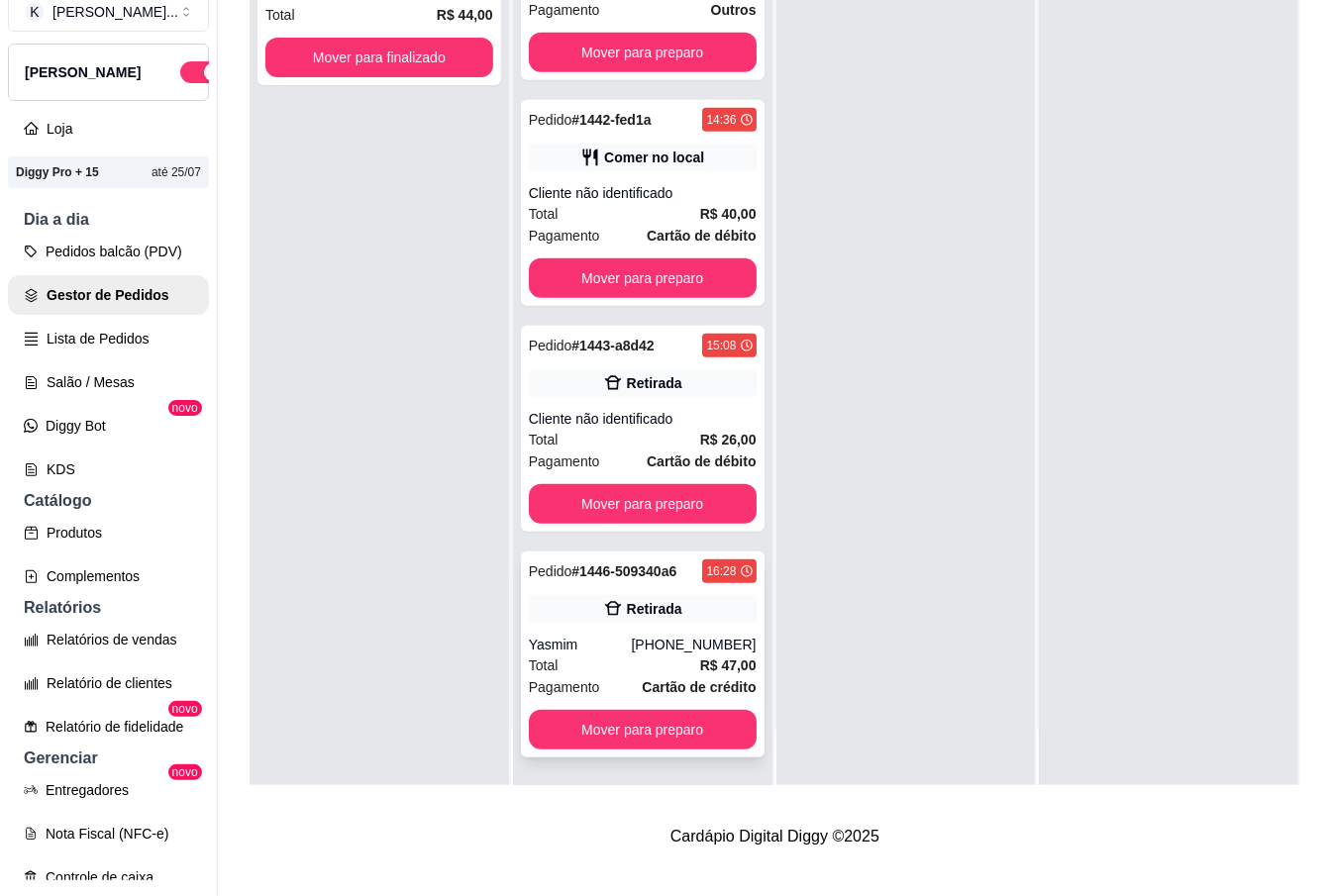 click on "Total R$ 47,00" at bounding box center [643, 665] 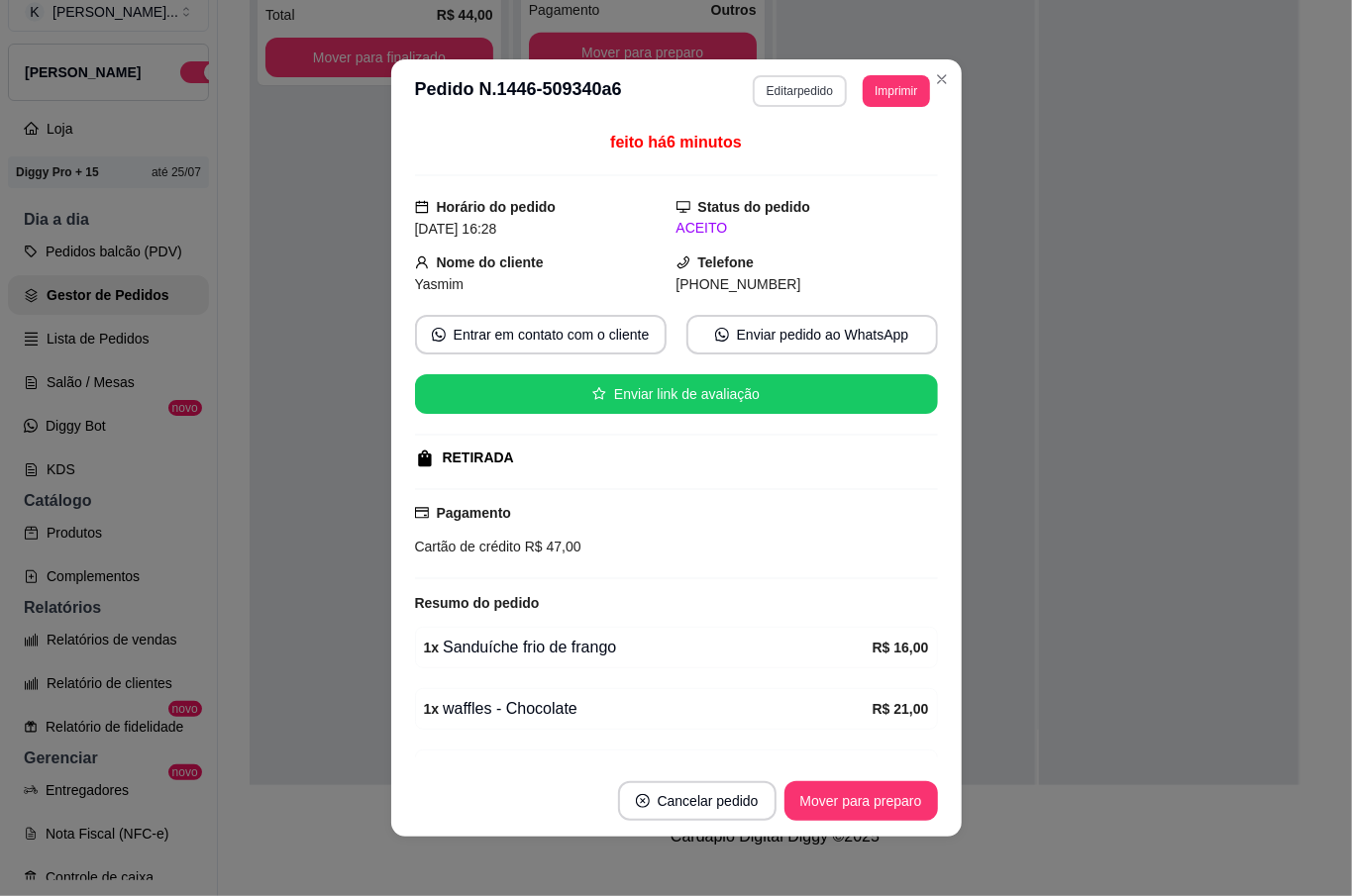 click on "Editar  pedido" at bounding box center [799, 91] 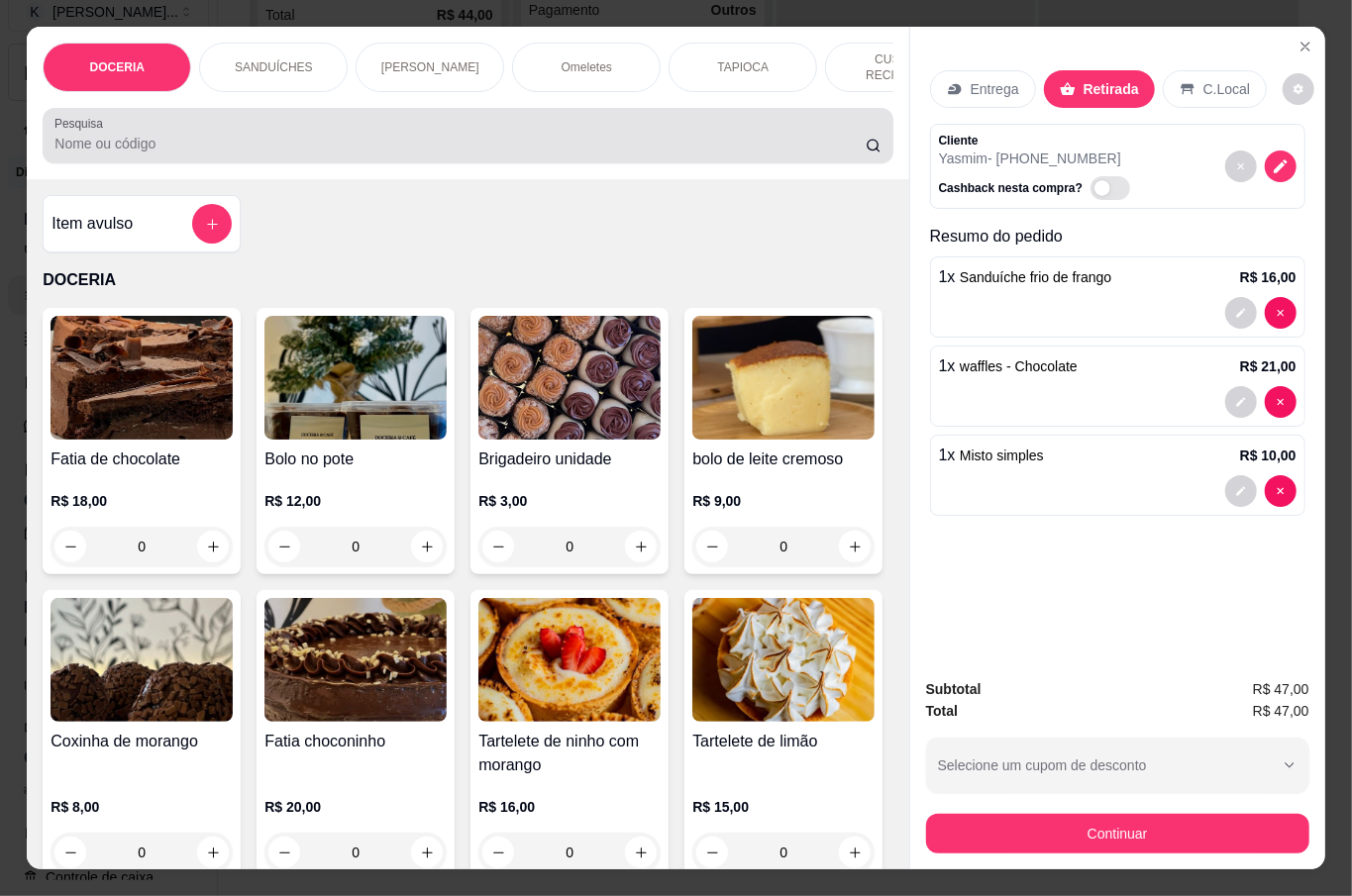 click on "Pesquisa" at bounding box center [460, 144] 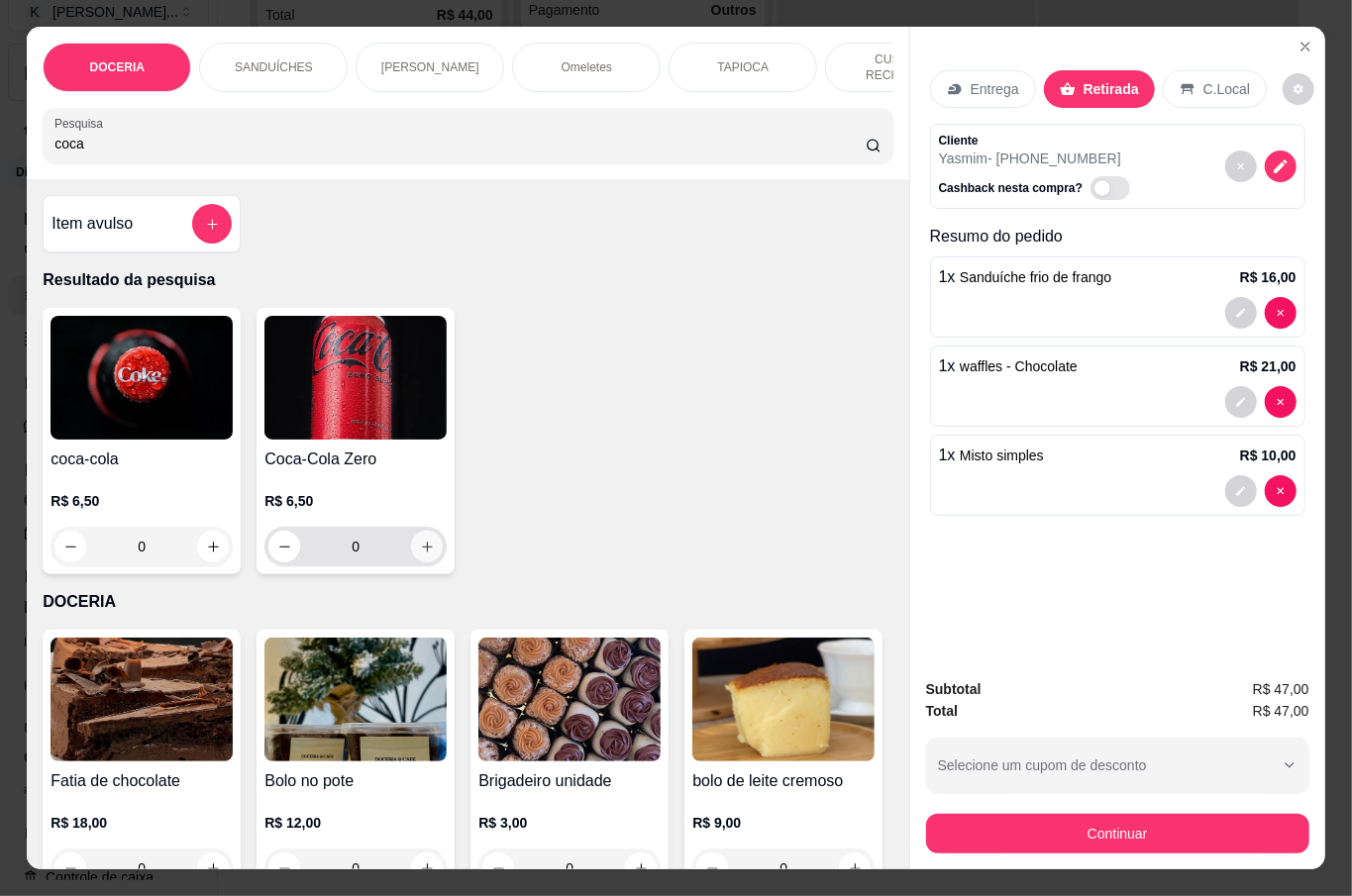 type on "coca" 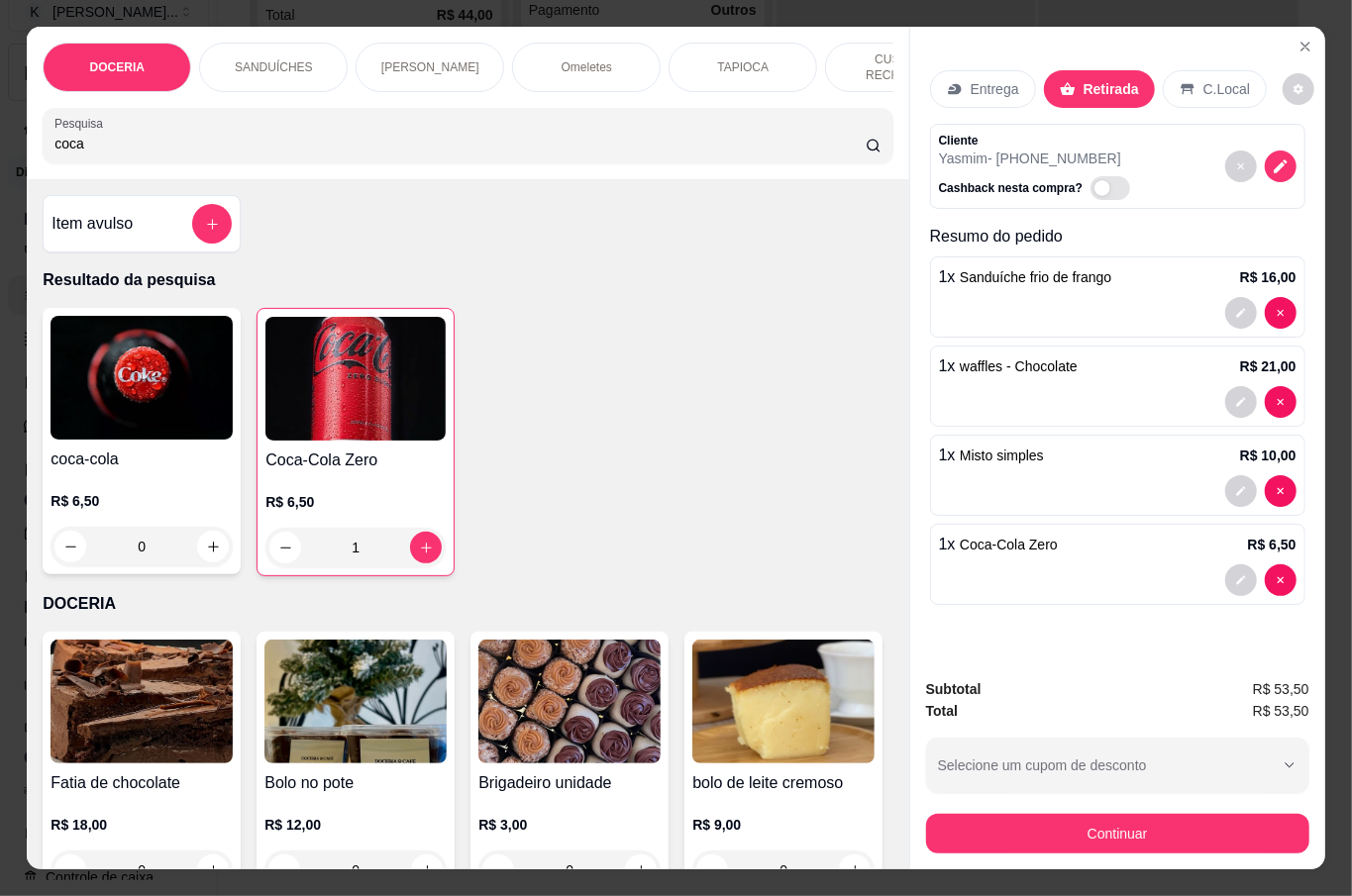 click on "coca" at bounding box center (460, 144) 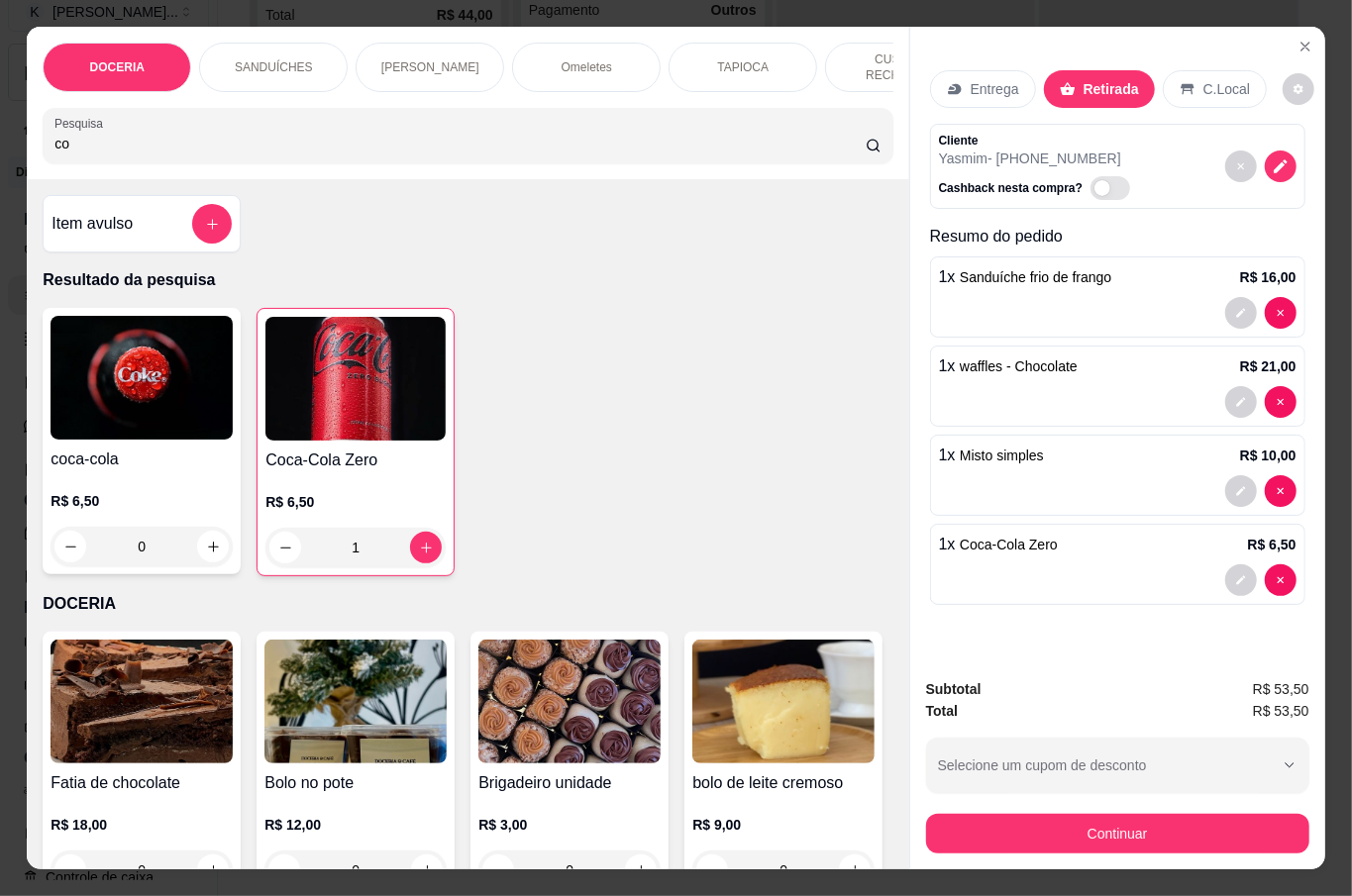 type on "c" 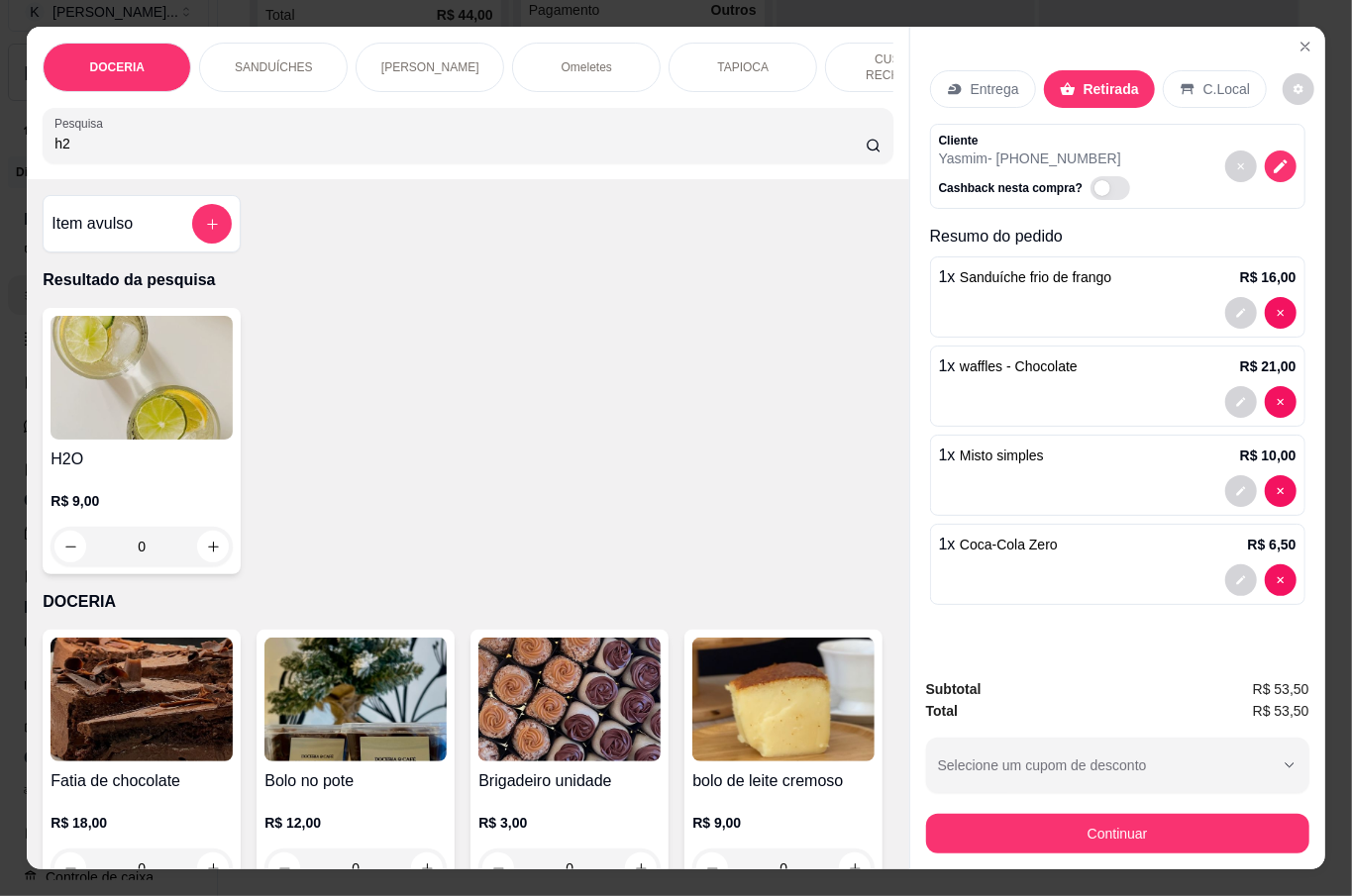 type on "h2" 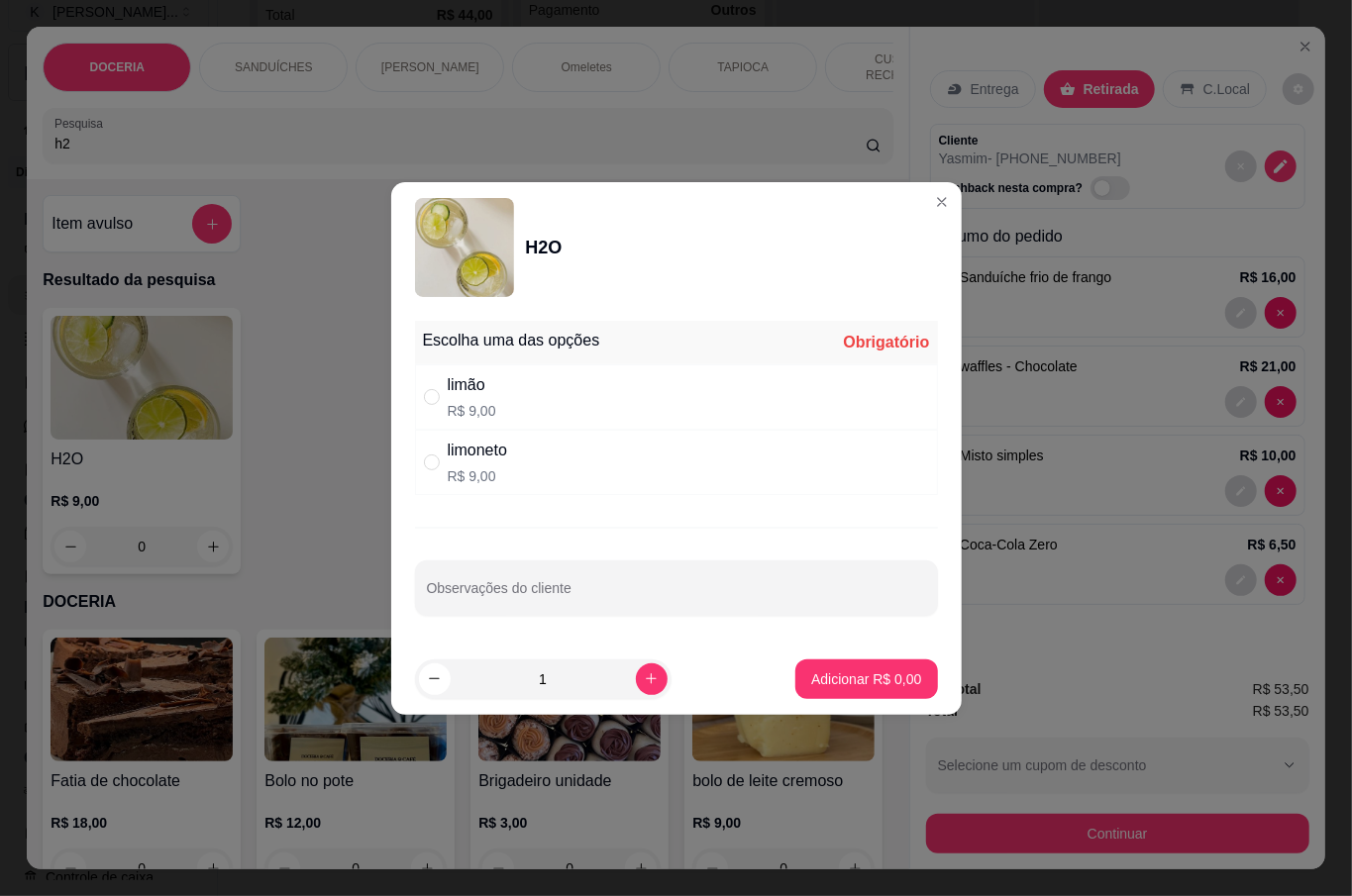 click on "limão  R$ 9,00" at bounding box center (676, 397) 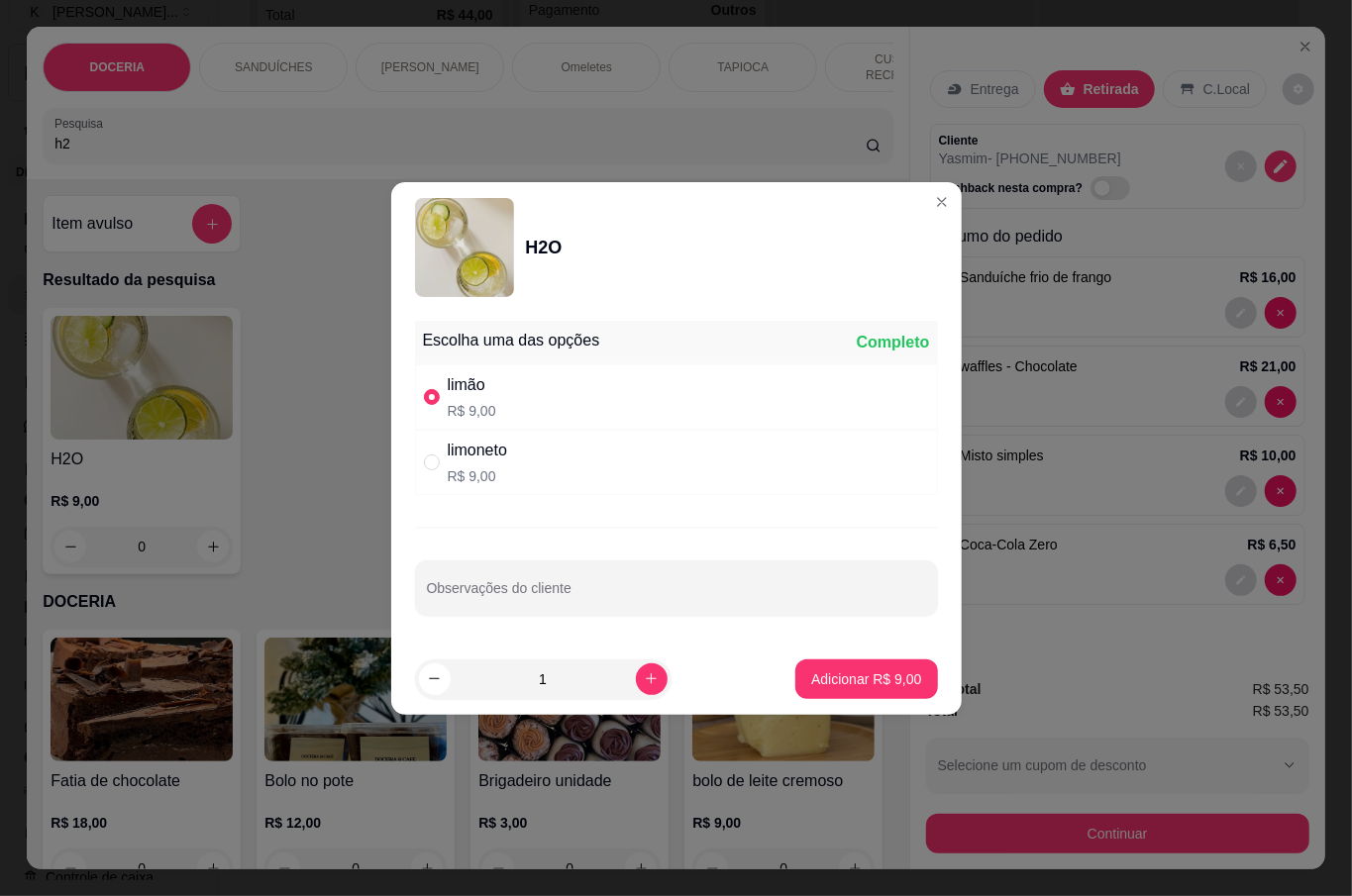 click on "1 Adicionar   R$ 9,00" at bounding box center (676, 679) 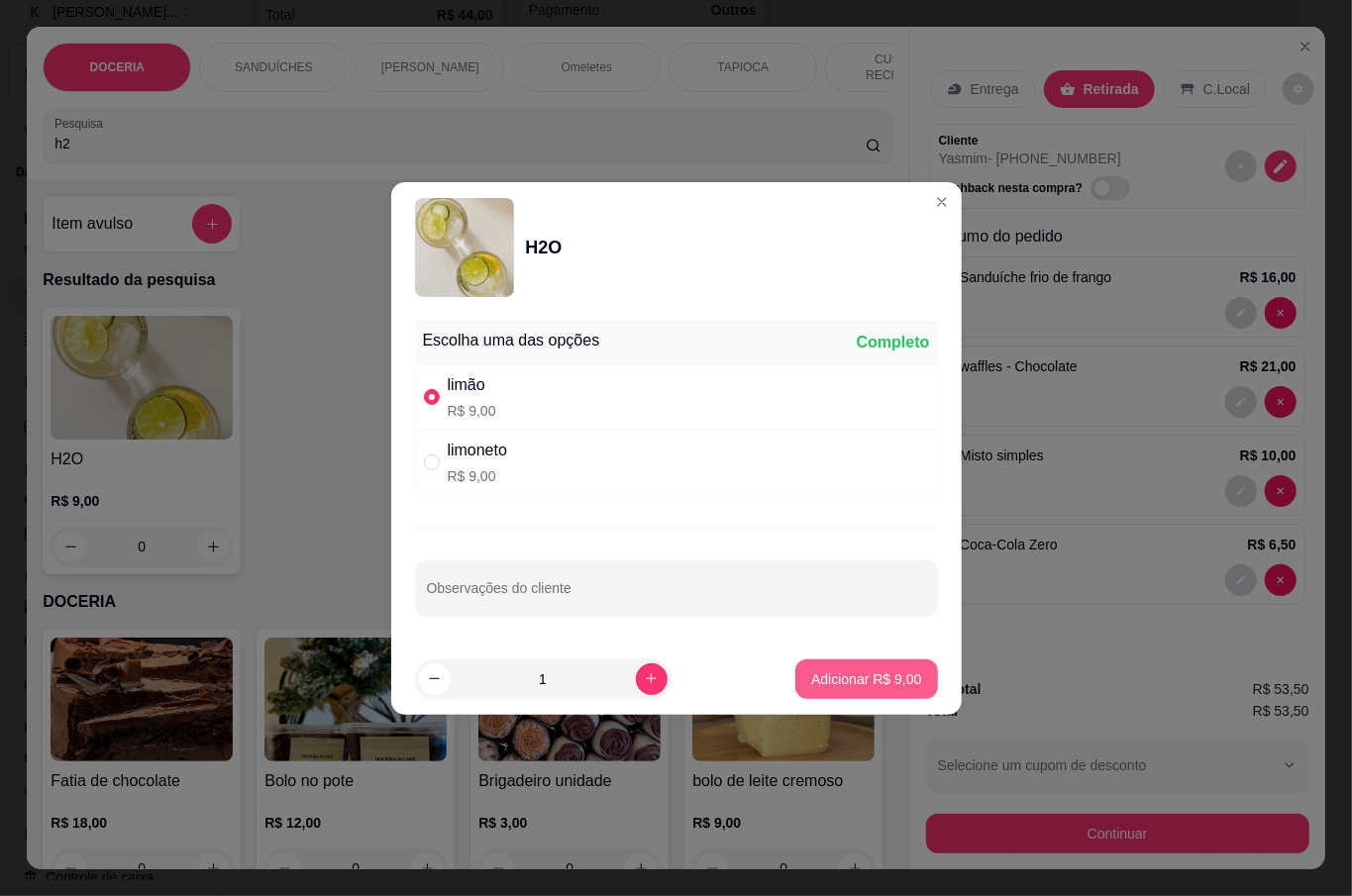 click on "Adicionar   R$ 9,00" at bounding box center (866, 679) 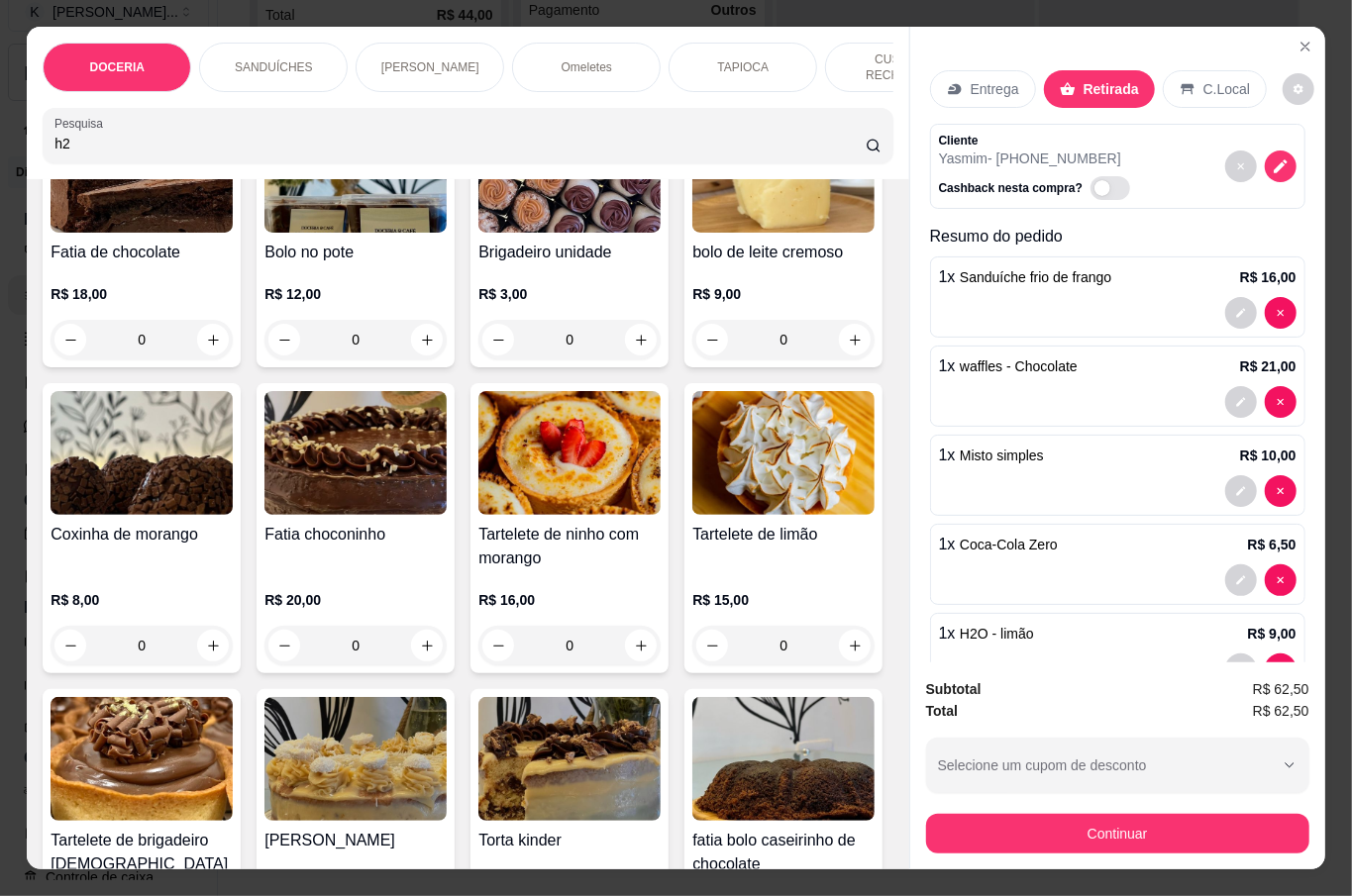 scroll, scrollTop: 659, scrollLeft: 0, axis: vertical 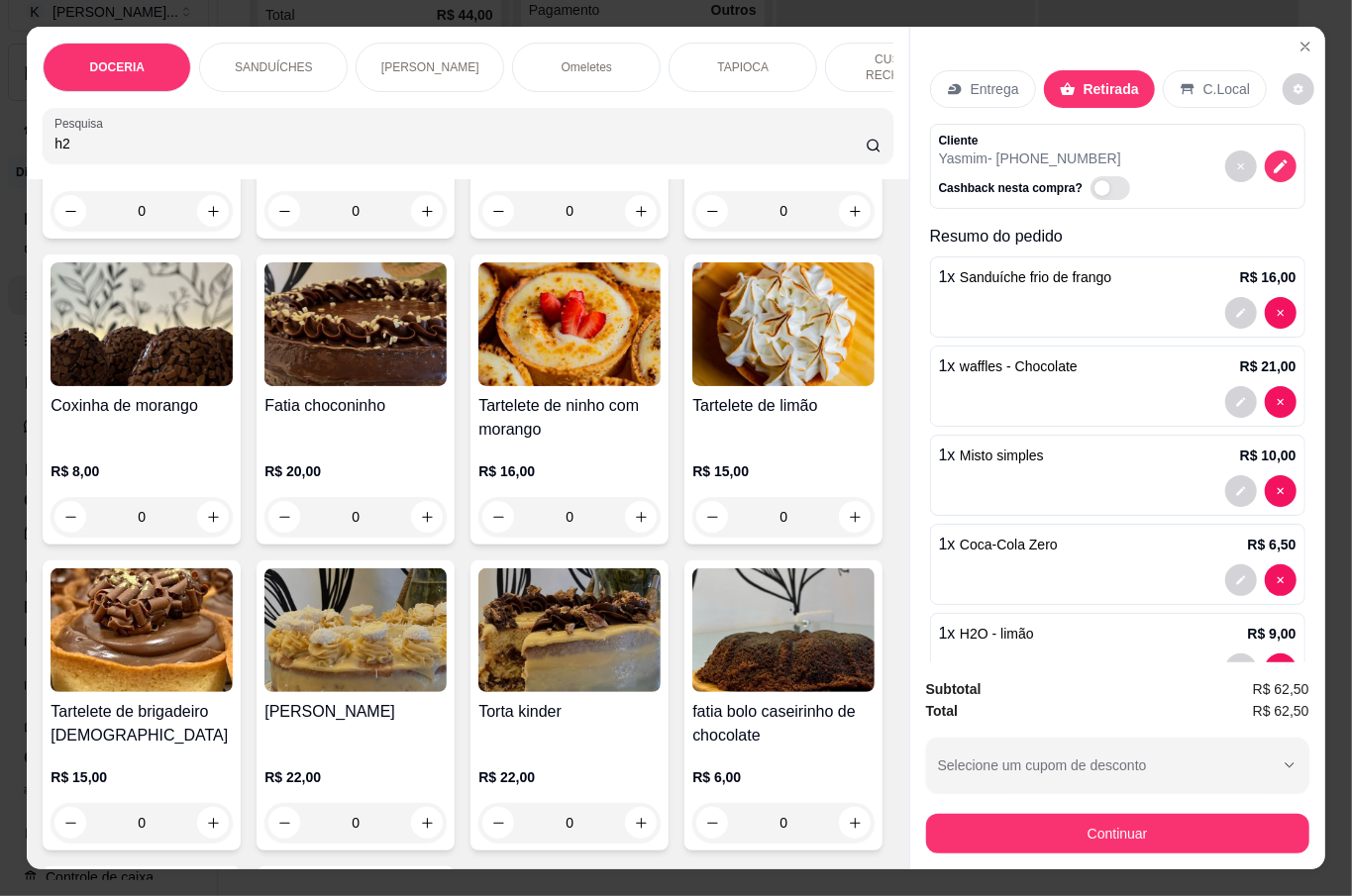 click on "0" at bounding box center (142, 517) 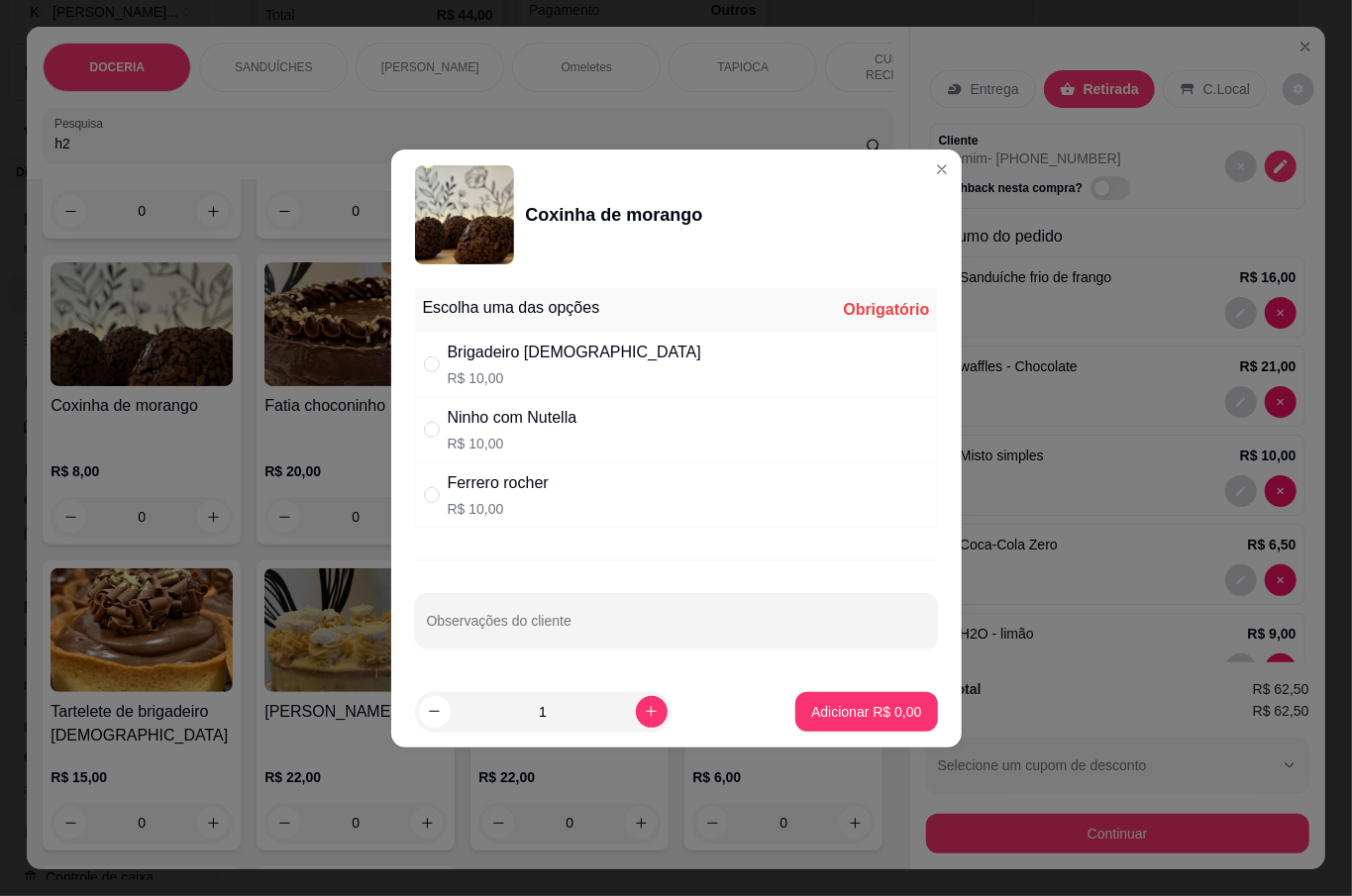 click on "Brigadeiro [DEMOGRAPHIC_DATA]" at bounding box center [574, 352] 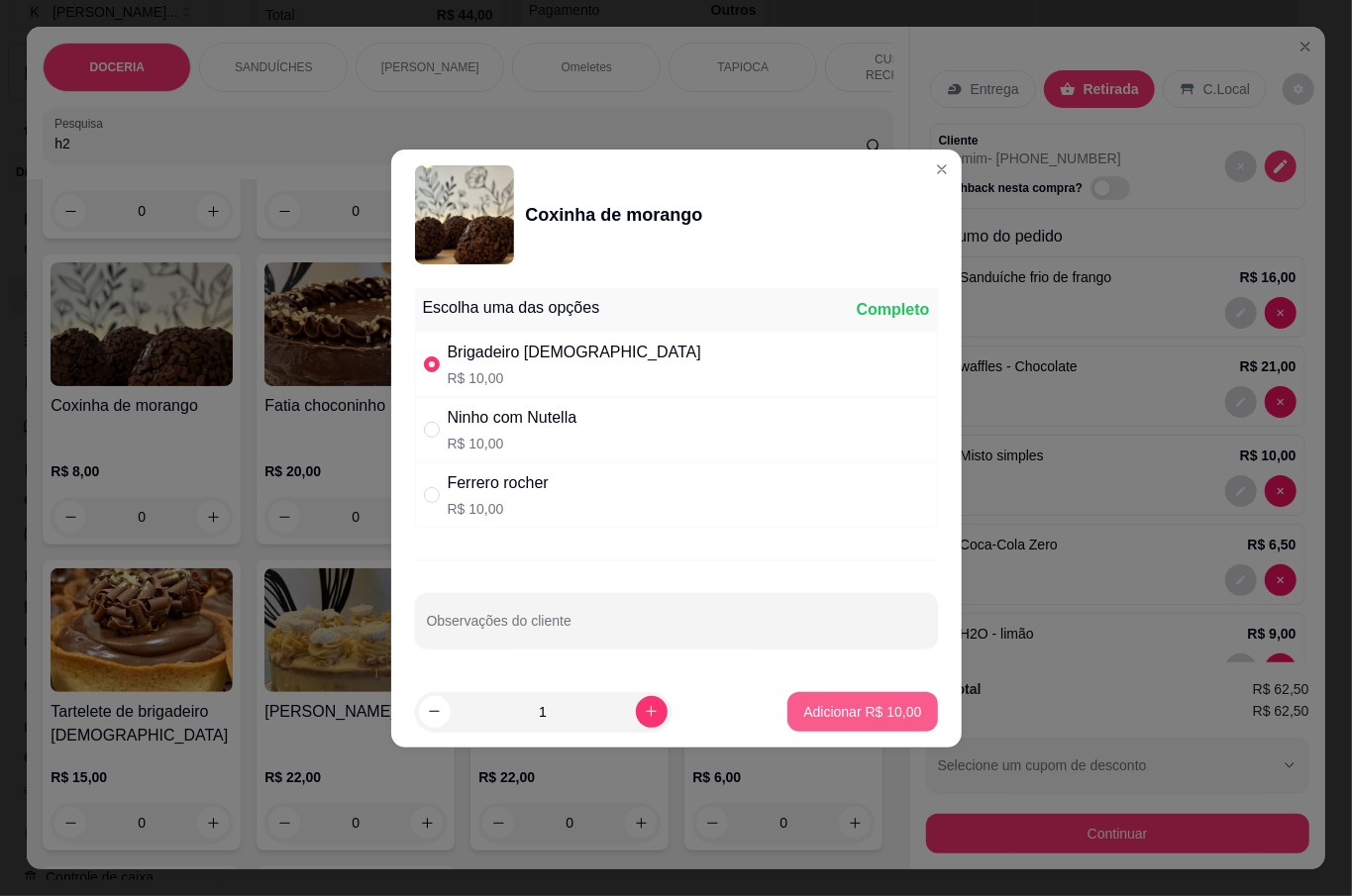 click on "Adicionar   R$ 10,00" at bounding box center (862, 712) 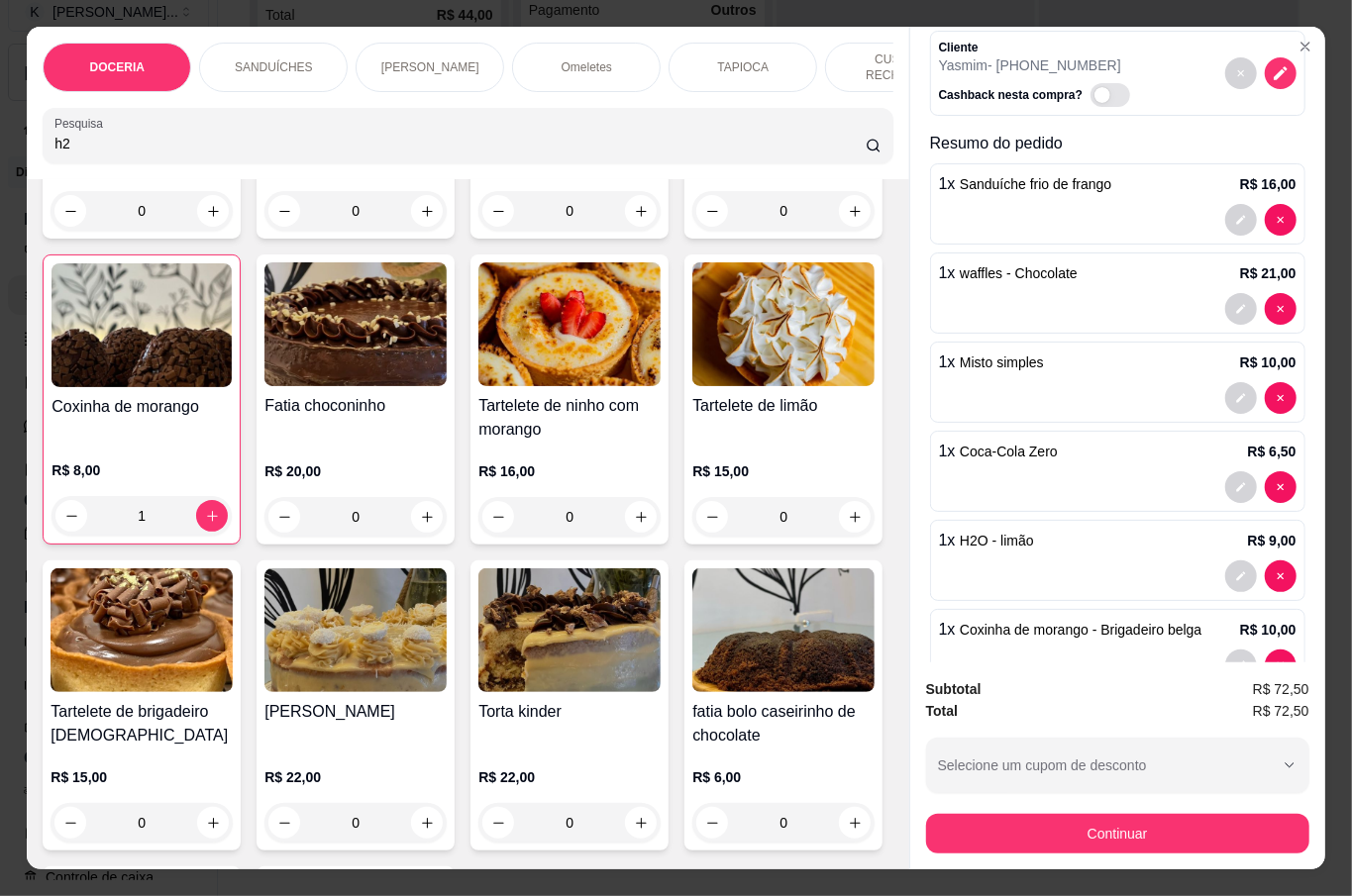 scroll, scrollTop: 42, scrollLeft: 0, axis: vertical 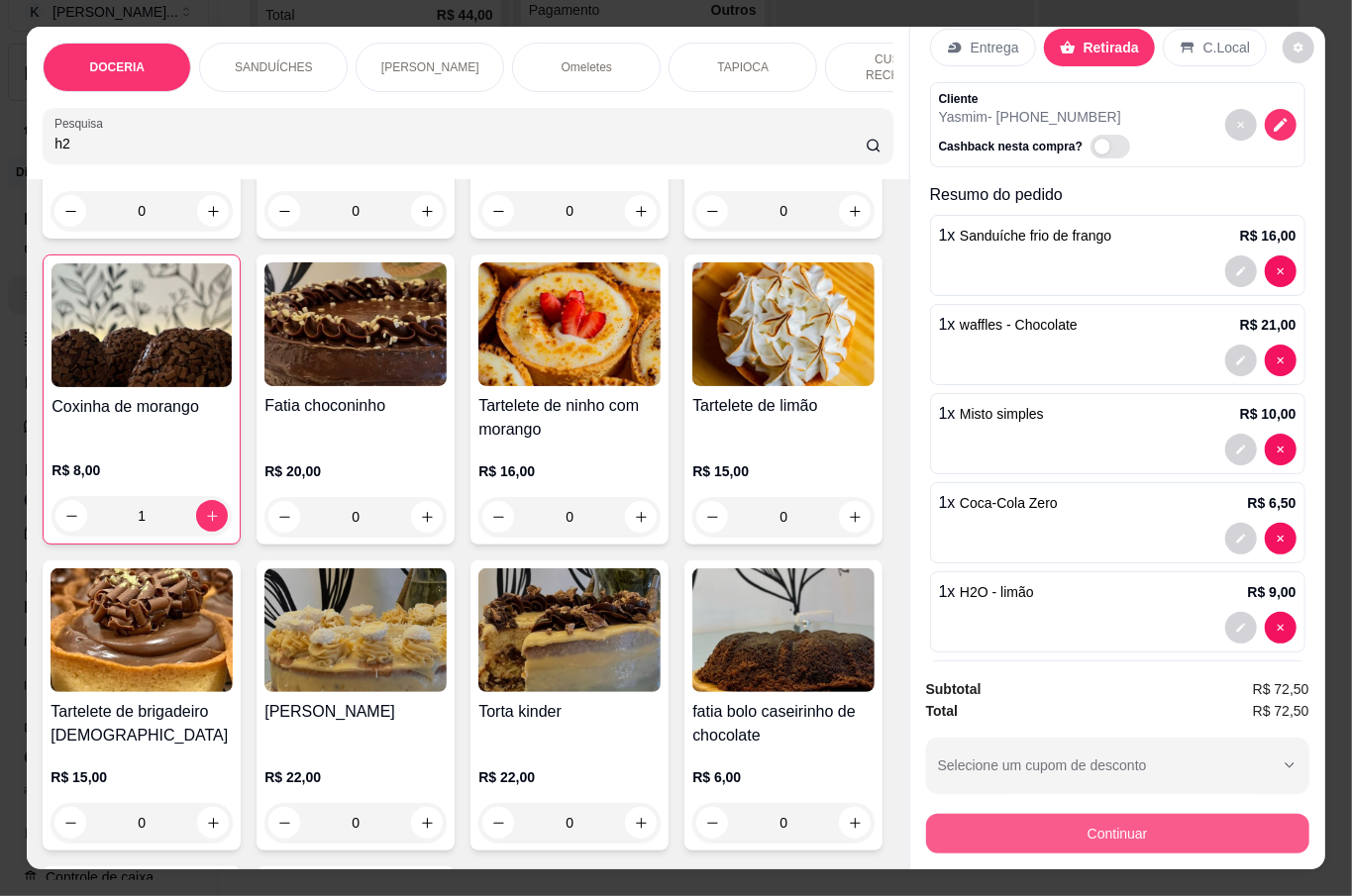 click on "Continuar" at bounding box center (1117, 834) 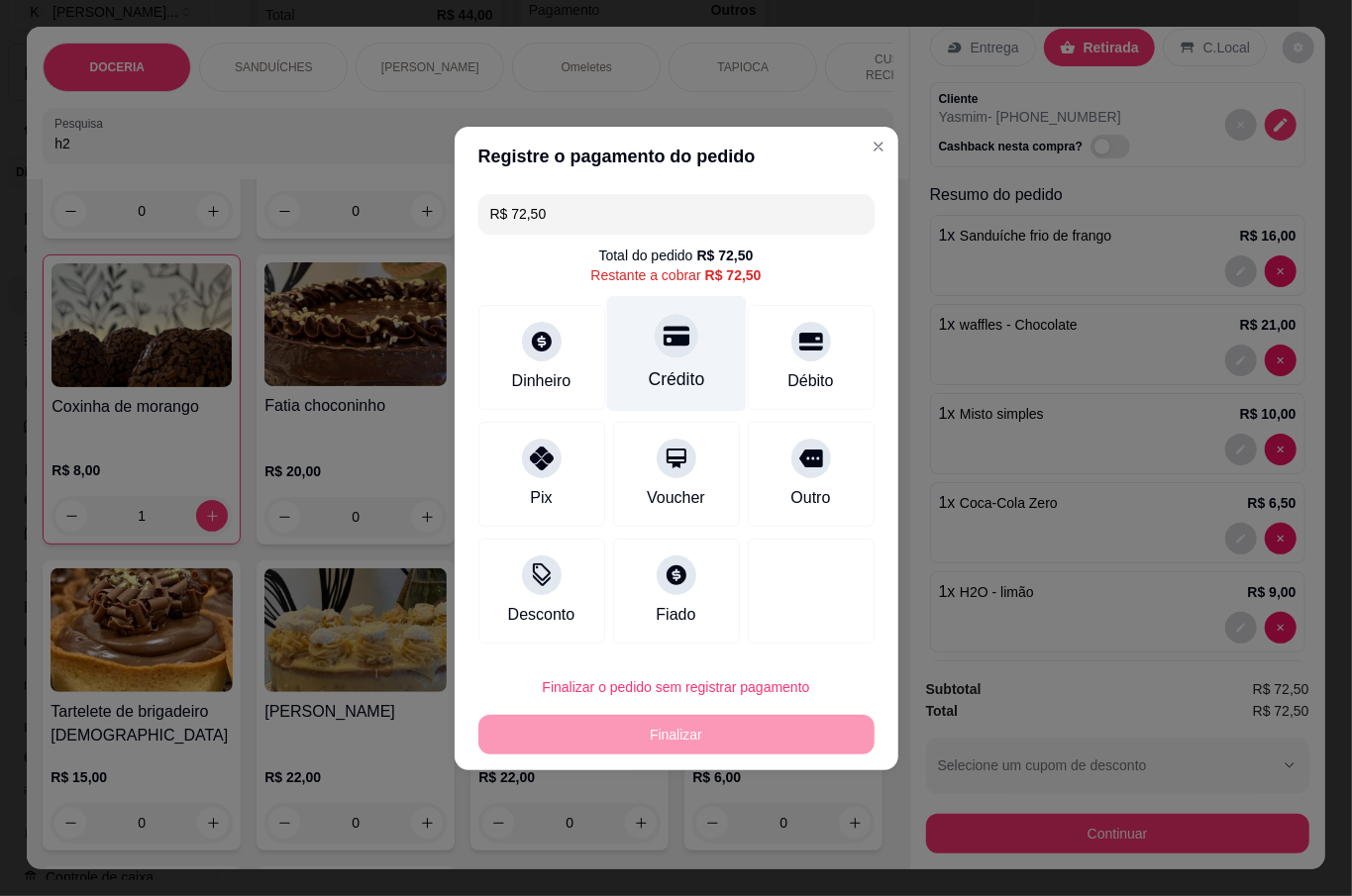 click on "Crédito" at bounding box center [676, 379] 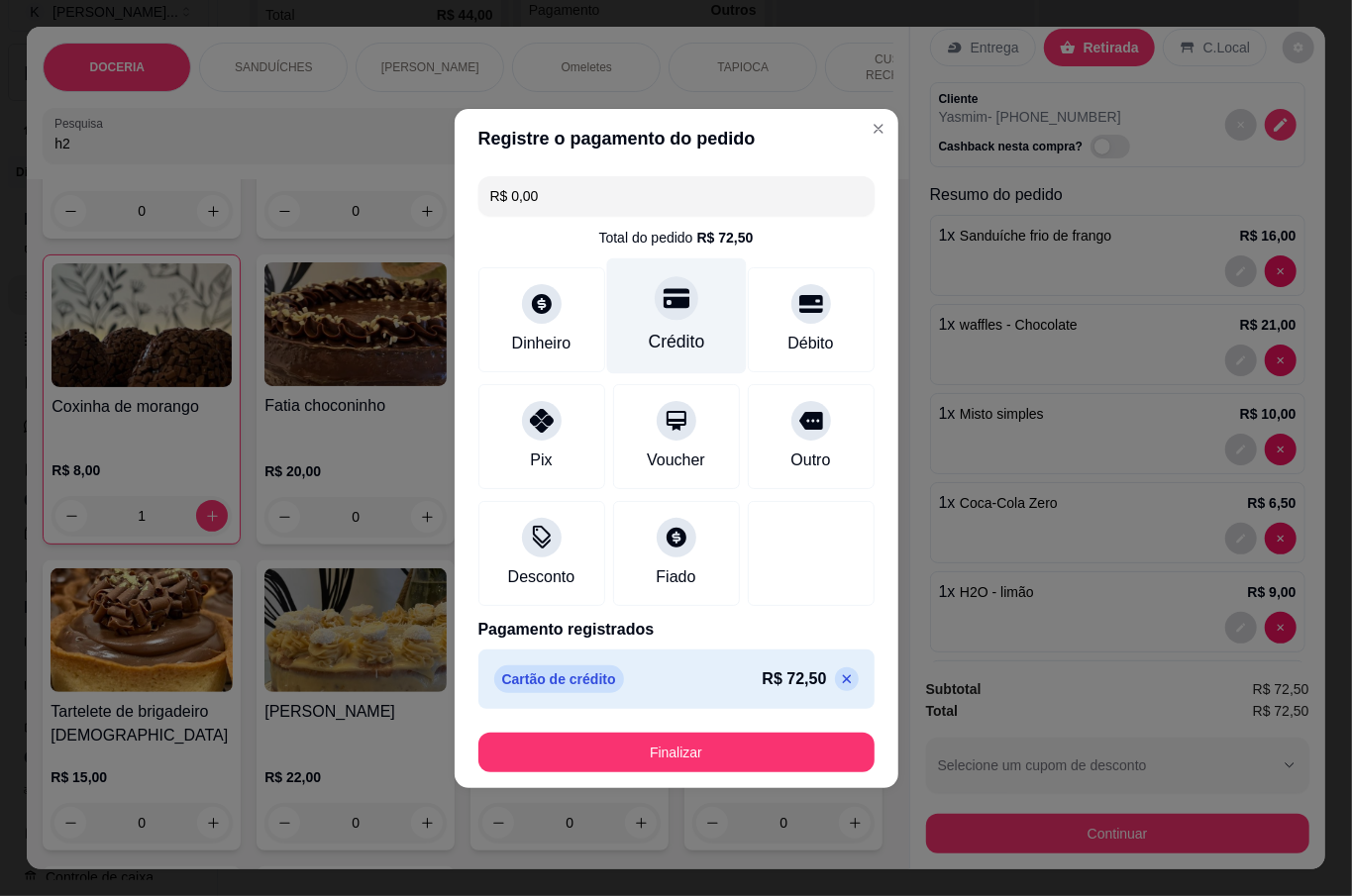 type on "R$ 0,00" 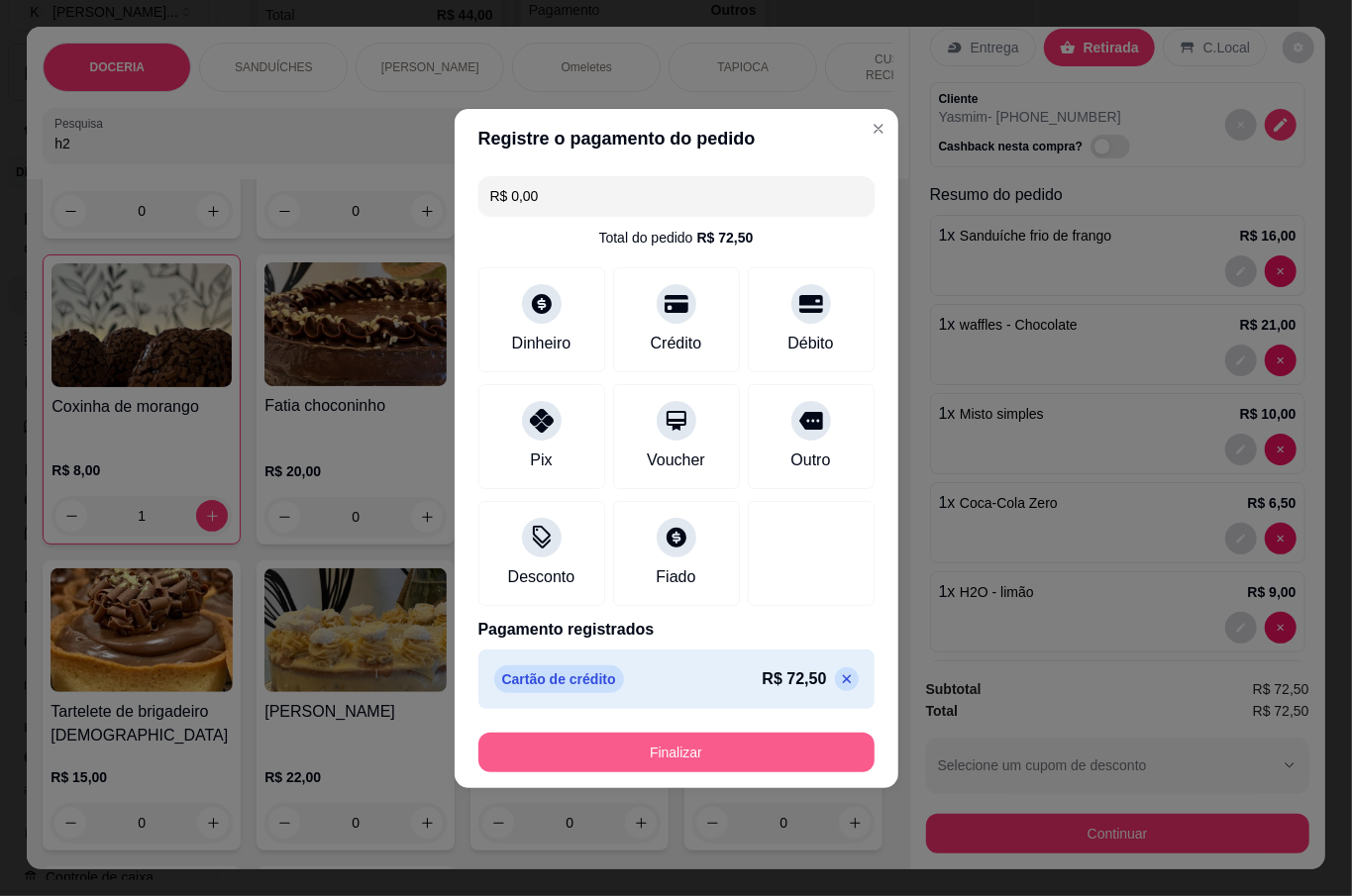 click on "Finalizar" at bounding box center (676, 752) 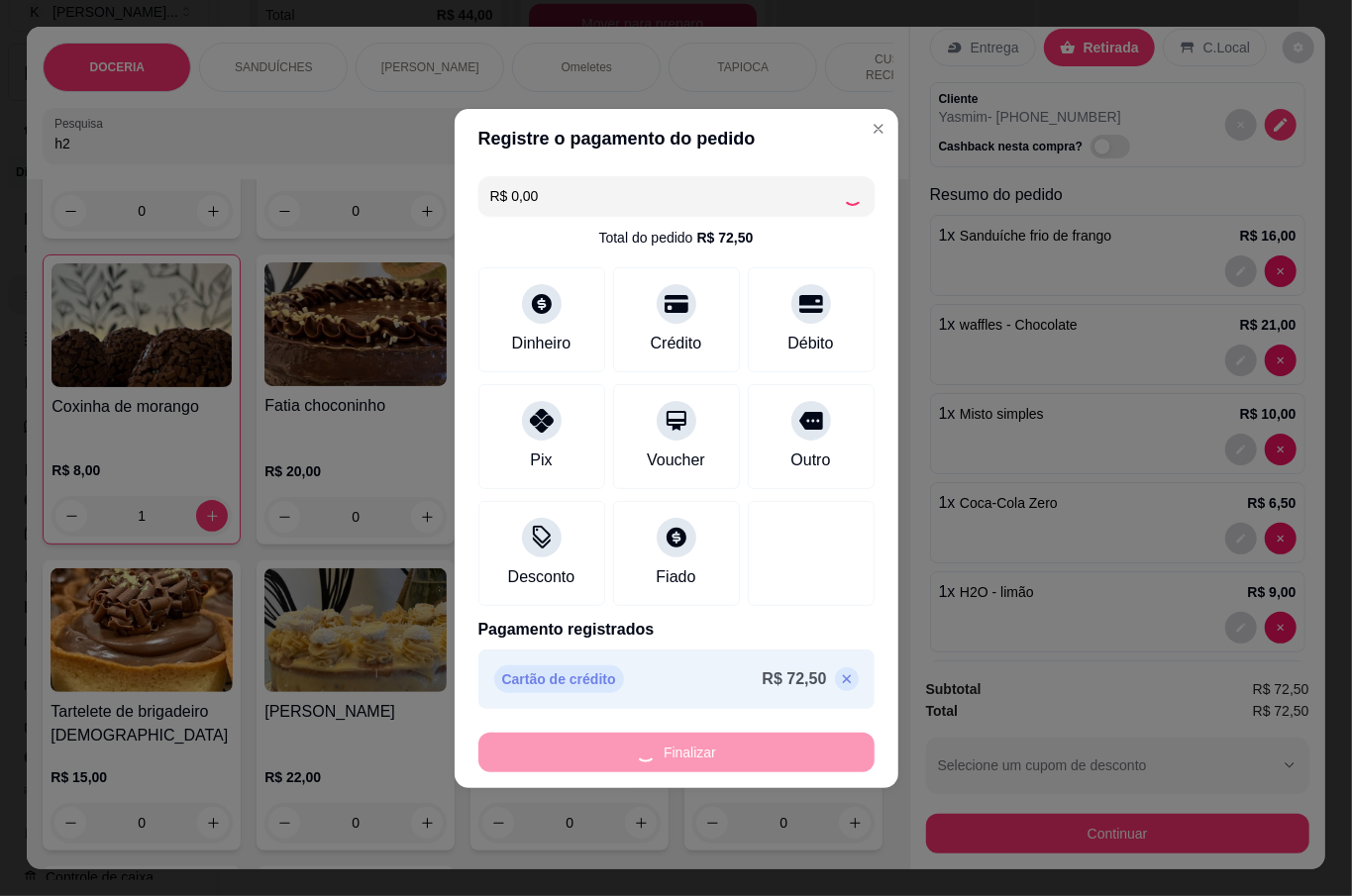 type on "0" 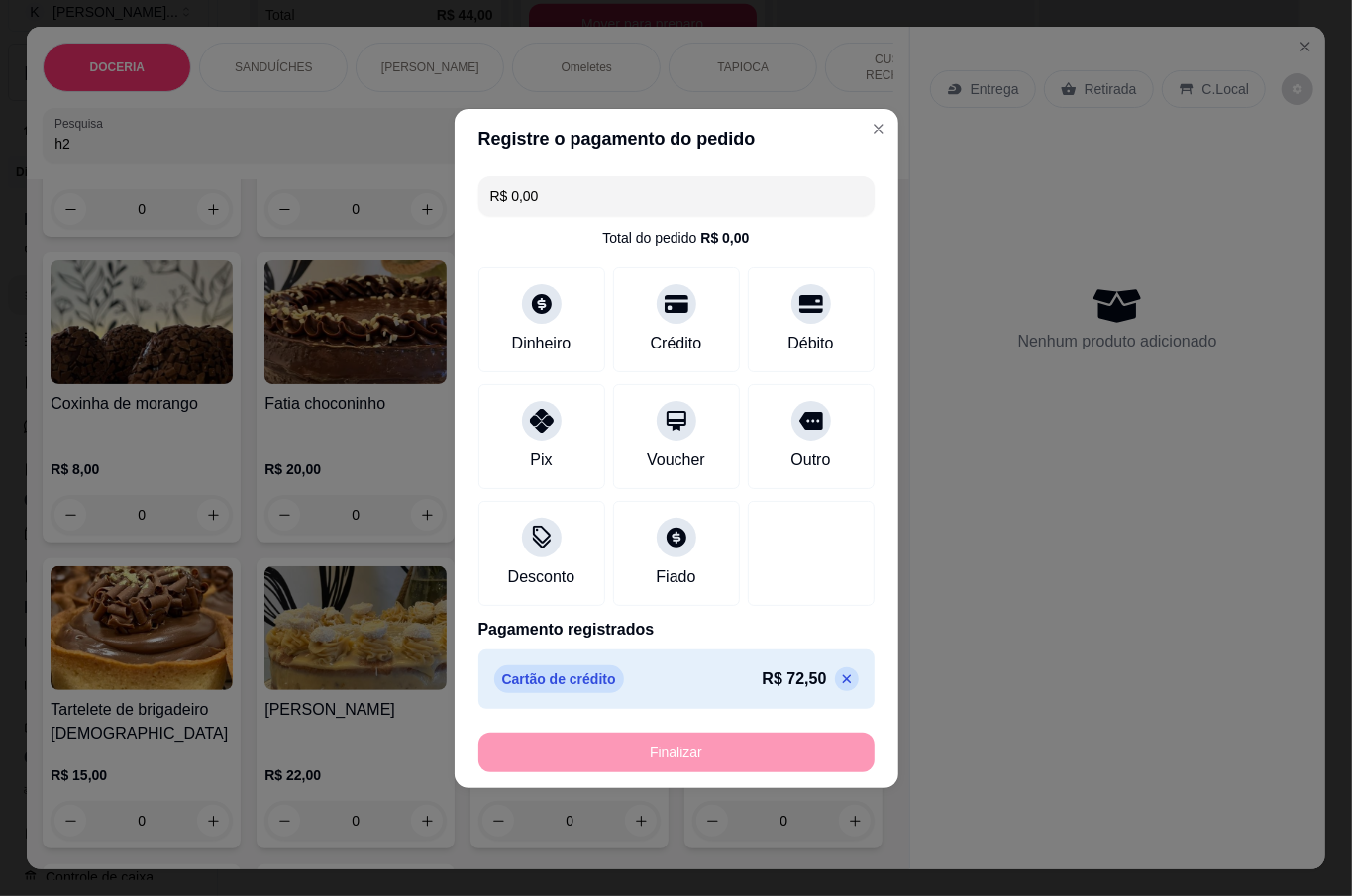 type on "-R$ 72,50" 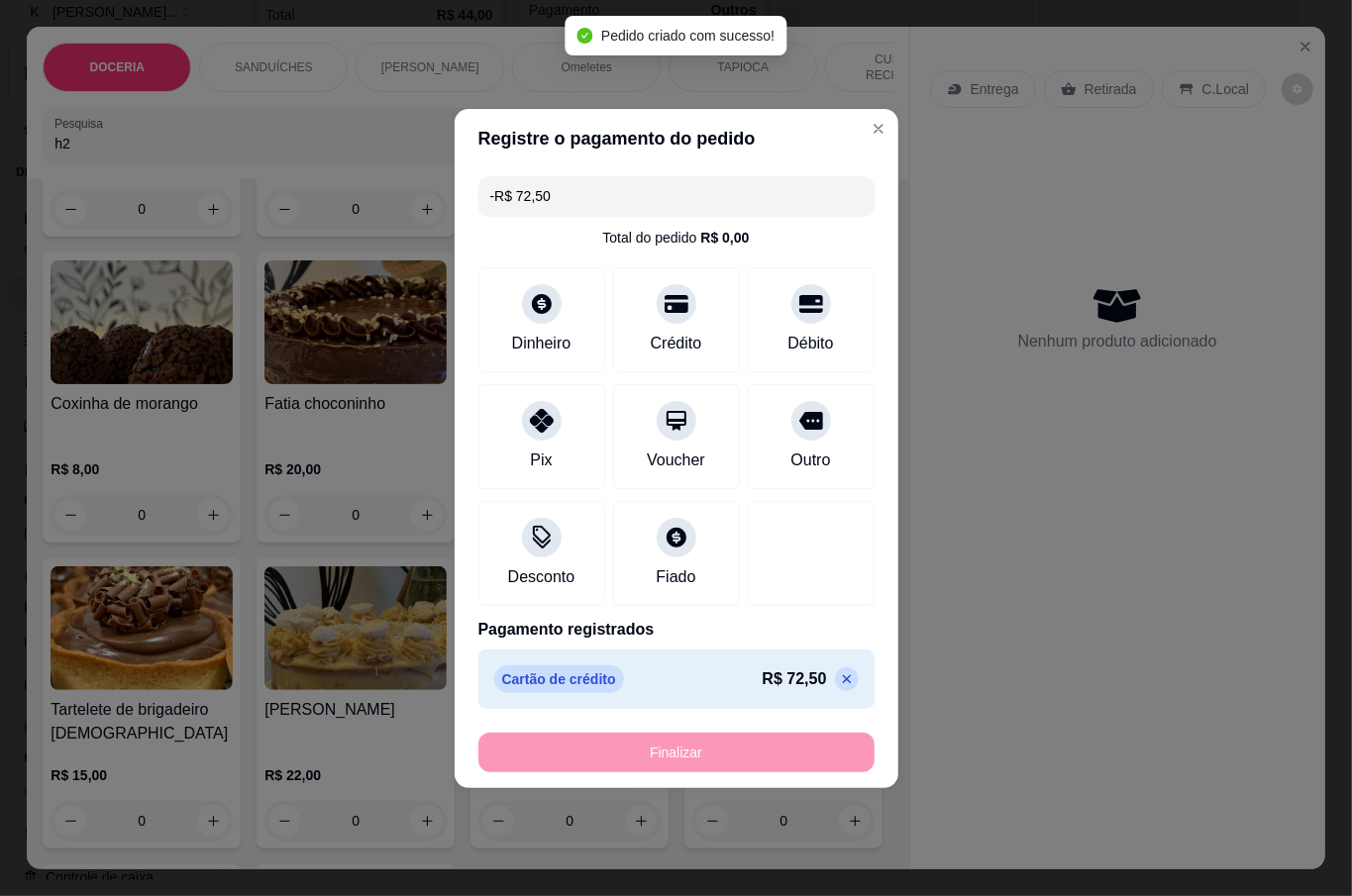 scroll, scrollTop: 0, scrollLeft: 0, axis: both 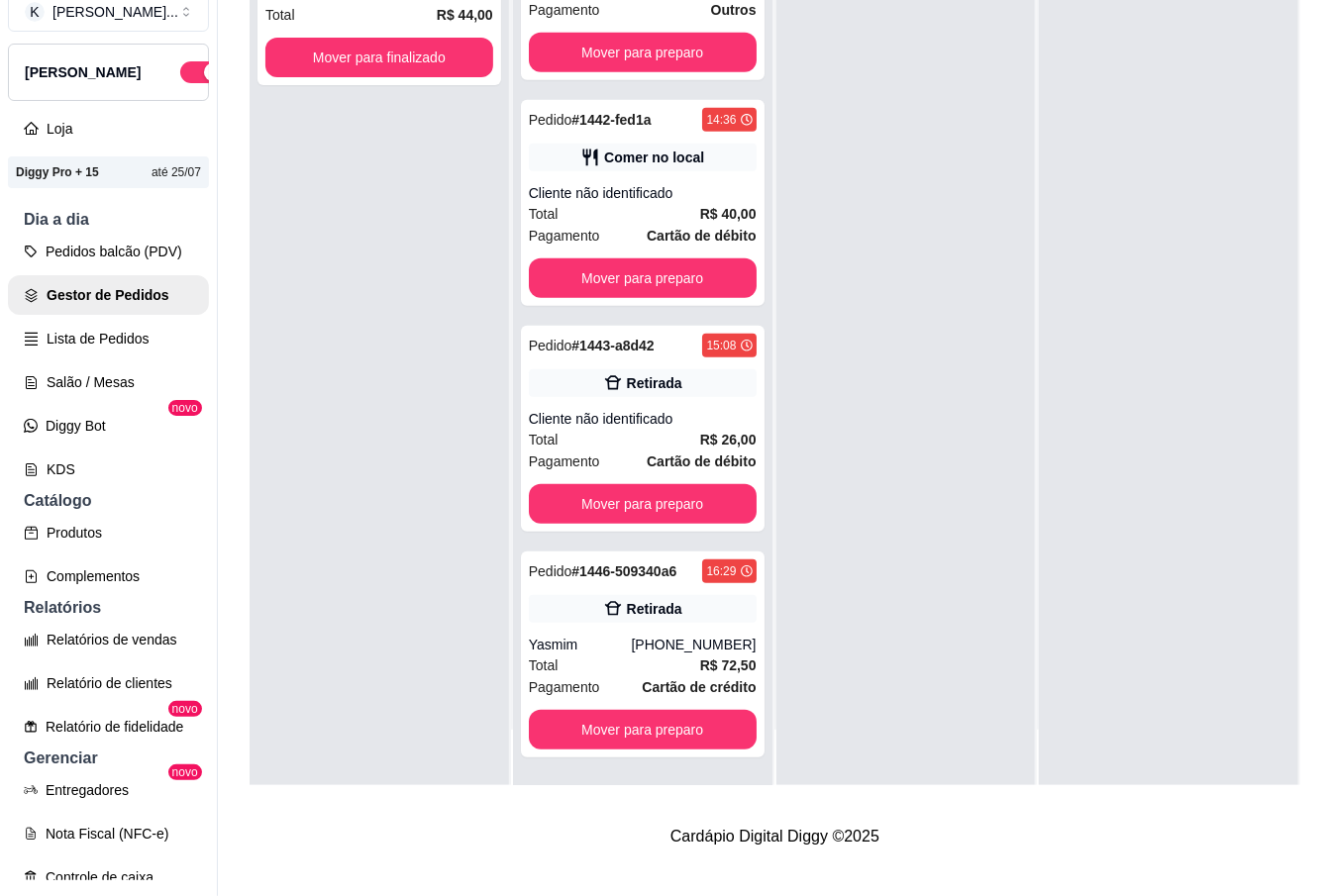click at bounding box center (906, 337) 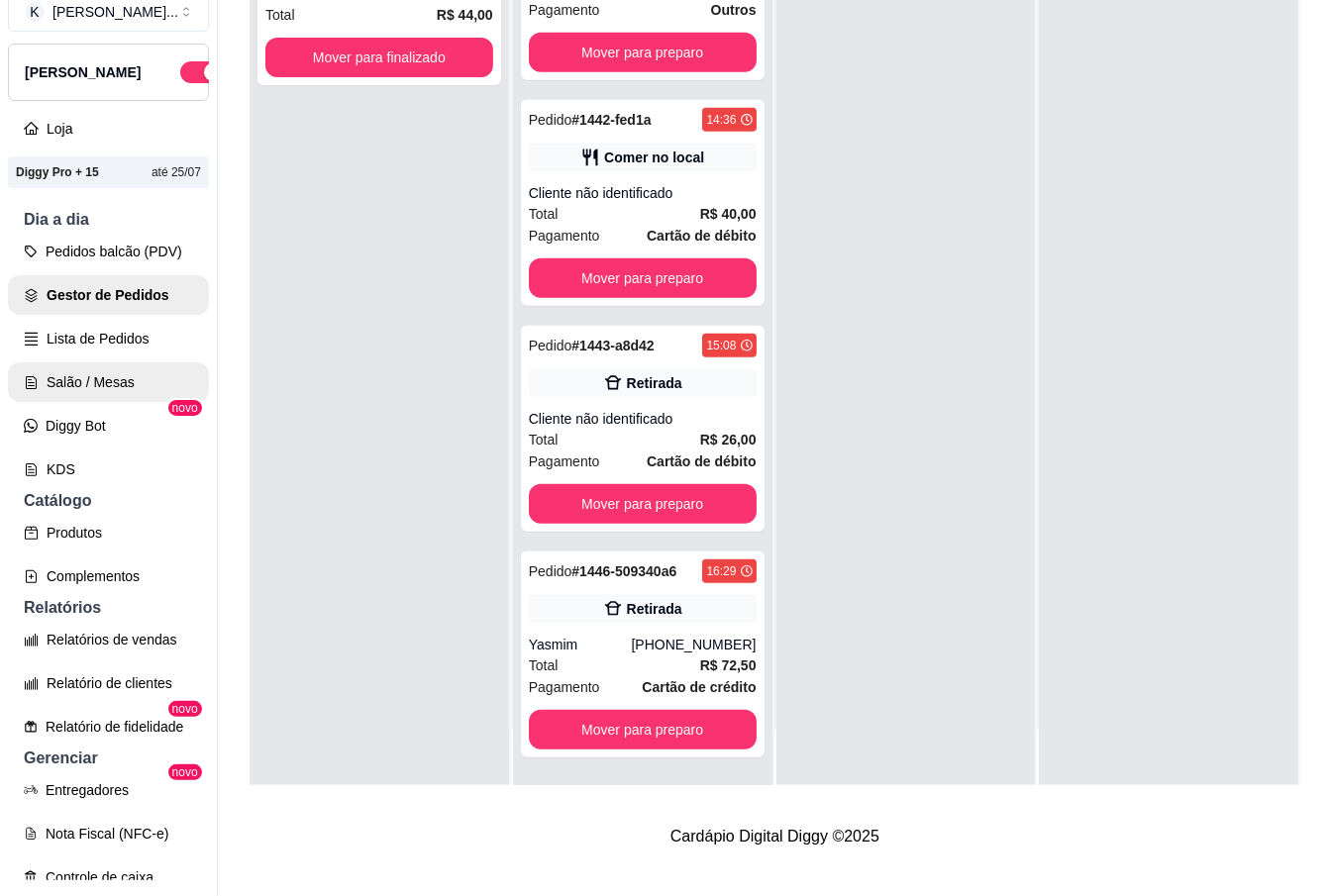 click on "Salão / Mesas" at bounding box center [108, 382] 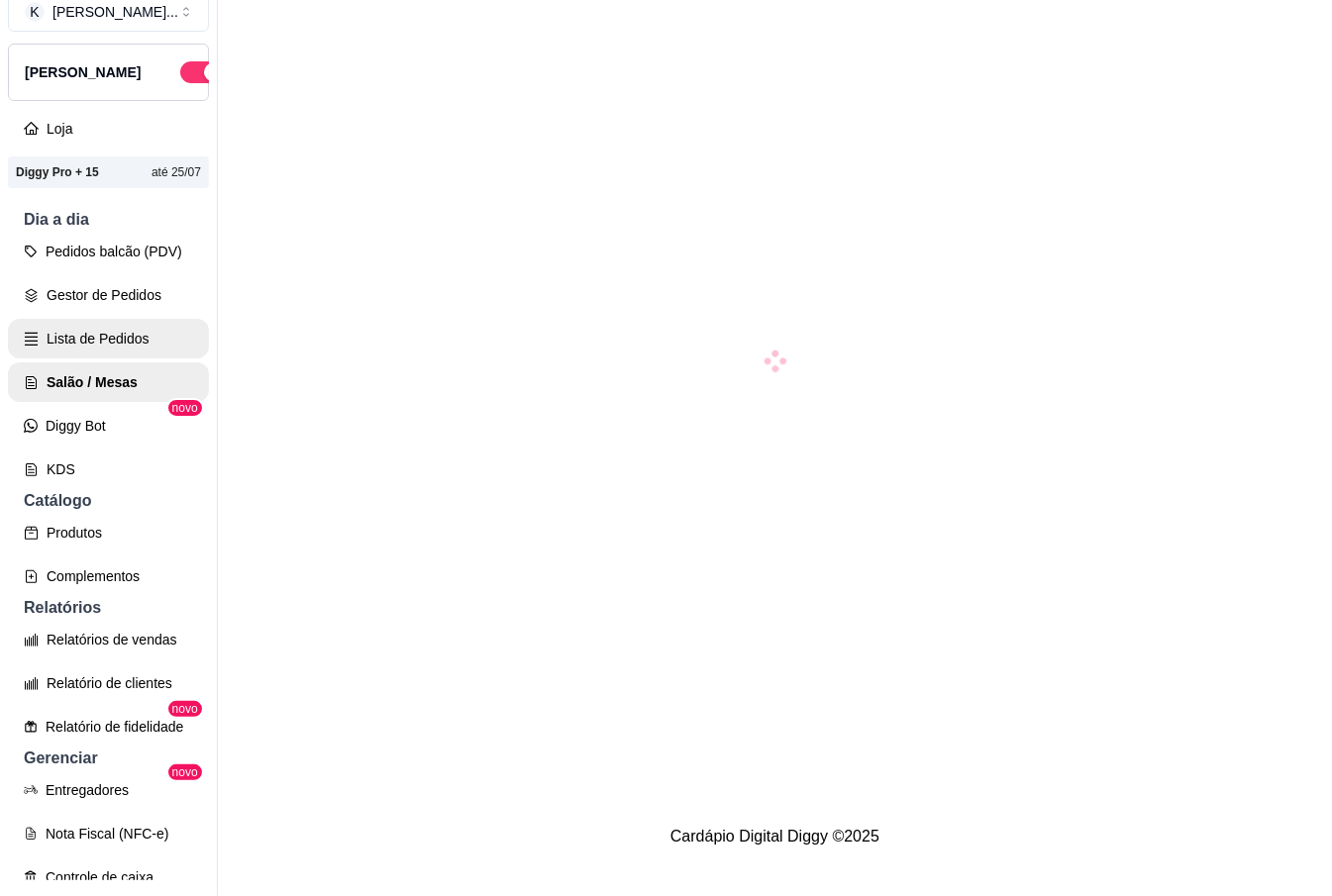 scroll, scrollTop: 0, scrollLeft: 0, axis: both 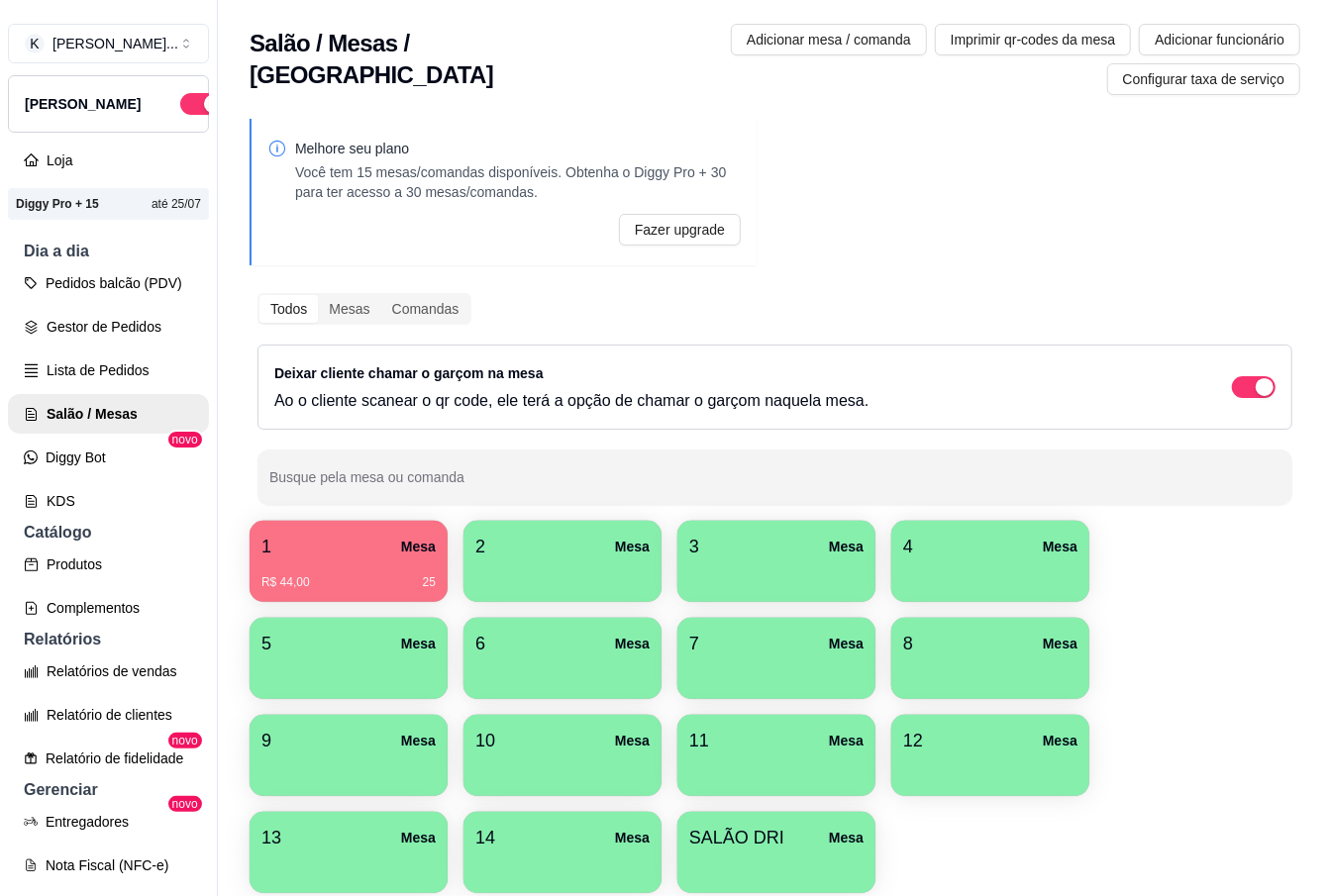 click on "2 Mesa" at bounding box center (563, 547) 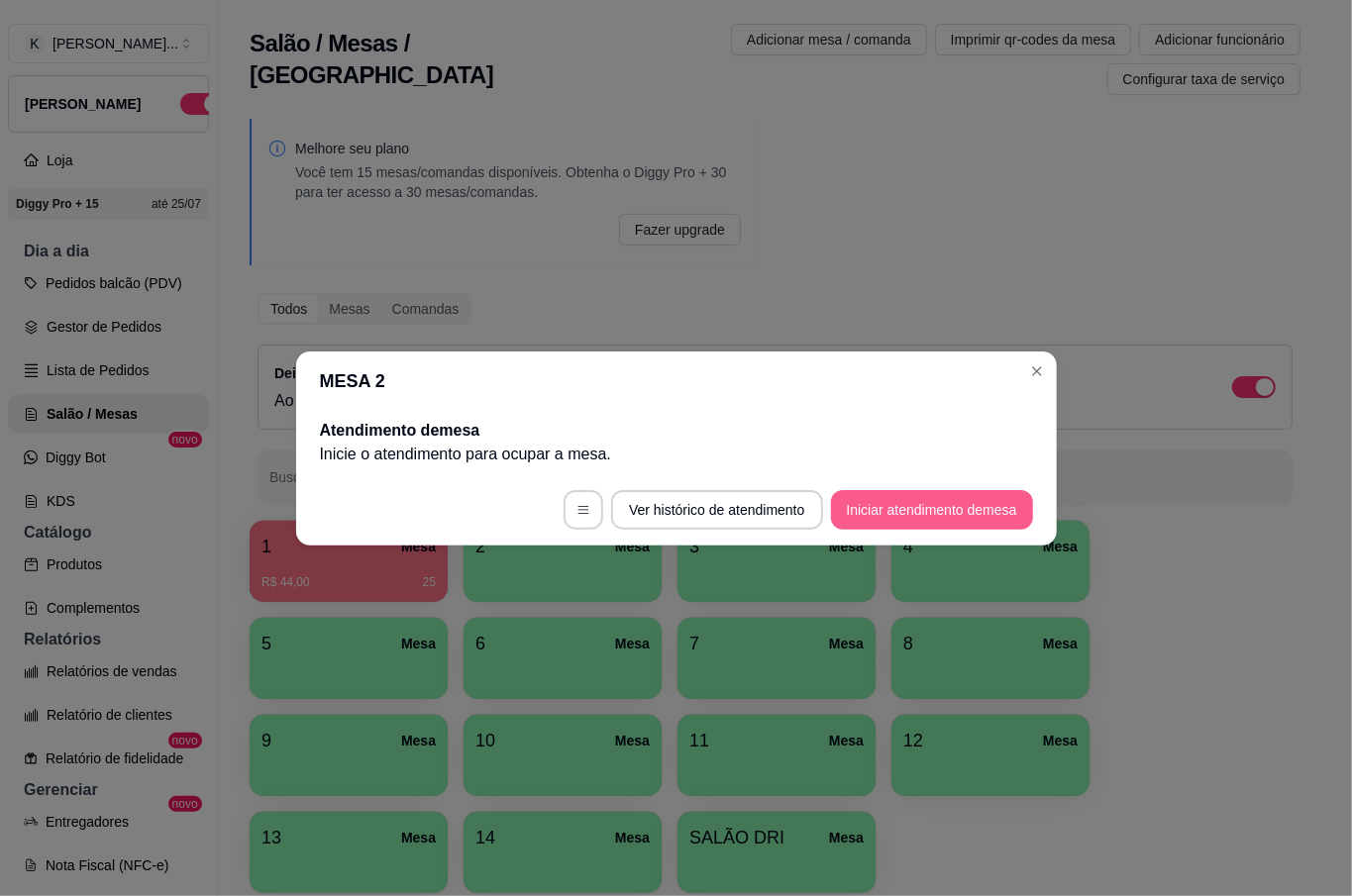 click on "Iniciar atendimento de  mesa" at bounding box center (932, 510) 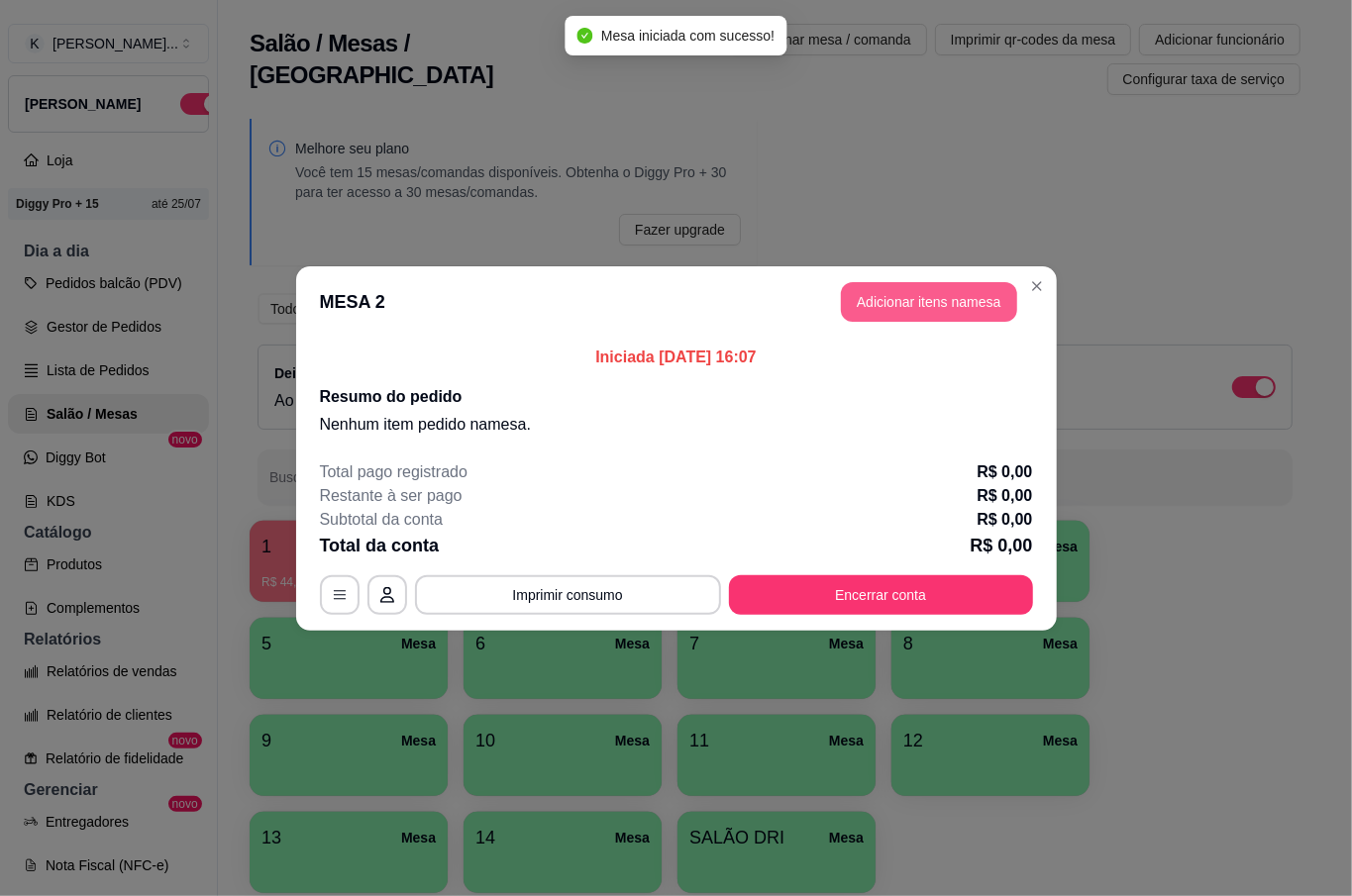click on "Adicionar itens na  mesa" at bounding box center (929, 302) 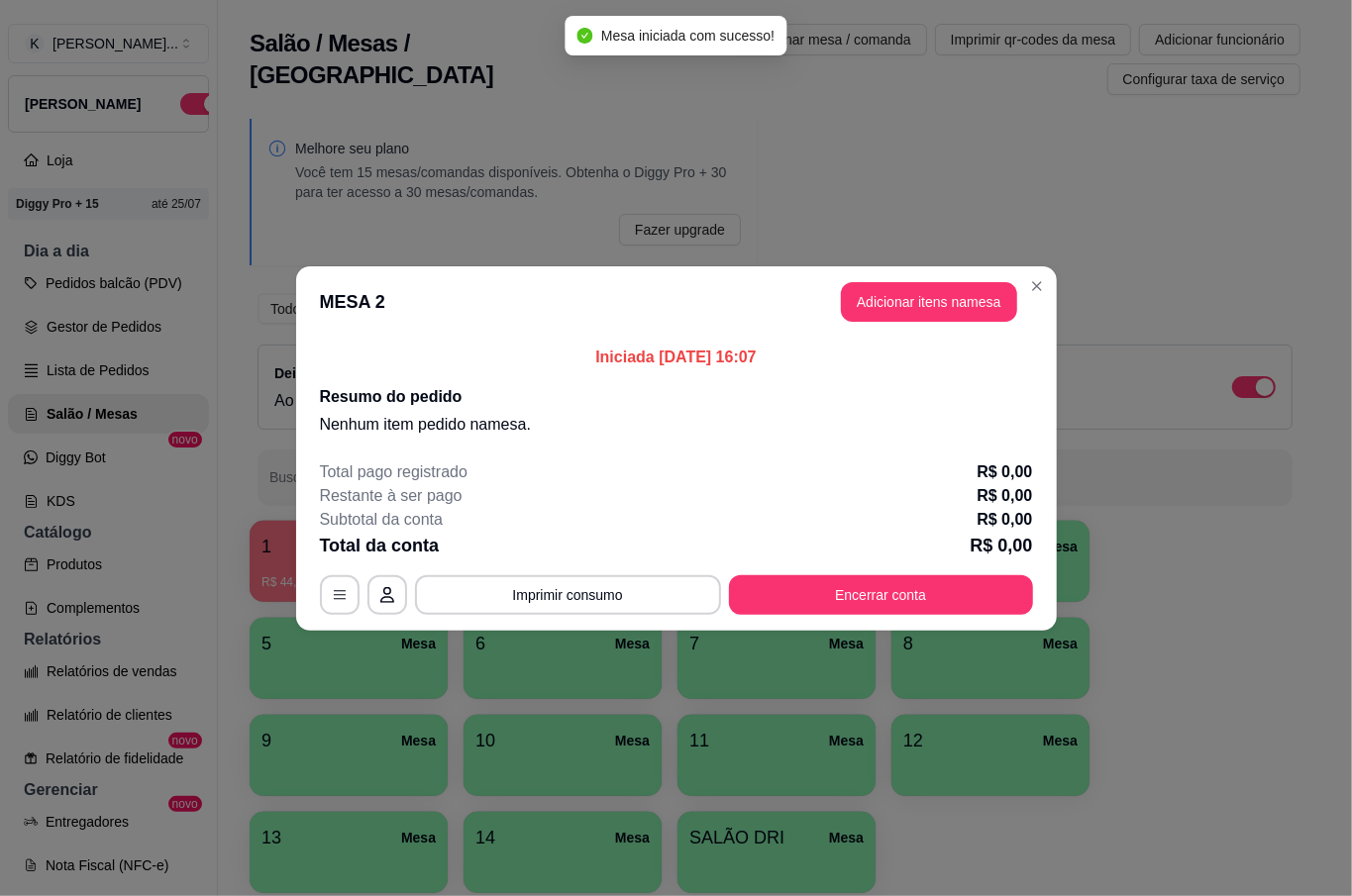 click on "Pesquisa" at bounding box center (460, 144) 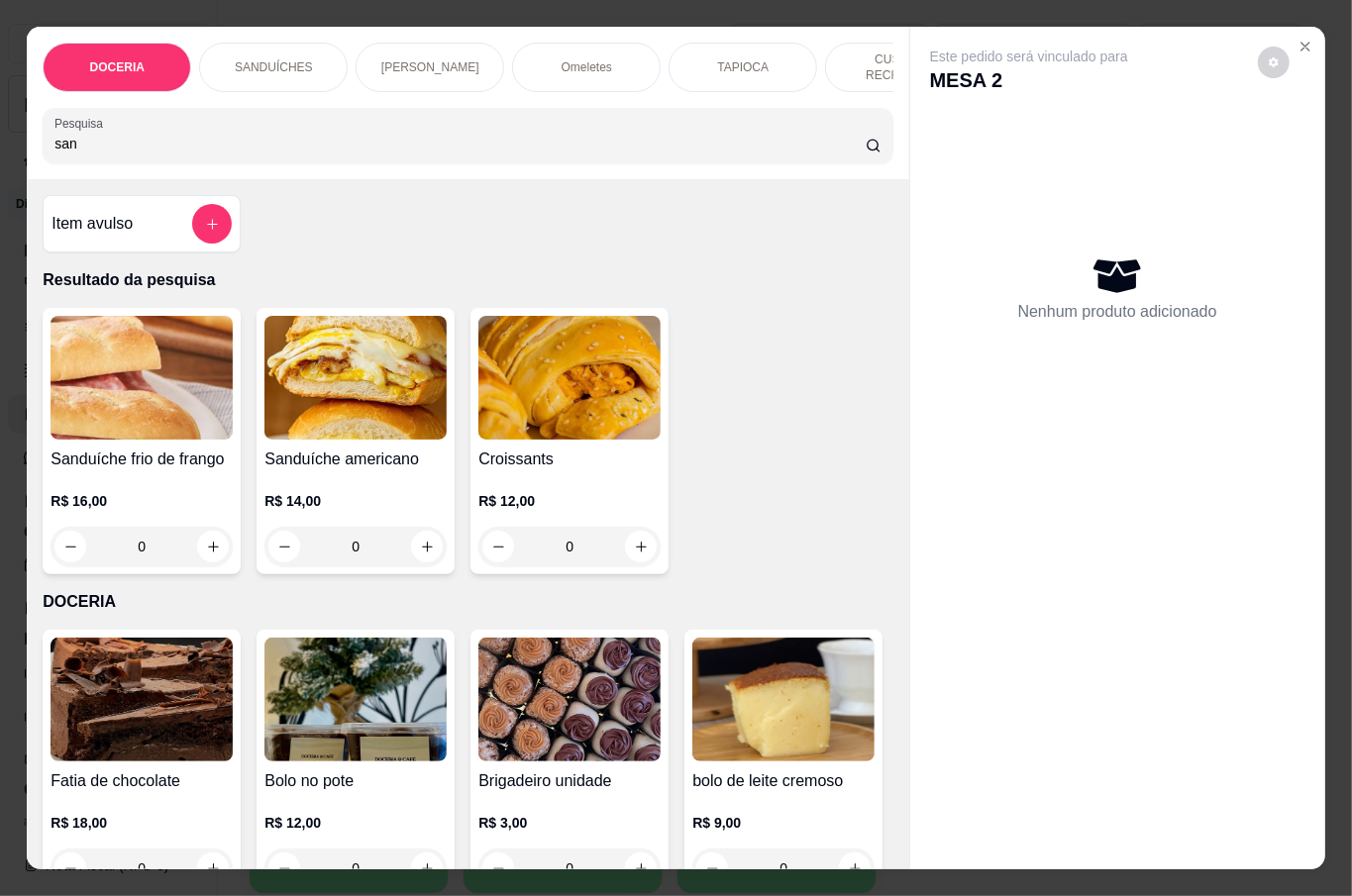 click on "san" at bounding box center (460, 144) 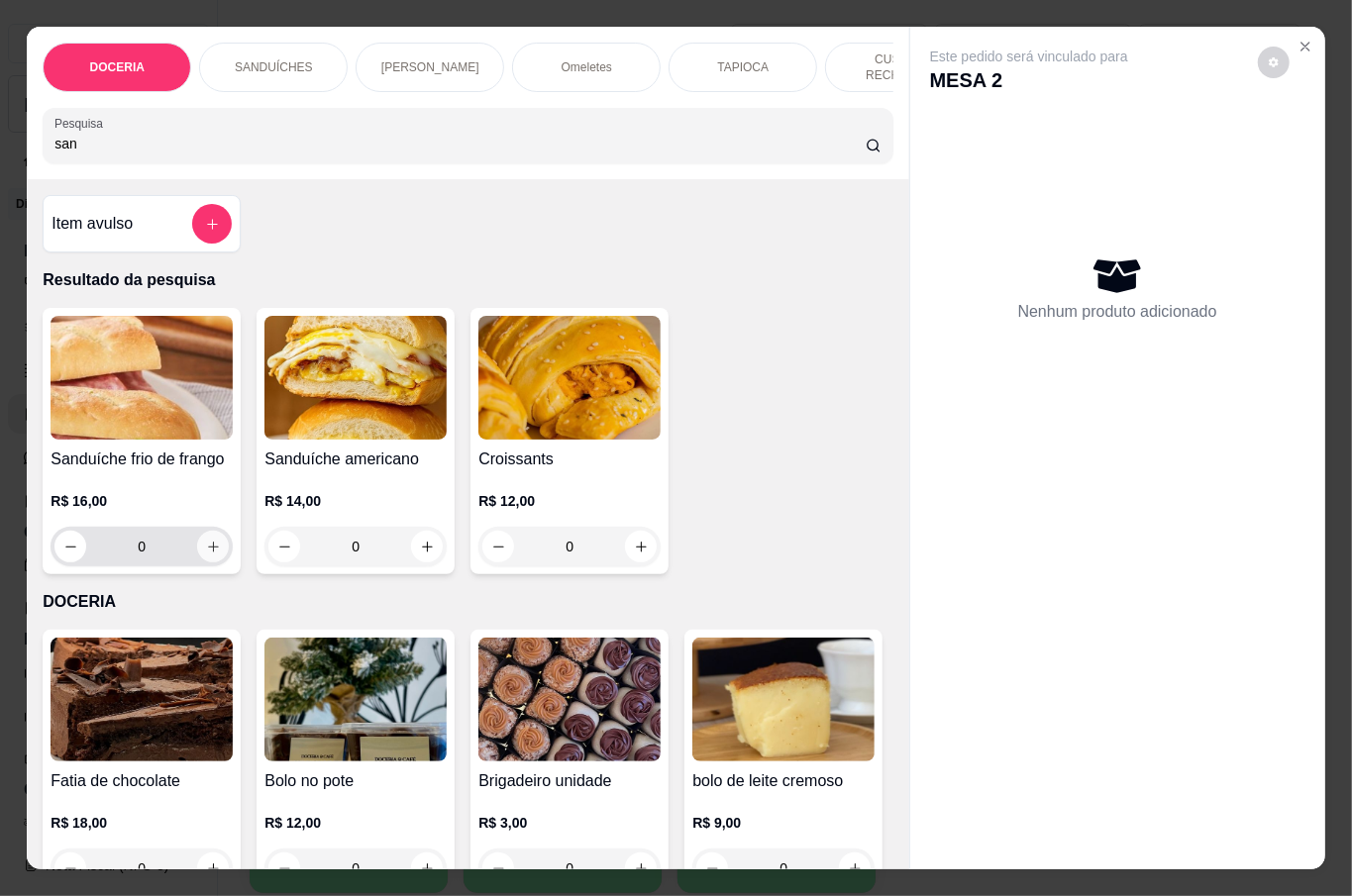 type on "san" 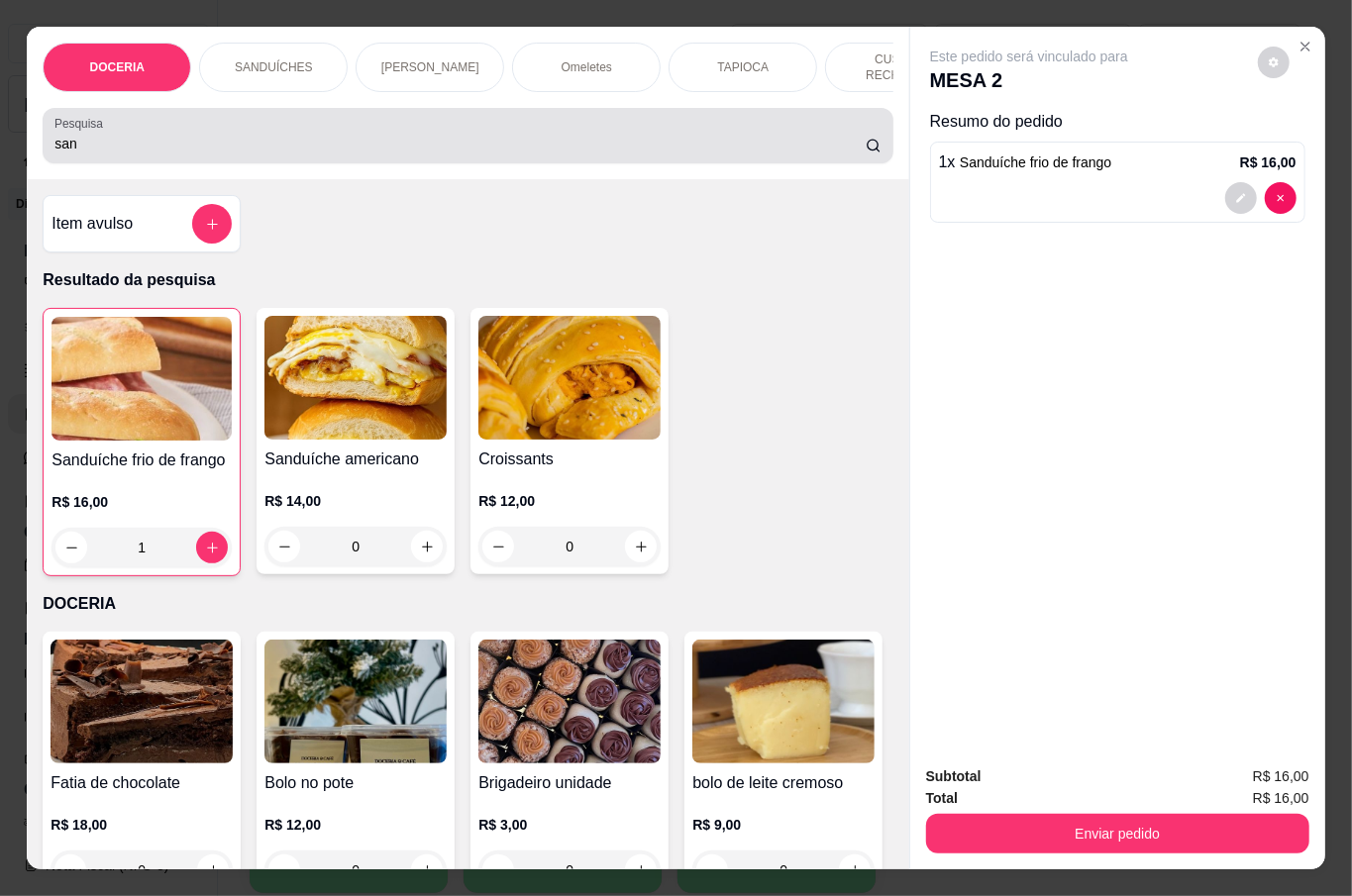 click on "san" at bounding box center [460, 144] 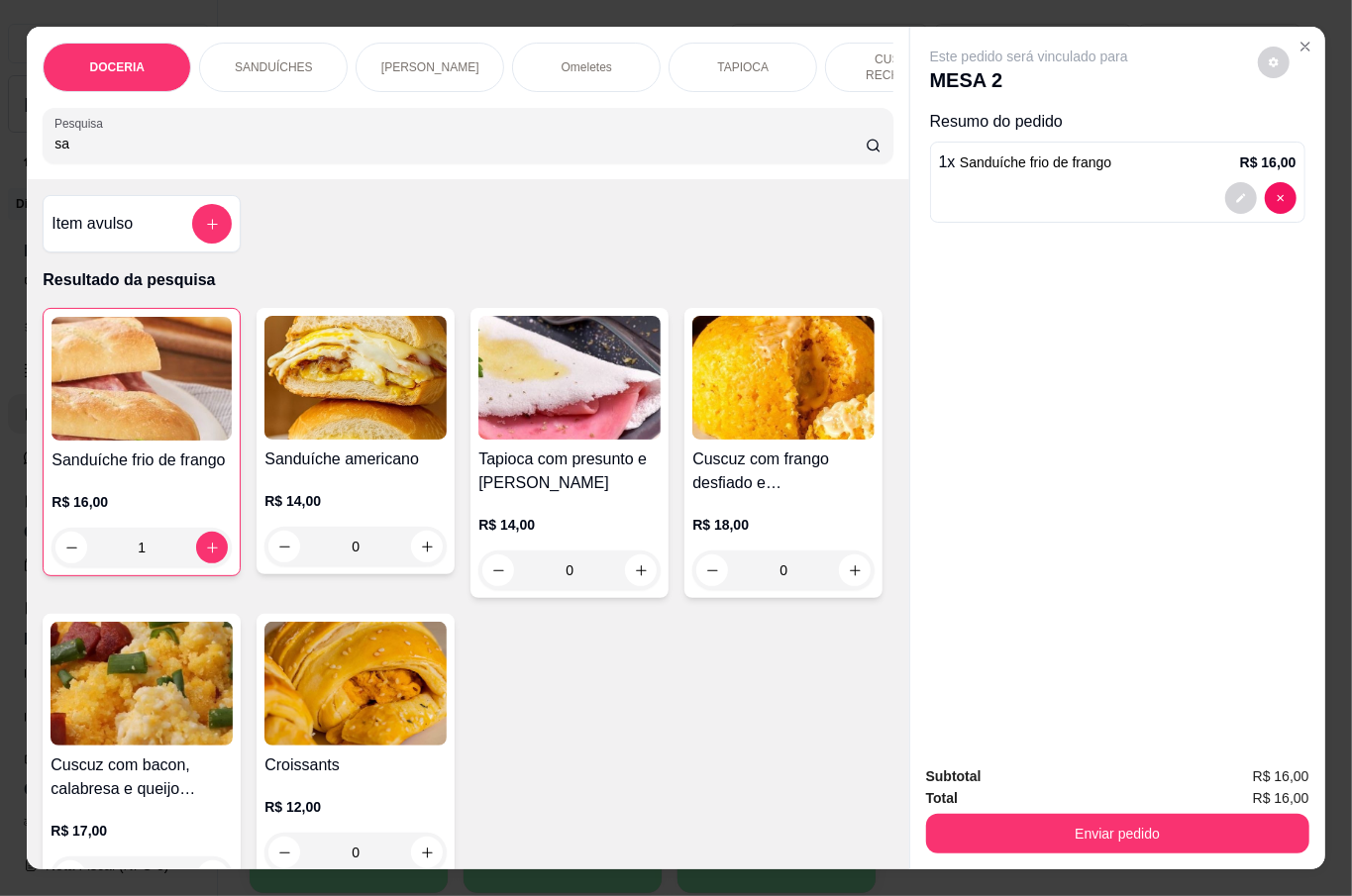 type on "s" 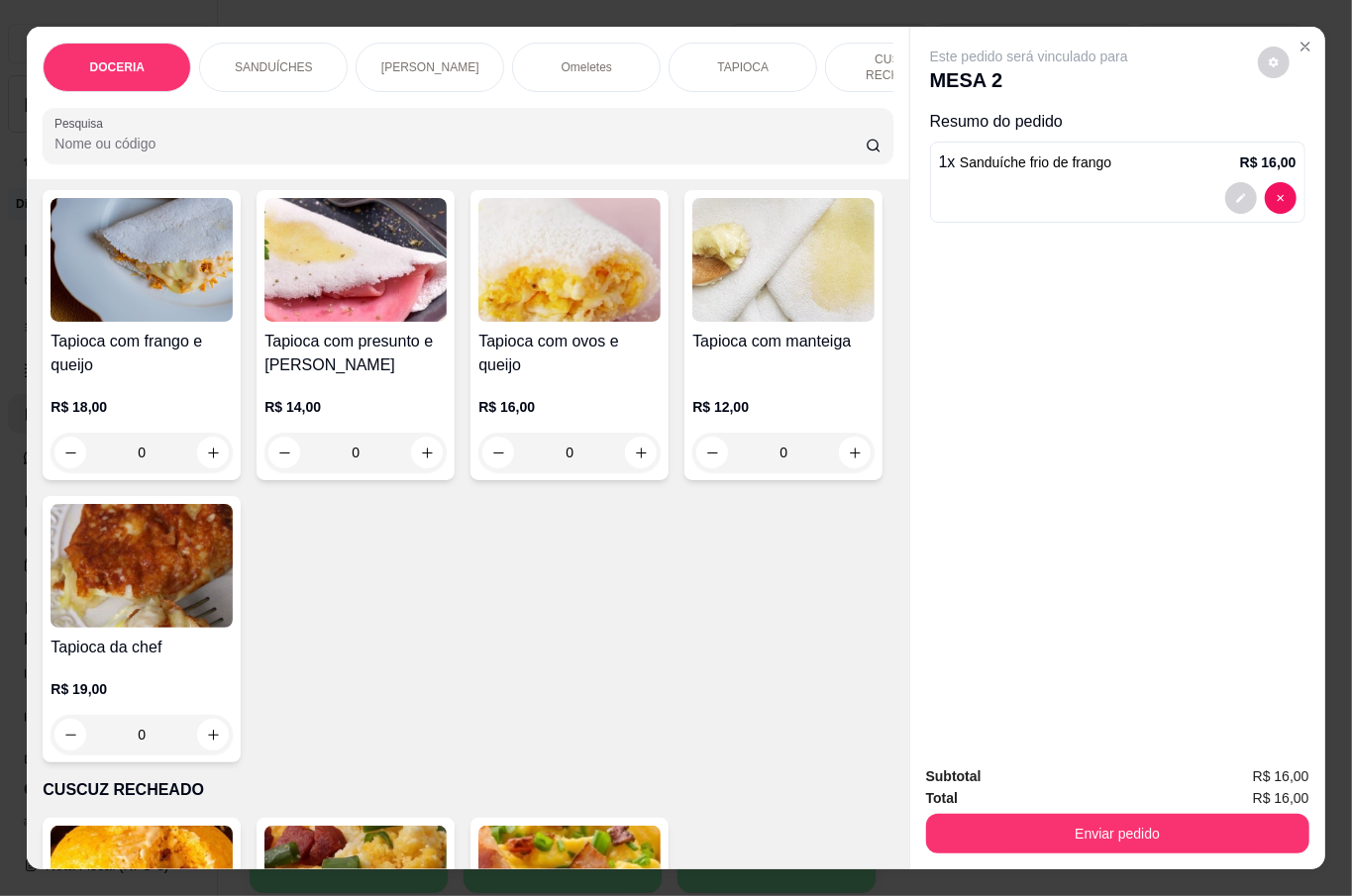 scroll, scrollTop: 2243, scrollLeft: 0, axis: vertical 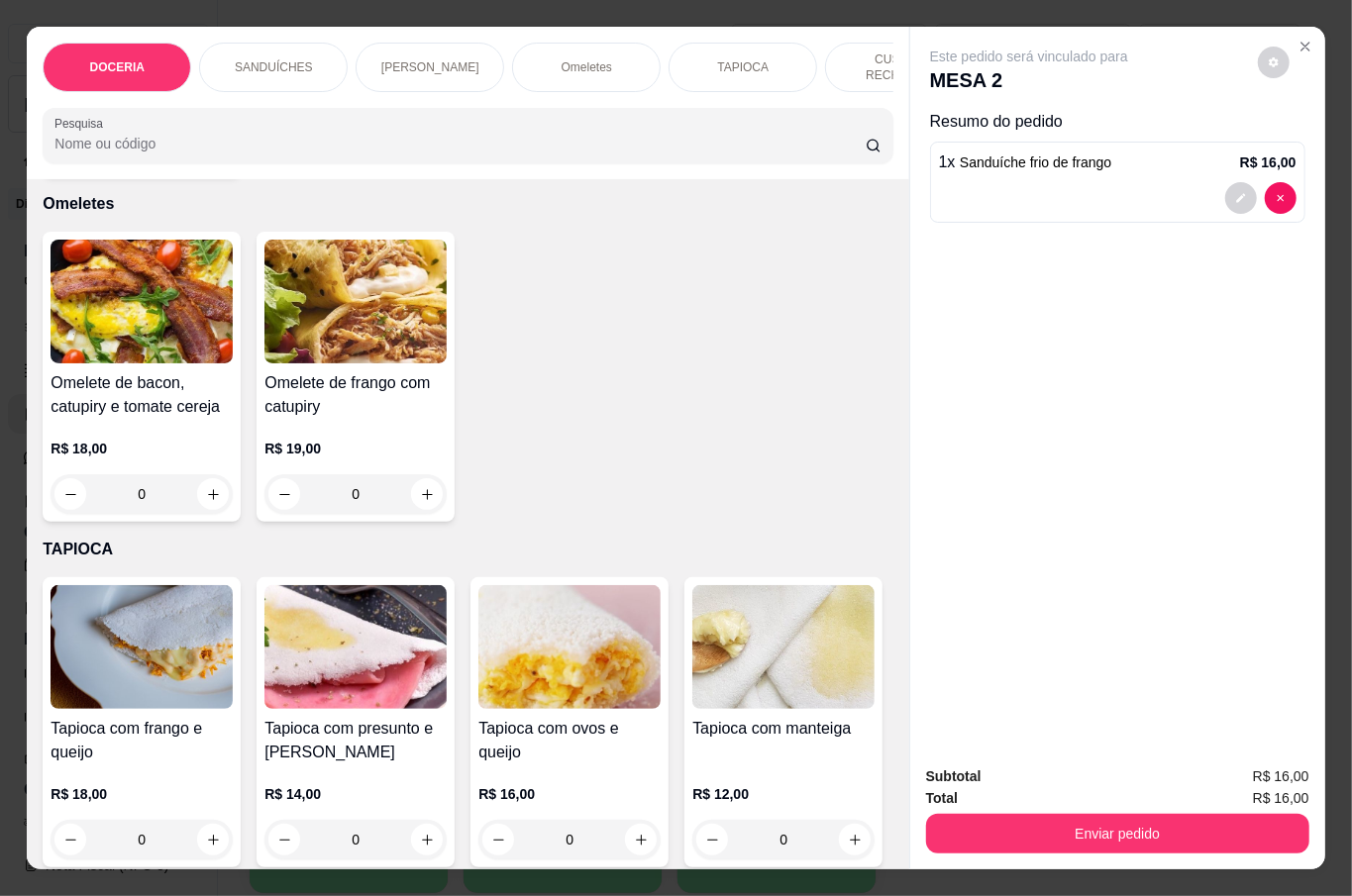 click at bounding box center (468, 136) 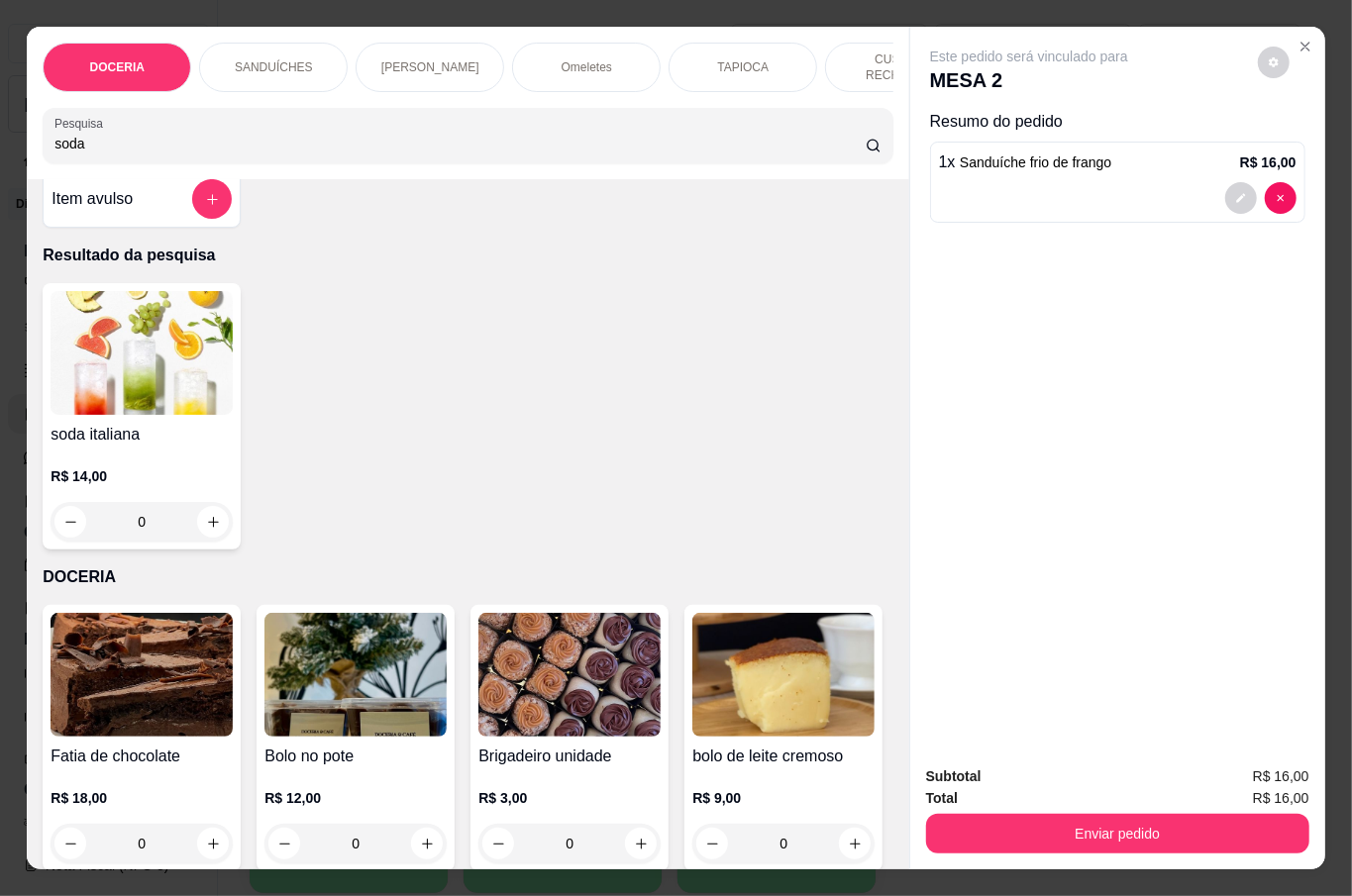 scroll, scrollTop: 0, scrollLeft: 0, axis: both 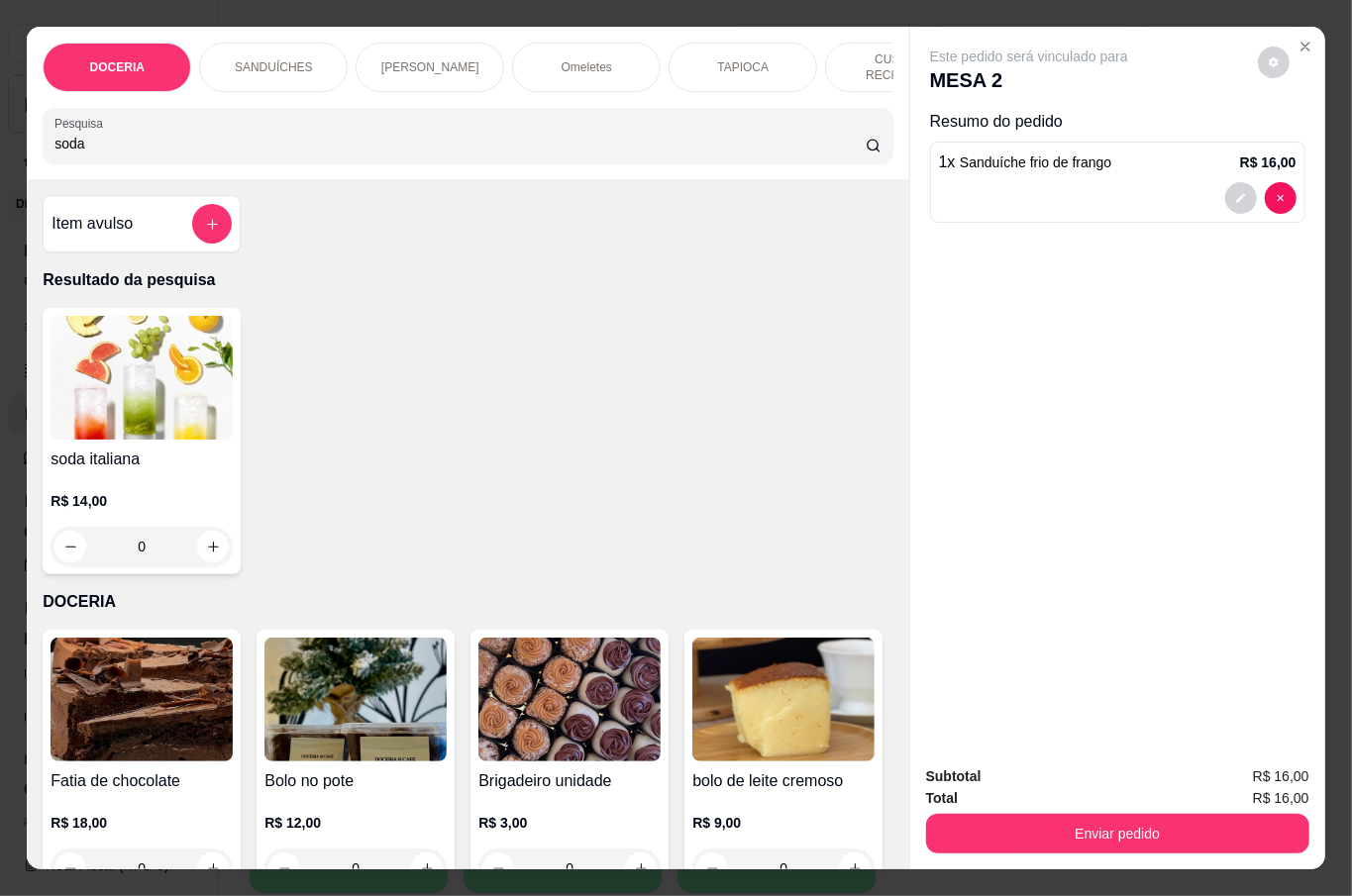 type on "soda" 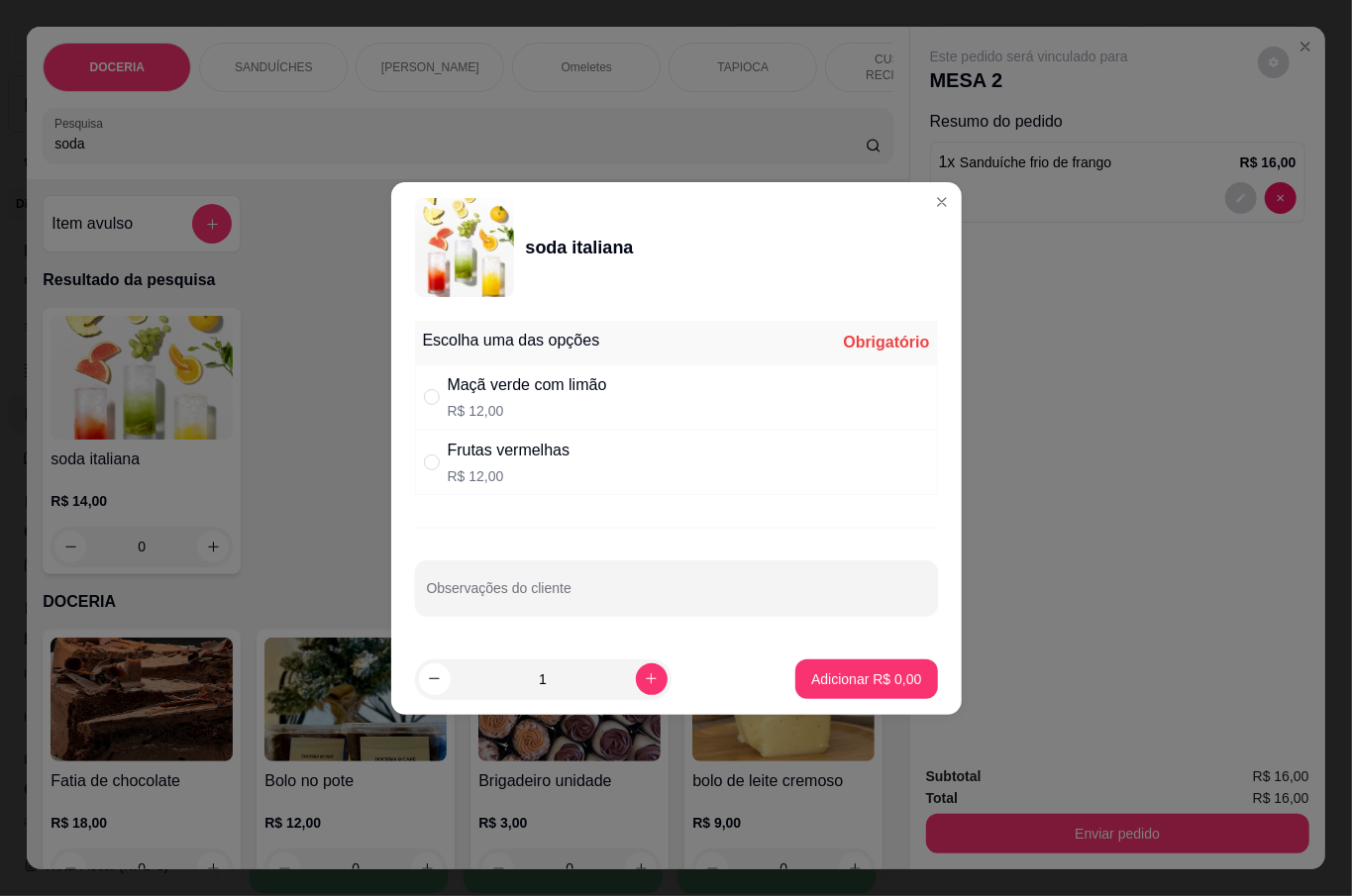 click on "Frutas vermelhas  R$ 12,00" at bounding box center (676, 462) 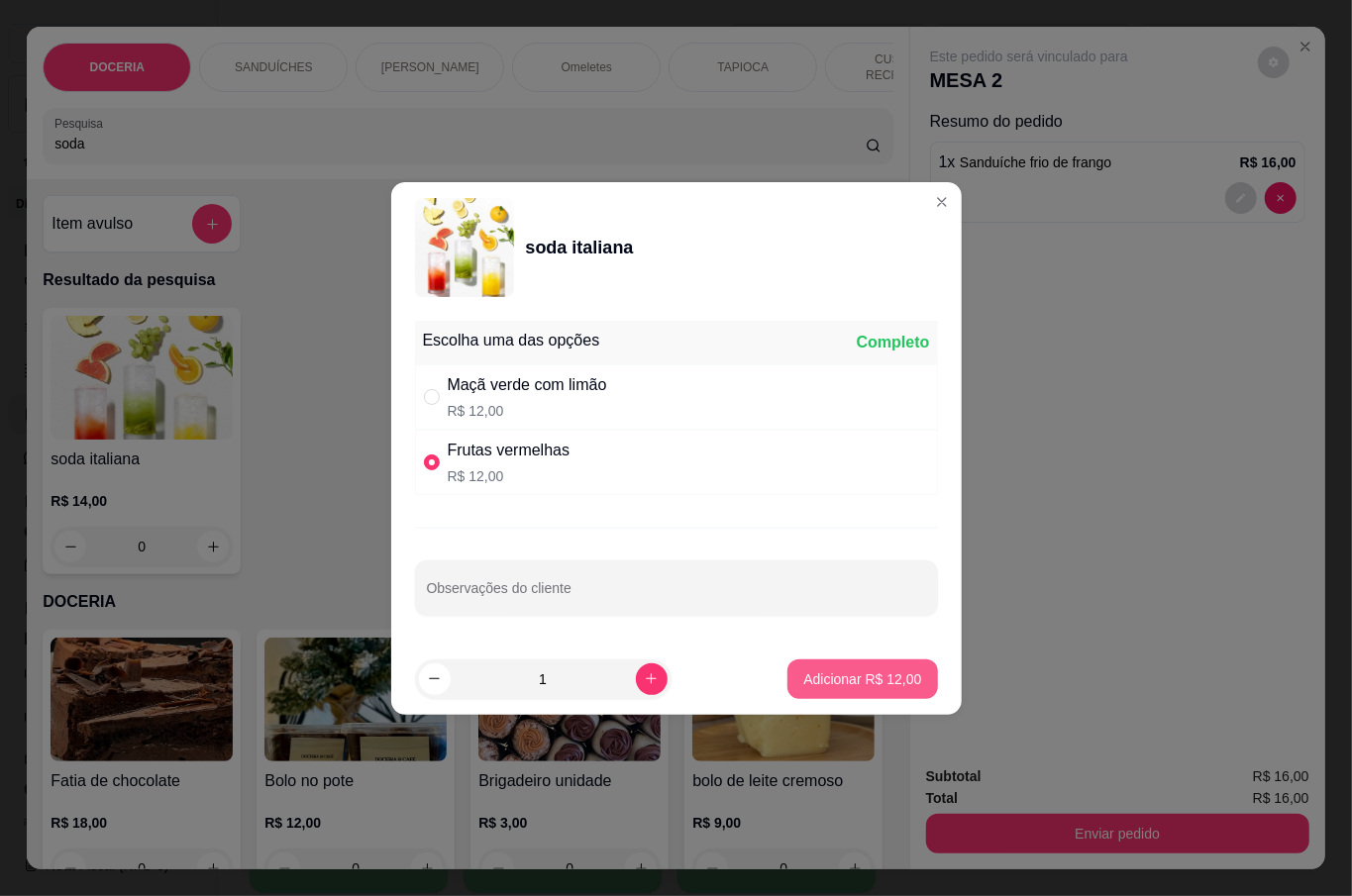 click on "Adicionar   R$ 12,00" at bounding box center [862, 679] 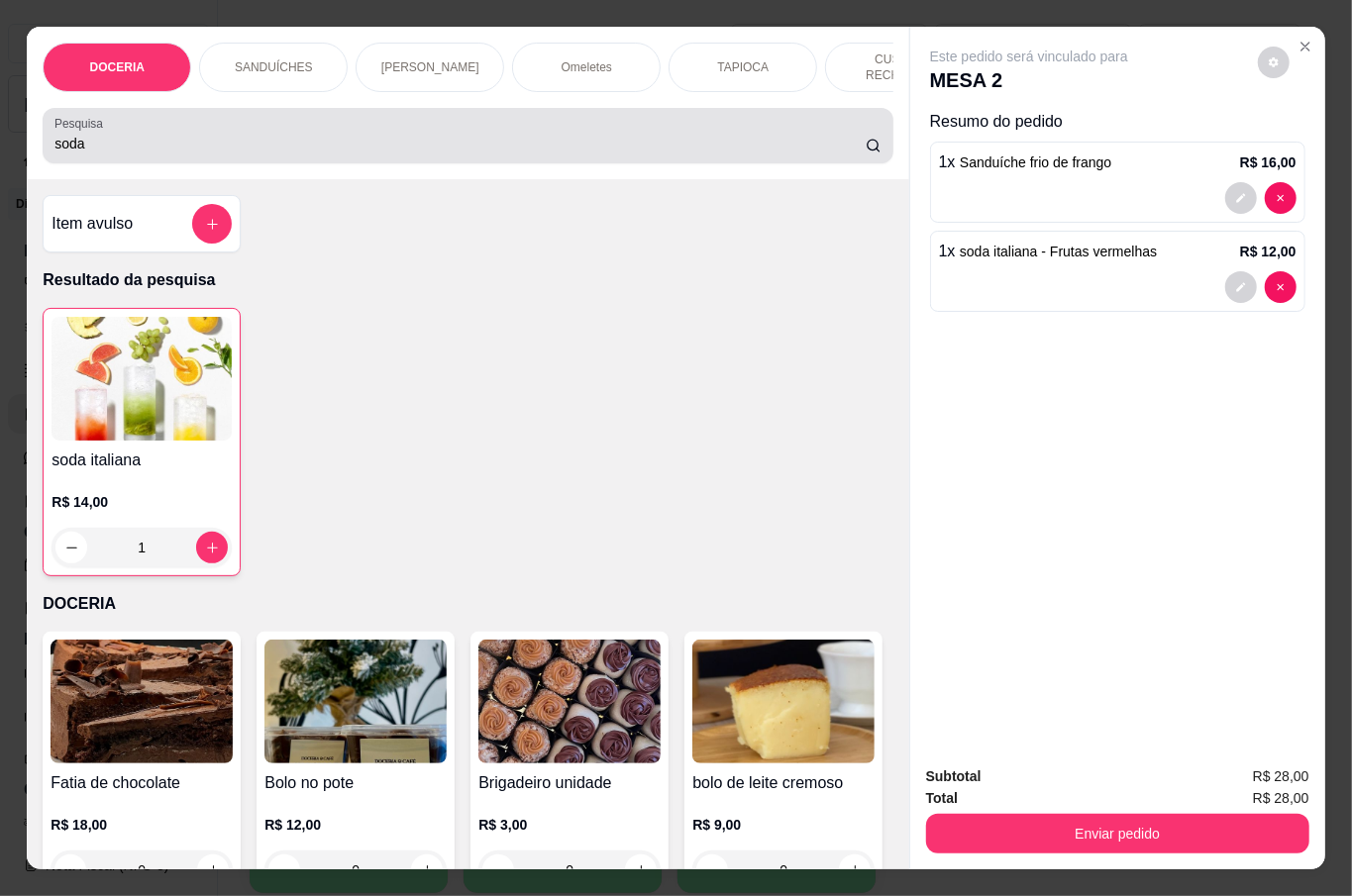 click on "soda" at bounding box center [460, 144] 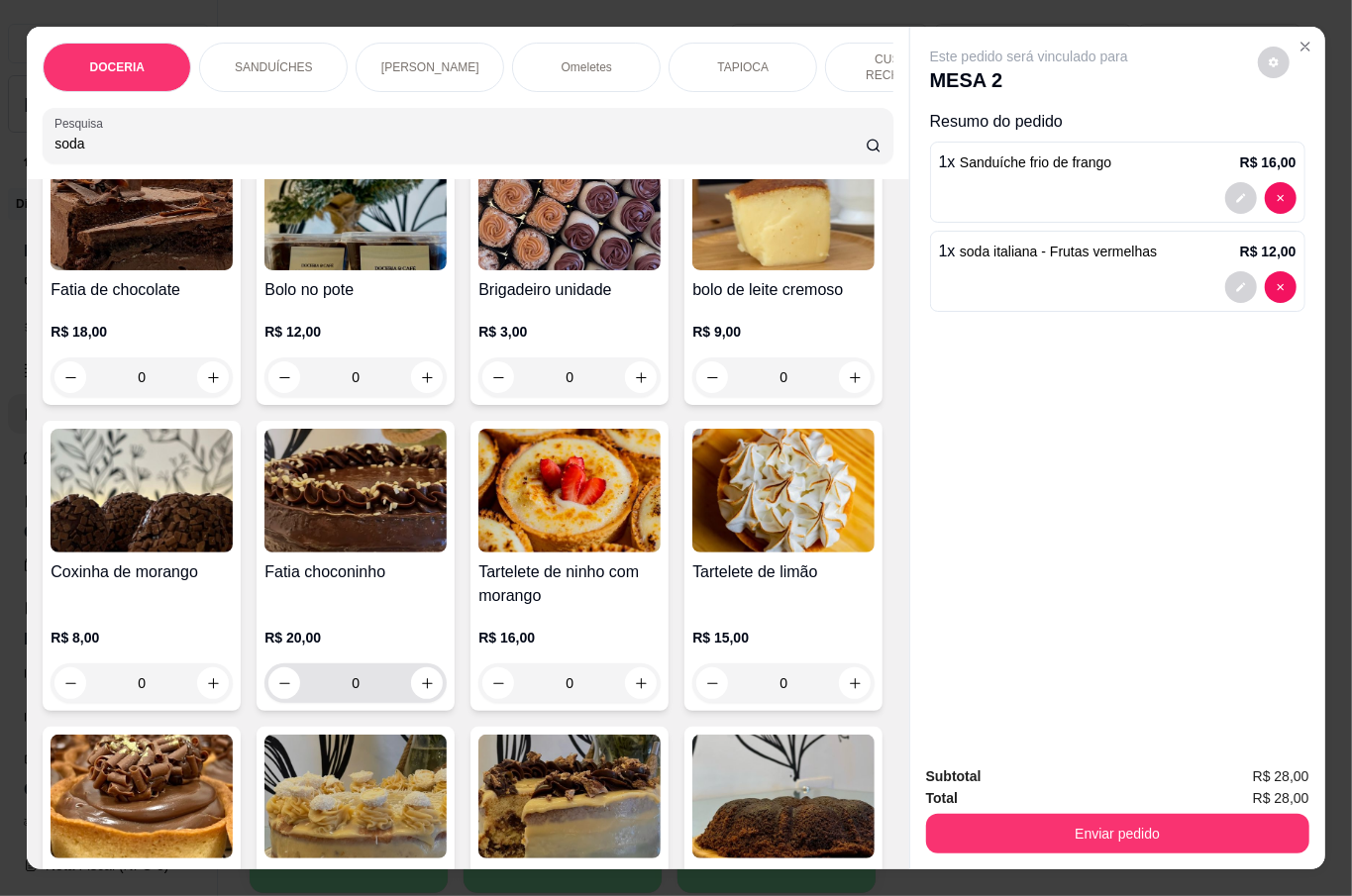 scroll, scrollTop: 659, scrollLeft: 0, axis: vertical 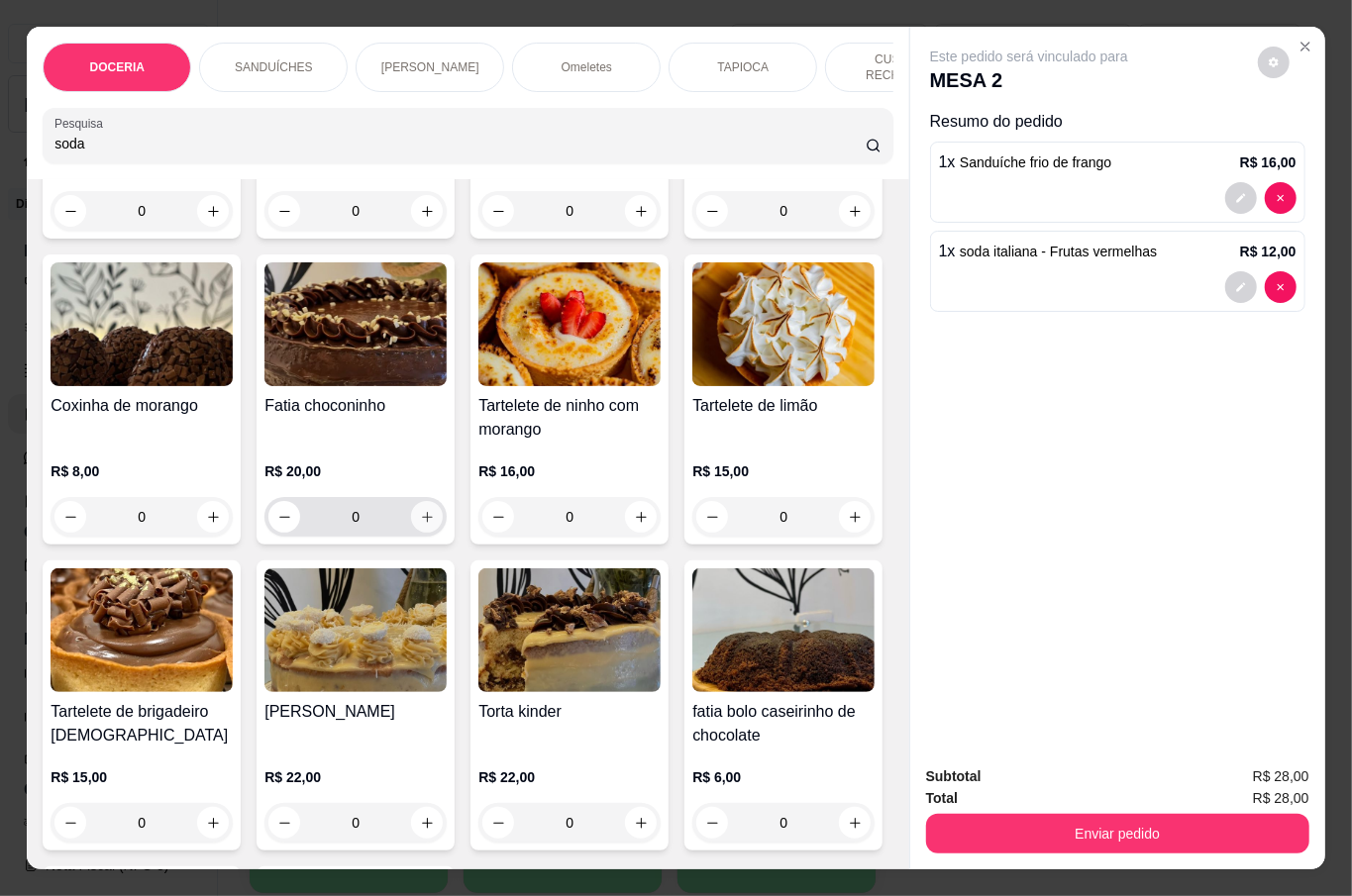 click 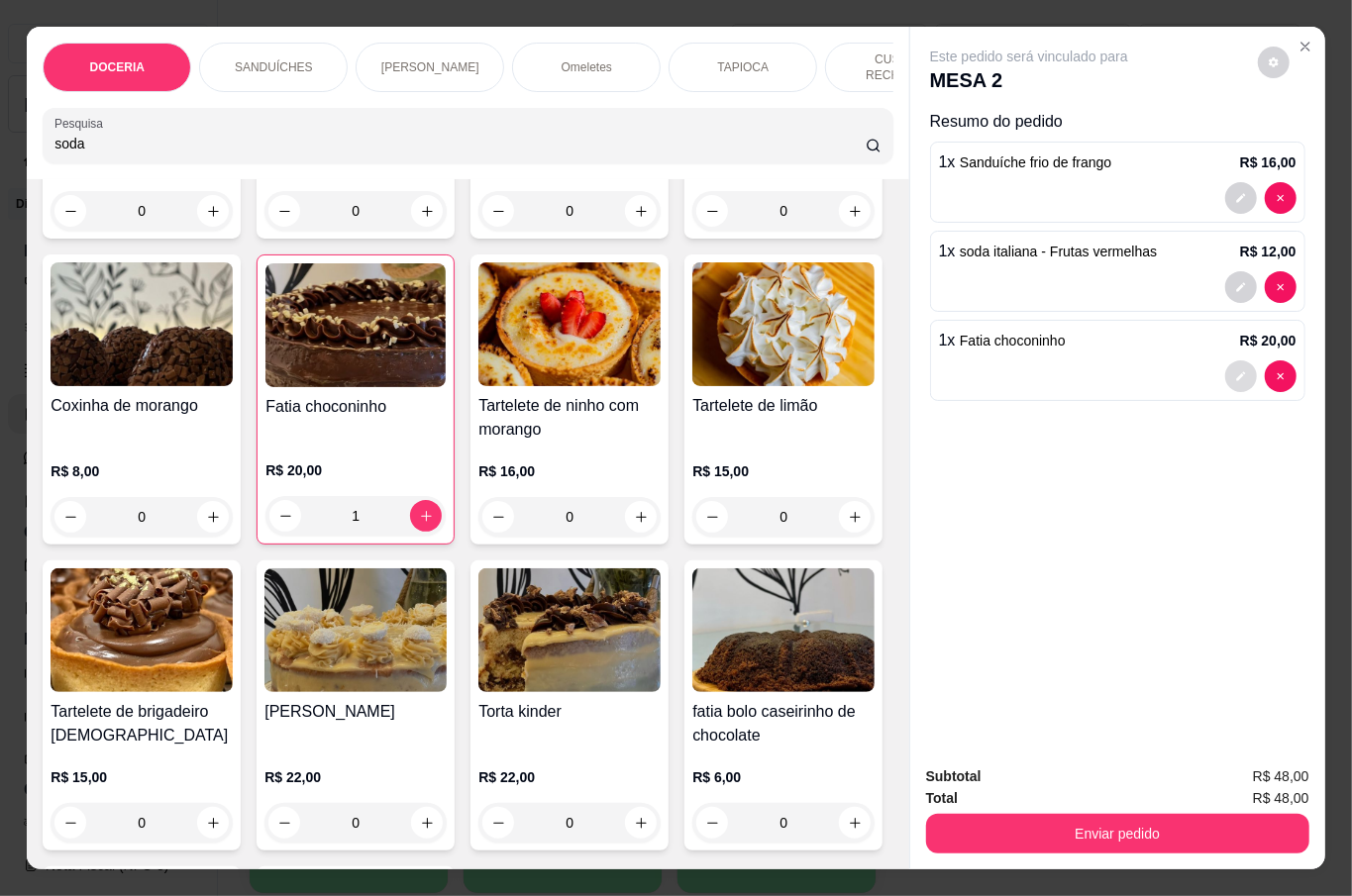 click 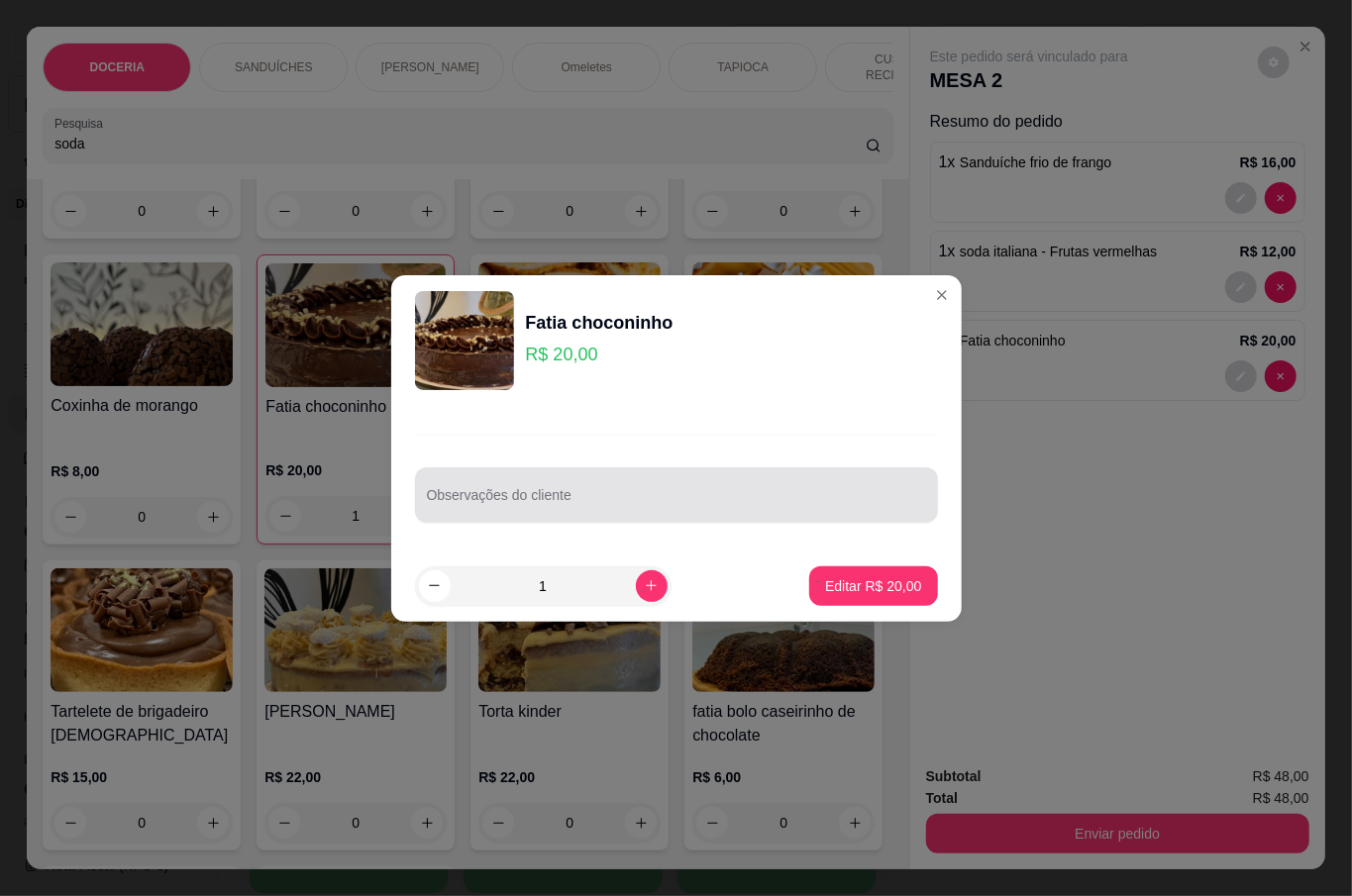 click on "Observações do cliente" at bounding box center [676, 503] 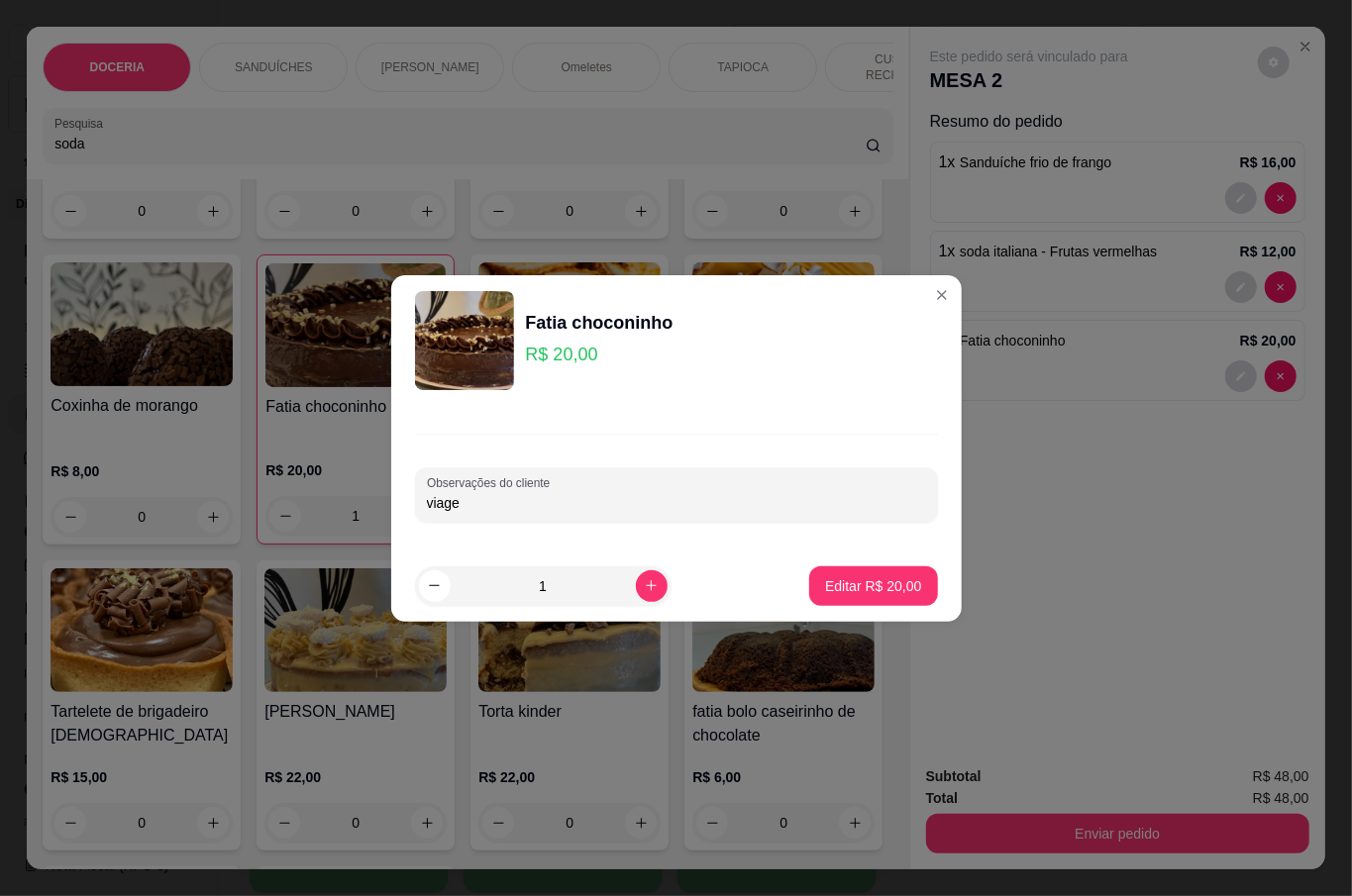 type on "viagem" 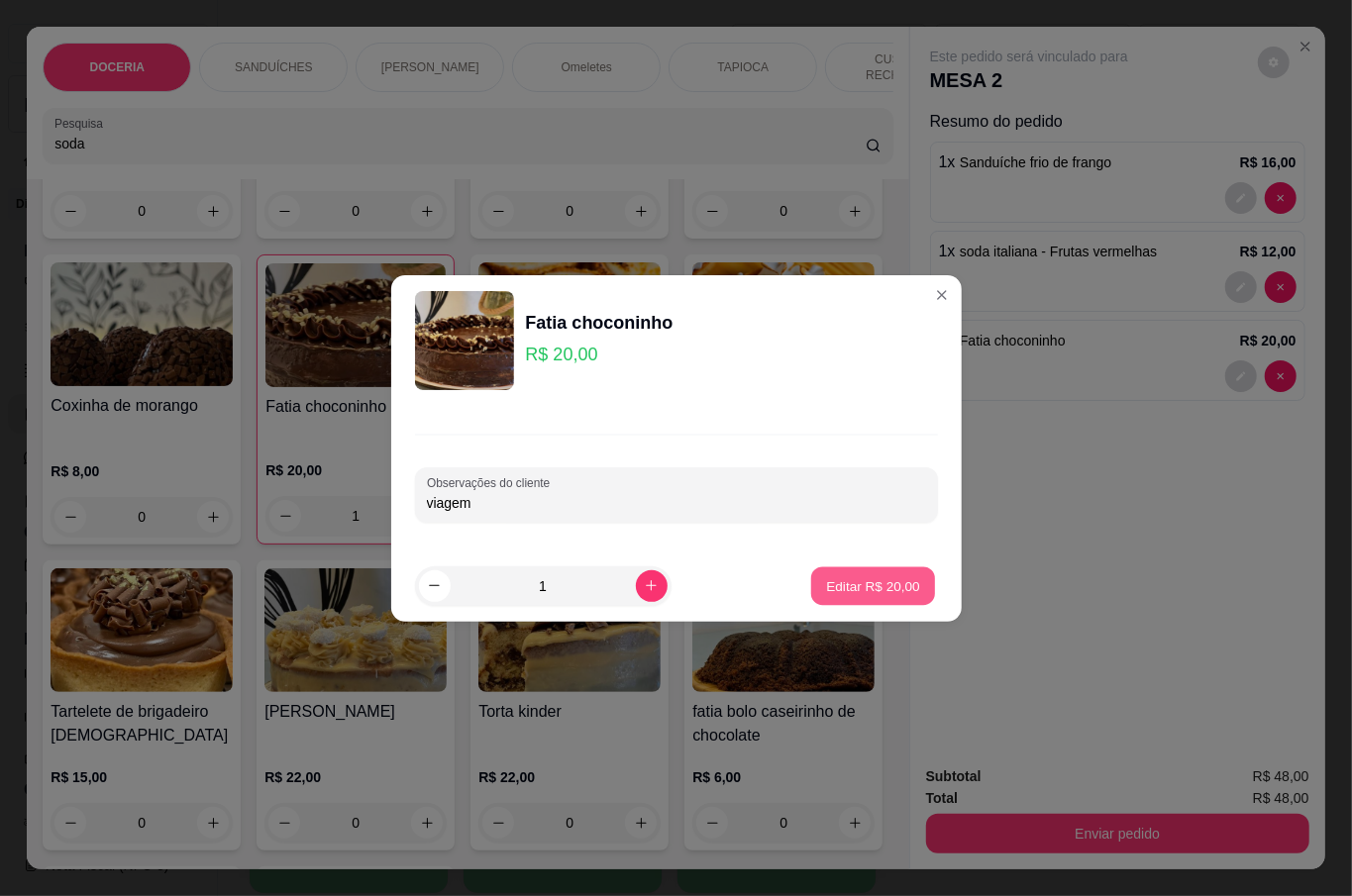 click on "Editar   R$ 20,00" at bounding box center (874, 585) 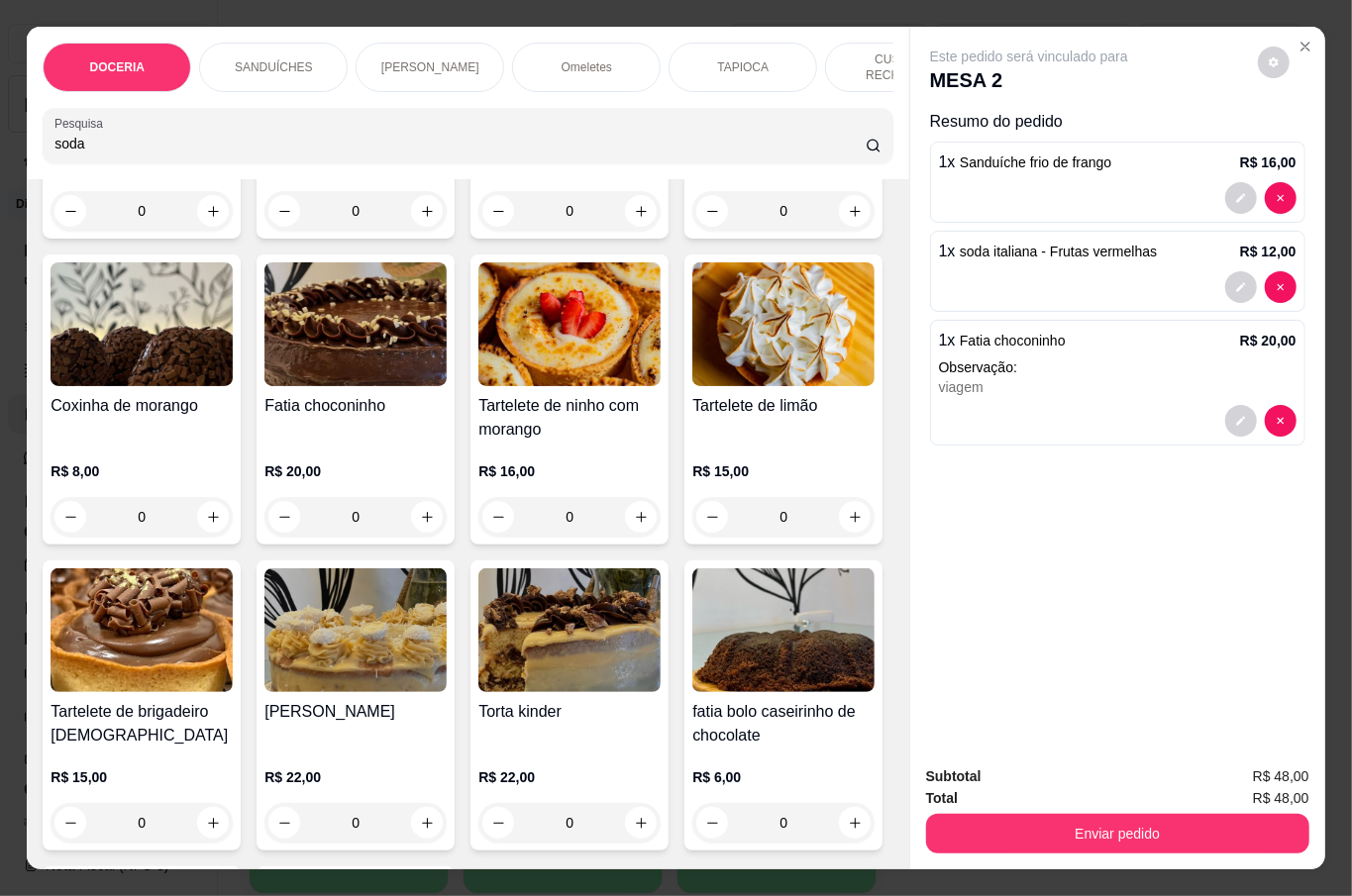 scroll, scrollTop: 792, scrollLeft: 0, axis: vertical 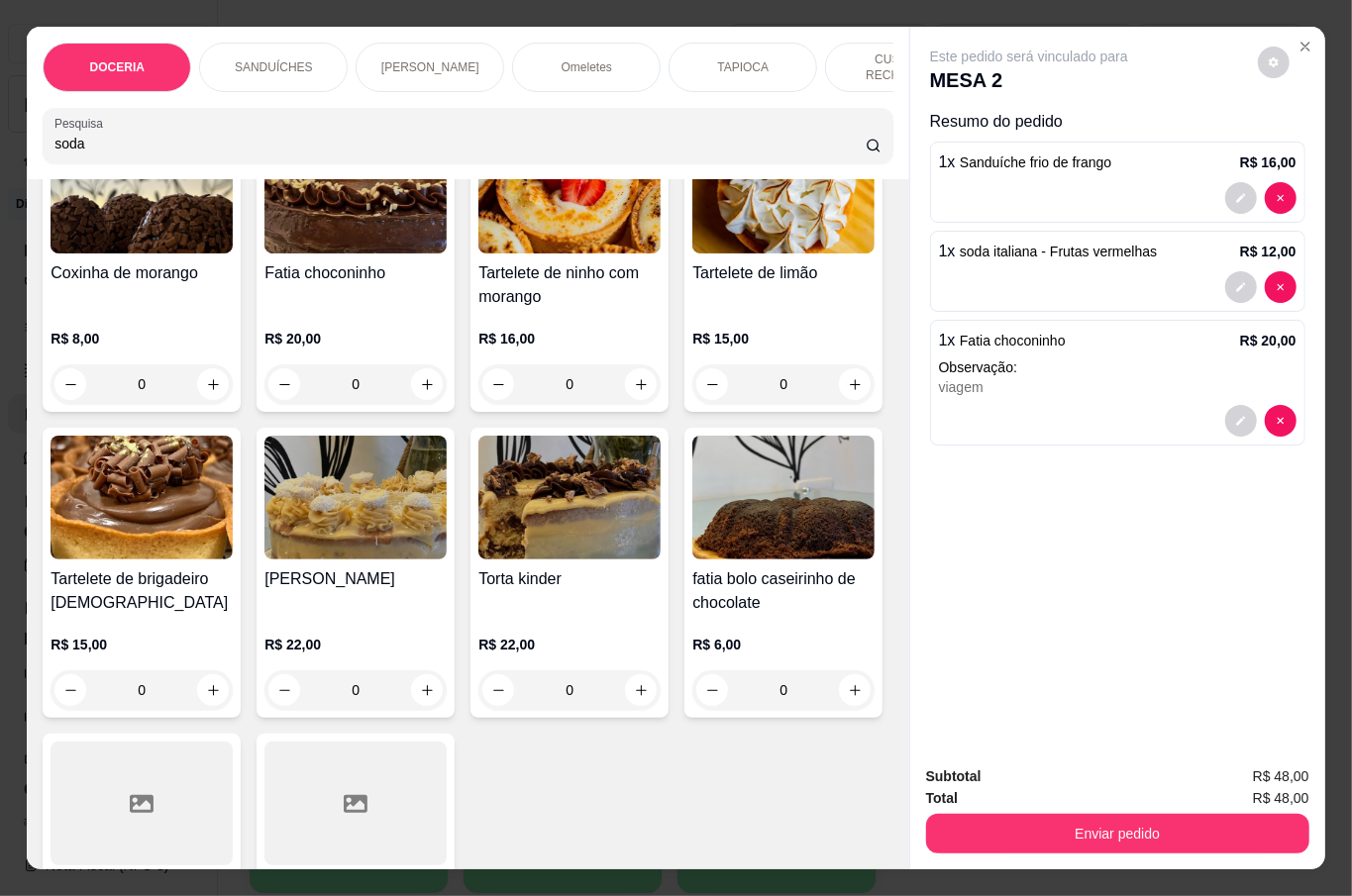 click on "0" at bounding box center (142, 384) 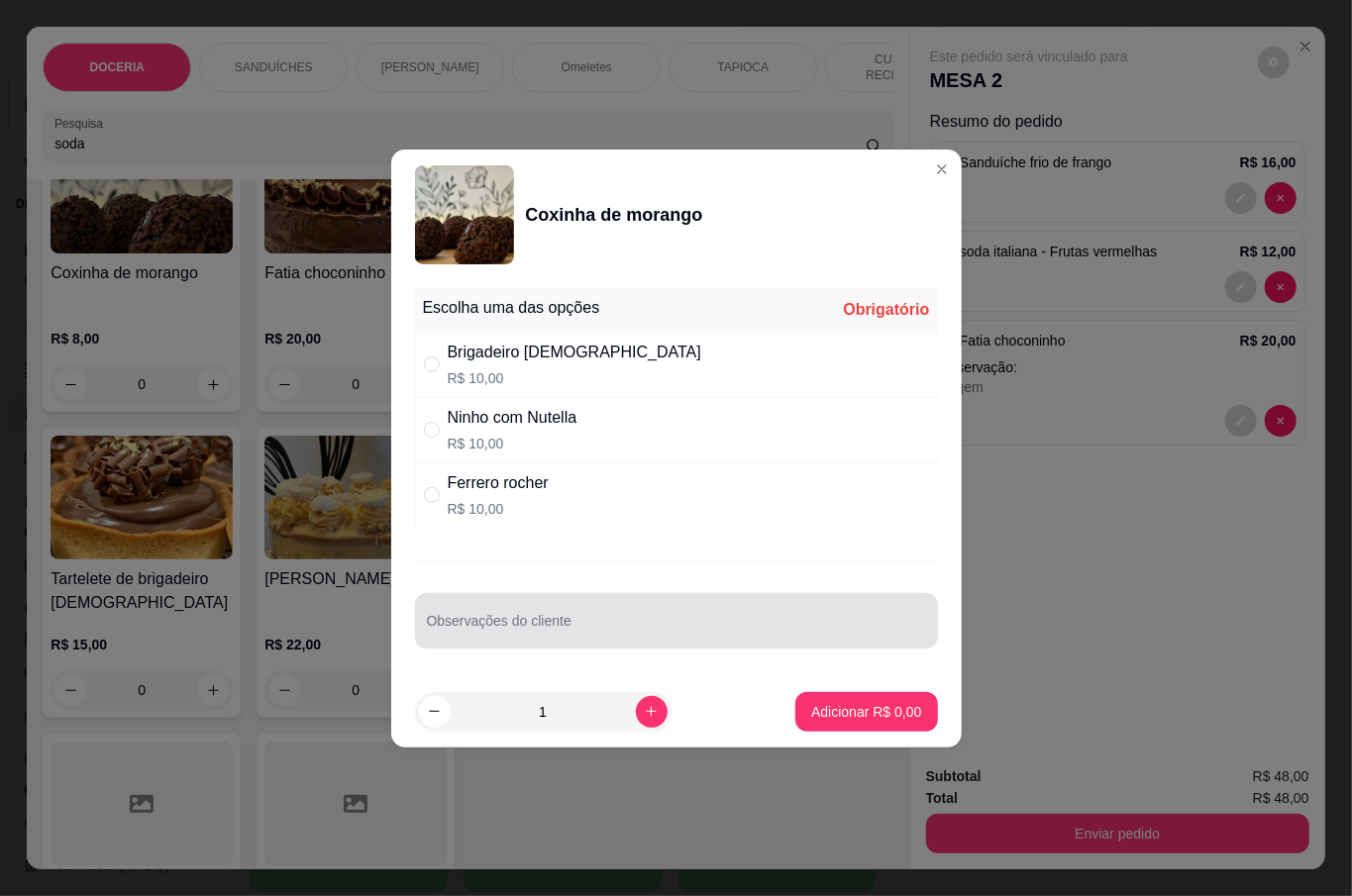 click on "Observações do cliente" at bounding box center (676, 629) 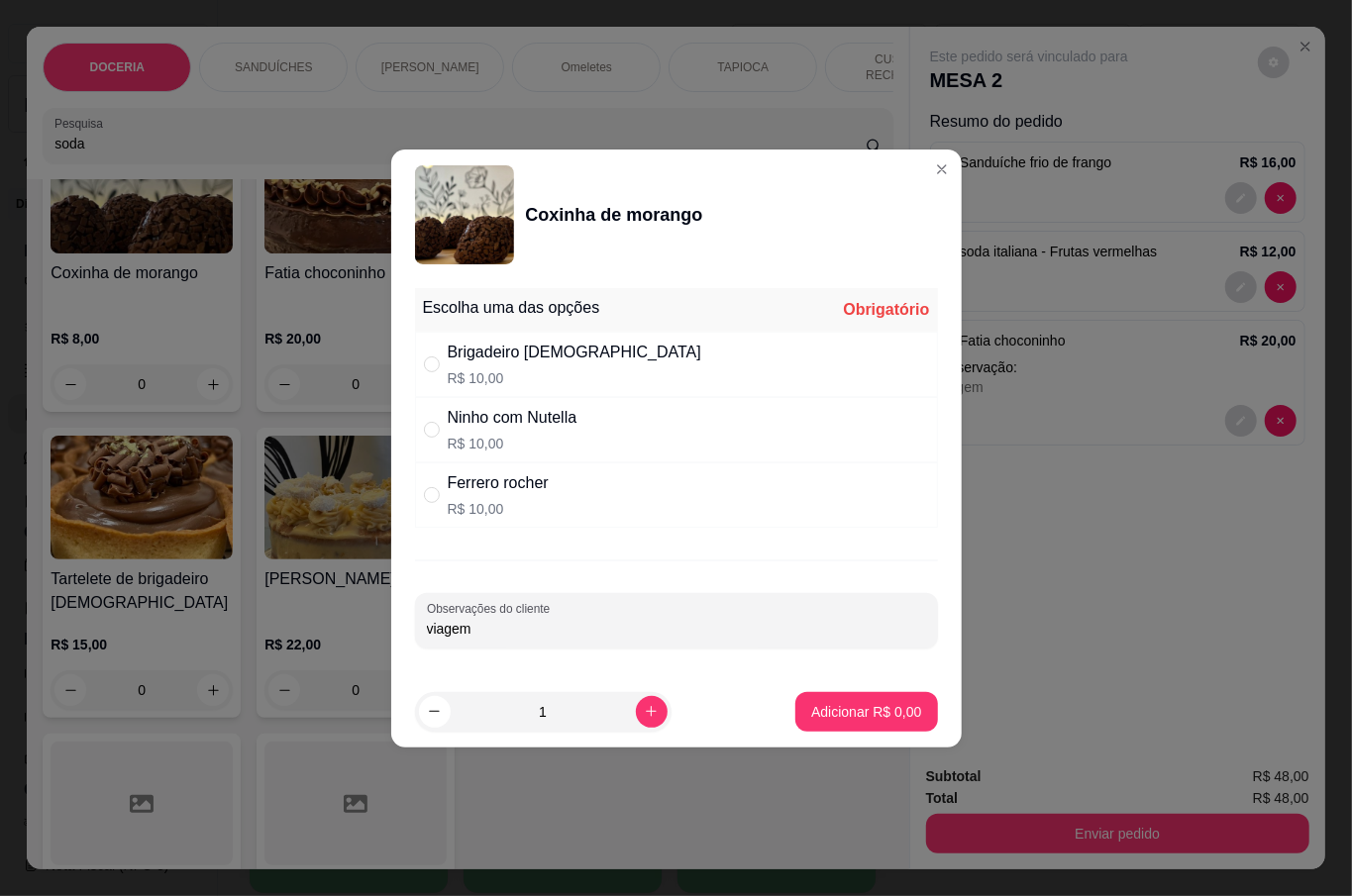 type on "viagem" 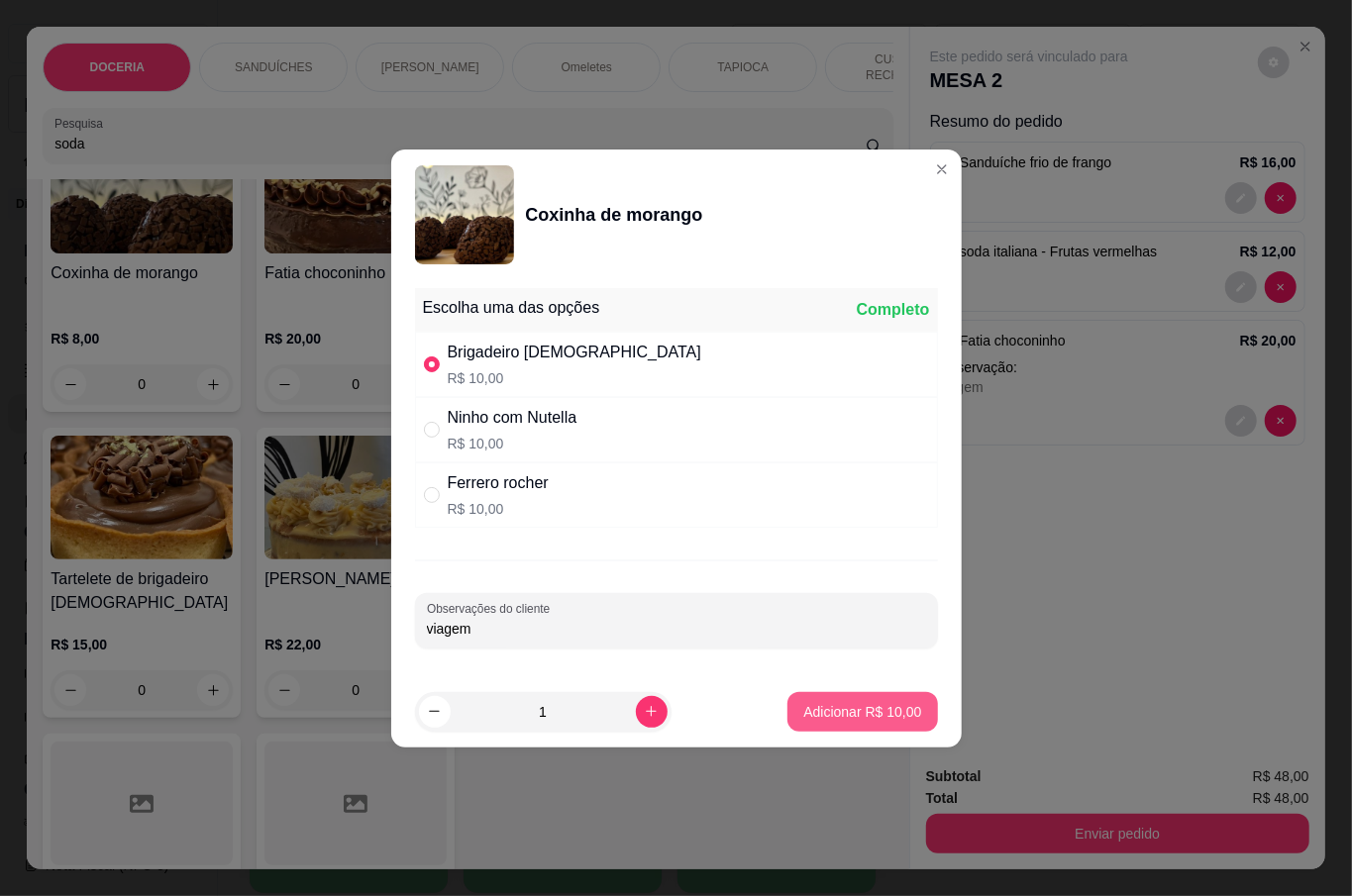 click on "Adicionar   R$ 10,00" at bounding box center (862, 712) 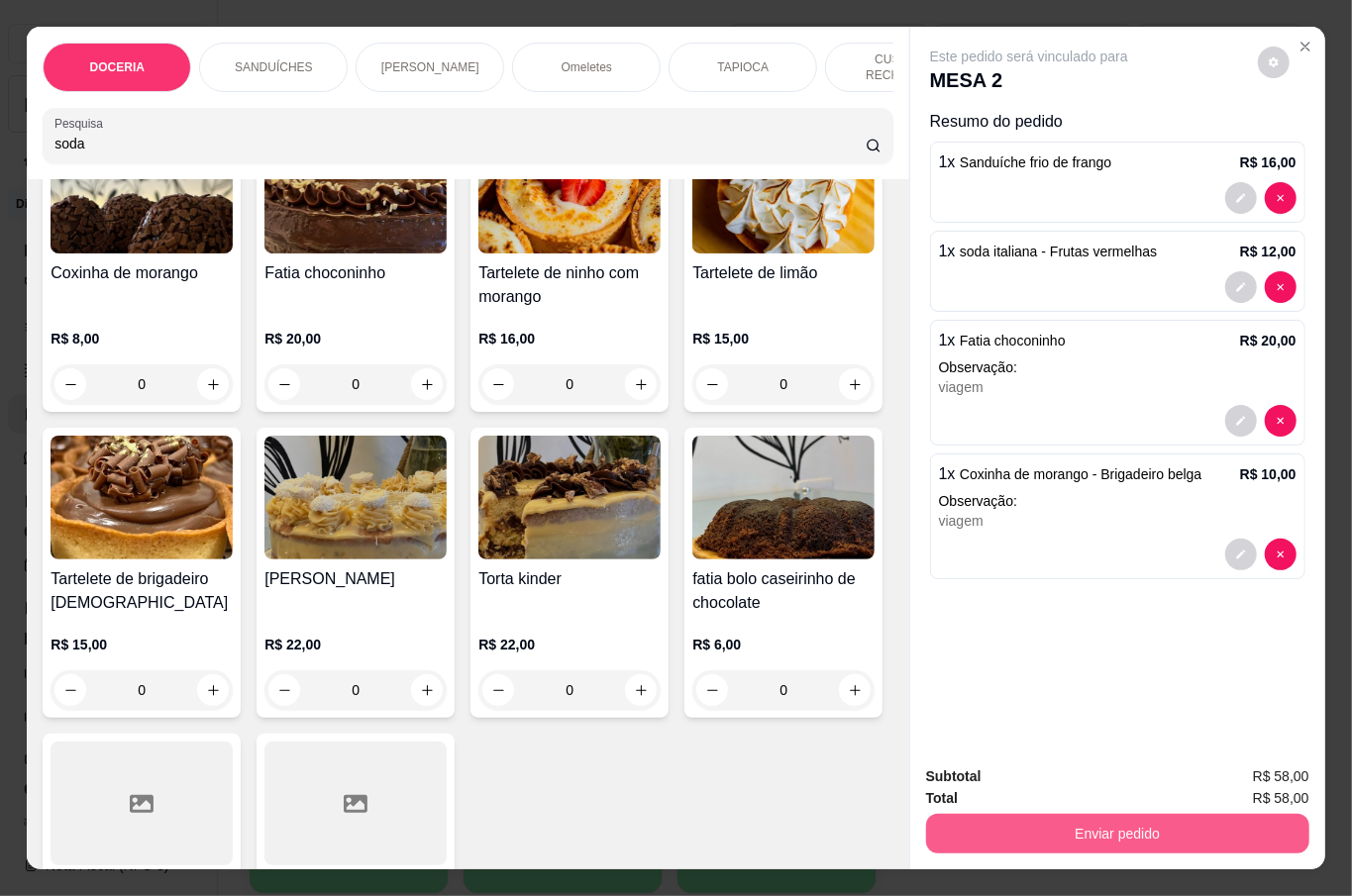 click on "Enviar pedido" at bounding box center [1117, 834] 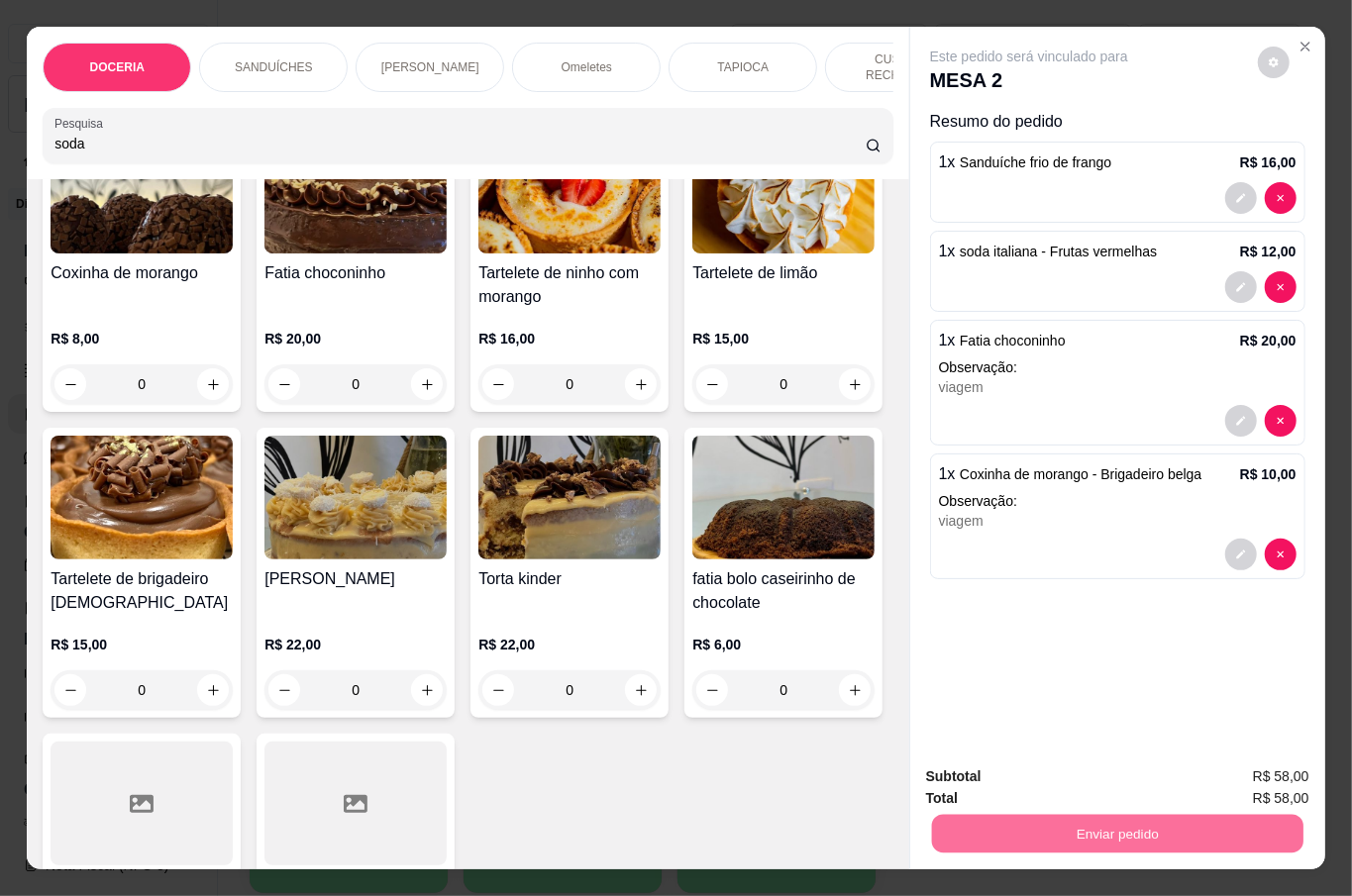 click on "Não registrar e enviar pedido" at bounding box center [1050, 775] 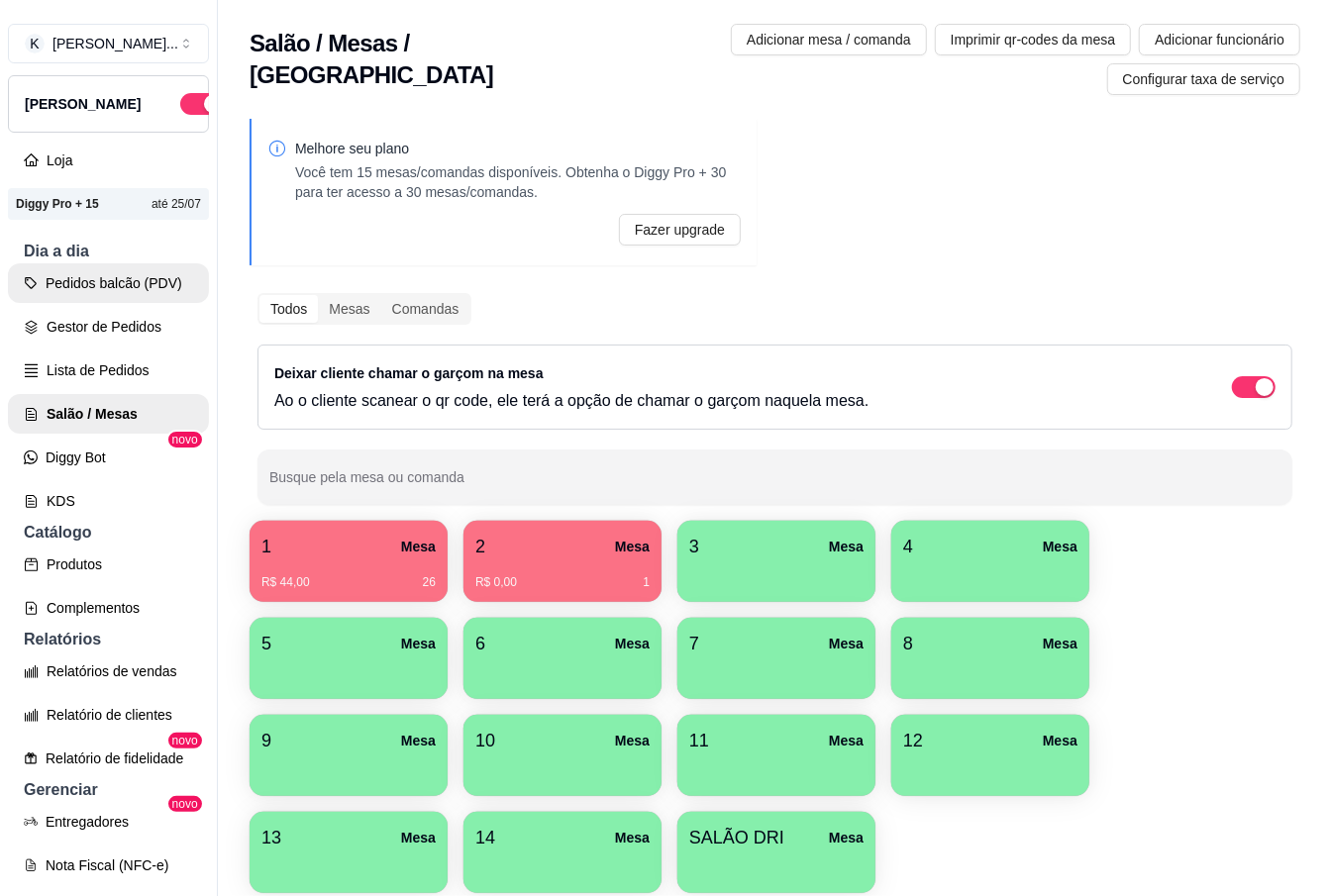 click on "Pedidos balcão (PDV)" at bounding box center (108, 283) 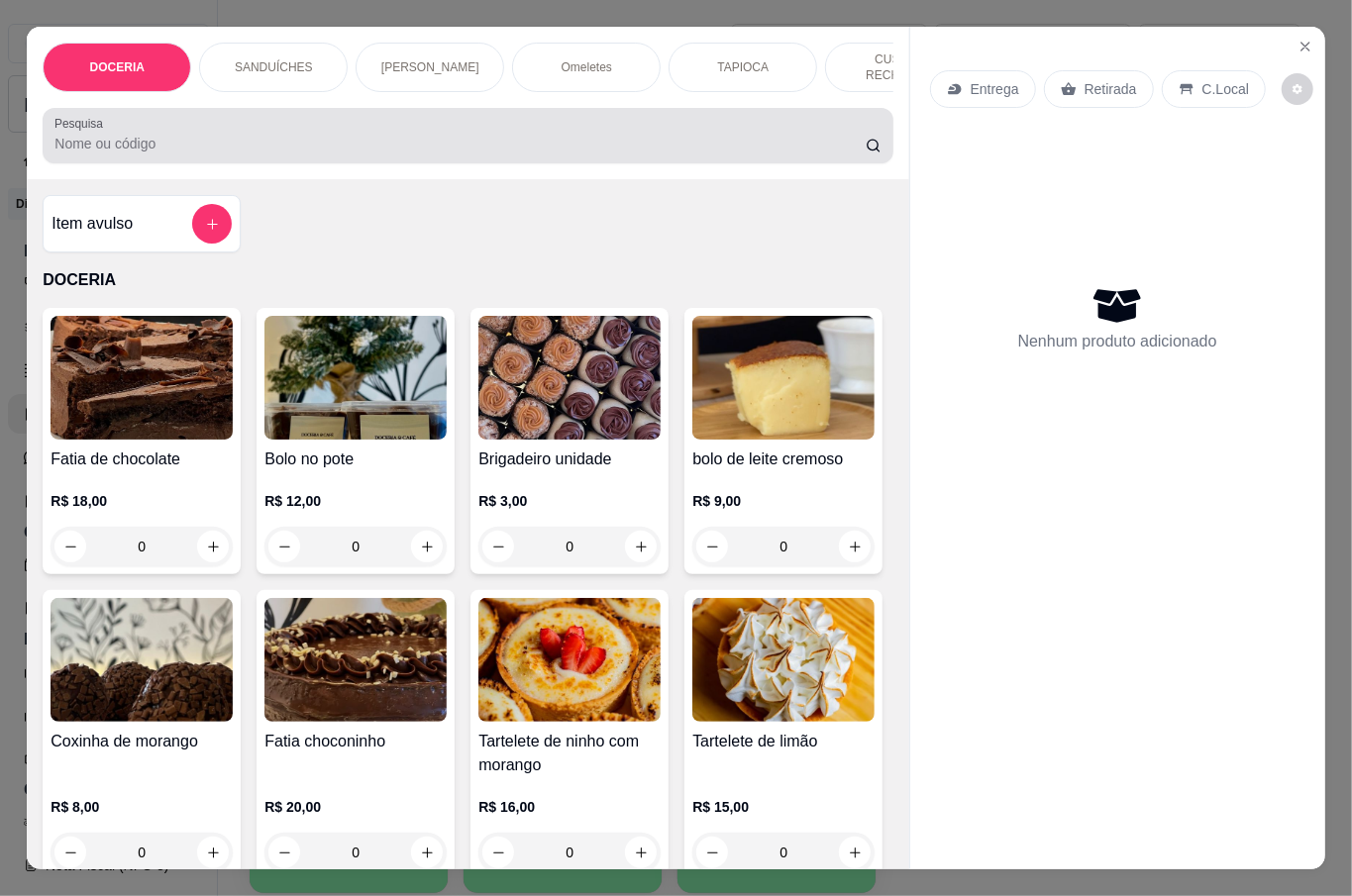 click on "Pesquisa" at bounding box center (468, 136) 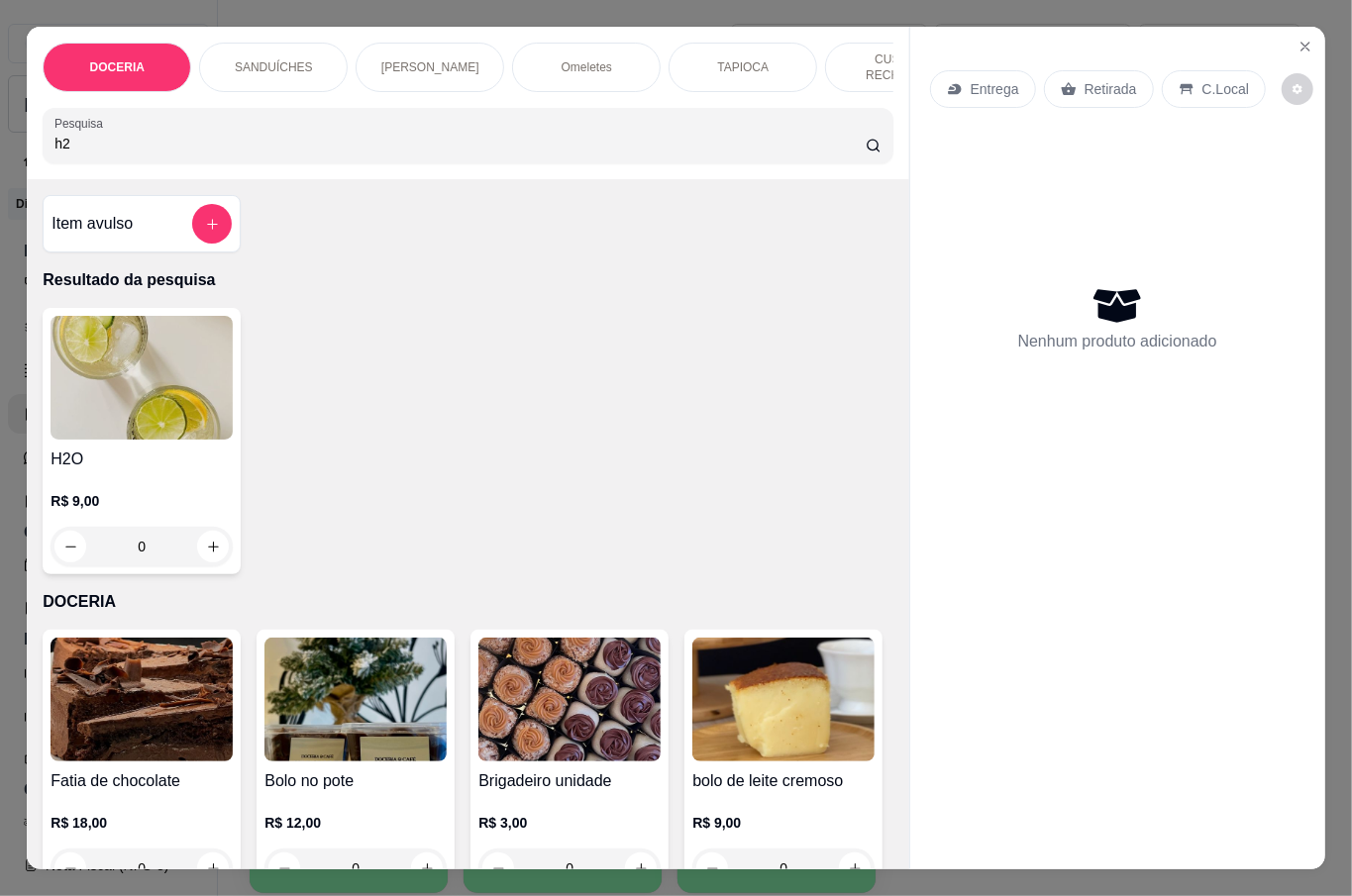 type on "h2" 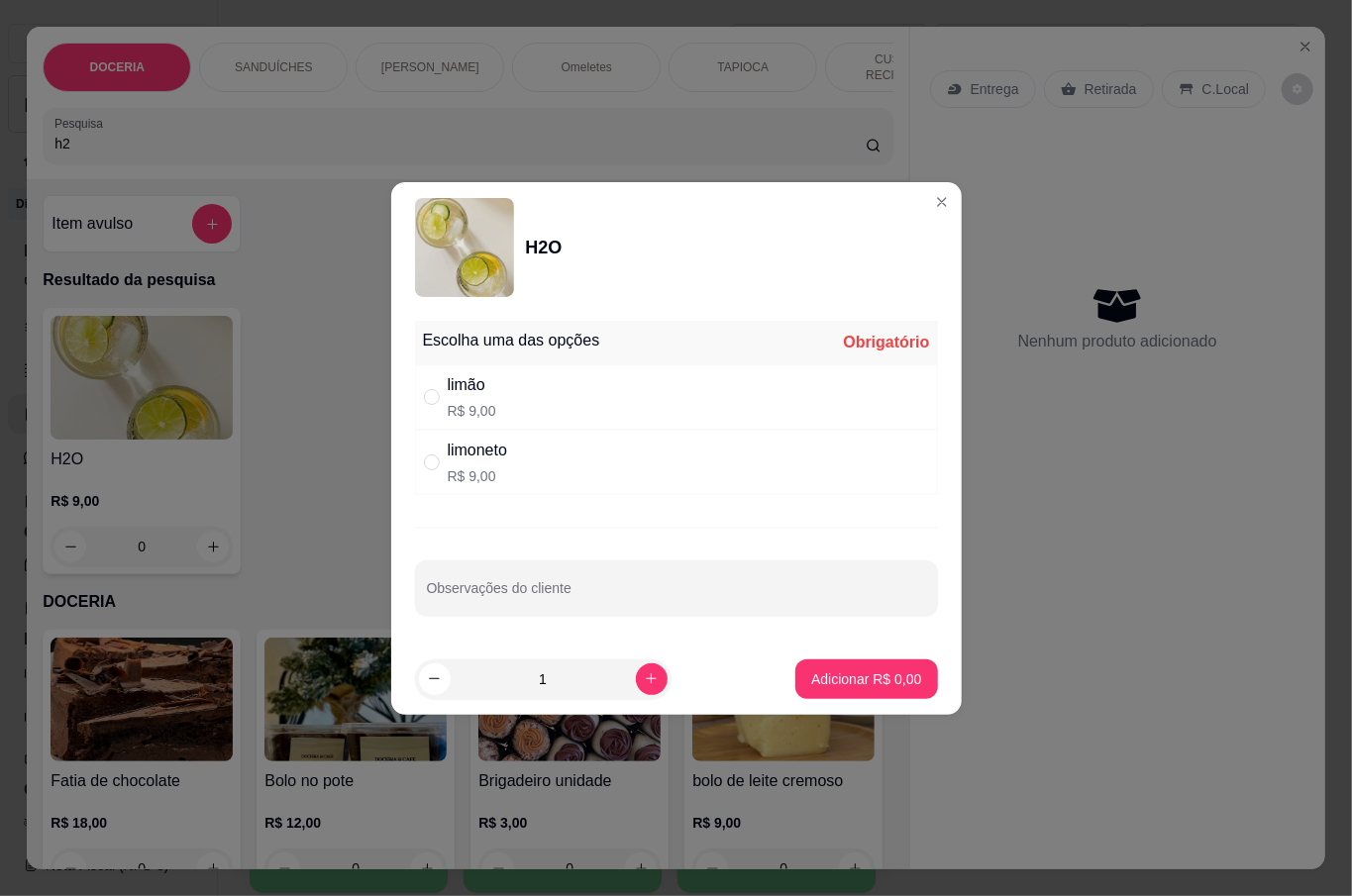 click on "limão  R$ 9,00" at bounding box center [676, 397] 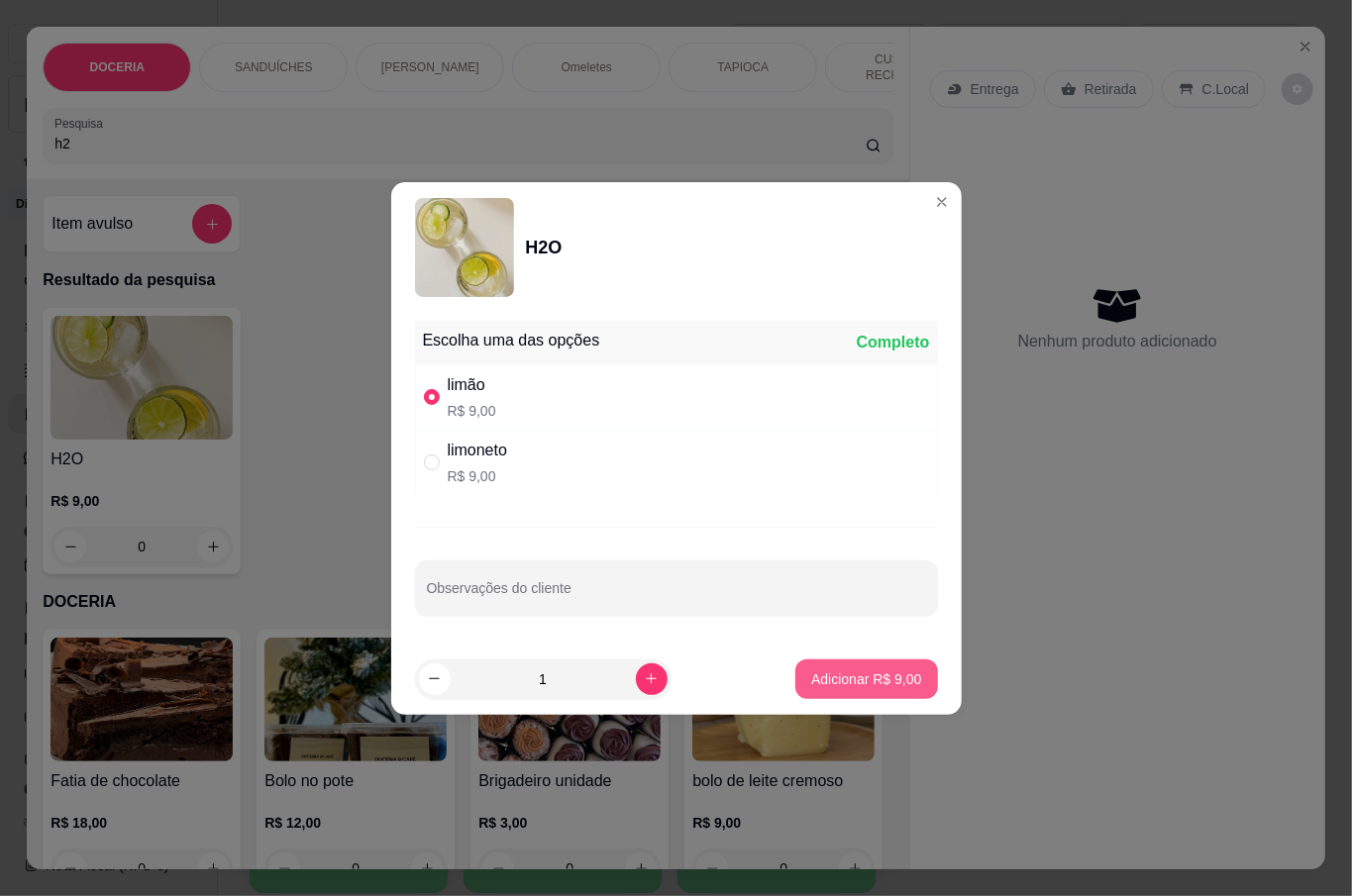 click on "Adicionar   R$ 9,00" at bounding box center (866, 679) 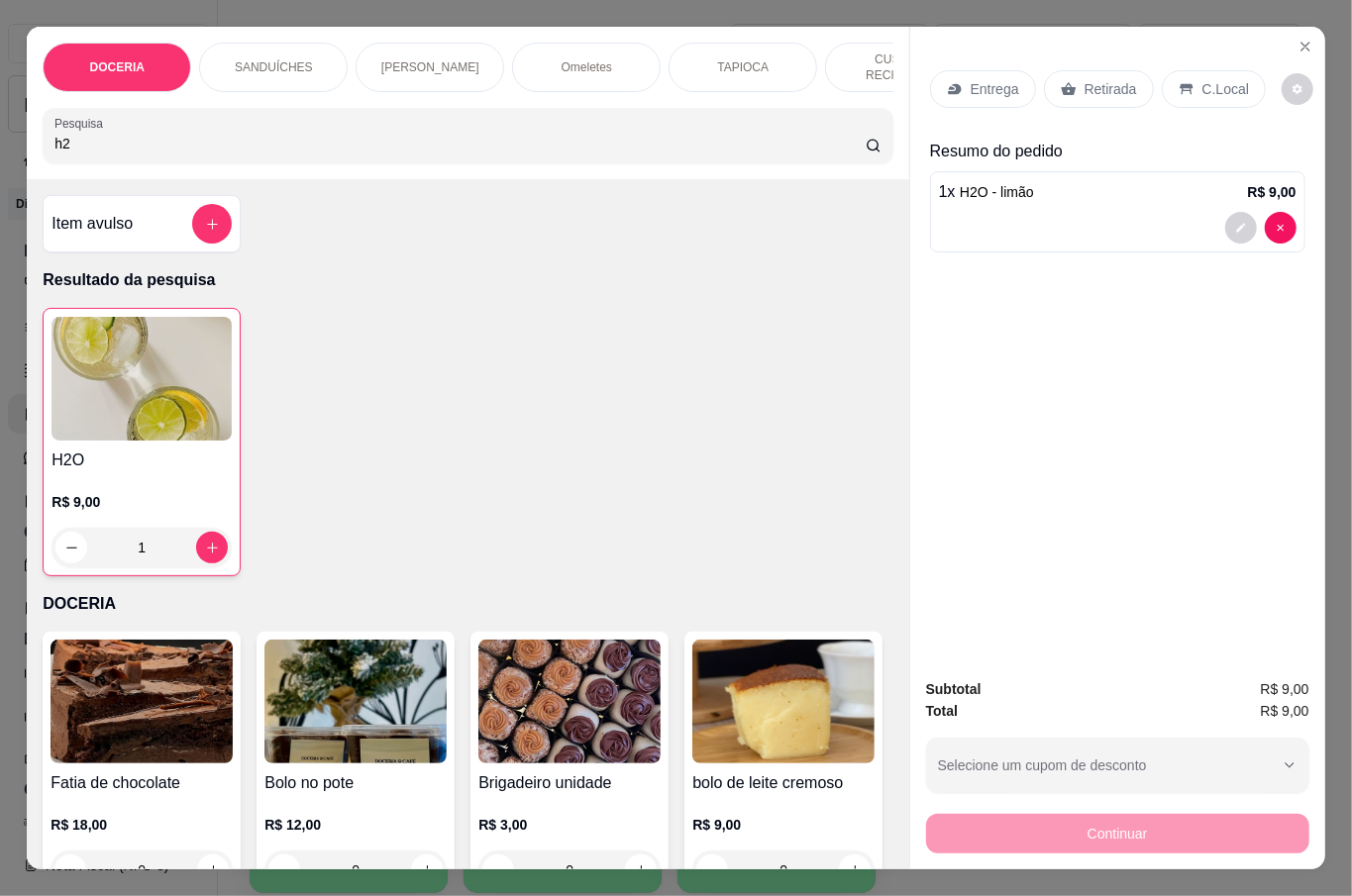 click on "Retirada" at bounding box center (1098, 89) 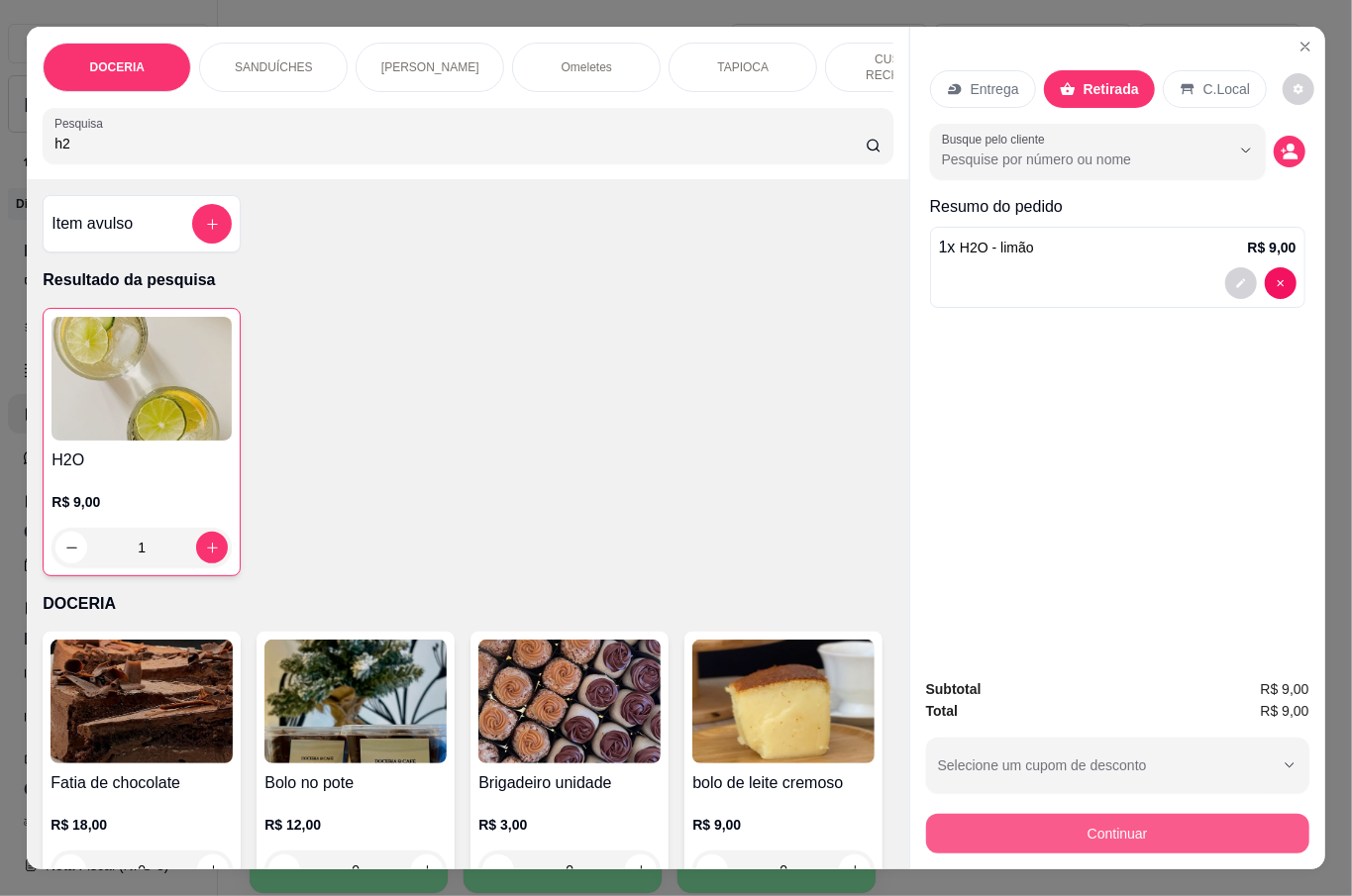 click on "Continuar" at bounding box center [1117, 834] 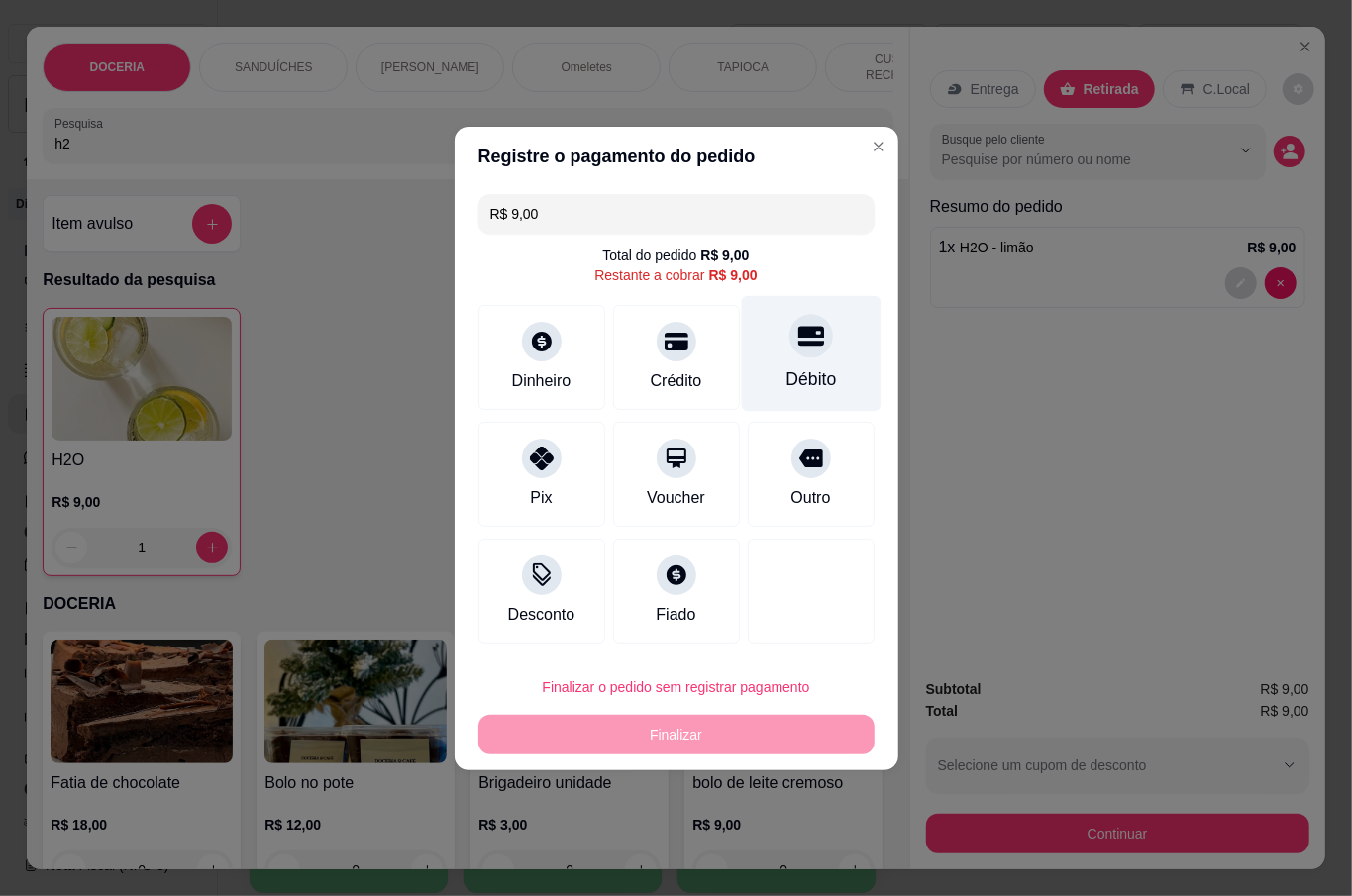 click on "Débito" at bounding box center (810, 379) 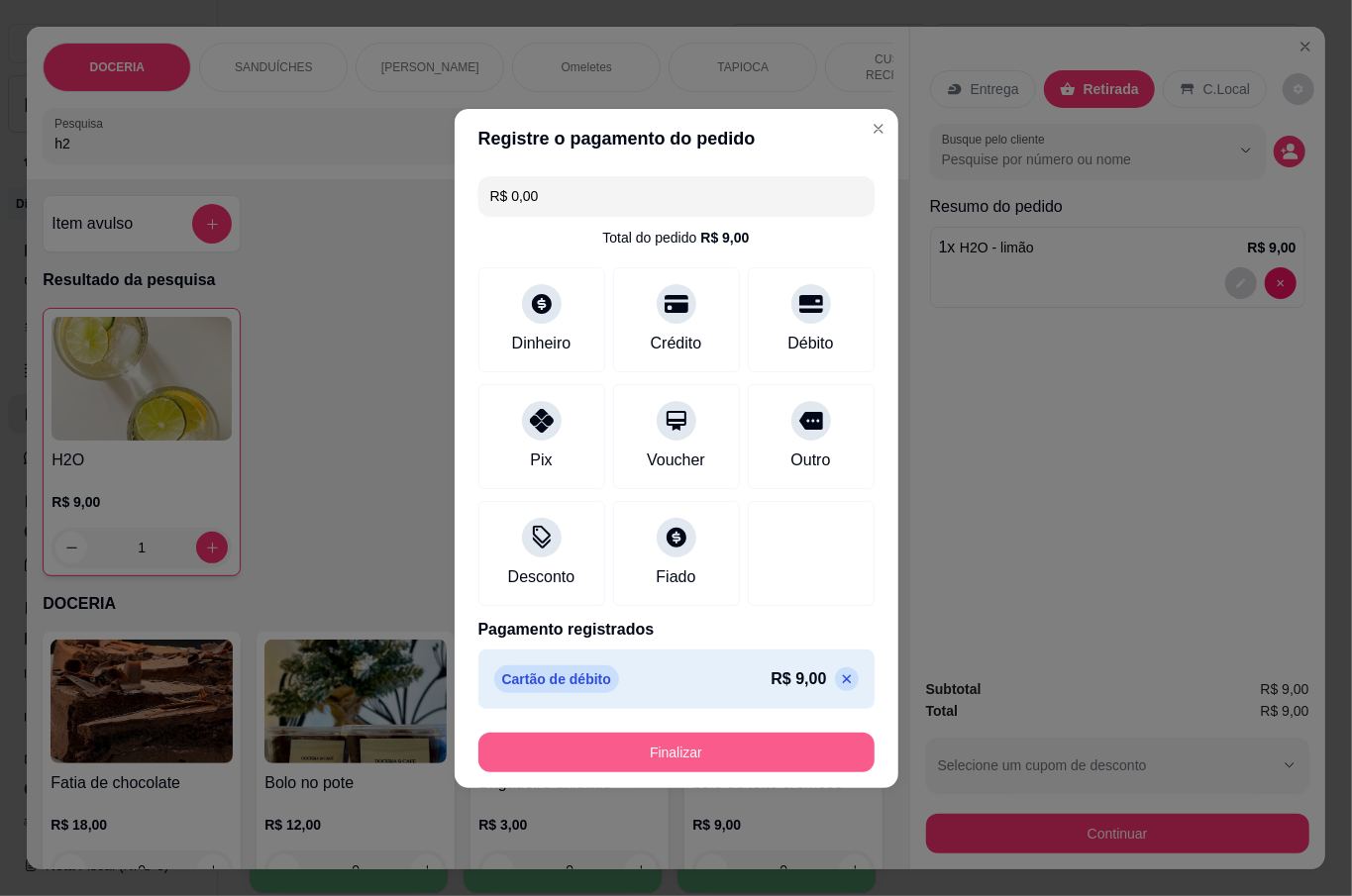 click on "Finalizar" at bounding box center [676, 752] 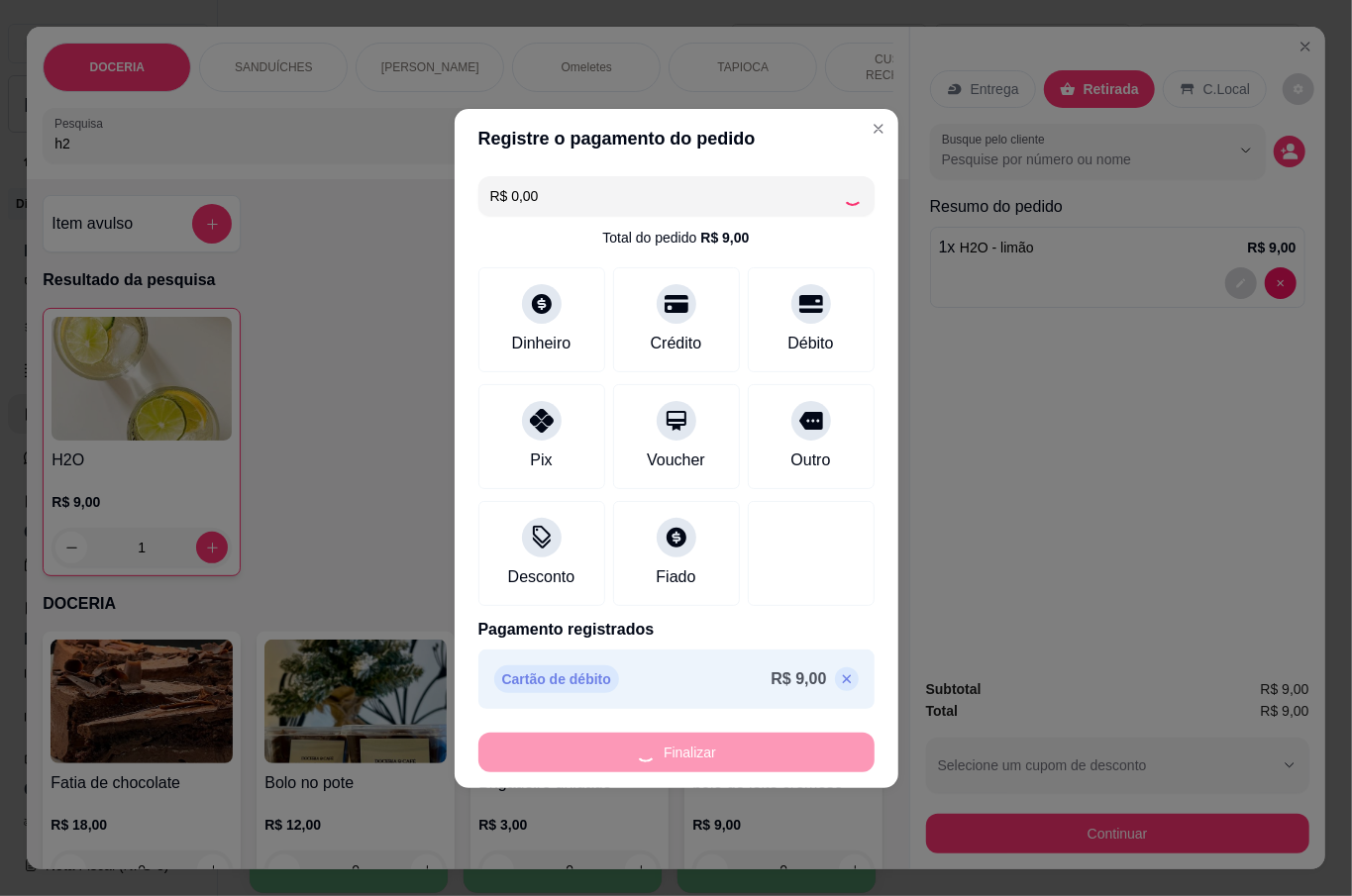 type on "0" 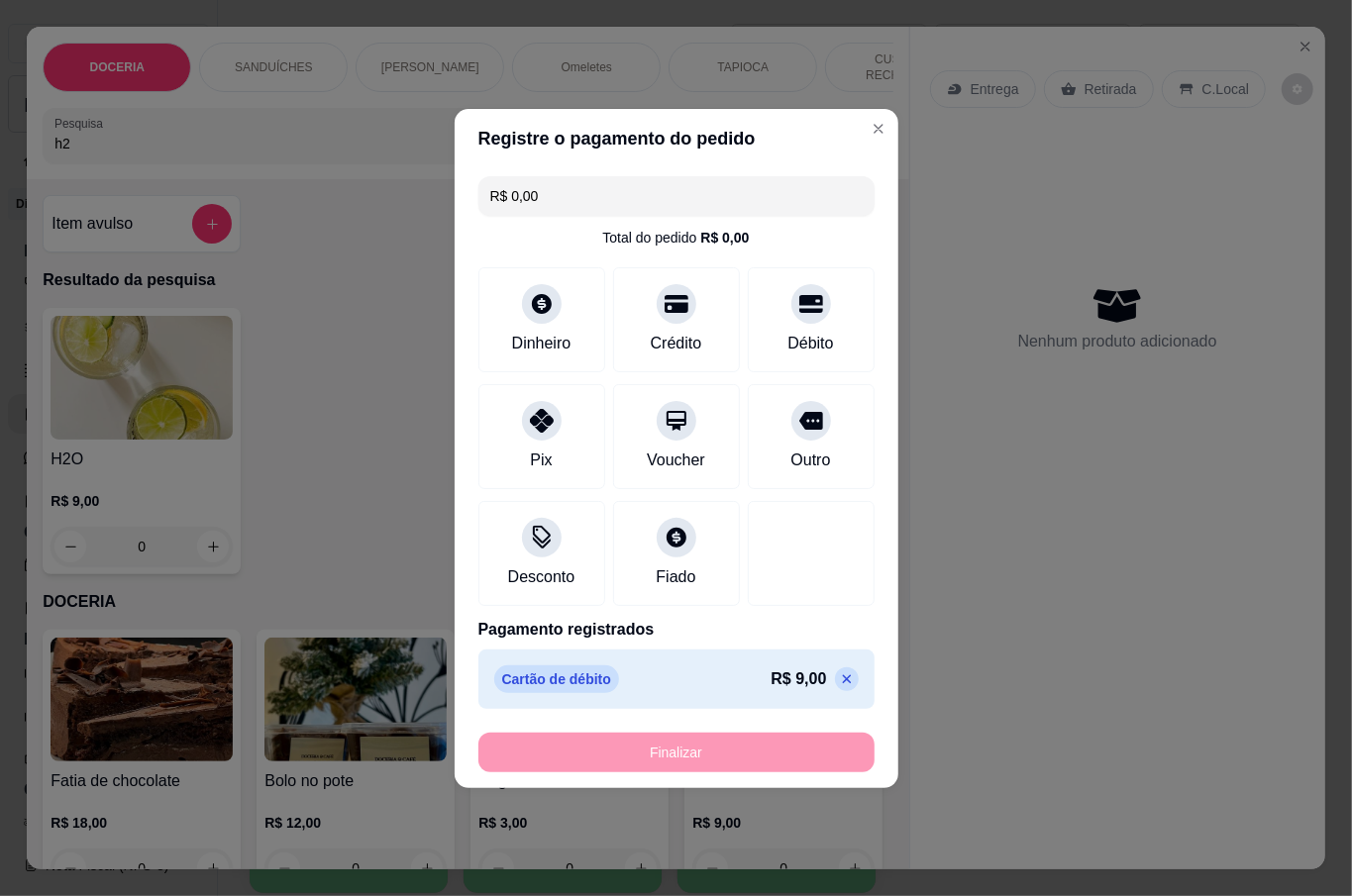 type on "-R$ 9,00" 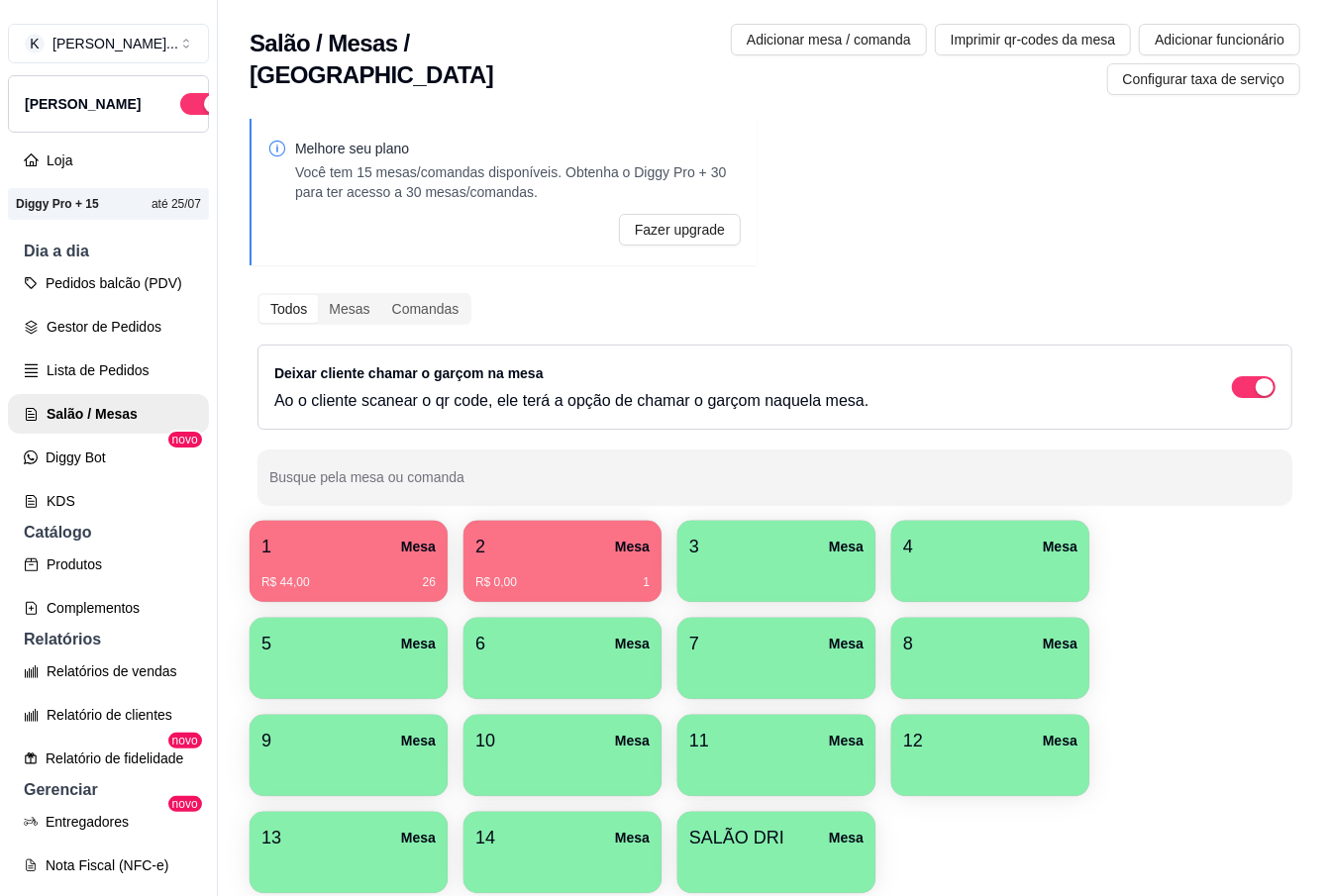 click on "5 Mesa" at bounding box center (349, 658) 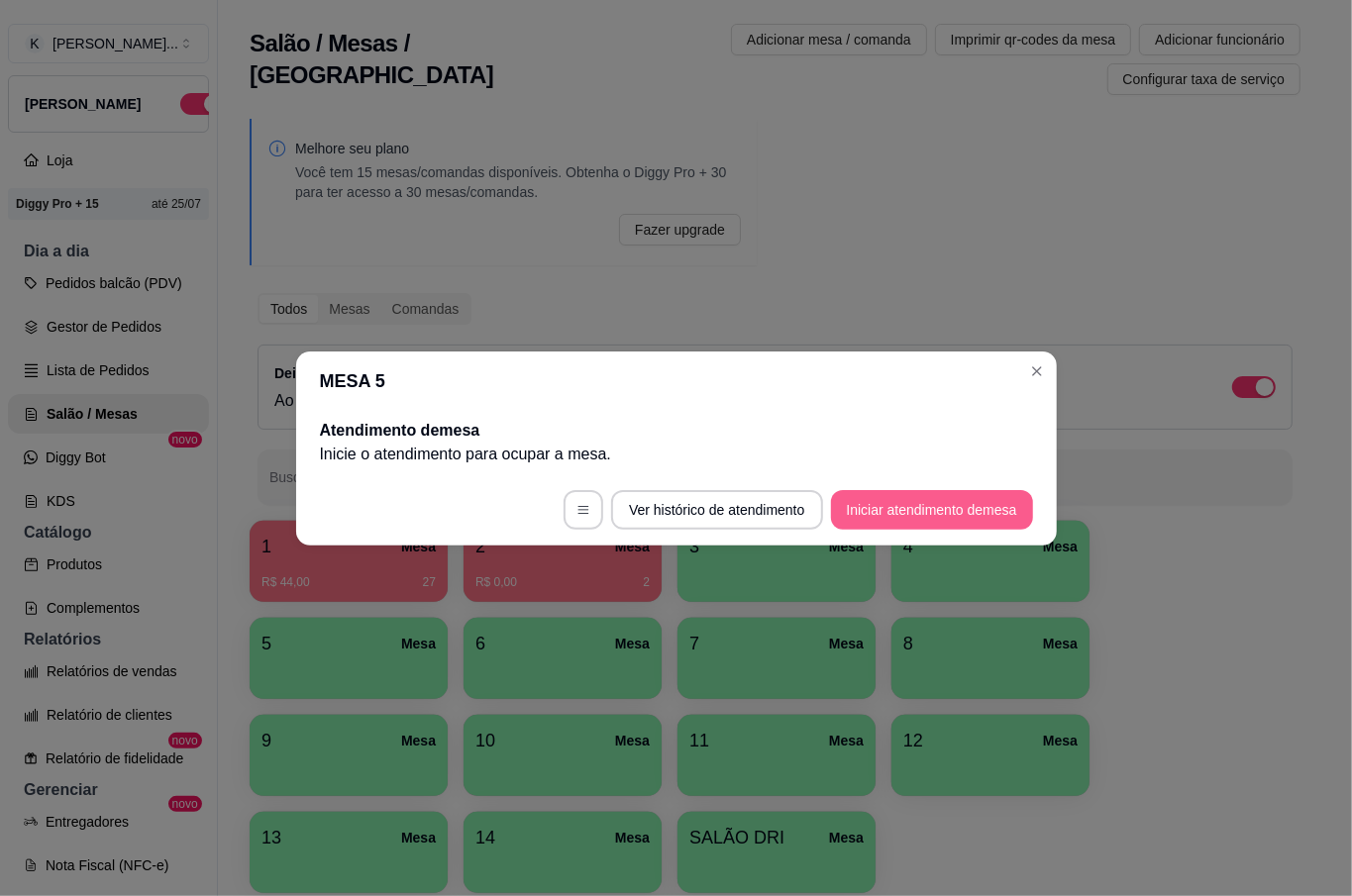 click on "Iniciar atendimento de  mesa" at bounding box center [932, 510] 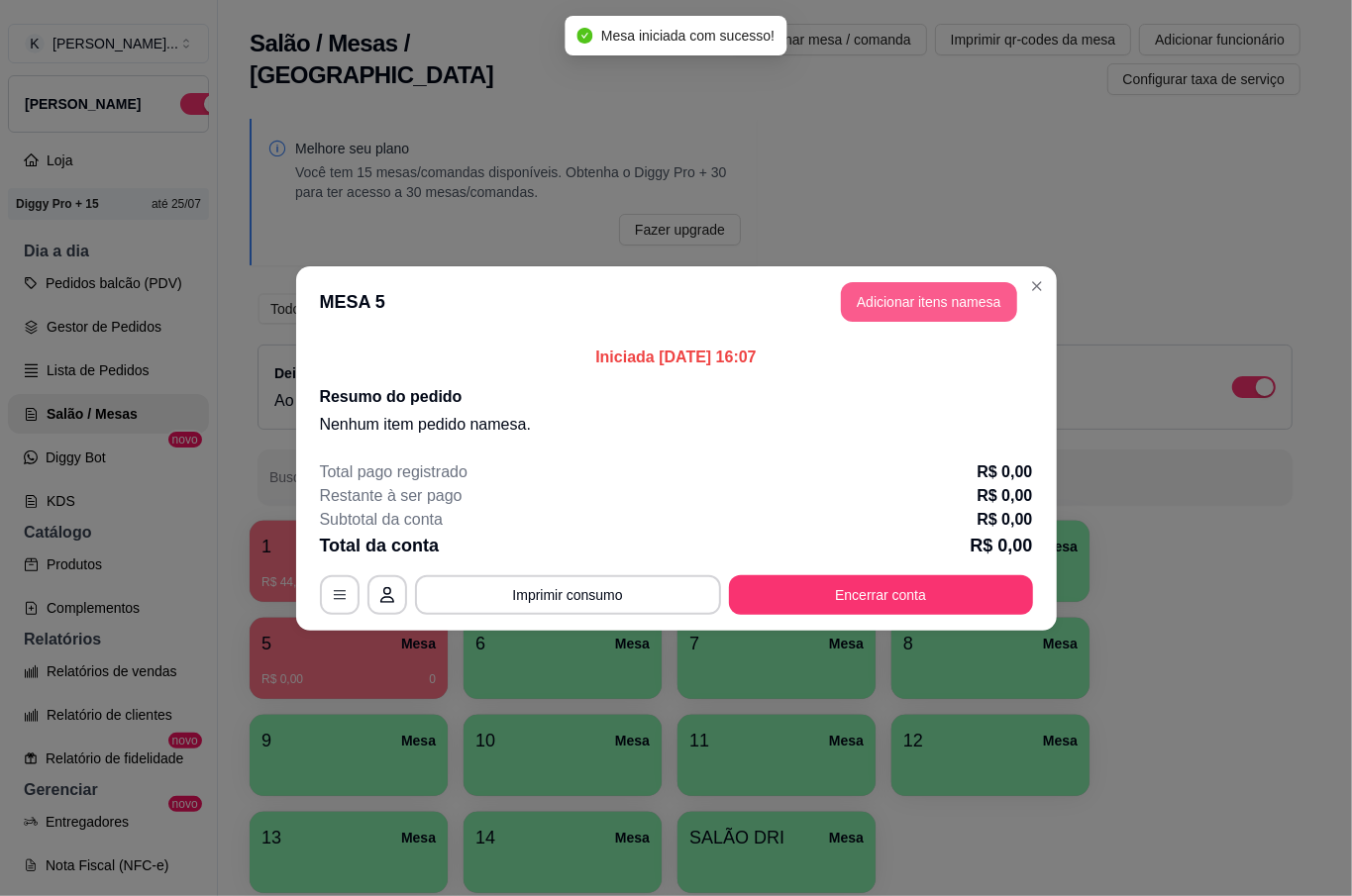 click on "Adicionar itens na  mesa" at bounding box center [929, 302] 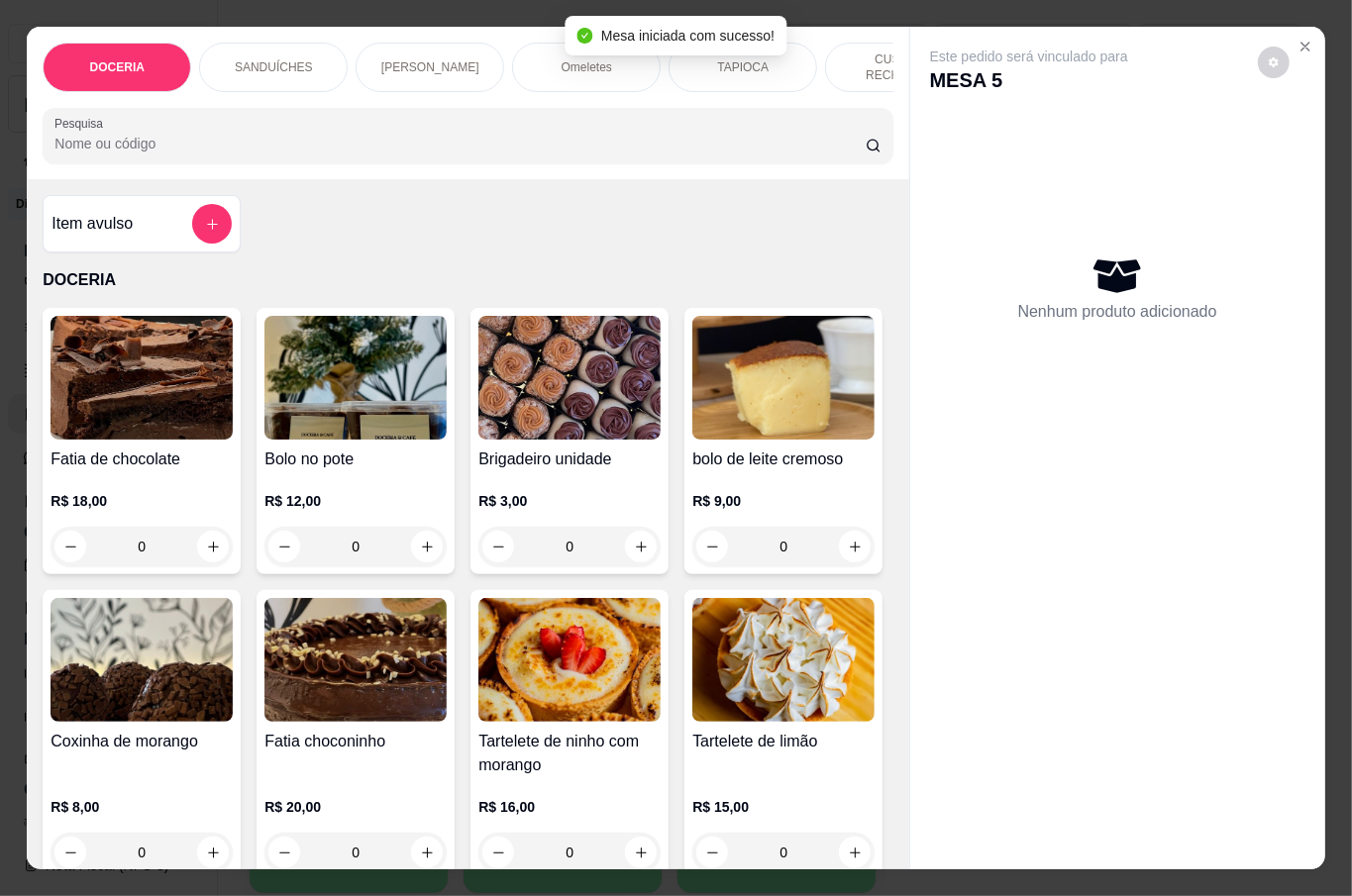 click on "Pesquisa" at bounding box center (460, 144) 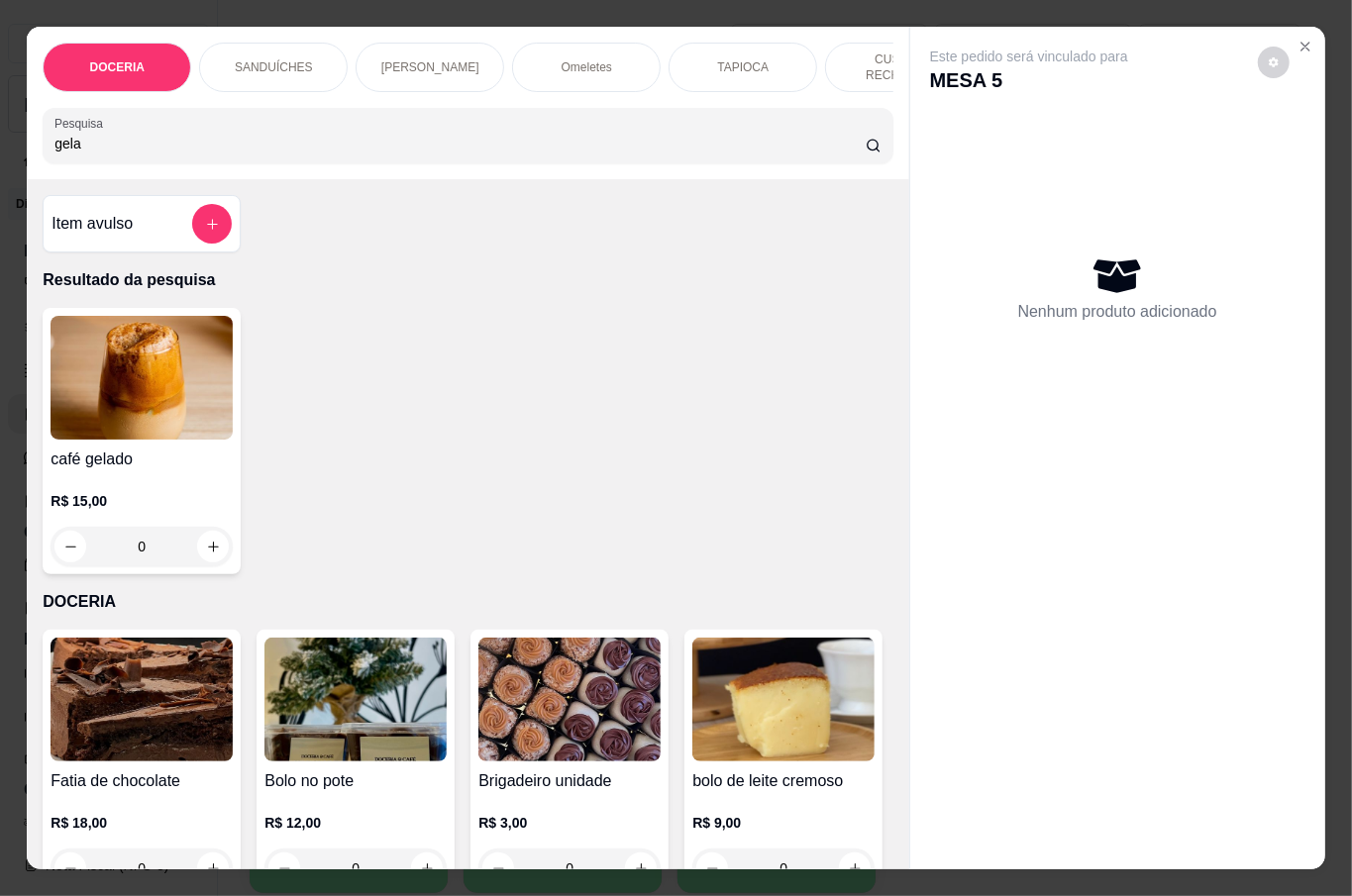 type on "gela" 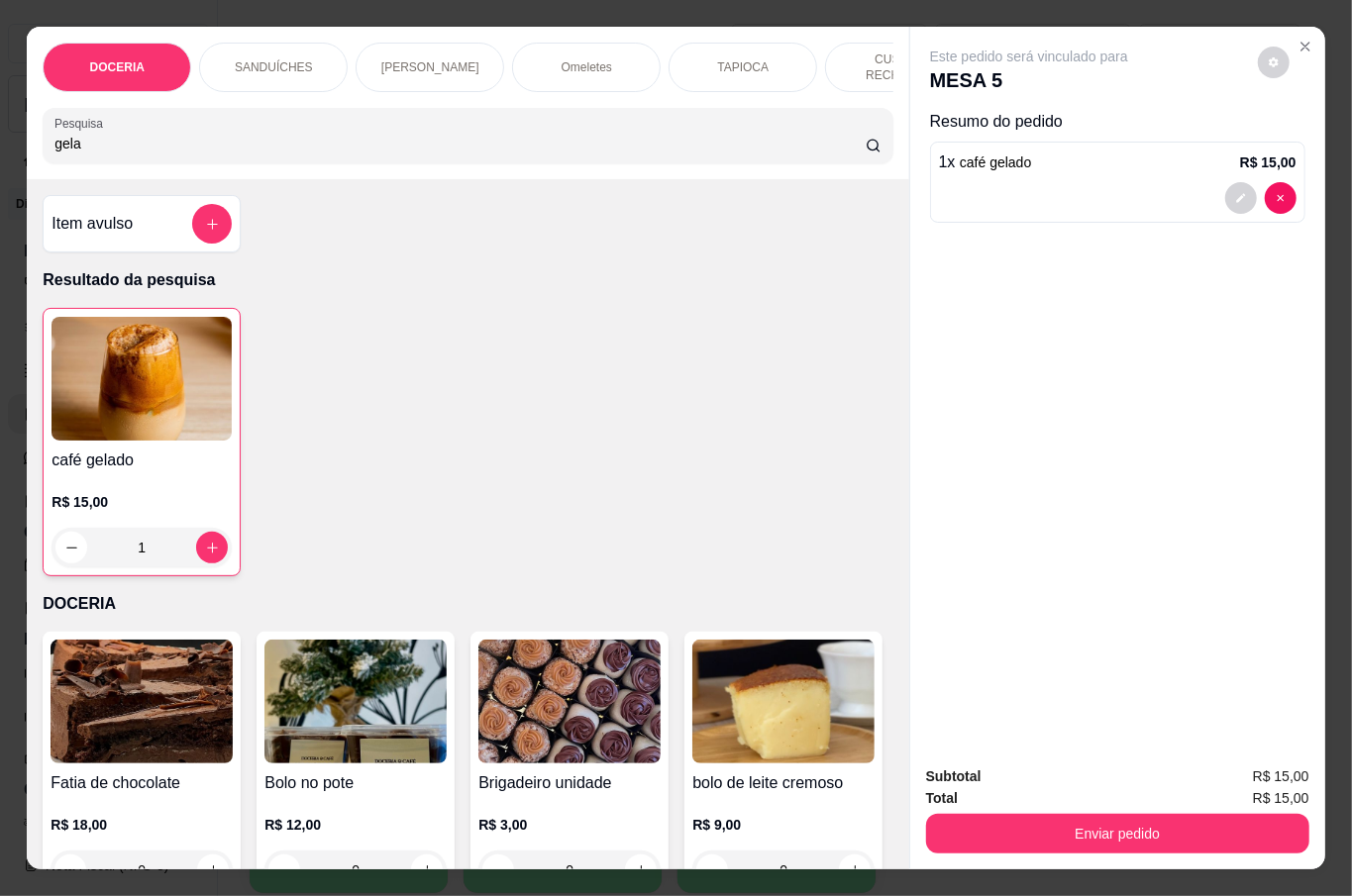 click on "gela" at bounding box center [460, 144] 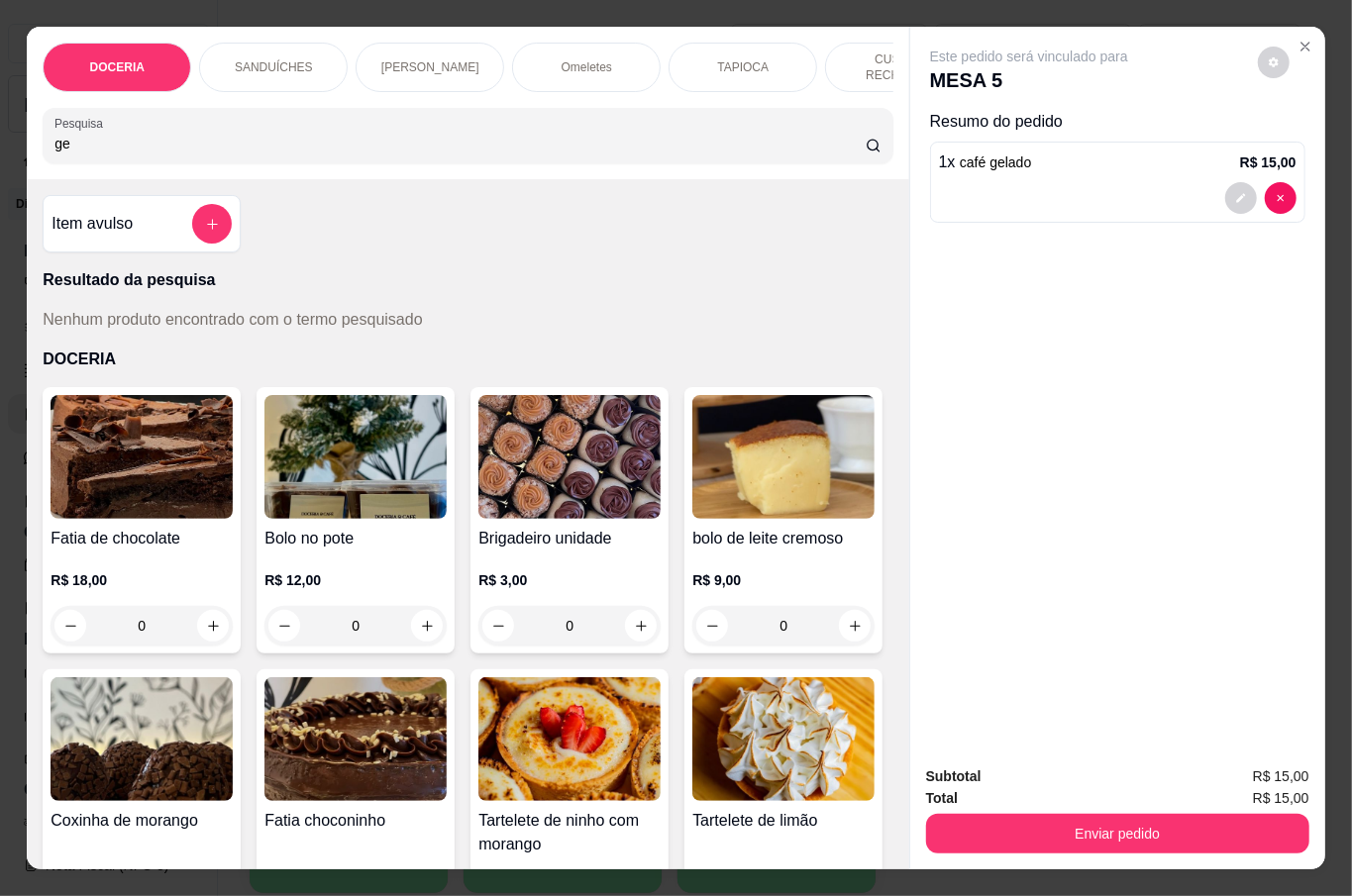 type on "g" 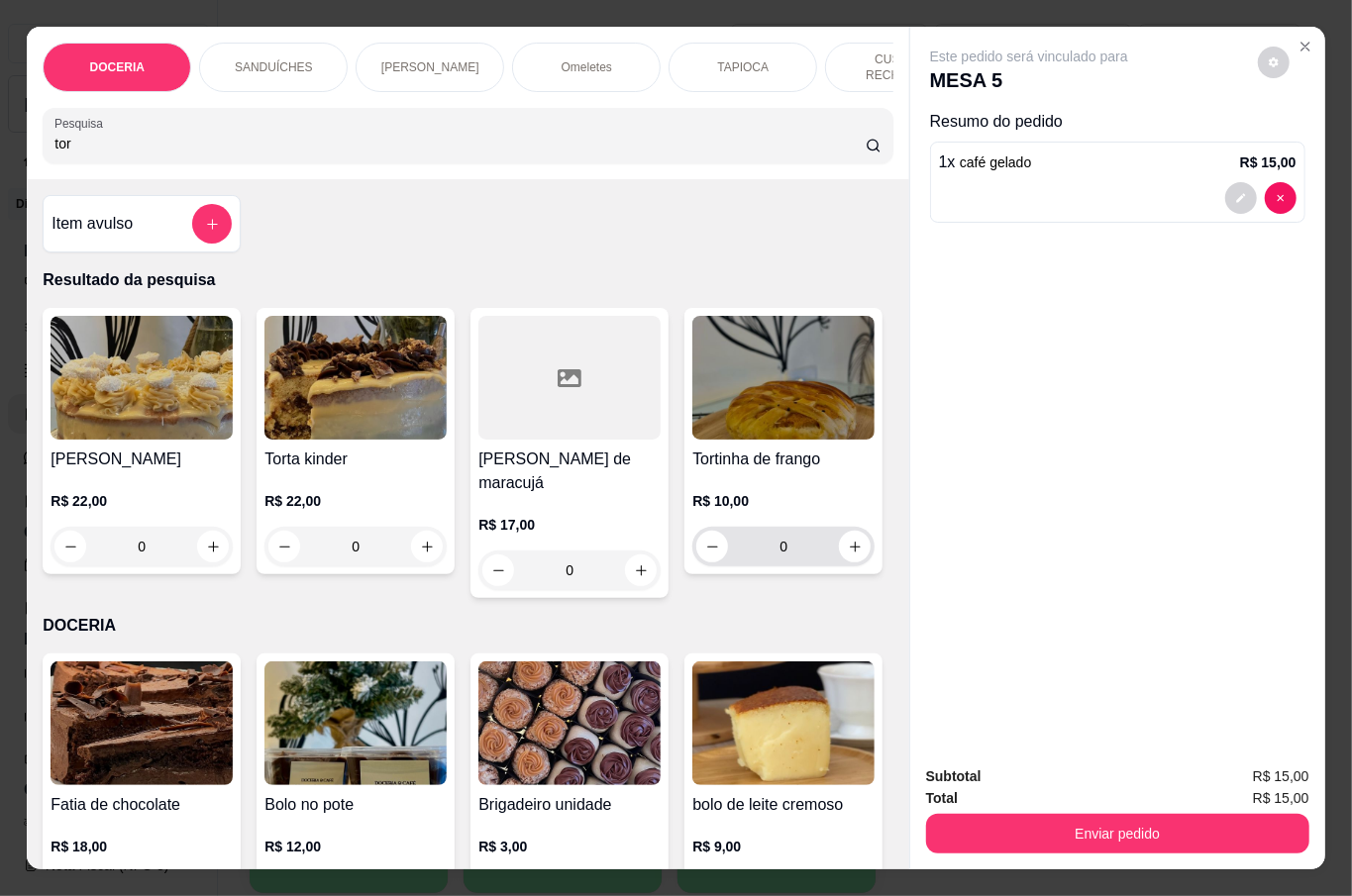 type on "tor" 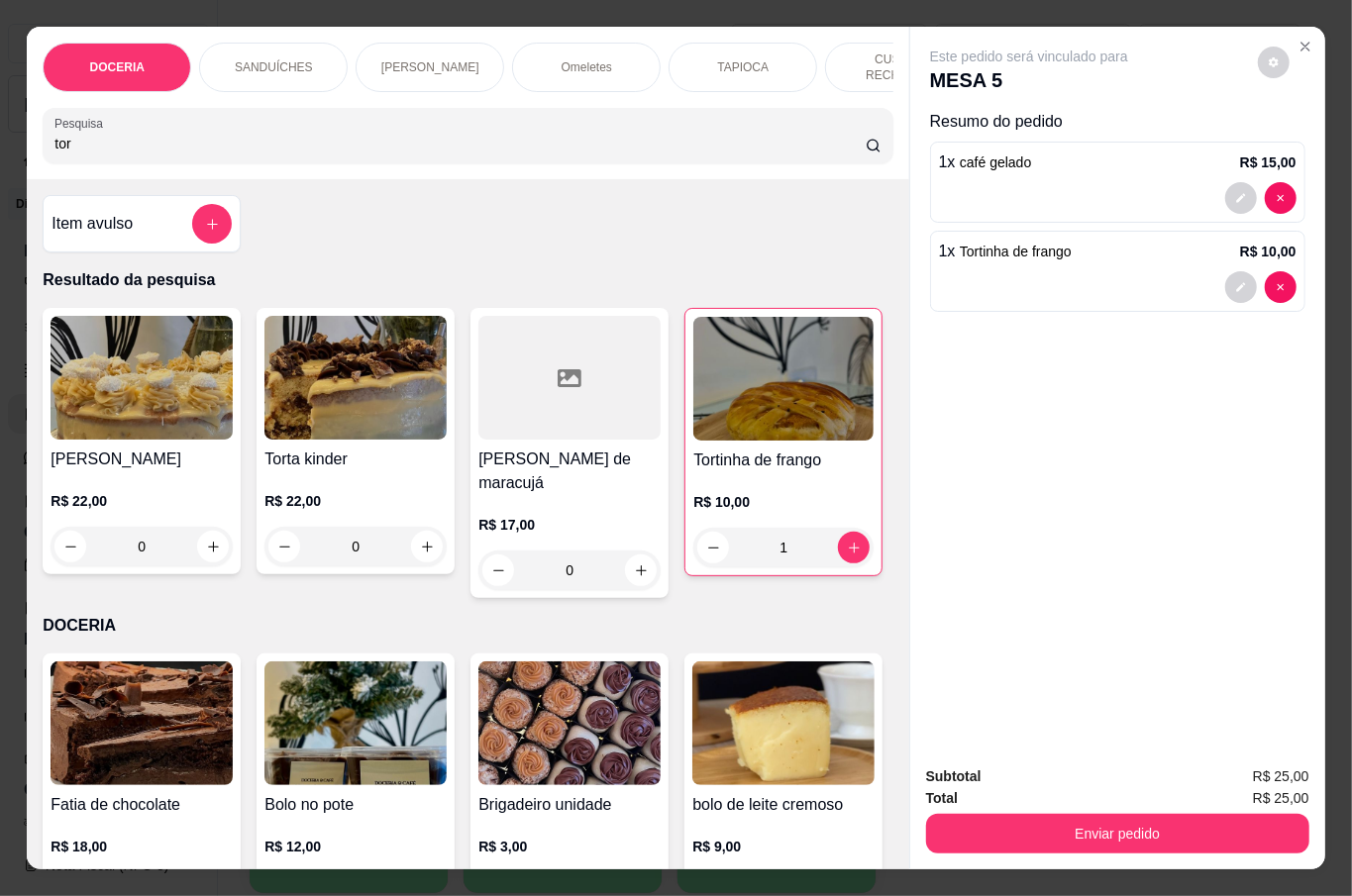click on "tor" at bounding box center [460, 144] 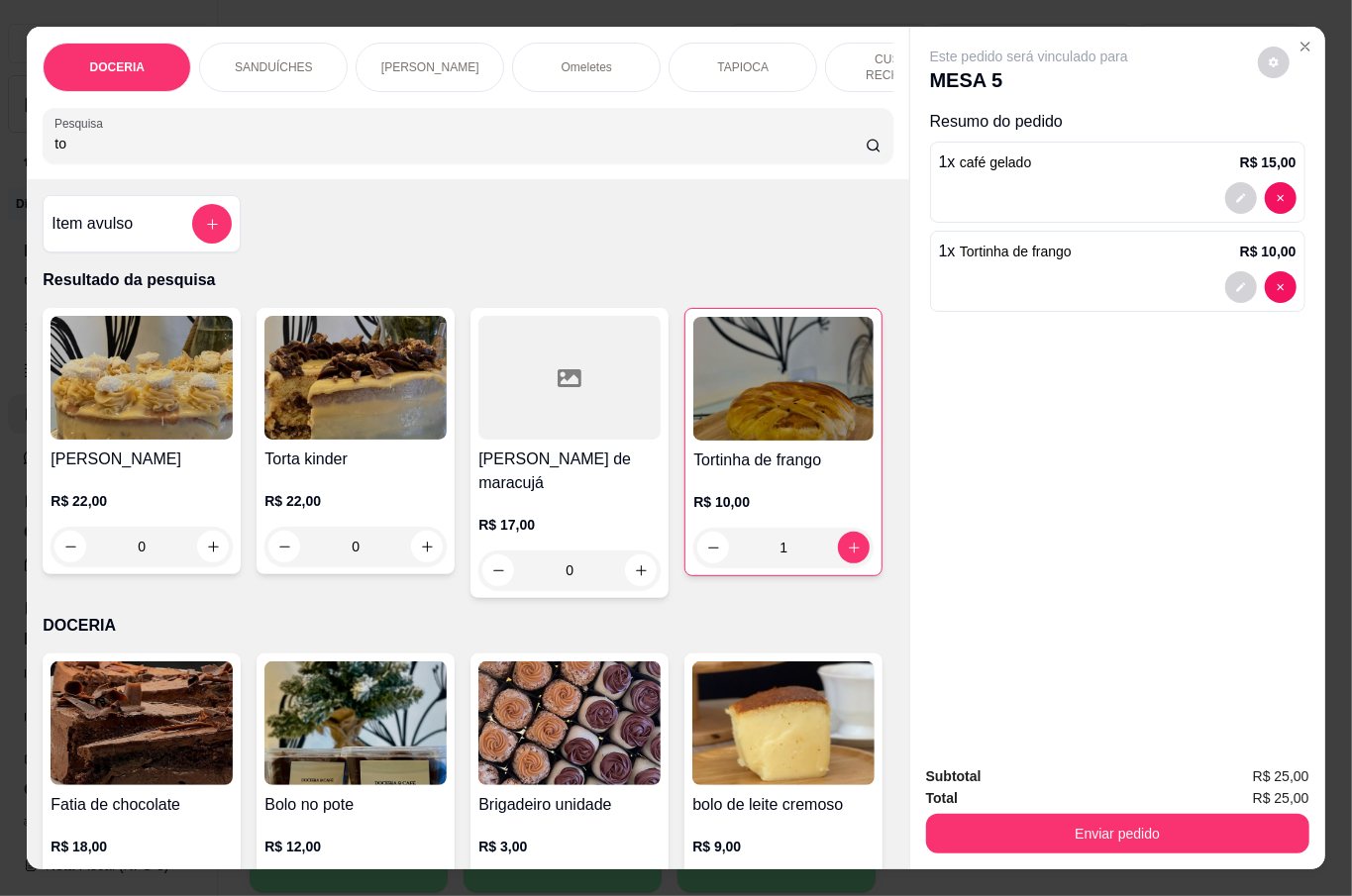 type on "t" 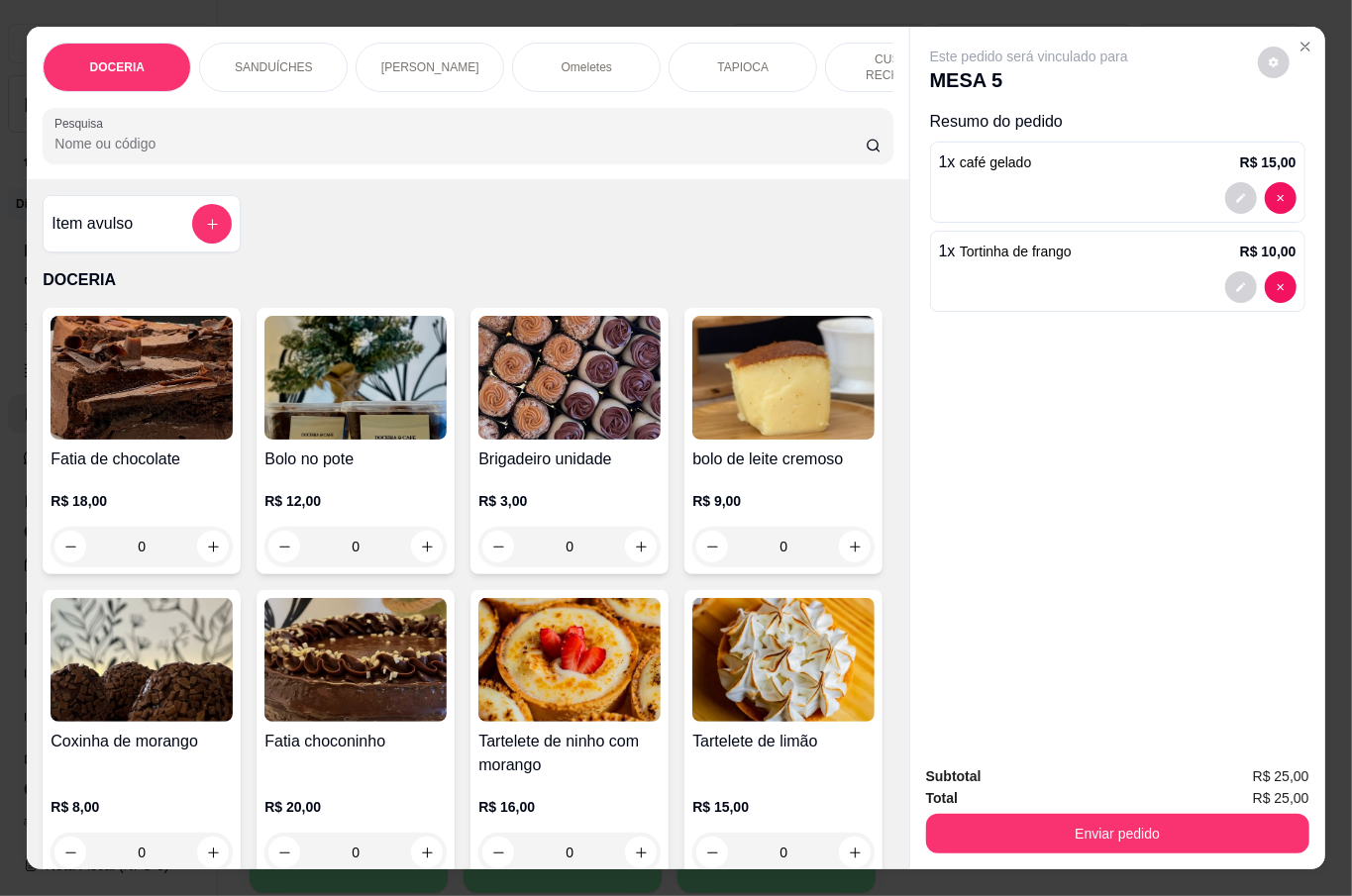 click on "Pesquisa" at bounding box center [460, 144] 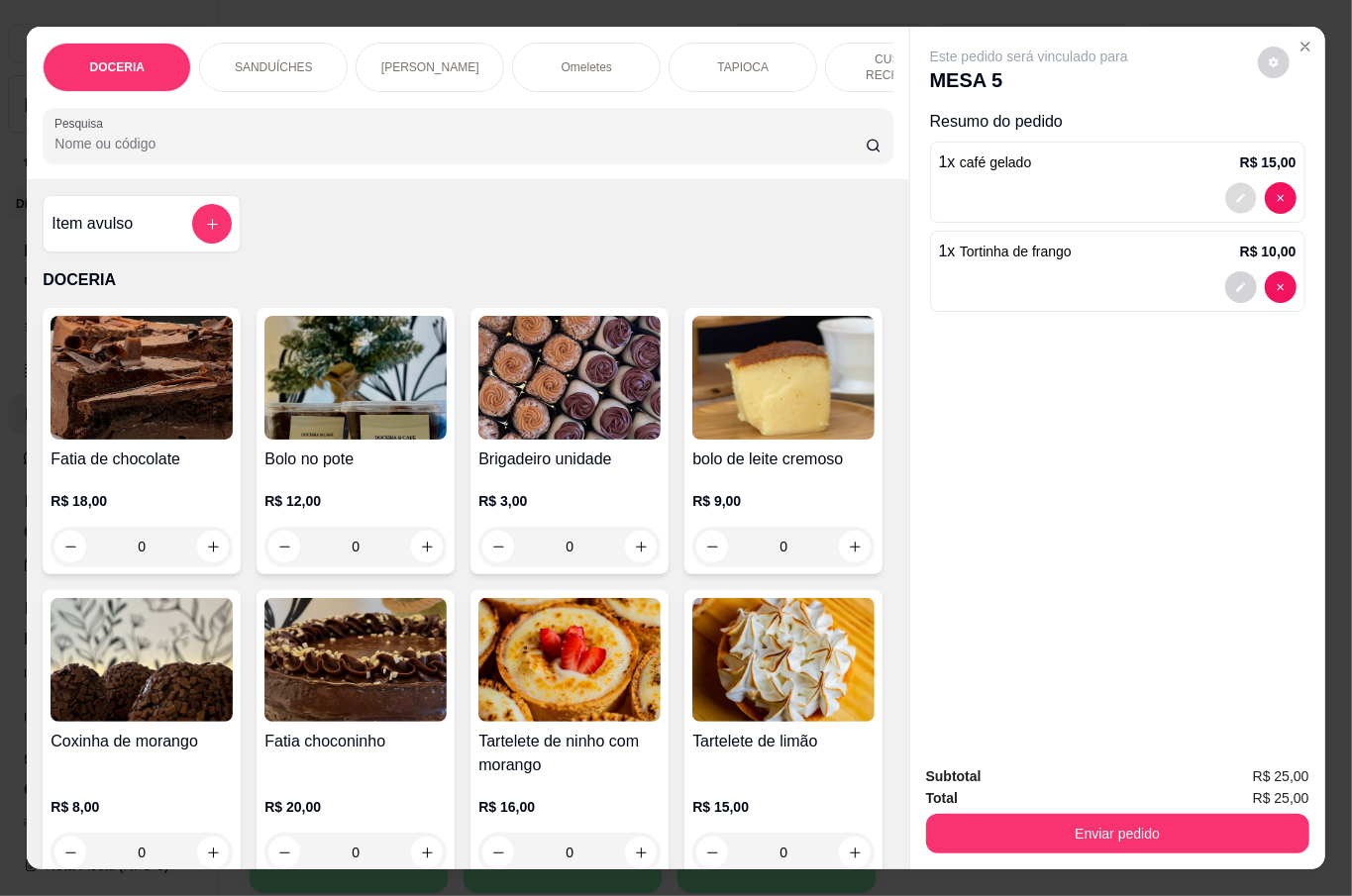 click at bounding box center (1240, 198) 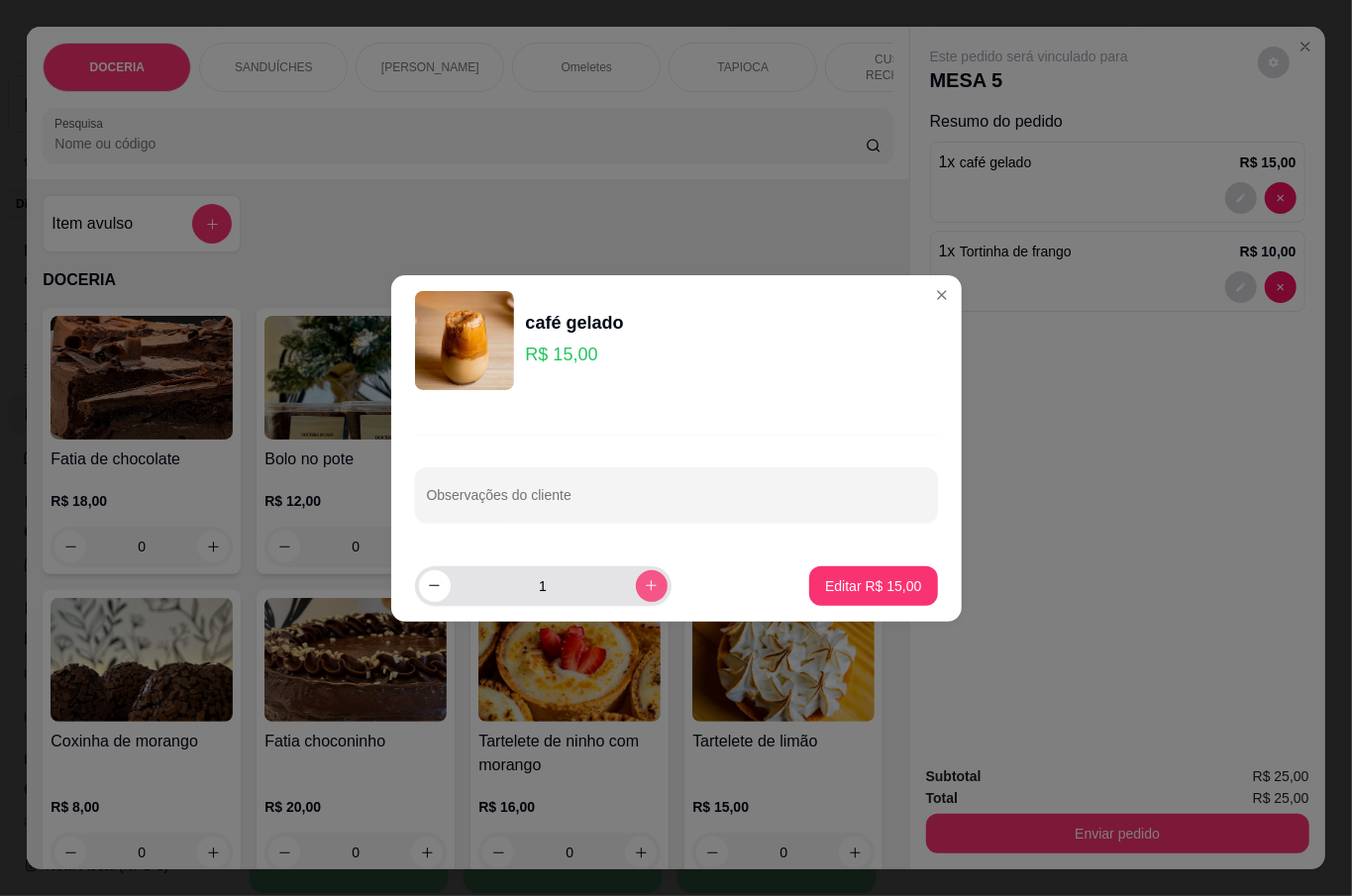 click at bounding box center (652, 586) 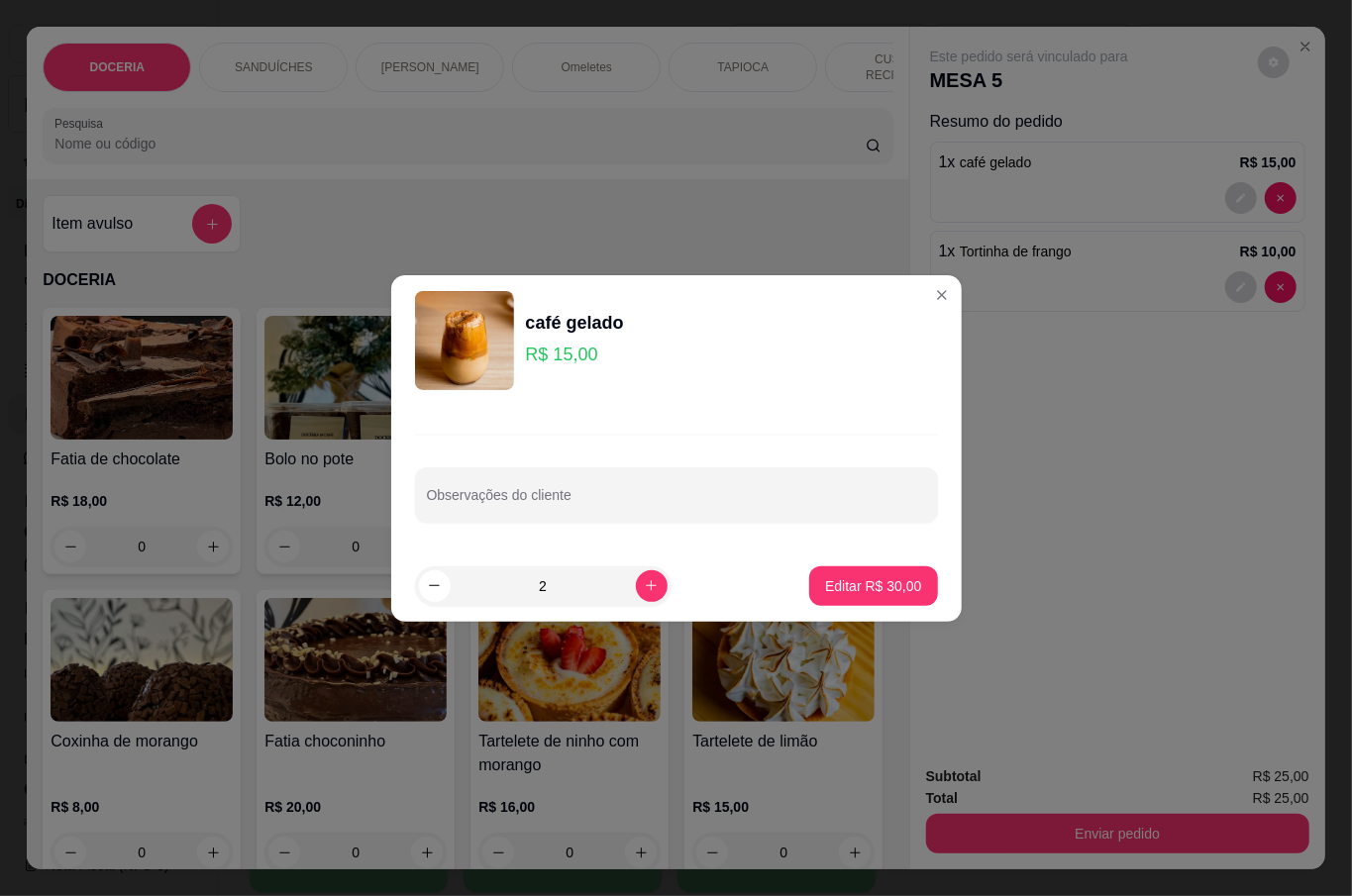 click on "Editar   R$ 30,00" at bounding box center [873, 586] 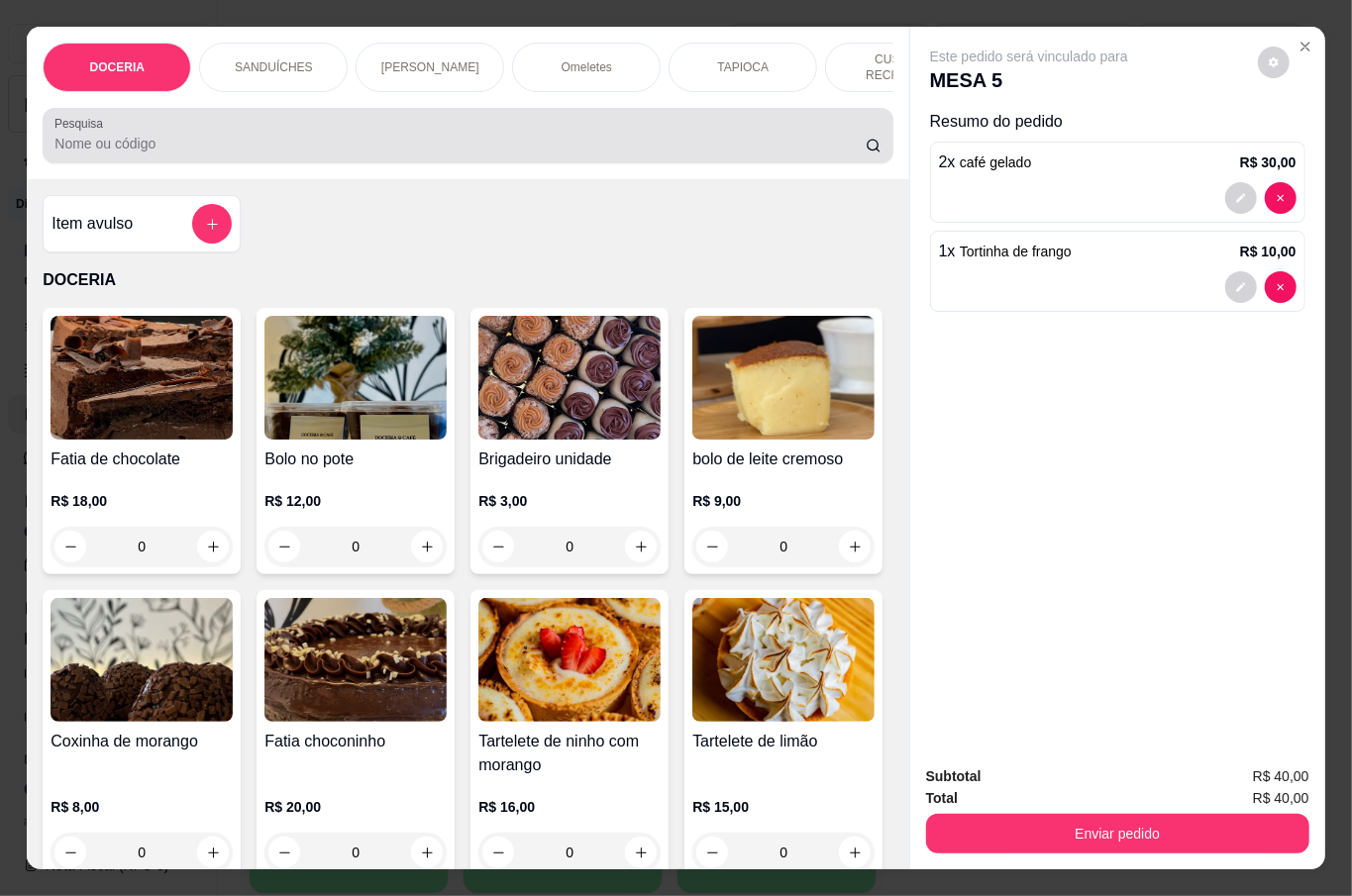click on "Pesquisa" at bounding box center (460, 144) 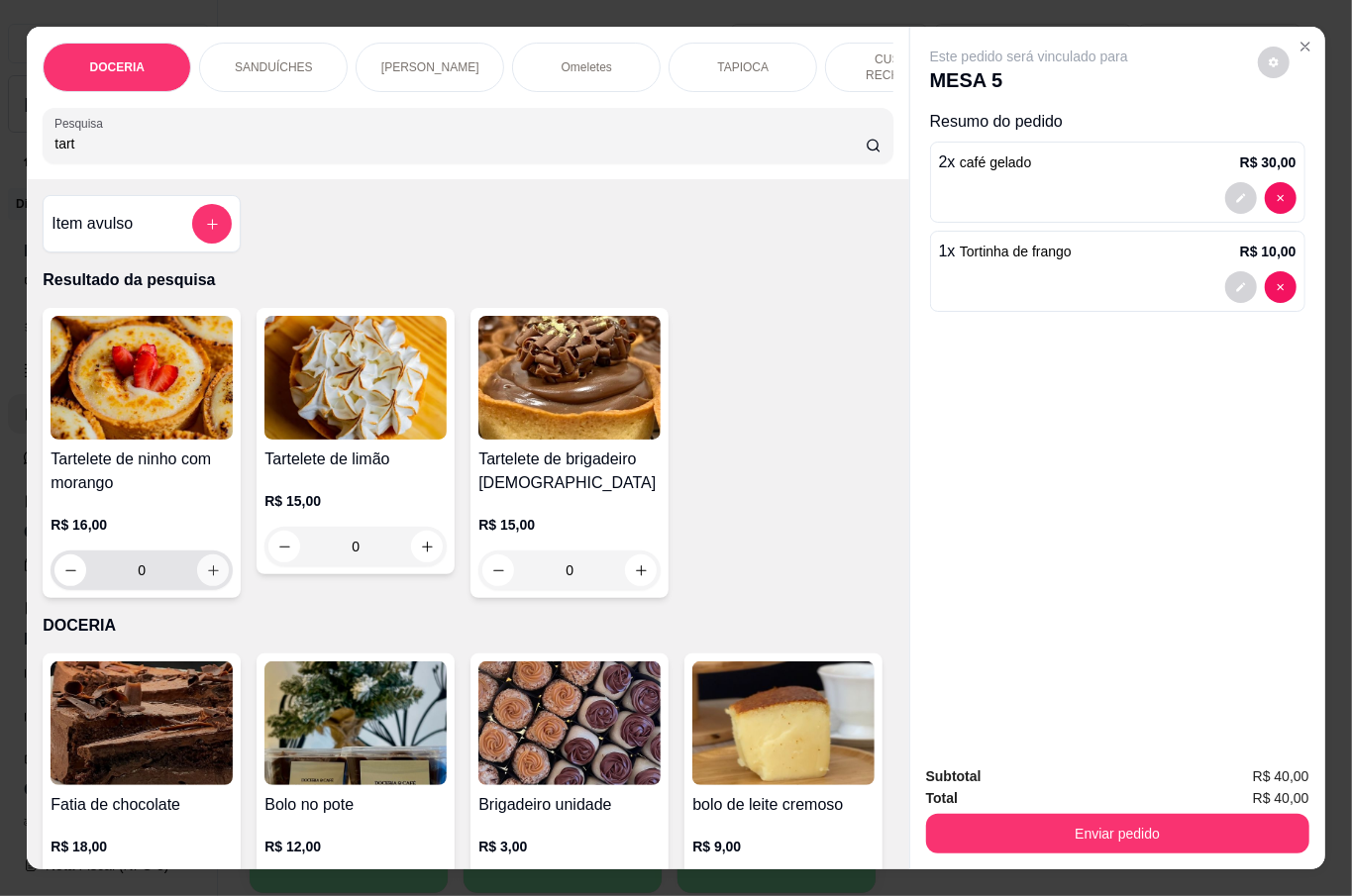 type on "tart" 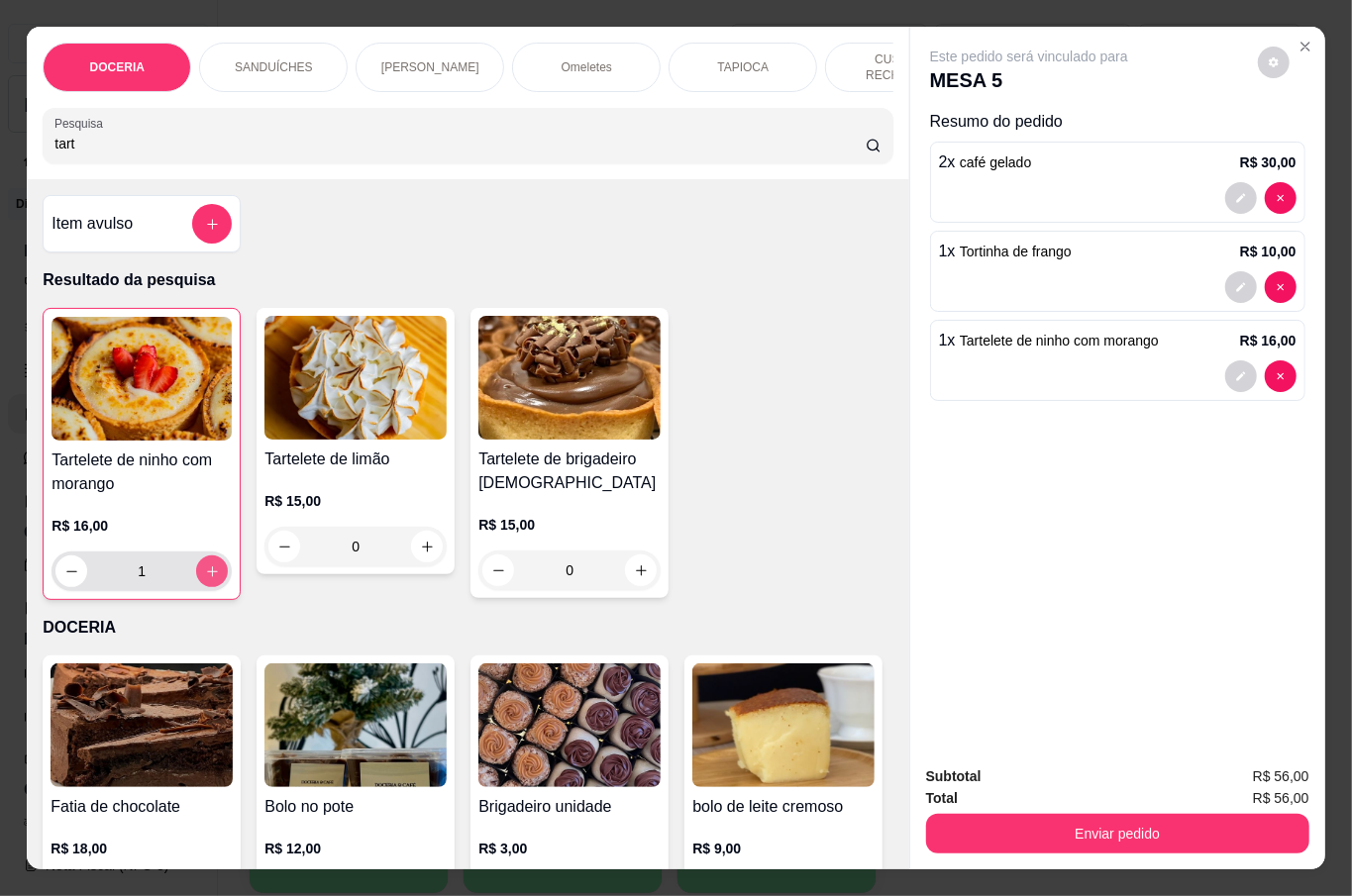 type on "1" 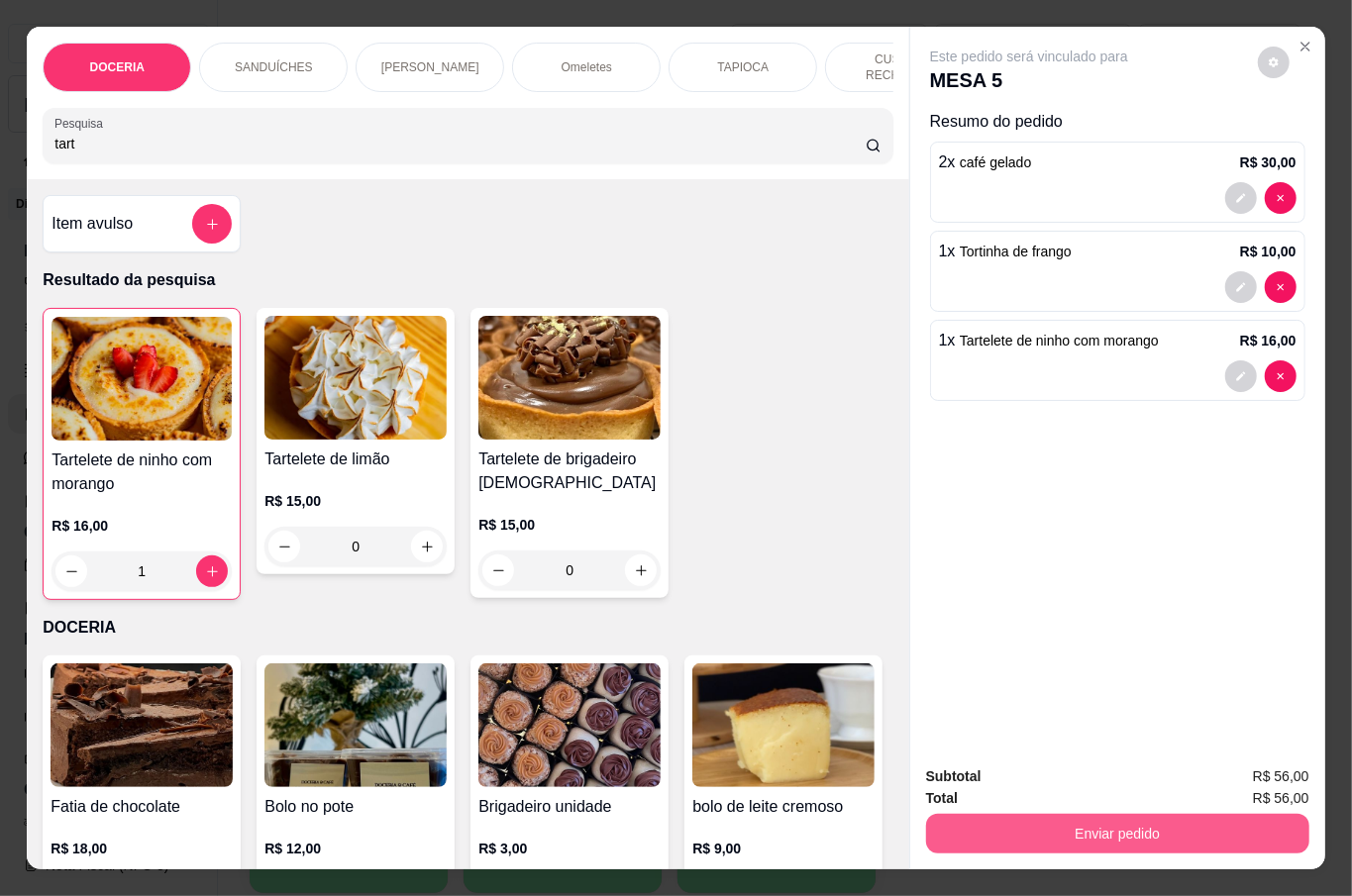 click on "Enviar pedido" at bounding box center [1117, 834] 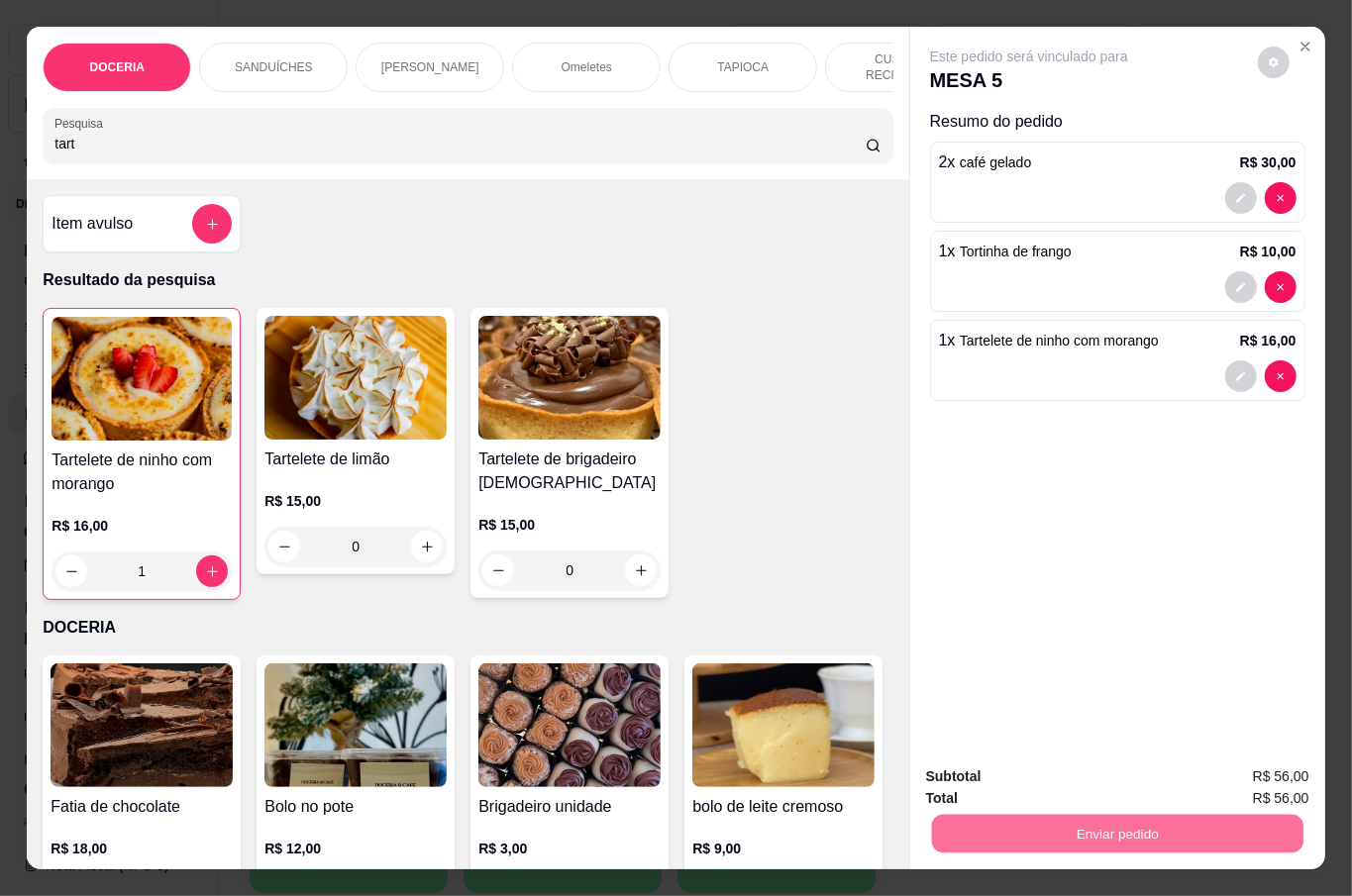 click on "Não registrar e enviar pedido" at bounding box center [1050, 774] 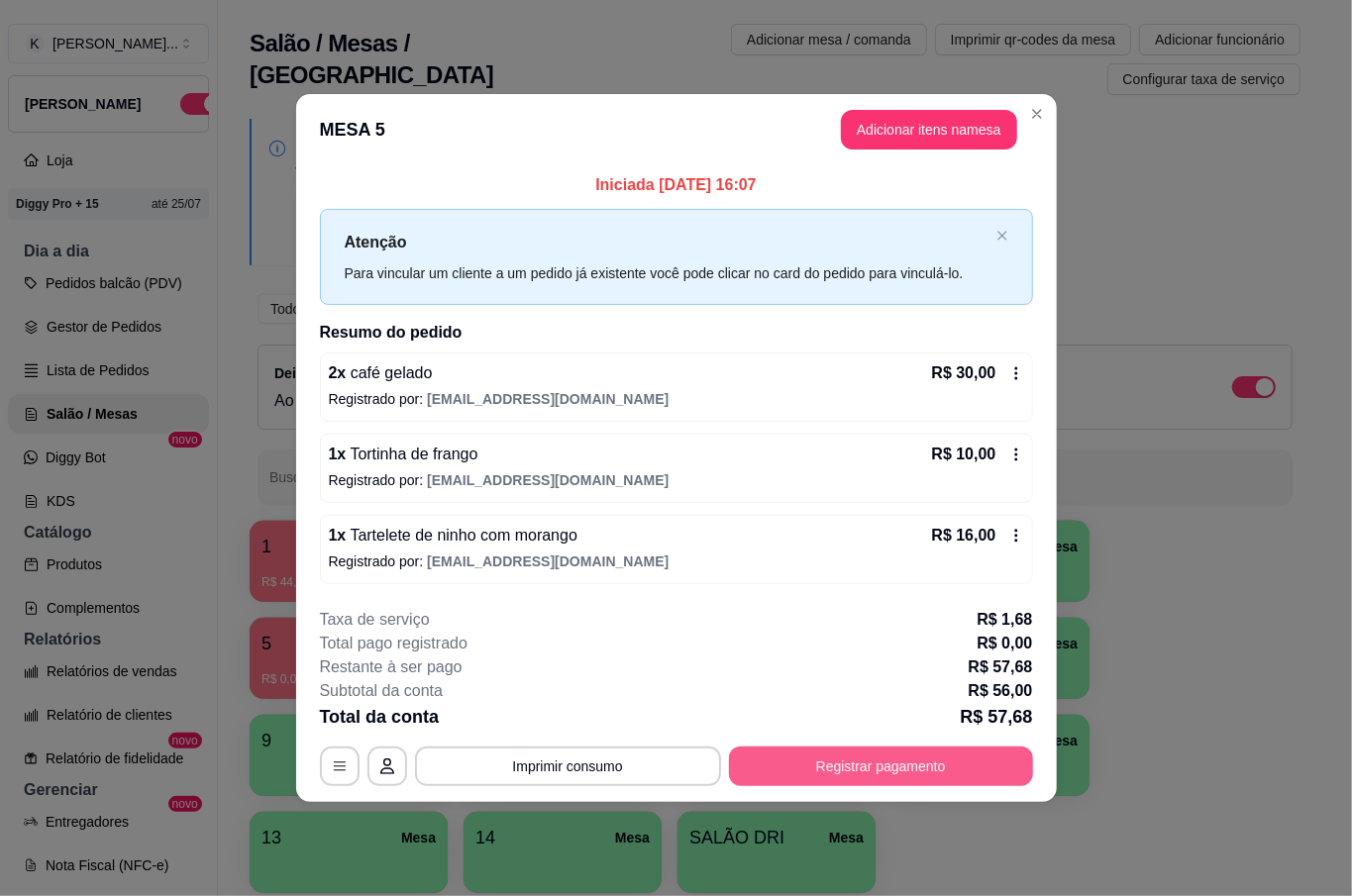 click on "Registrar pagamento" at bounding box center (881, 766) 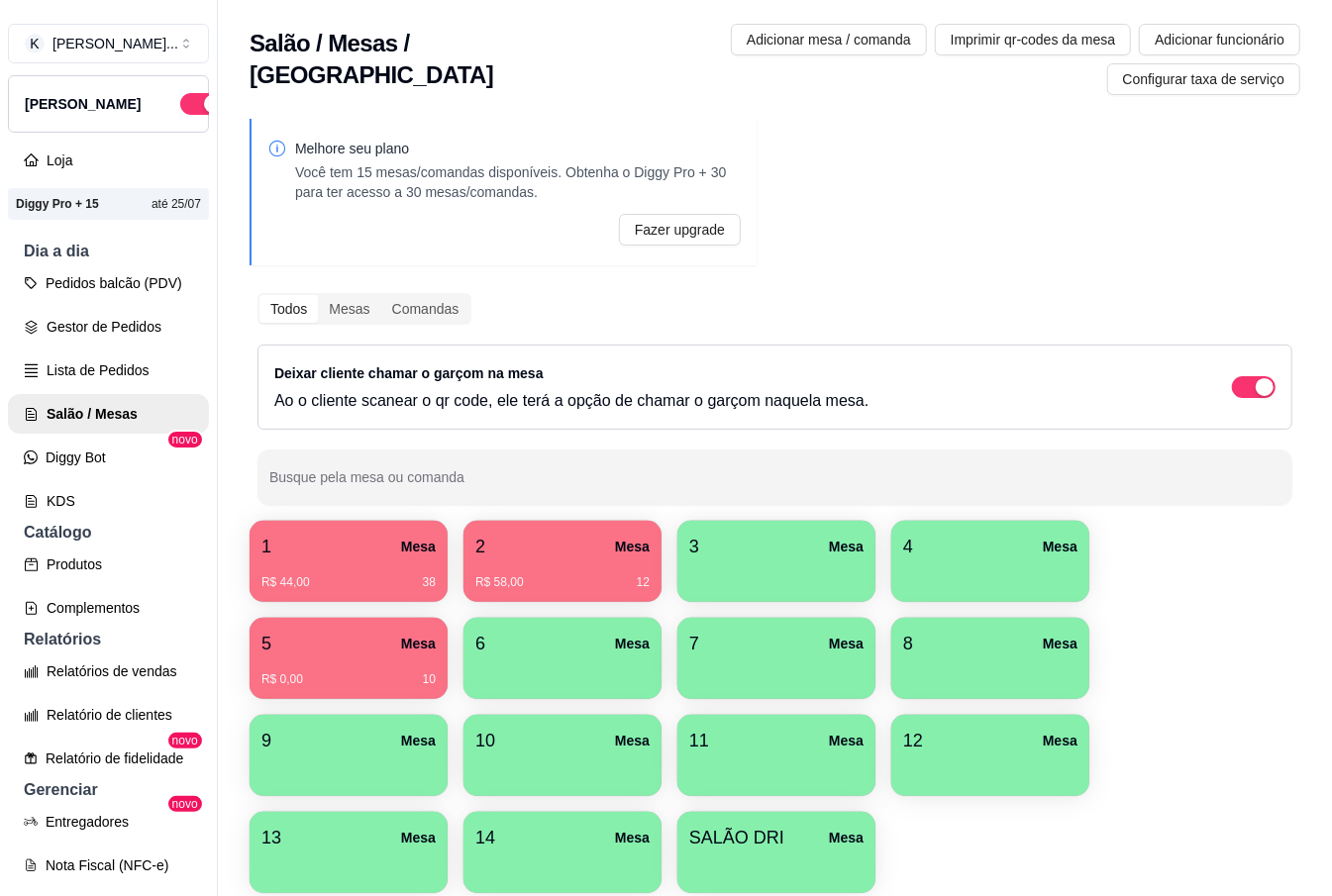 click on "3 Mesa" at bounding box center (776, 547) 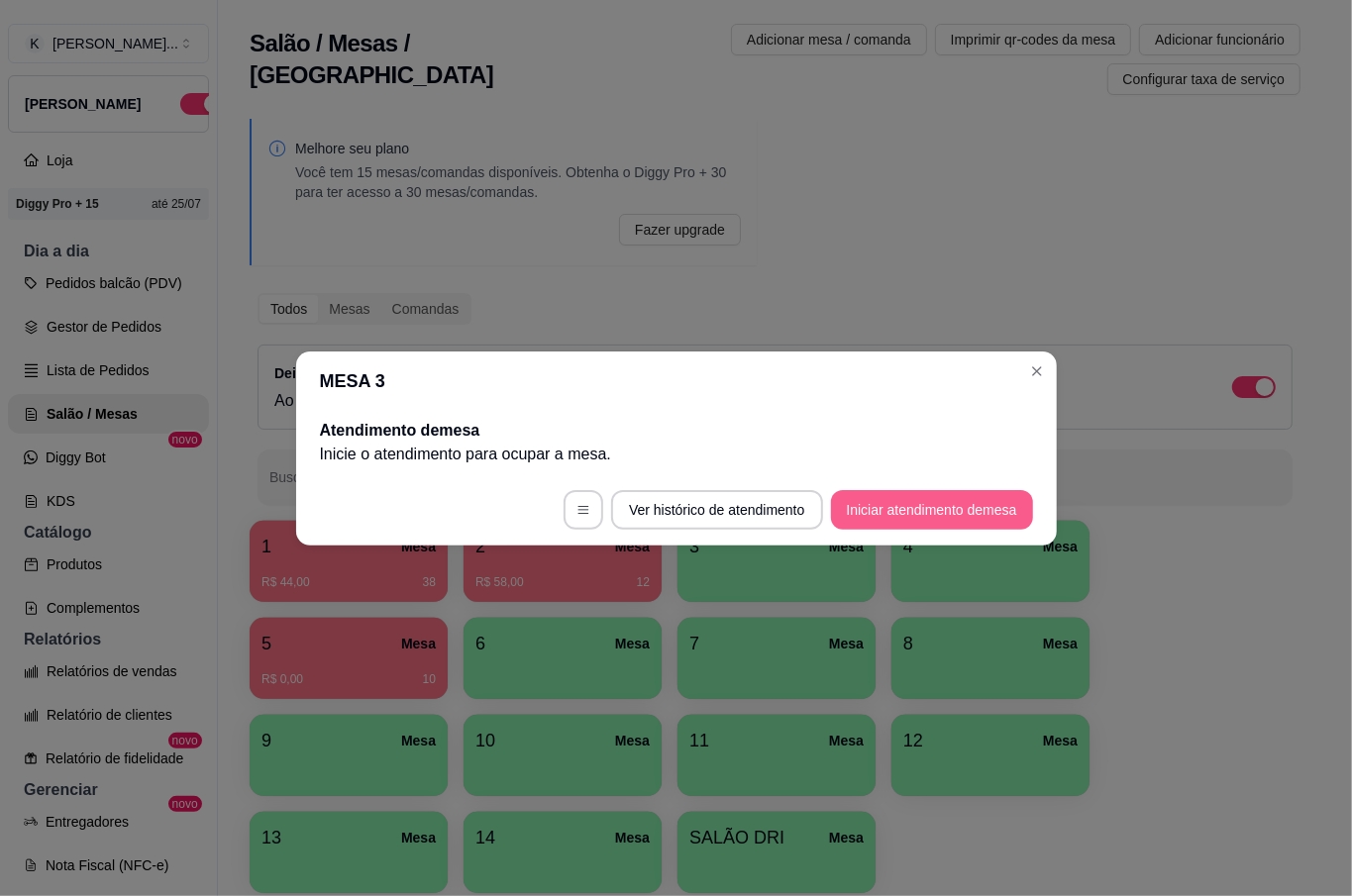 click on "Iniciar atendimento de  mesa" at bounding box center (932, 510) 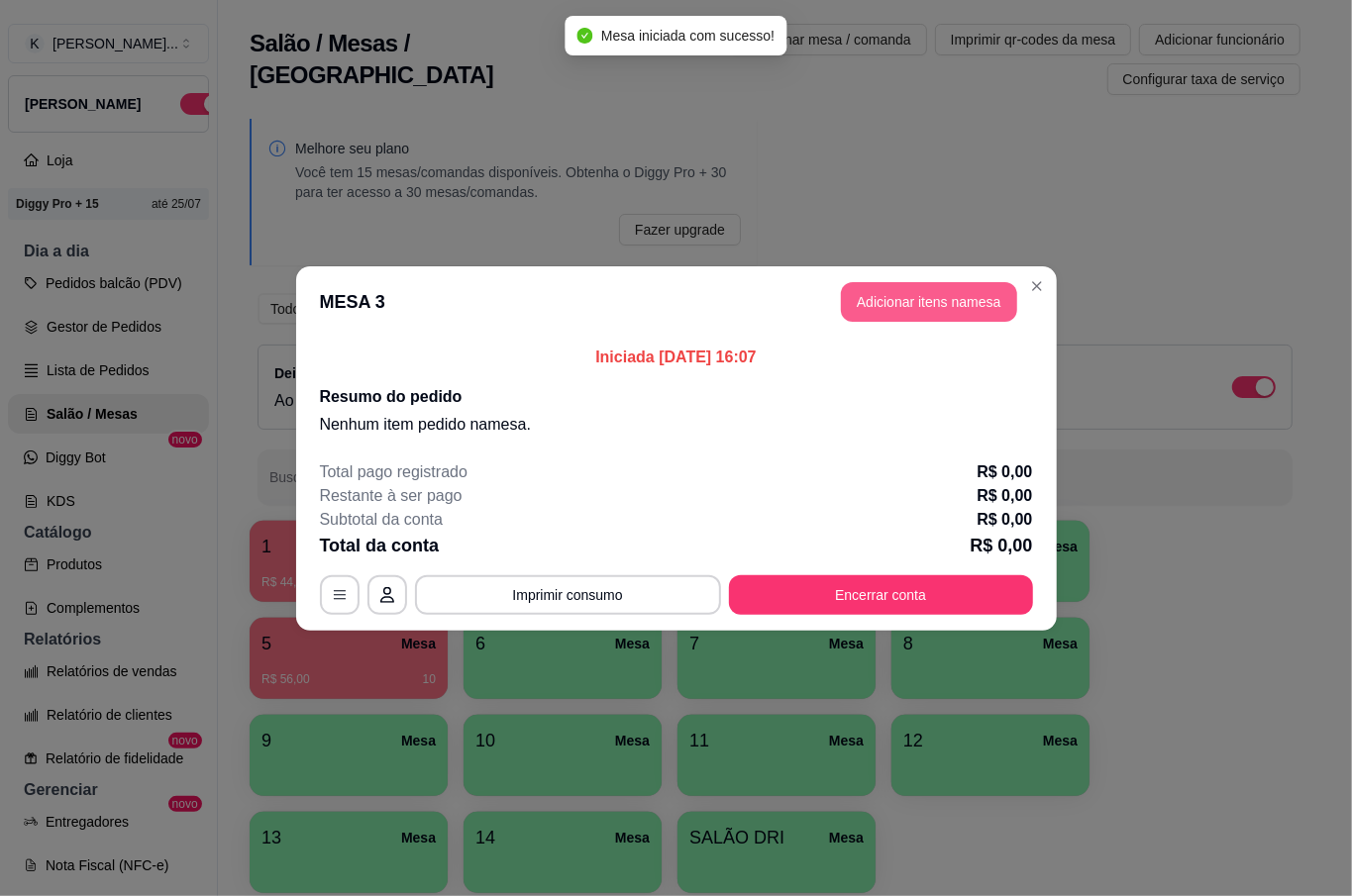 click on "Adicionar itens na  mesa" at bounding box center [929, 302] 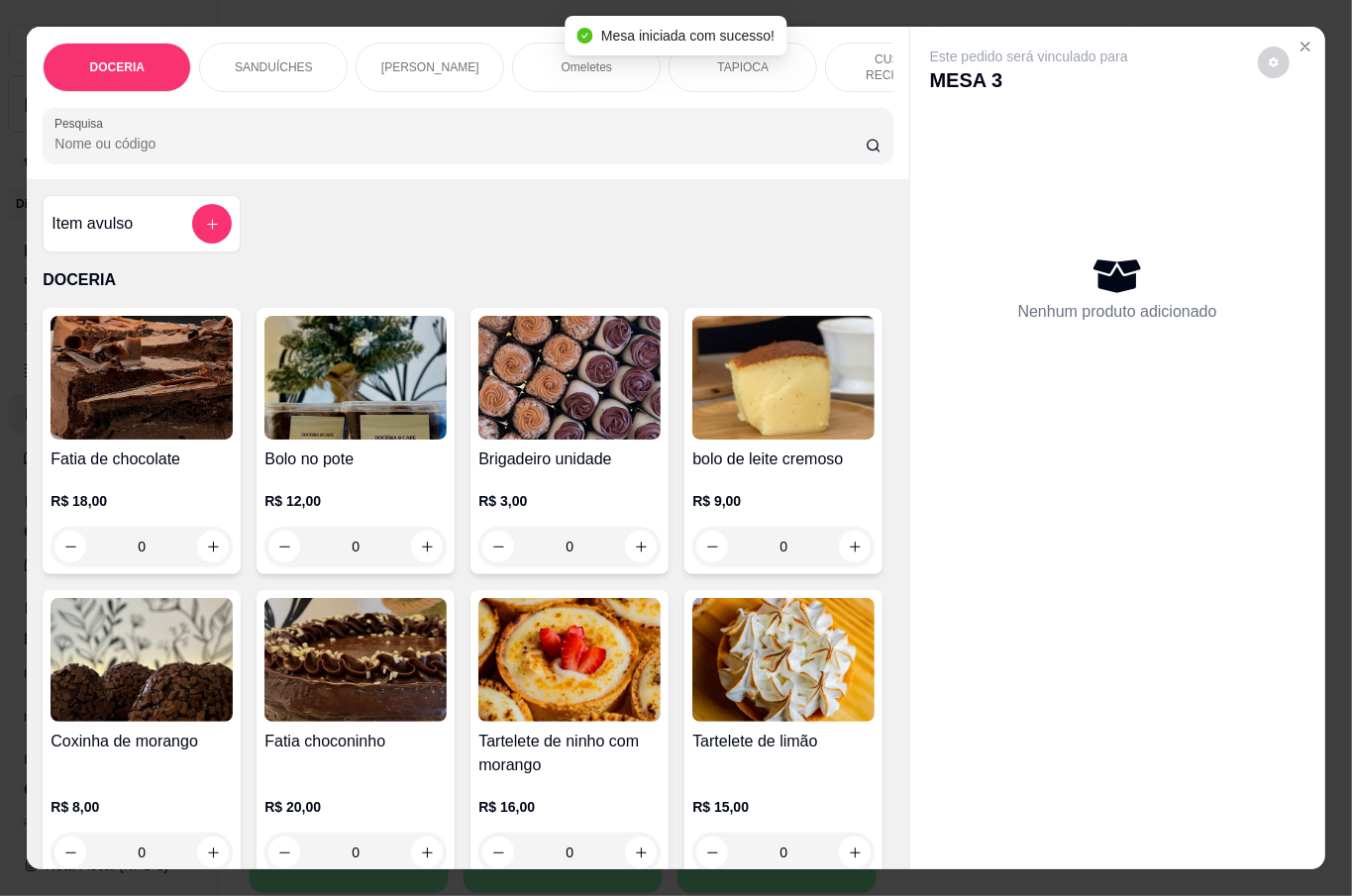 click on "Pesquisa" at bounding box center (460, 144) 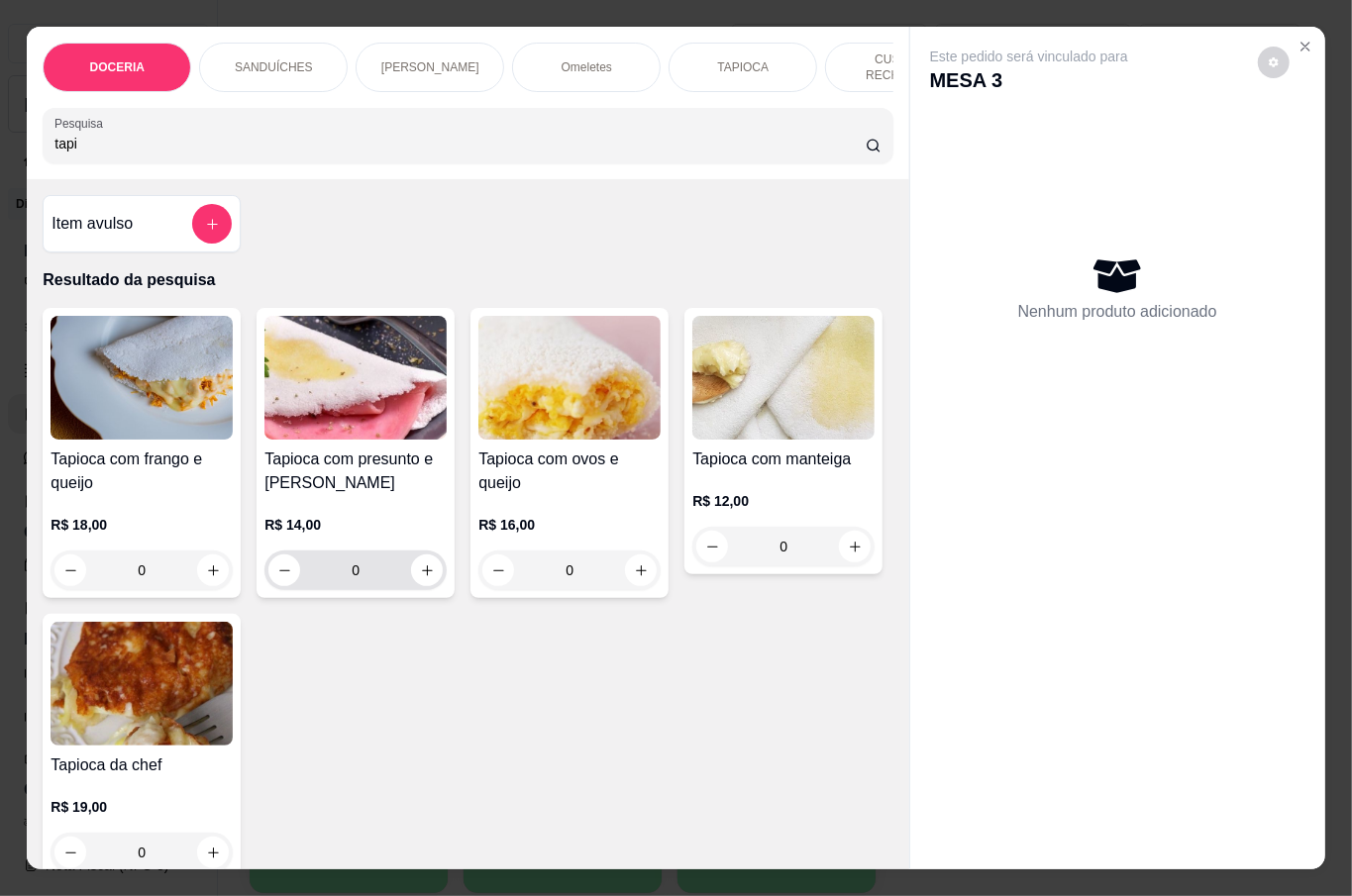 type on "tapi" 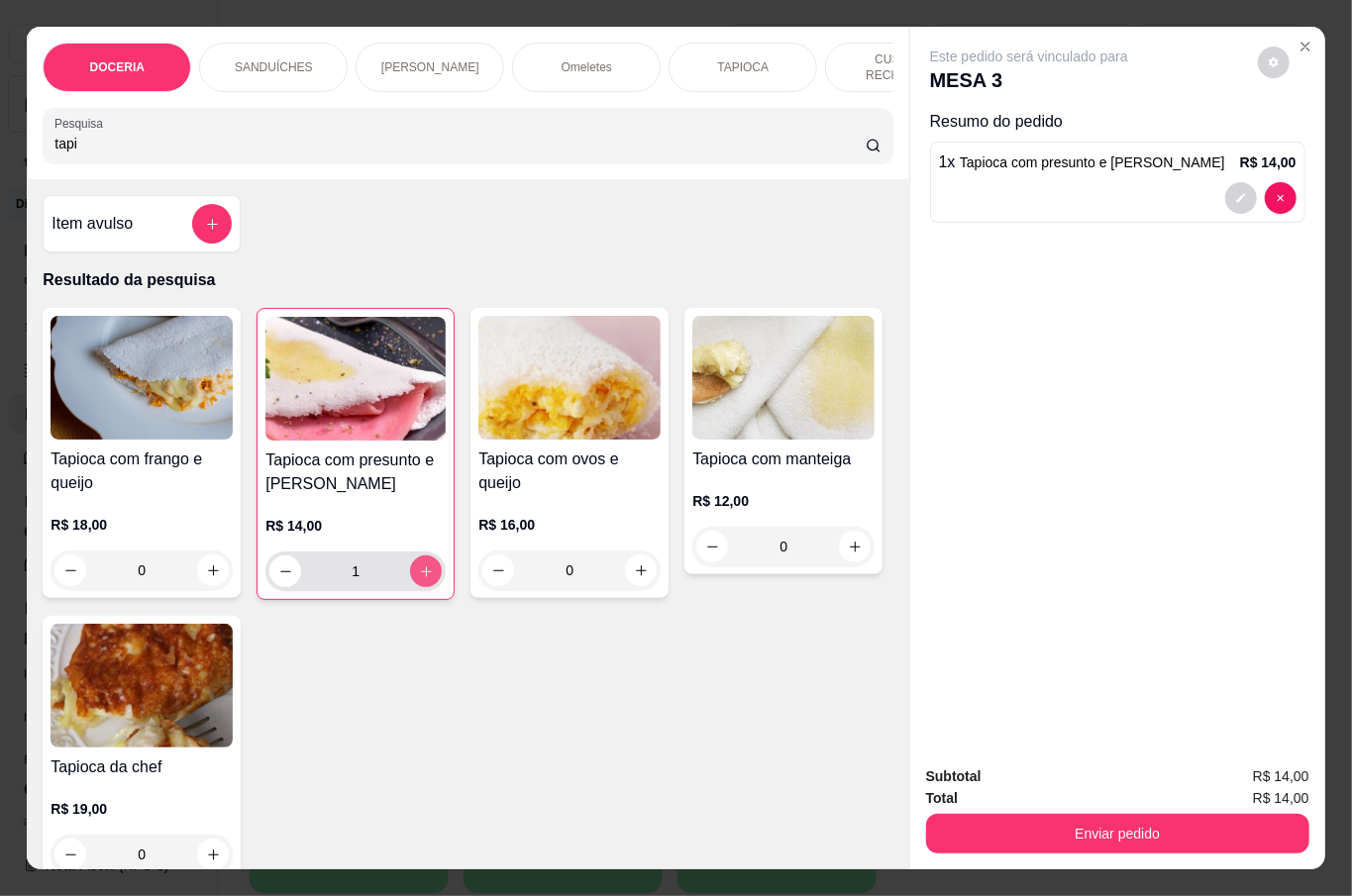 type on "1" 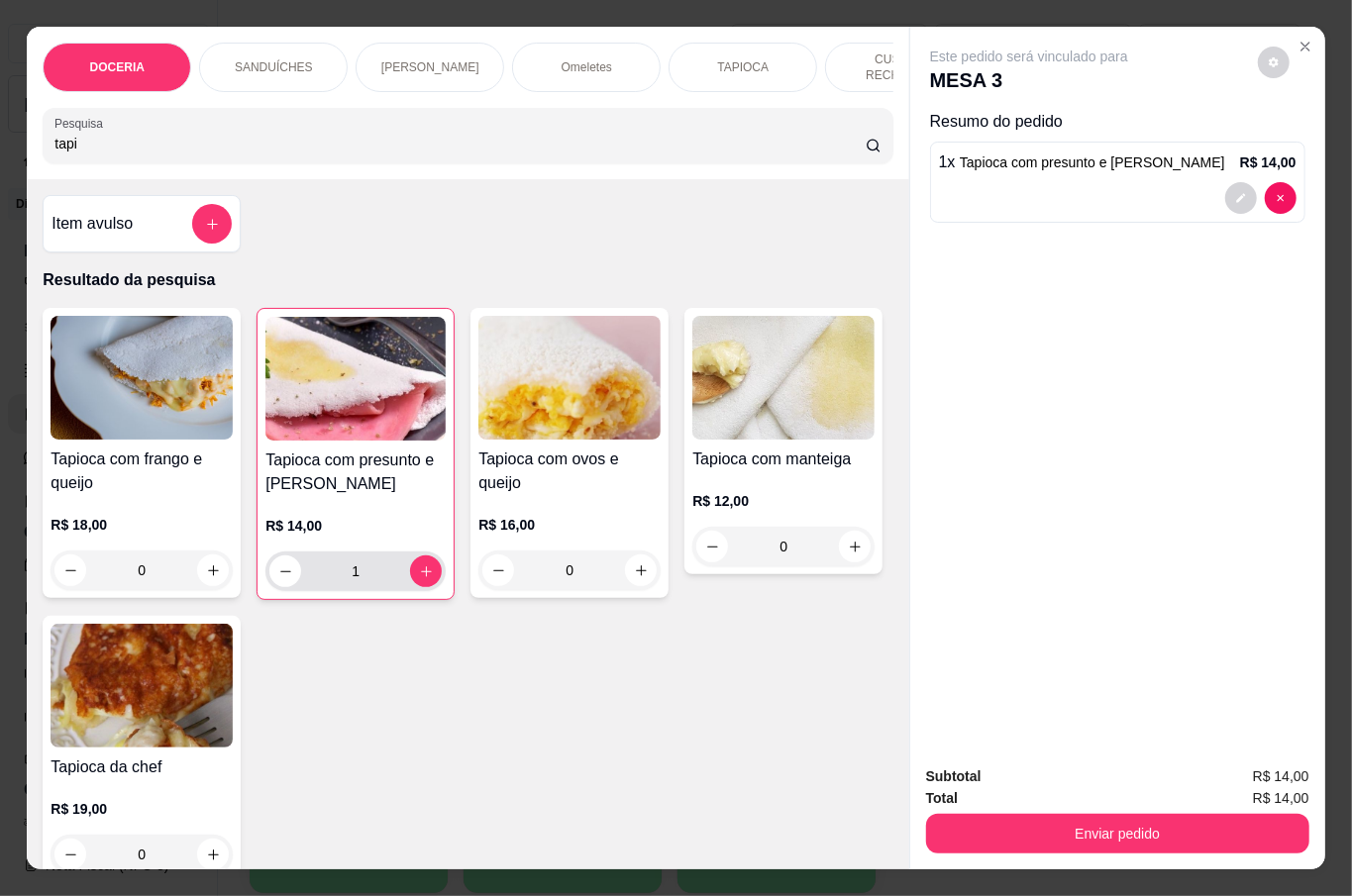 click 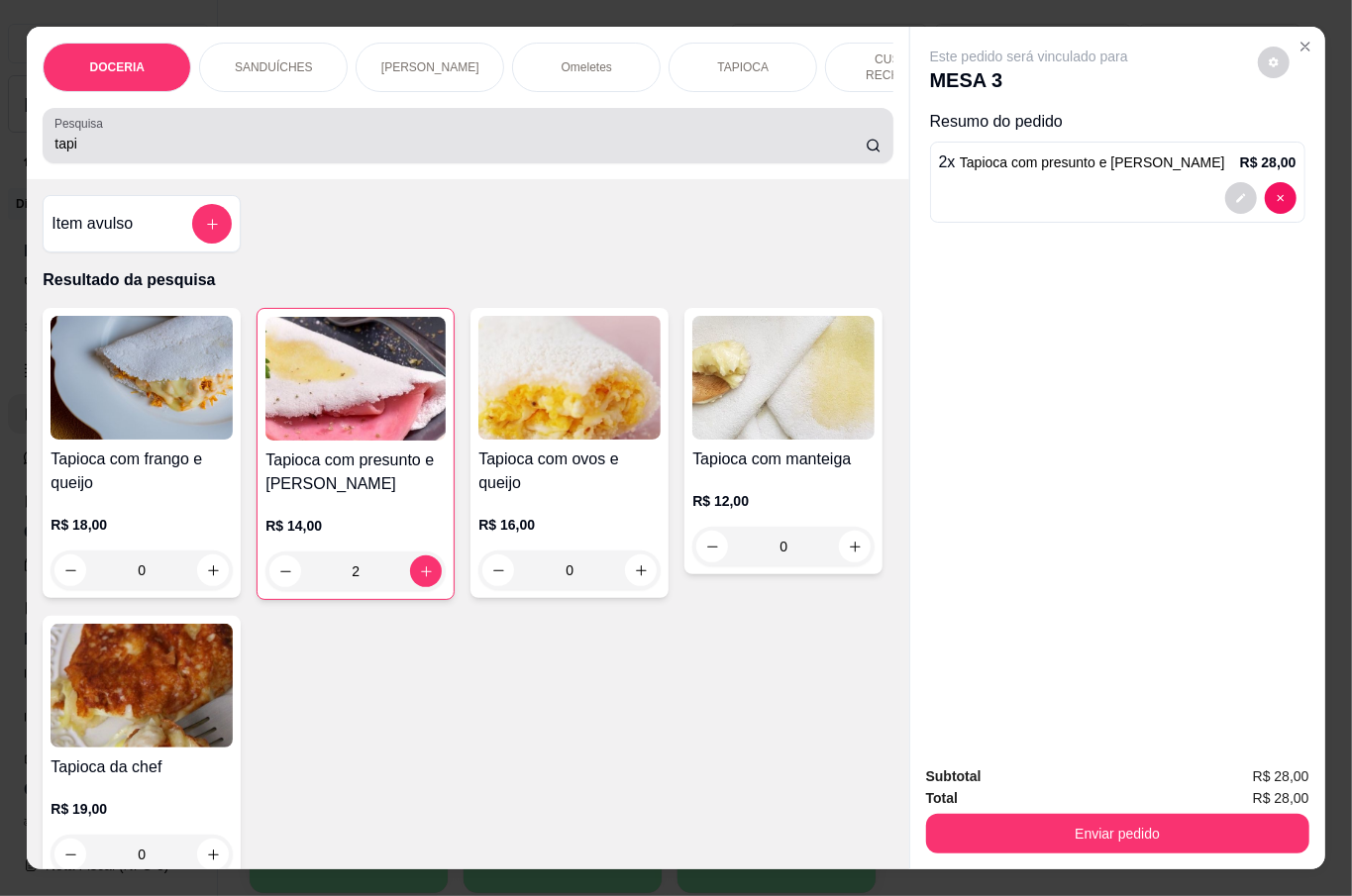 click on "tapi" at bounding box center (460, 144) 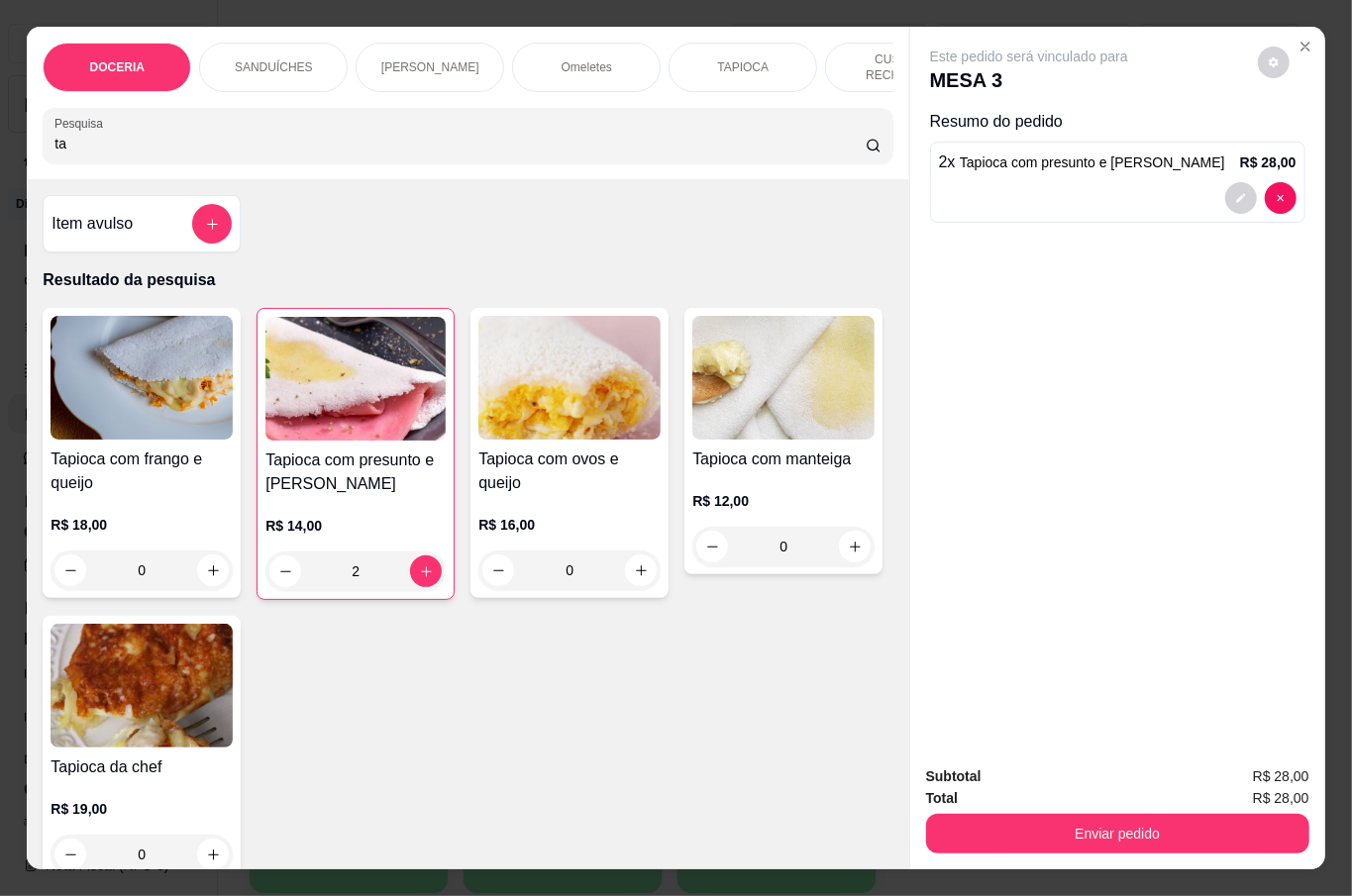 type on "t" 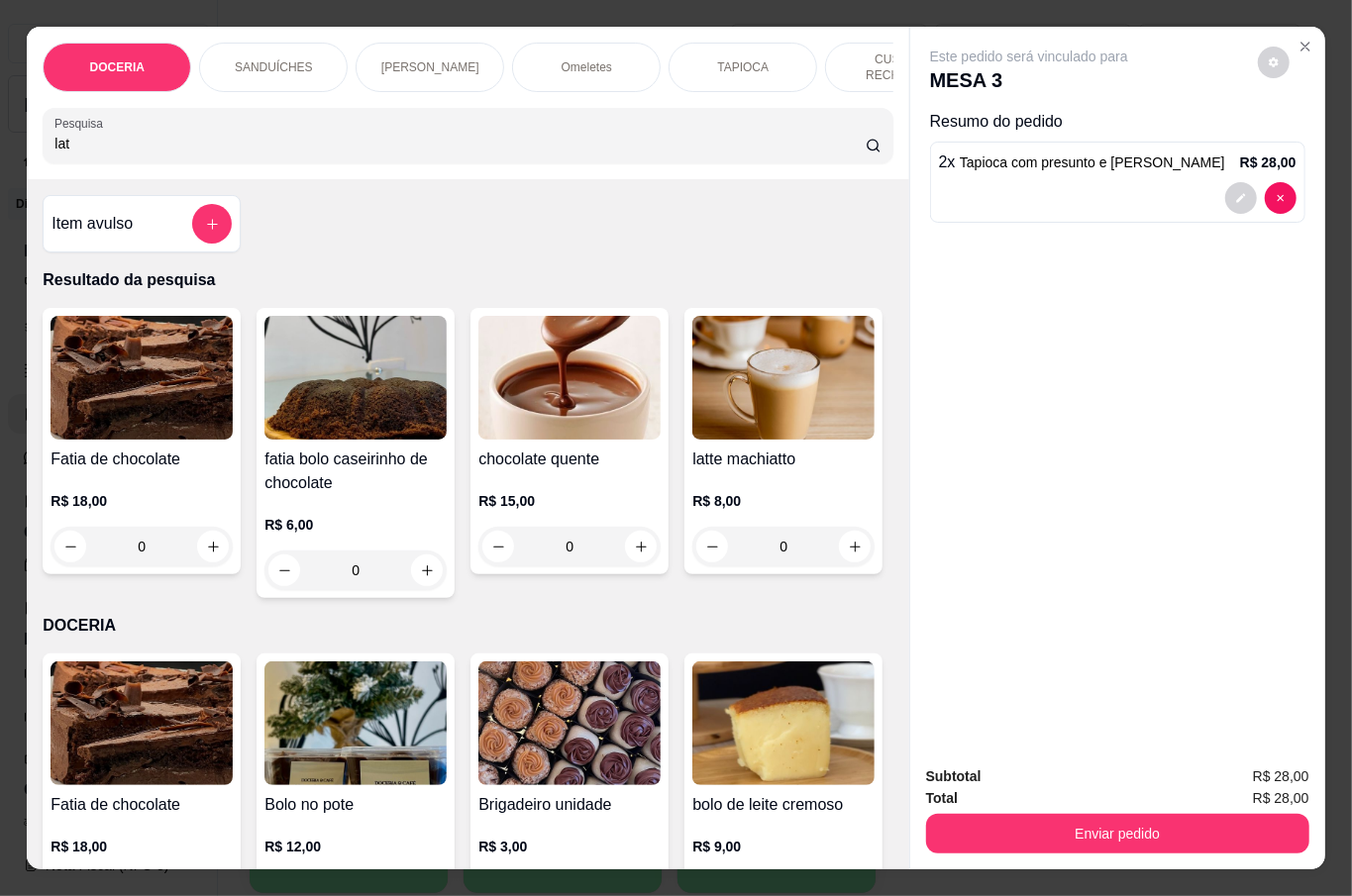 scroll, scrollTop: 132, scrollLeft: 0, axis: vertical 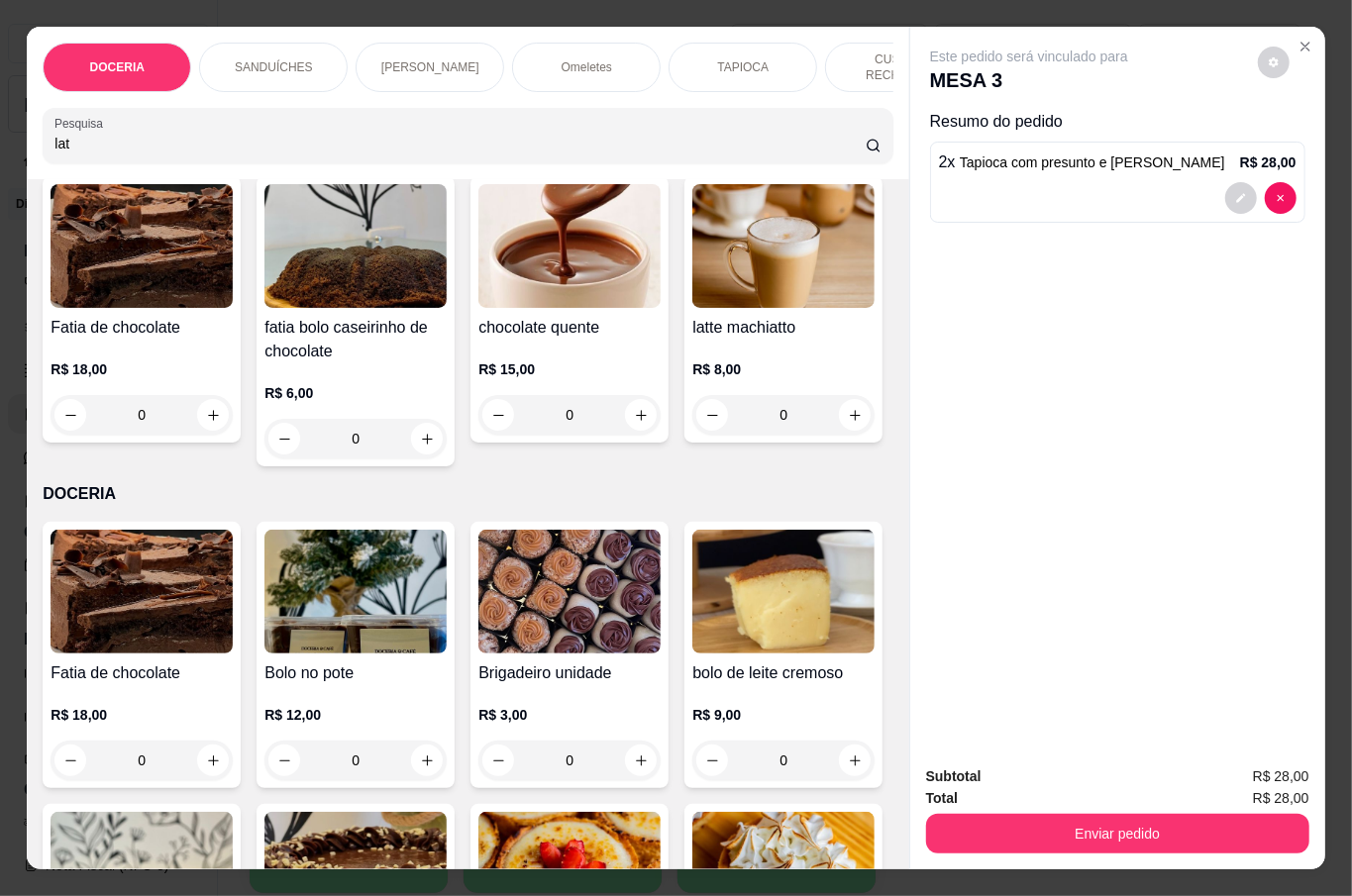type on "lat" 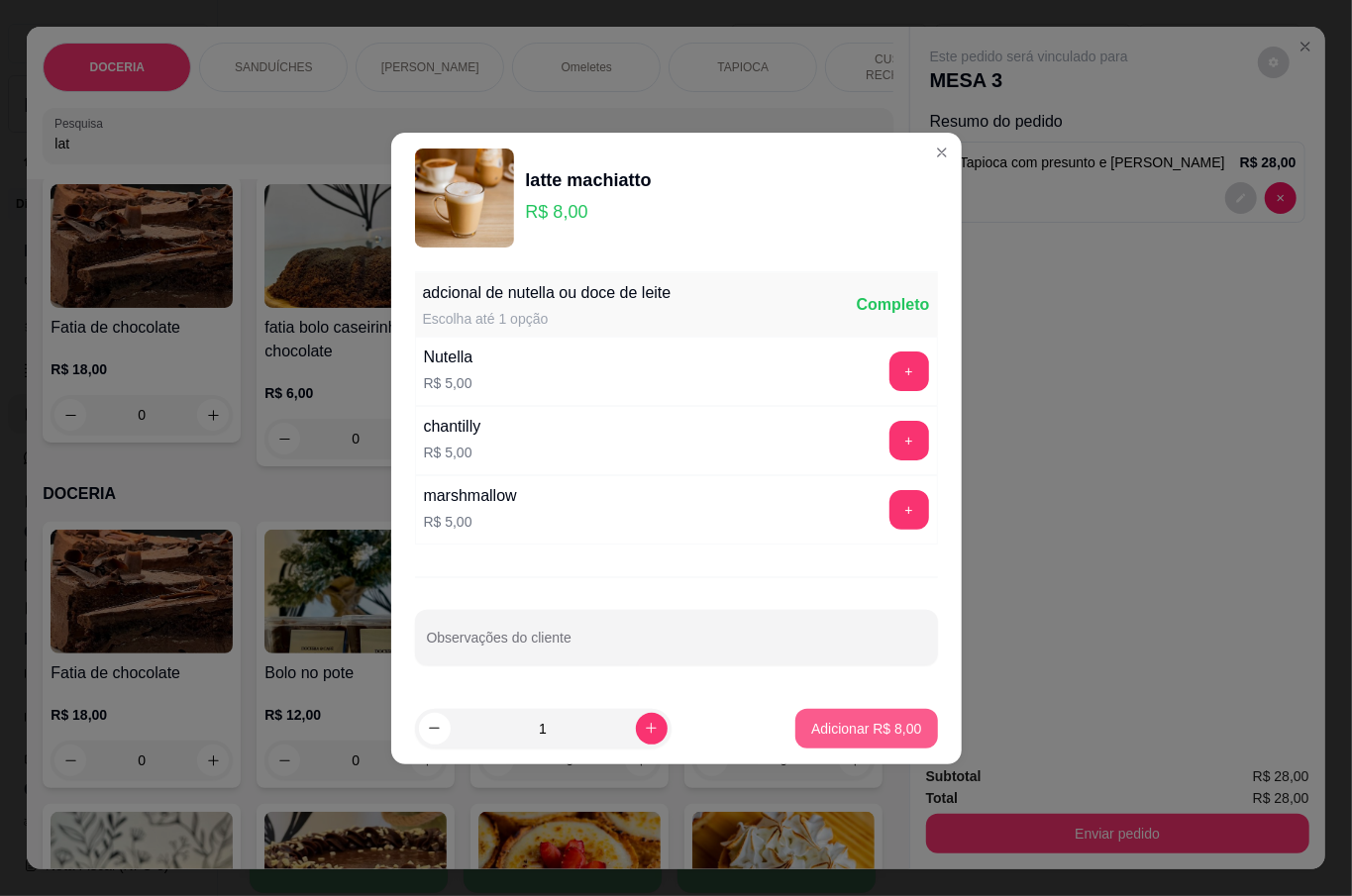 click on "Adicionar   R$ 8,00" at bounding box center [866, 729] 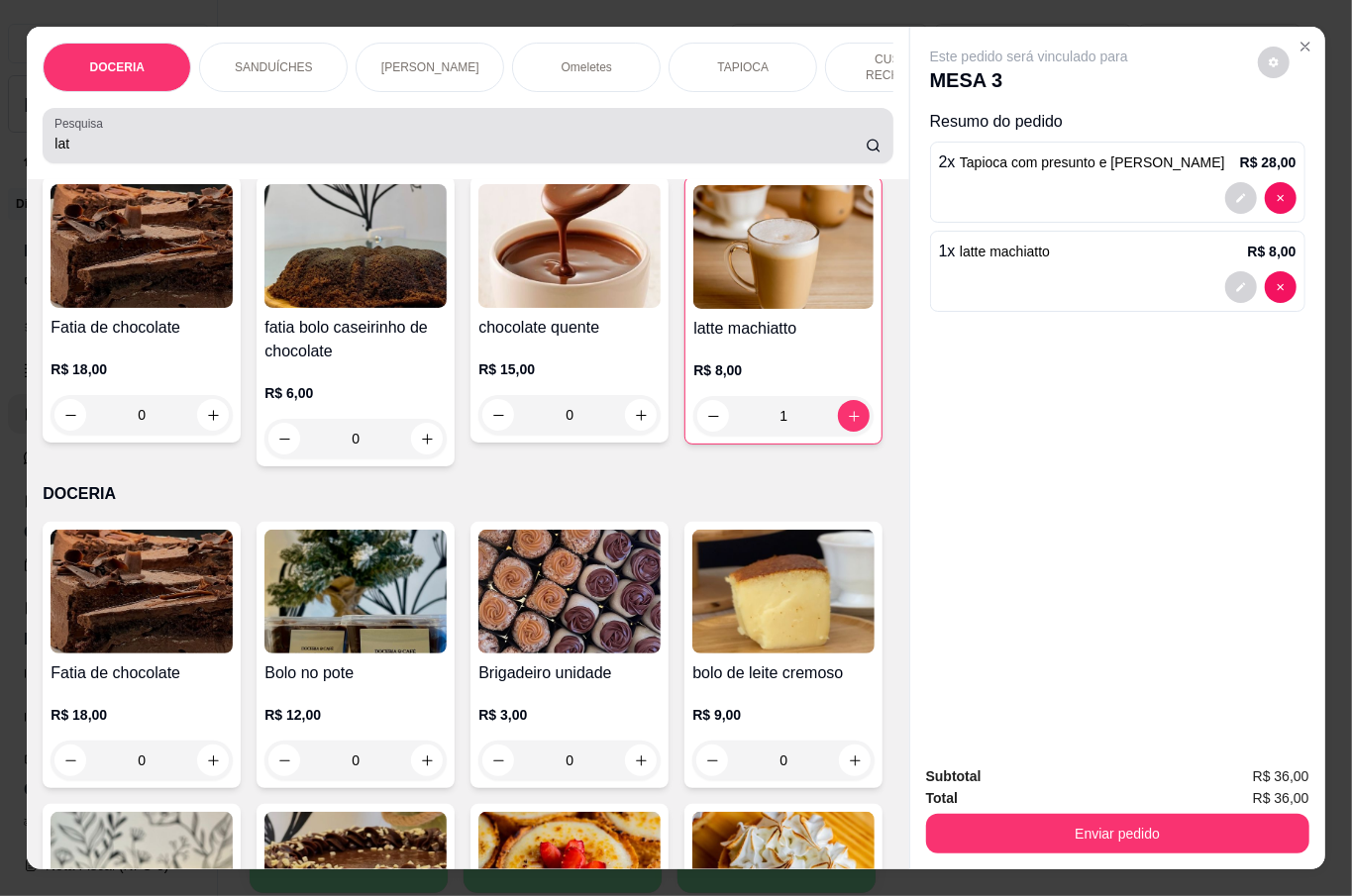 click on "lat" at bounding box center [468, 136] 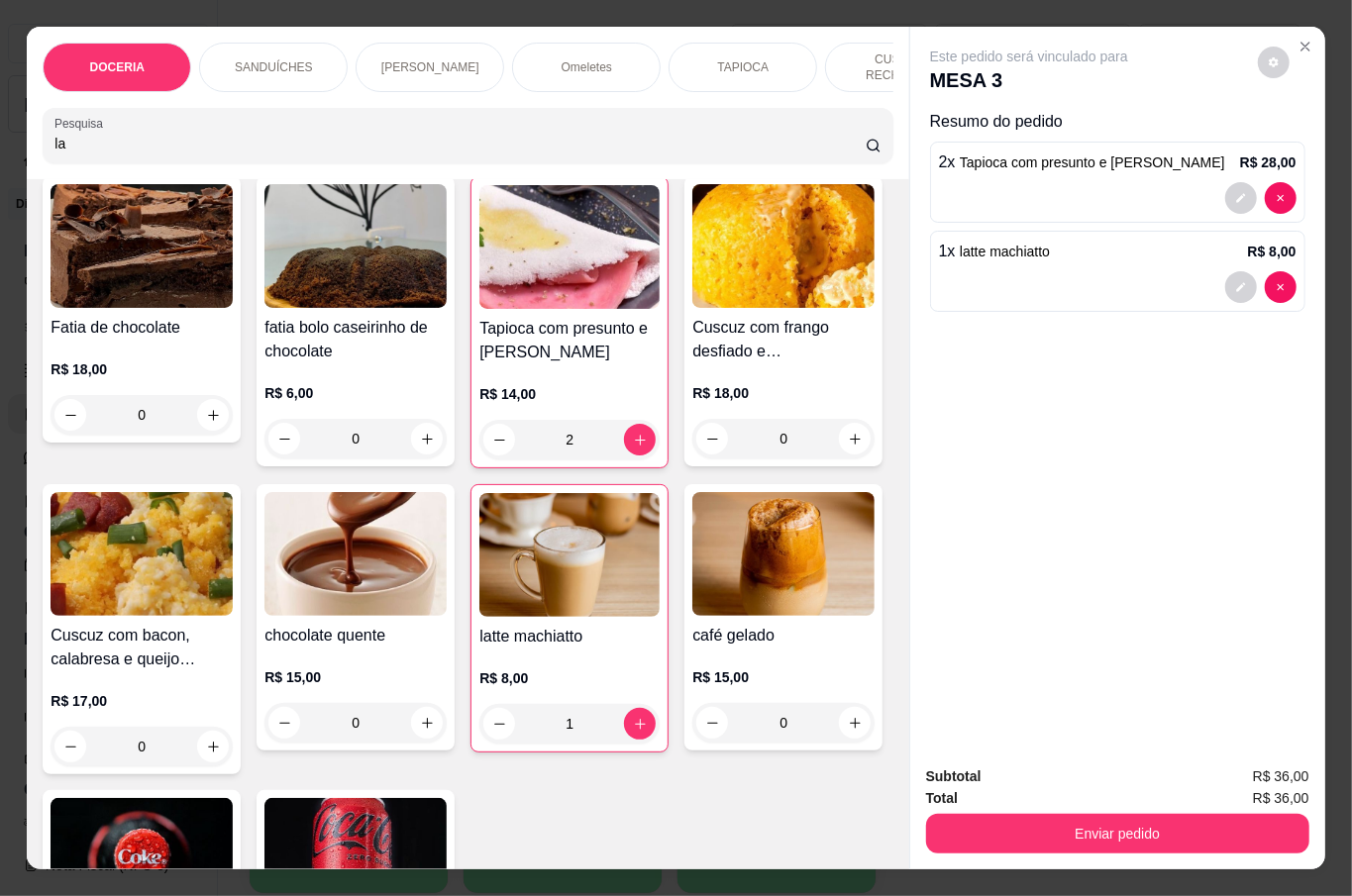 type on "l" 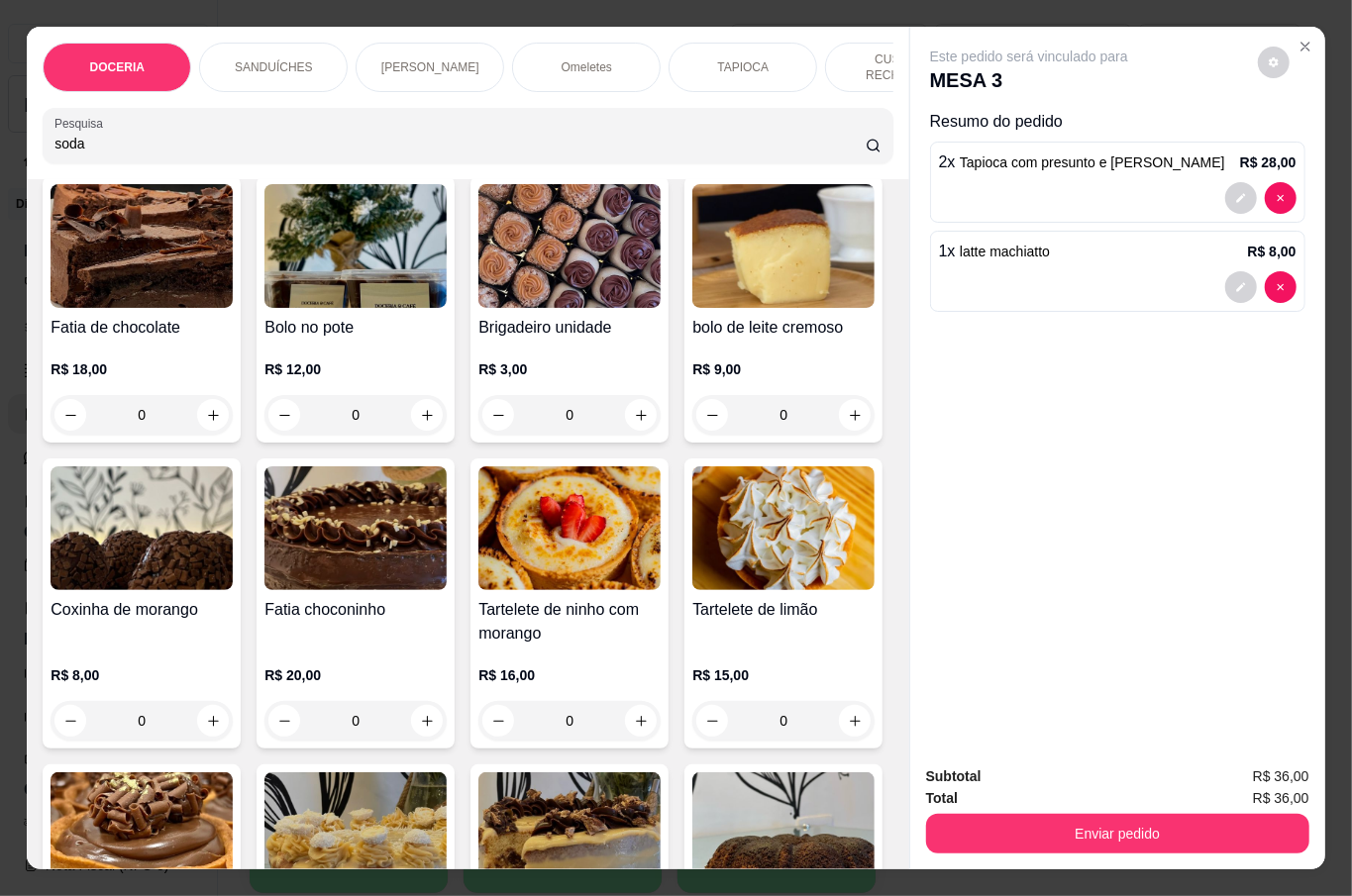 scroll, scrollTop: 0, scrollLeft: 0, axis: both 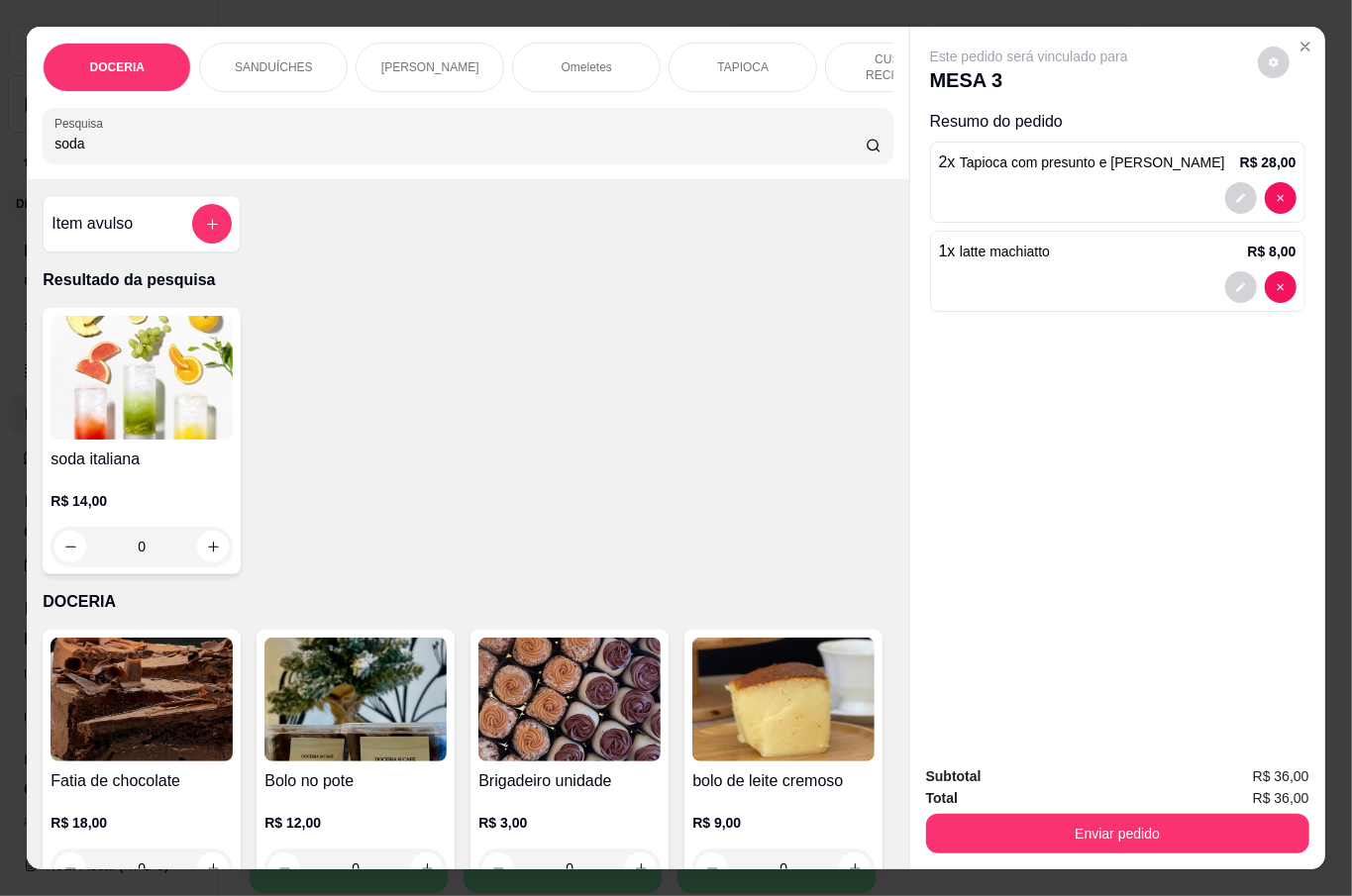type on "soda" 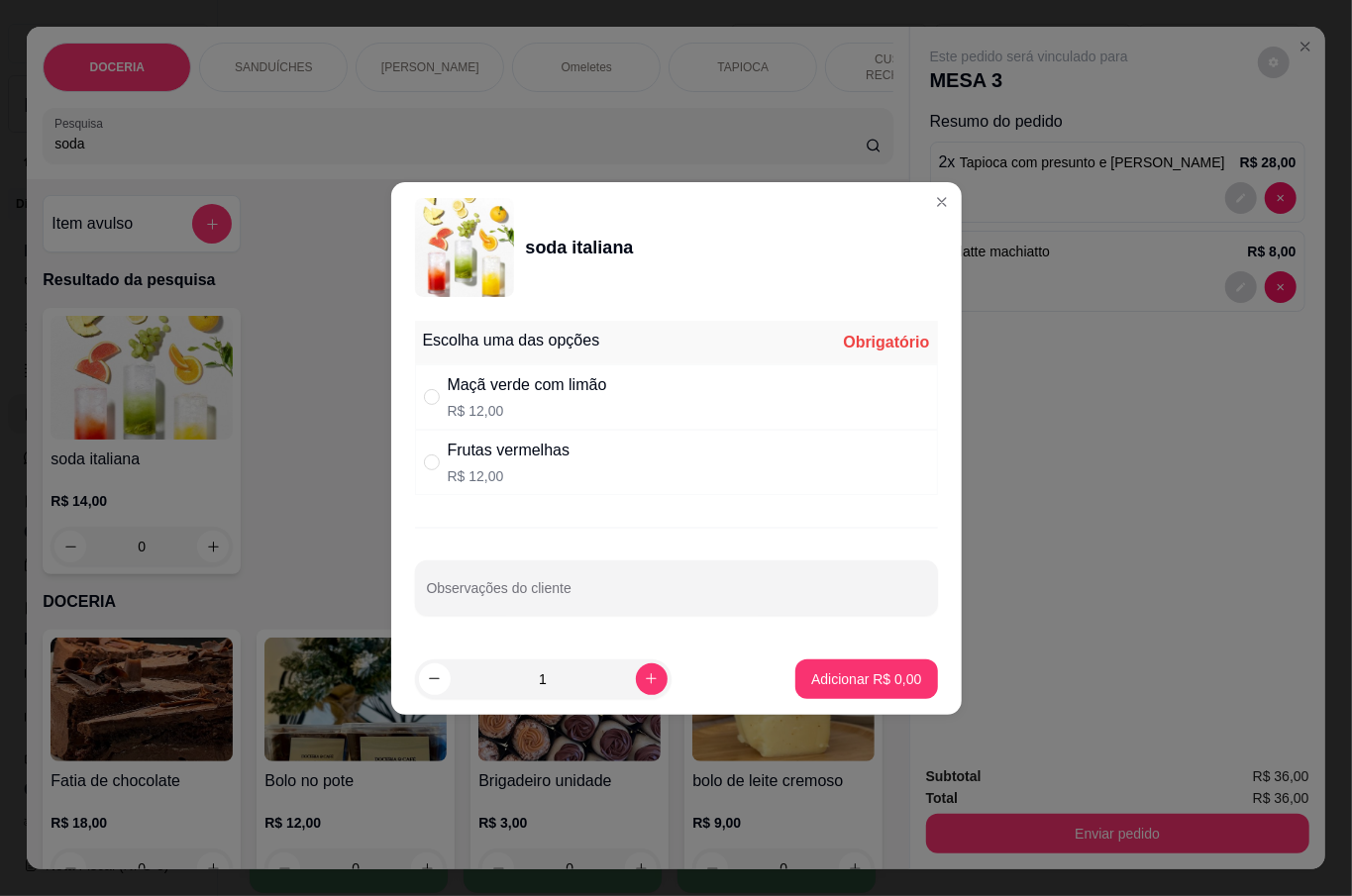 click on "Frutas vermelhas  R$ 12,00" at bounding box center [676, 462] 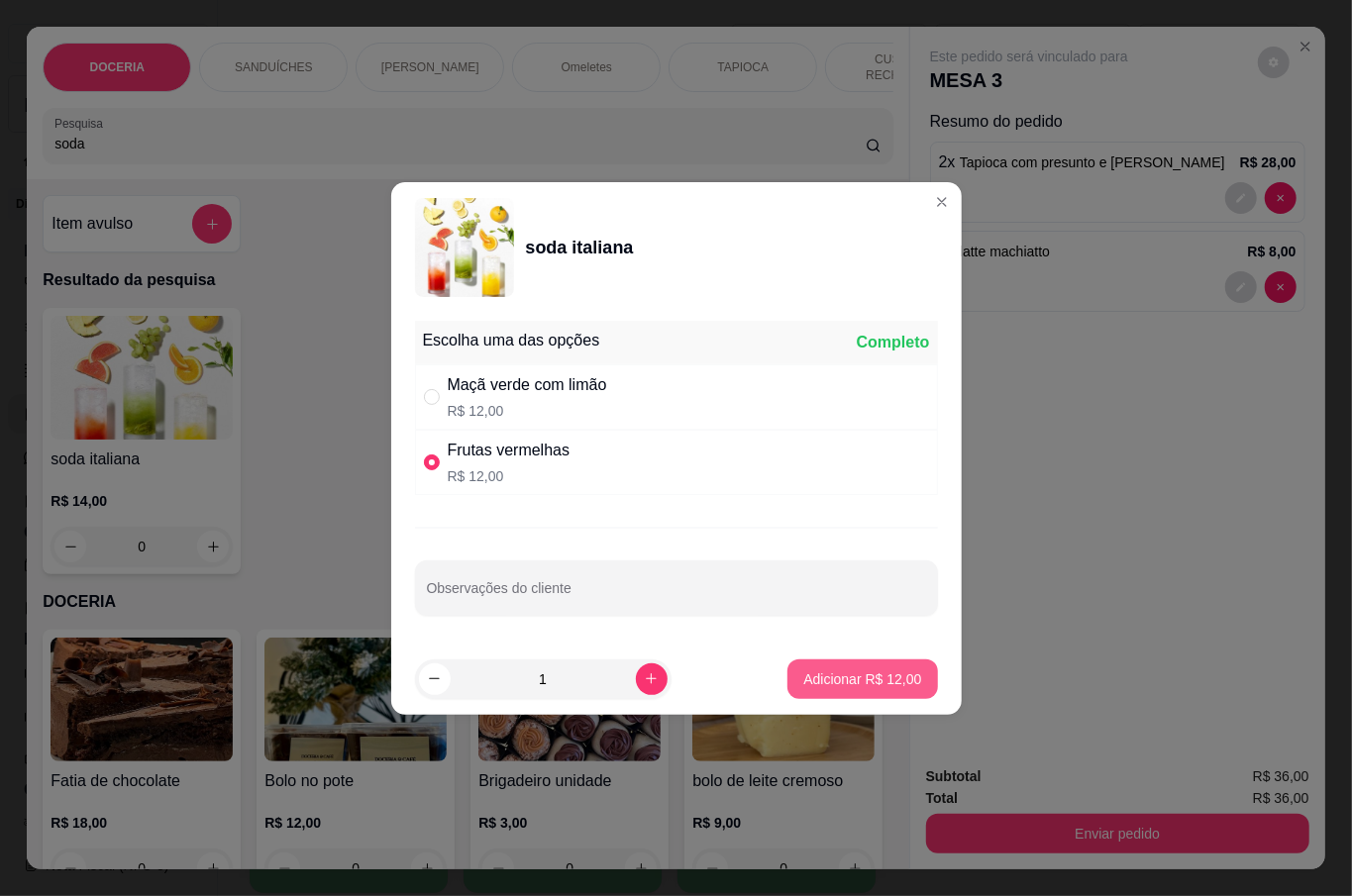 click on "Adicionar   R$ 12,00" at bounding box center [862, 679] 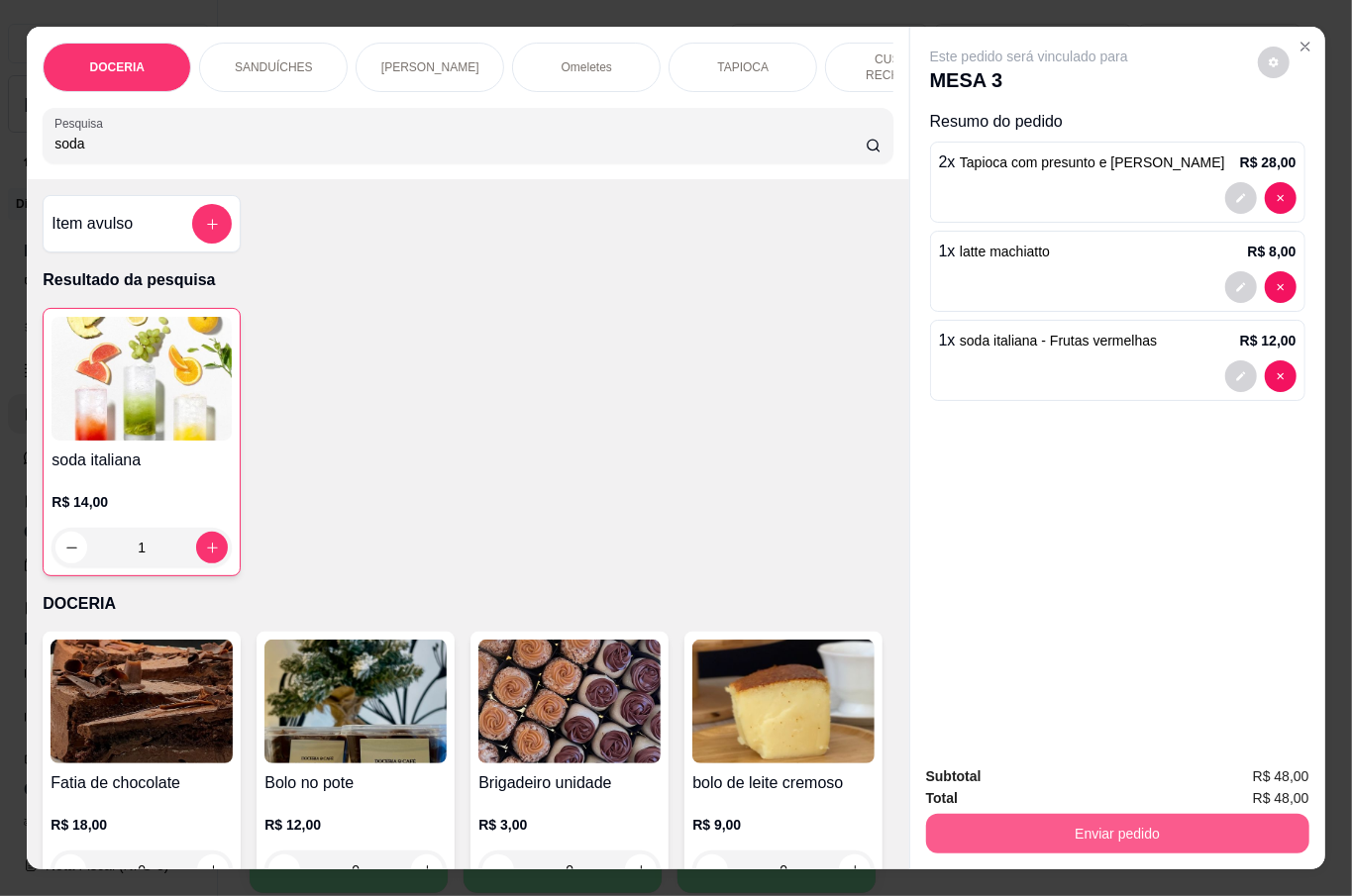 click on "Enviar pedido" at bounding box center [1117, 834] 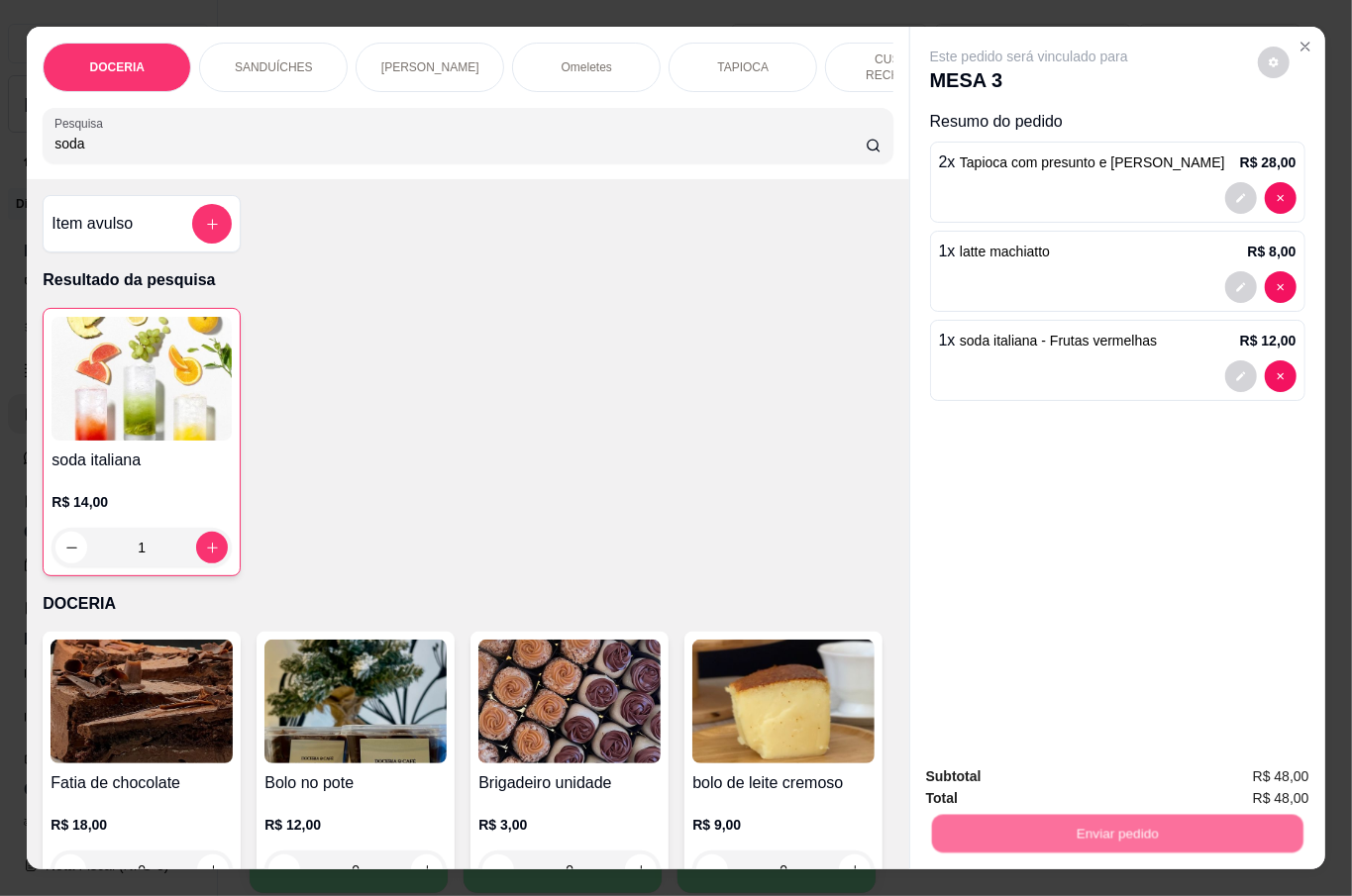click on "Não registrar e enviar pedido" at bounding box center (1050, 775) 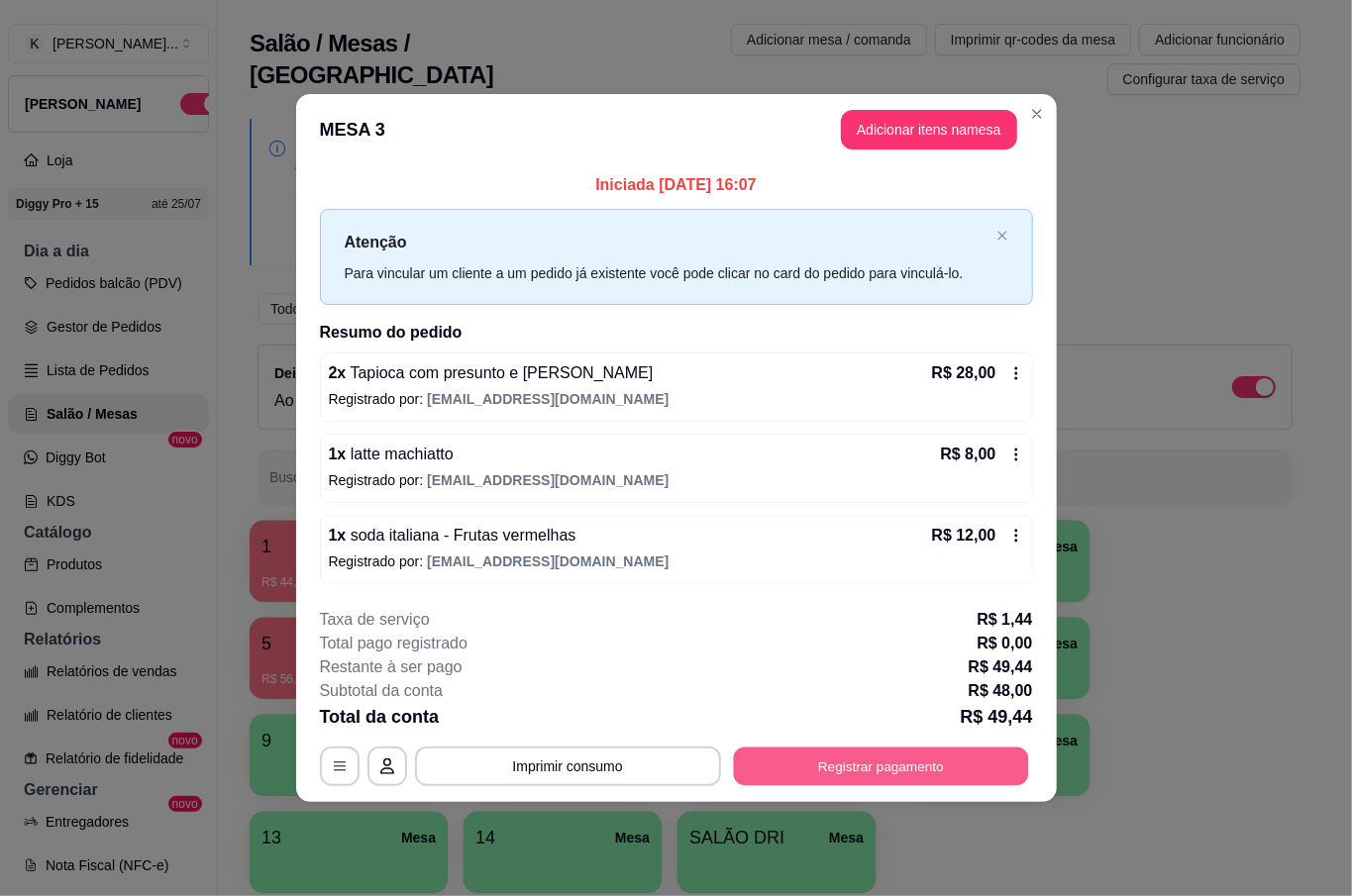 click on "Registrar pagamento" at bounding box center (881, 766) 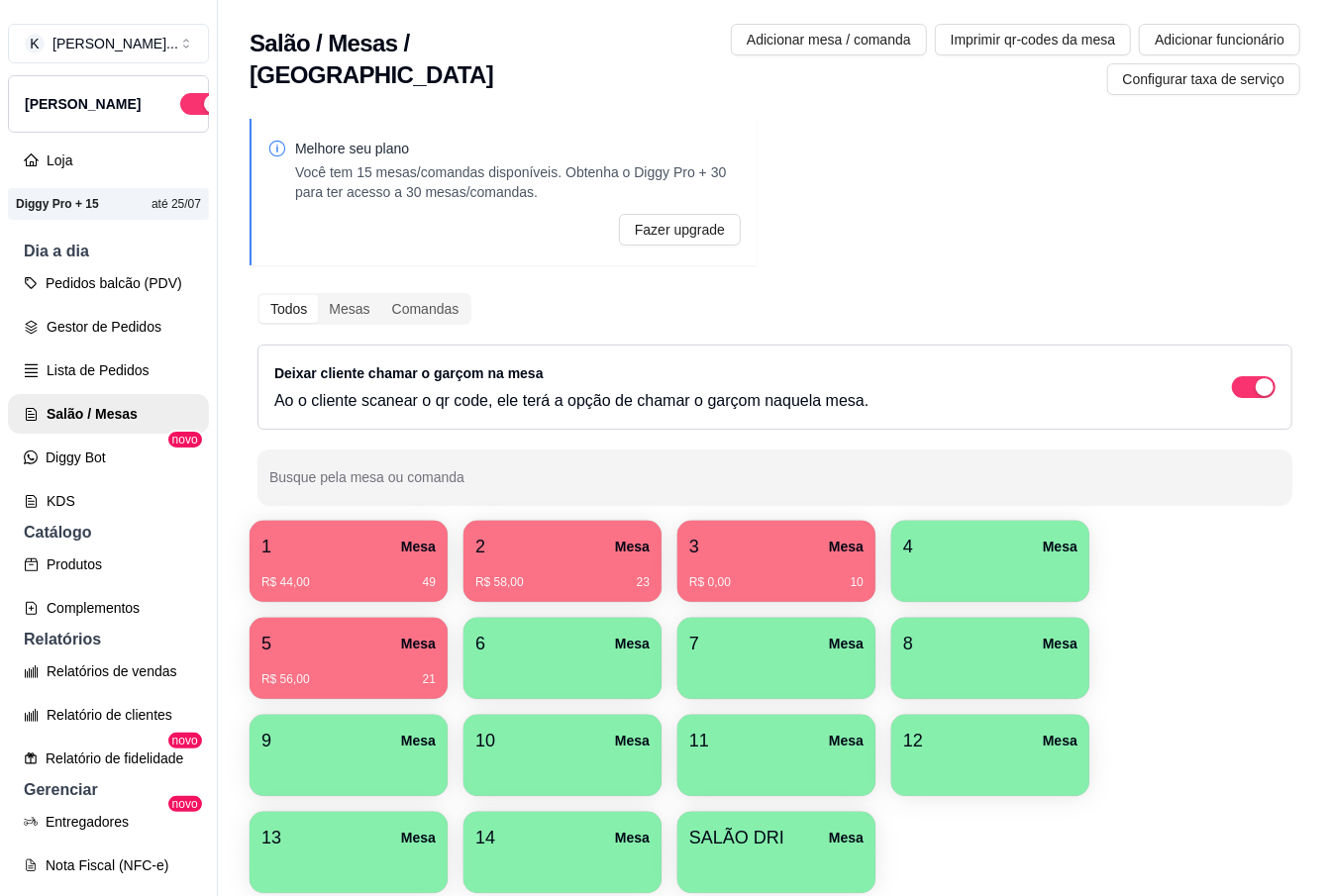 click on "1 Mesa" at bounding box center (349, 547) 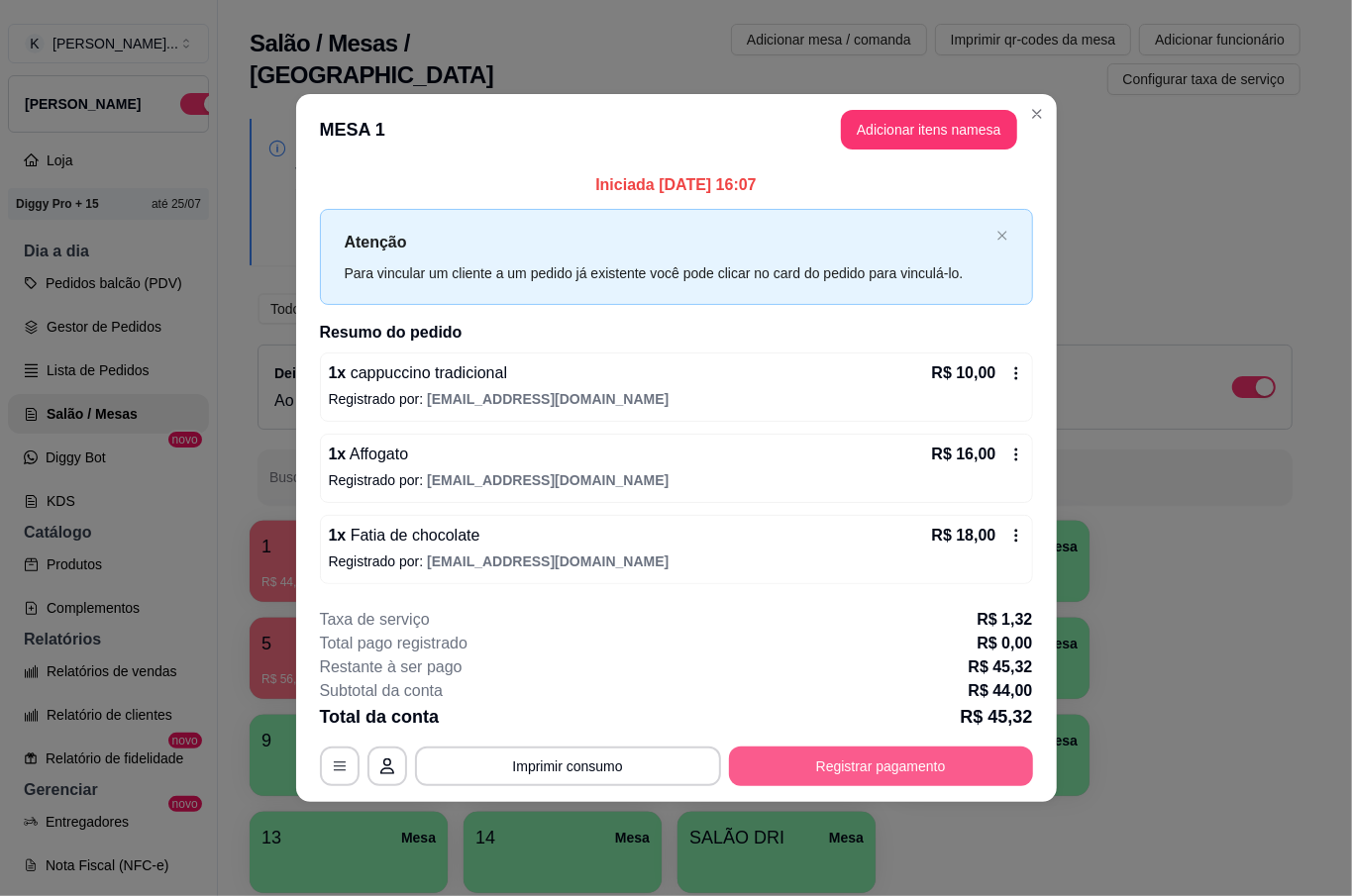click on "Registrar pagamento" at bounding box center [881, 766] 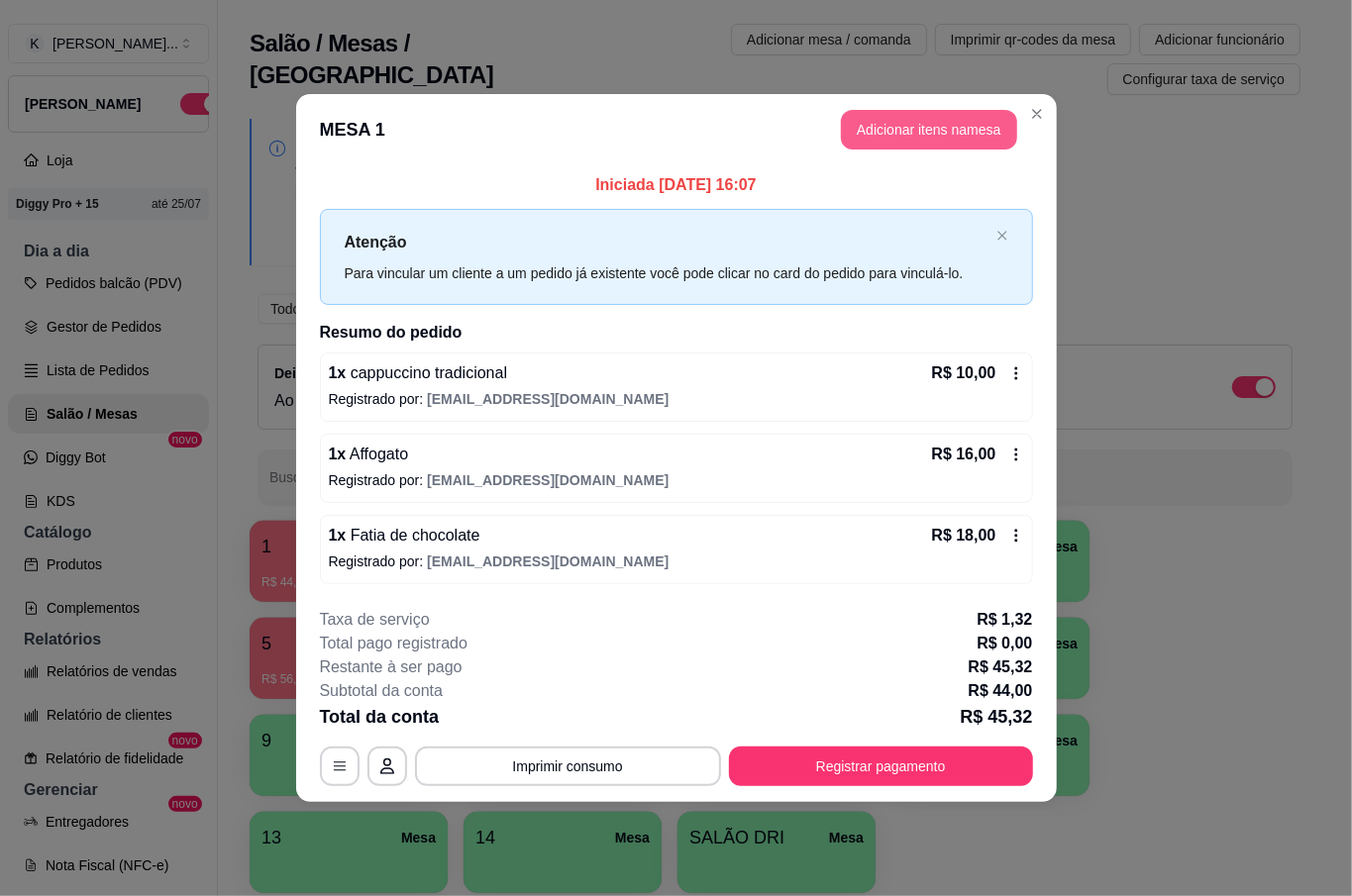 click on "Adicionar itens na  mesa" at bounding box center [929, 130] 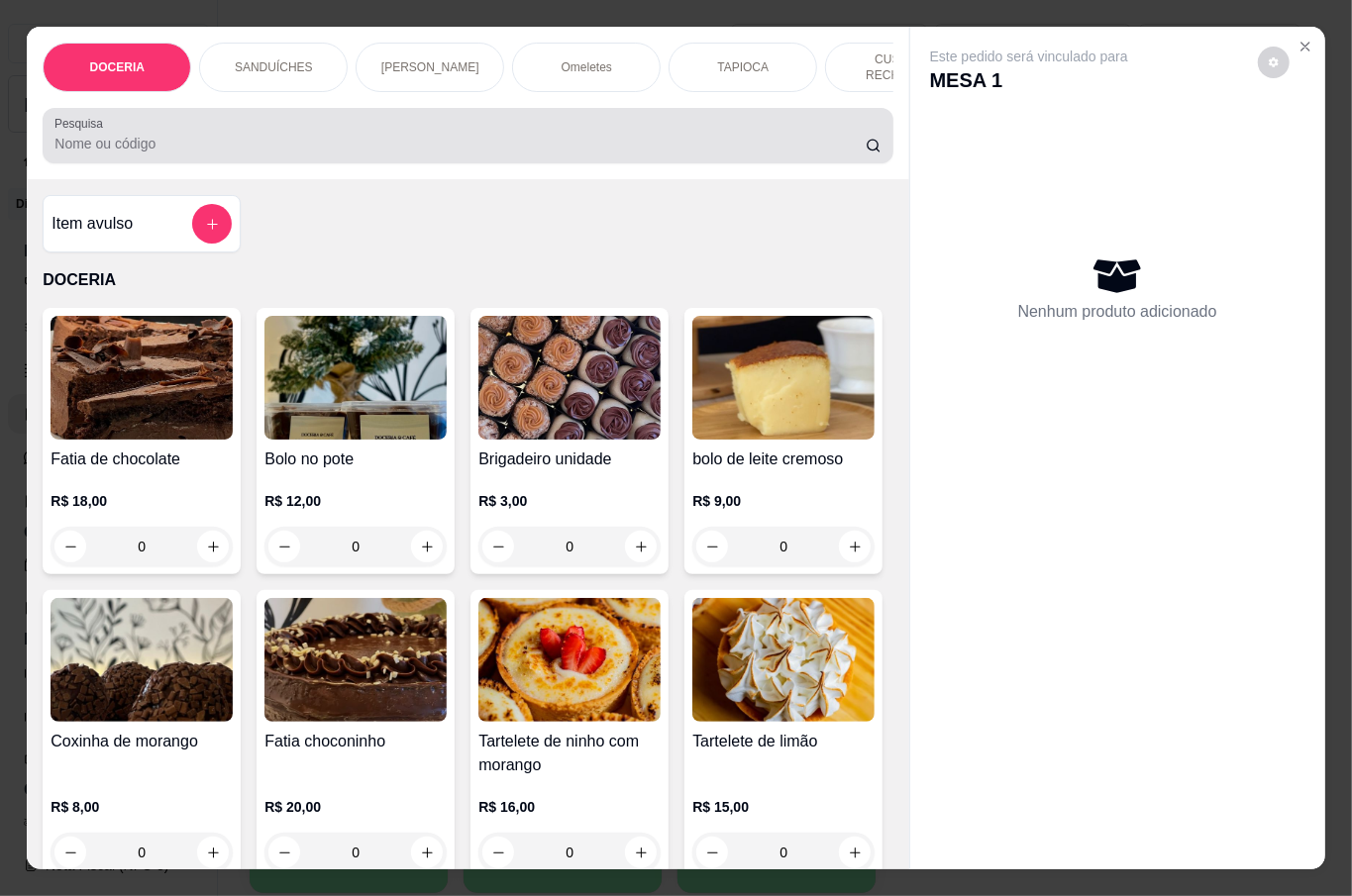 click at bounding box center (468, 136) 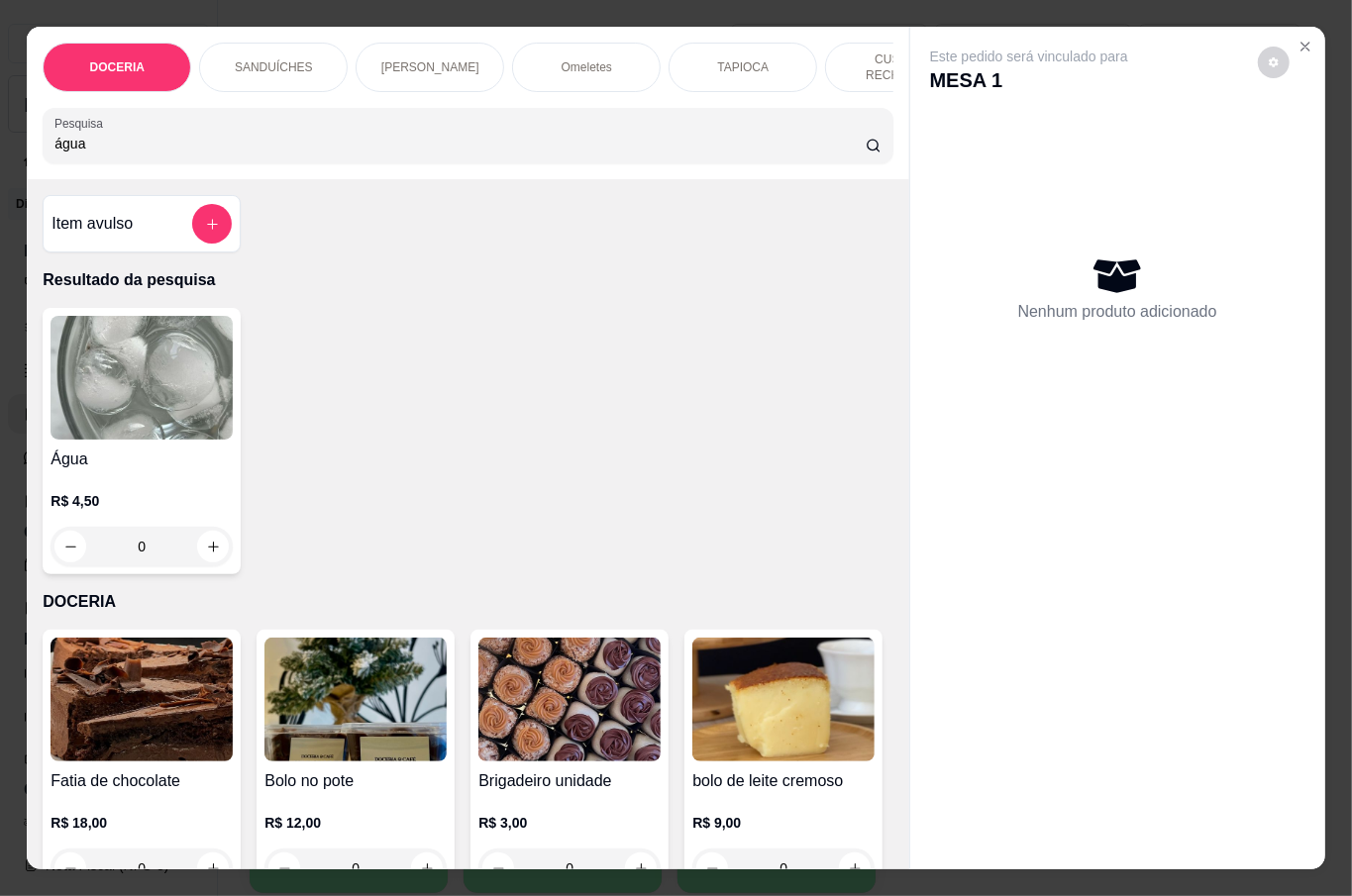 type on "água" 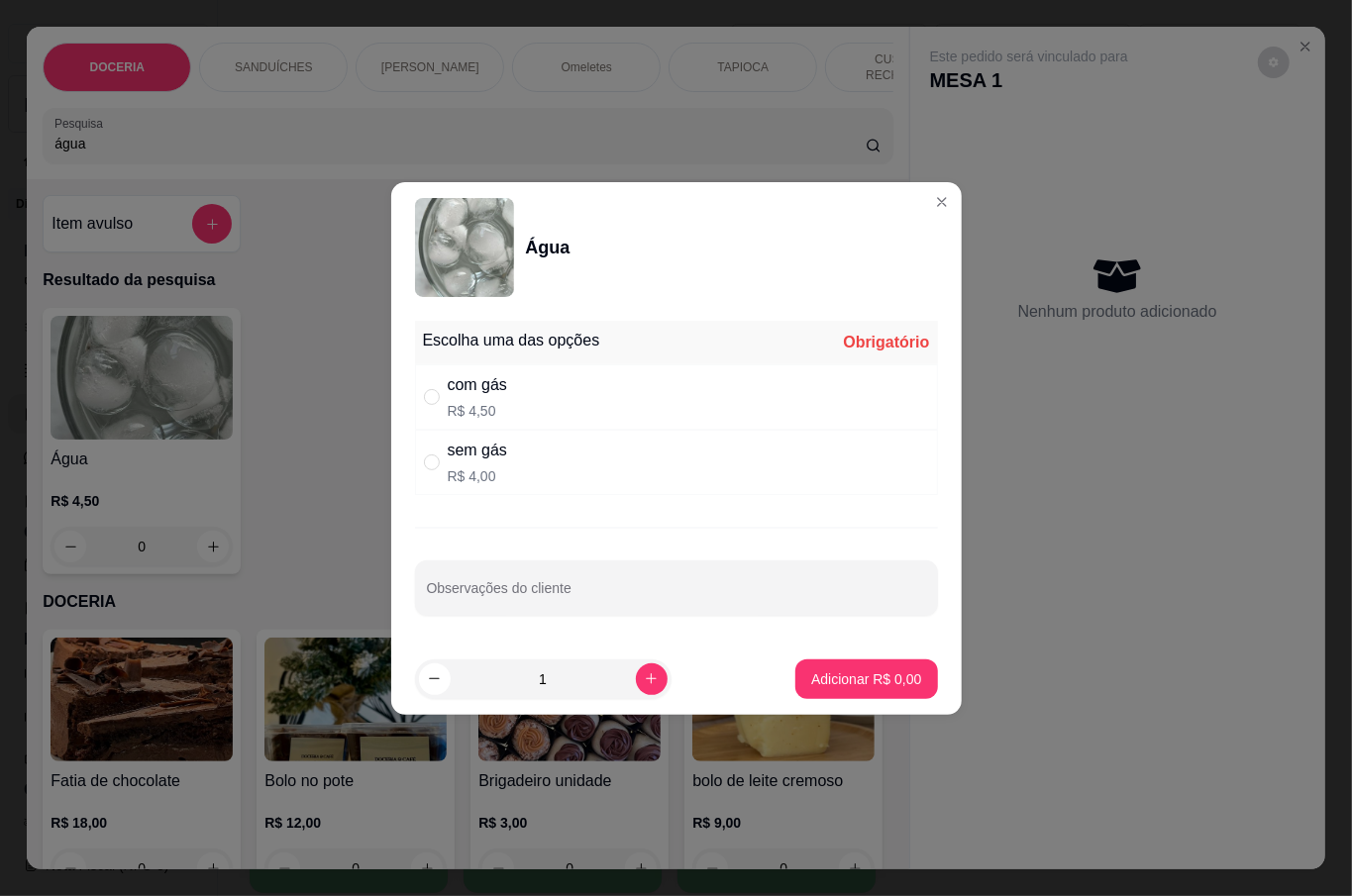 click on "sem gás  R$ 4,00" at bounding box center [676, 462] 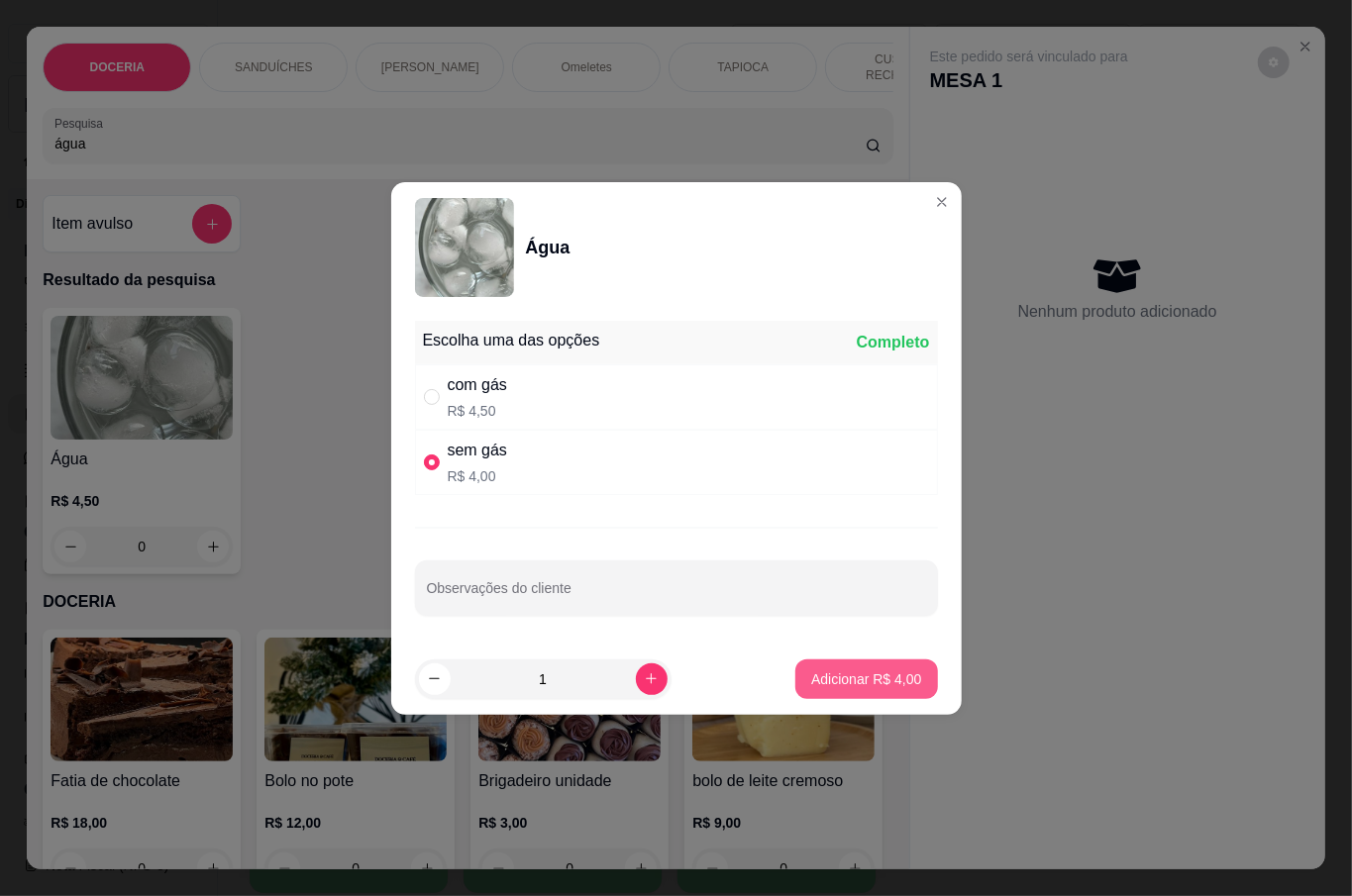 click on "Adicionar   R$ 4,00" at bounding box center [866, 679] 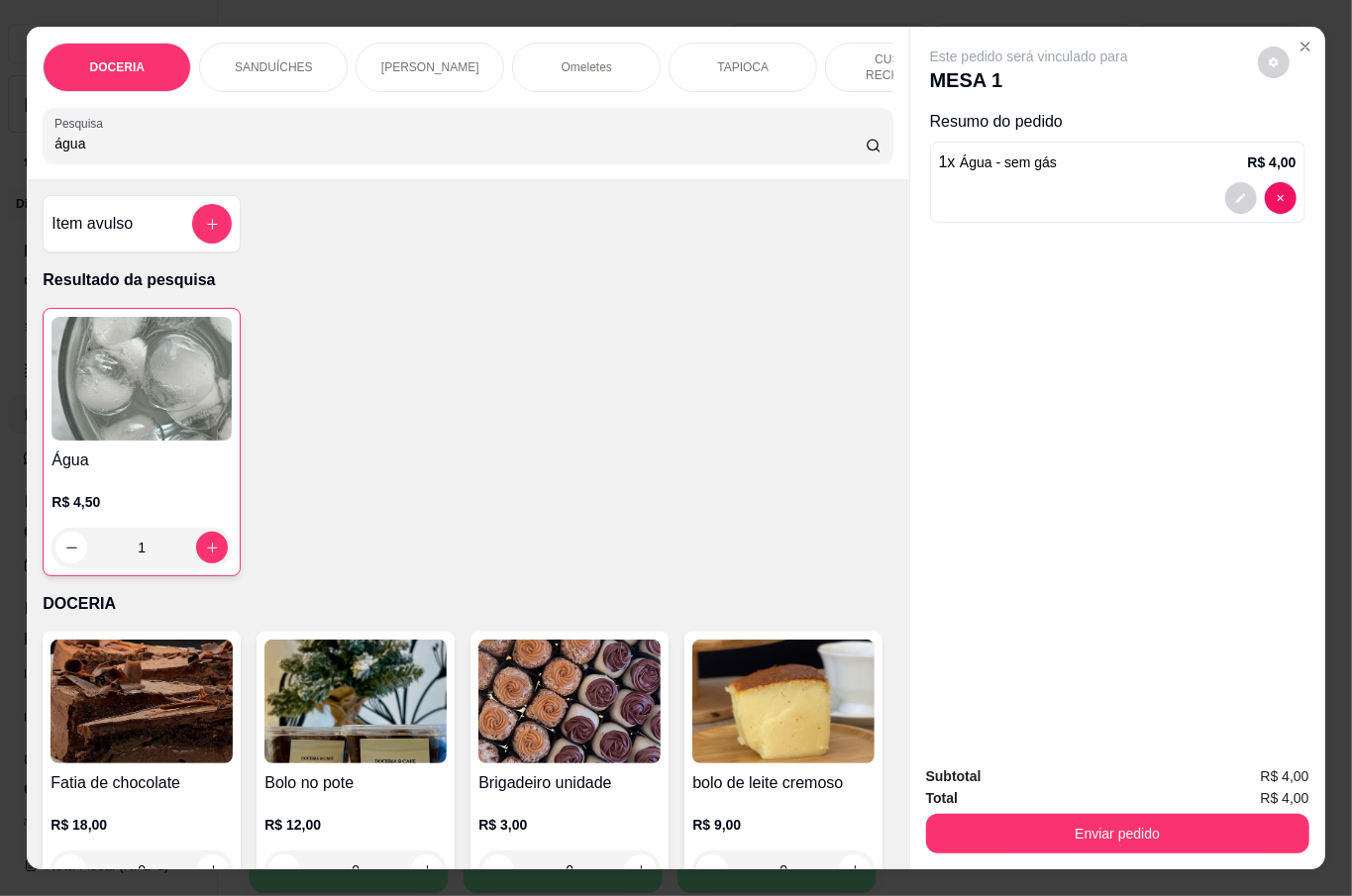 click on "Enviar pedido" at bounding box center [1117, 834] 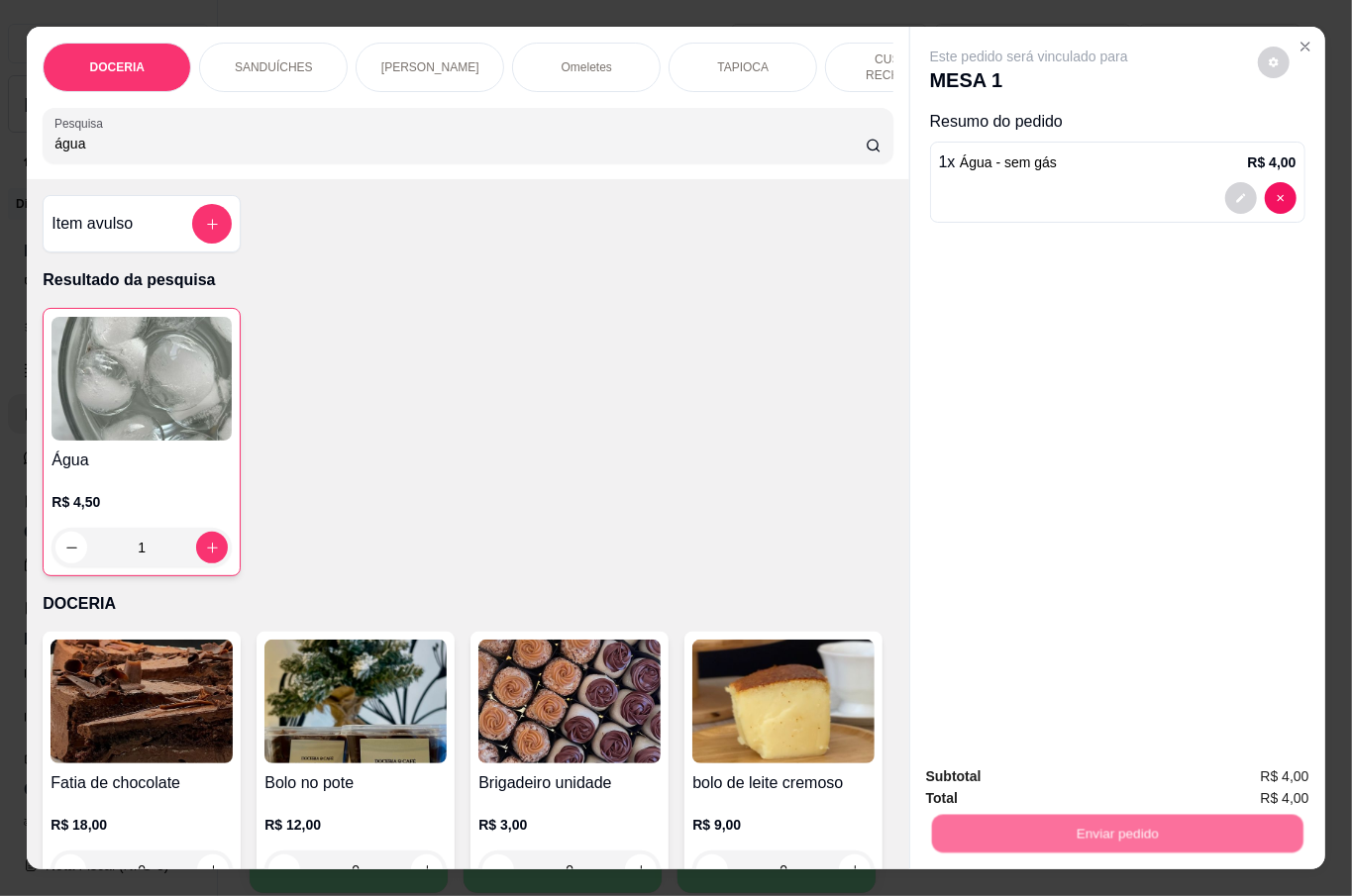 click on "Não registrar e enviar pedido" at bounding box center (1050, 775) 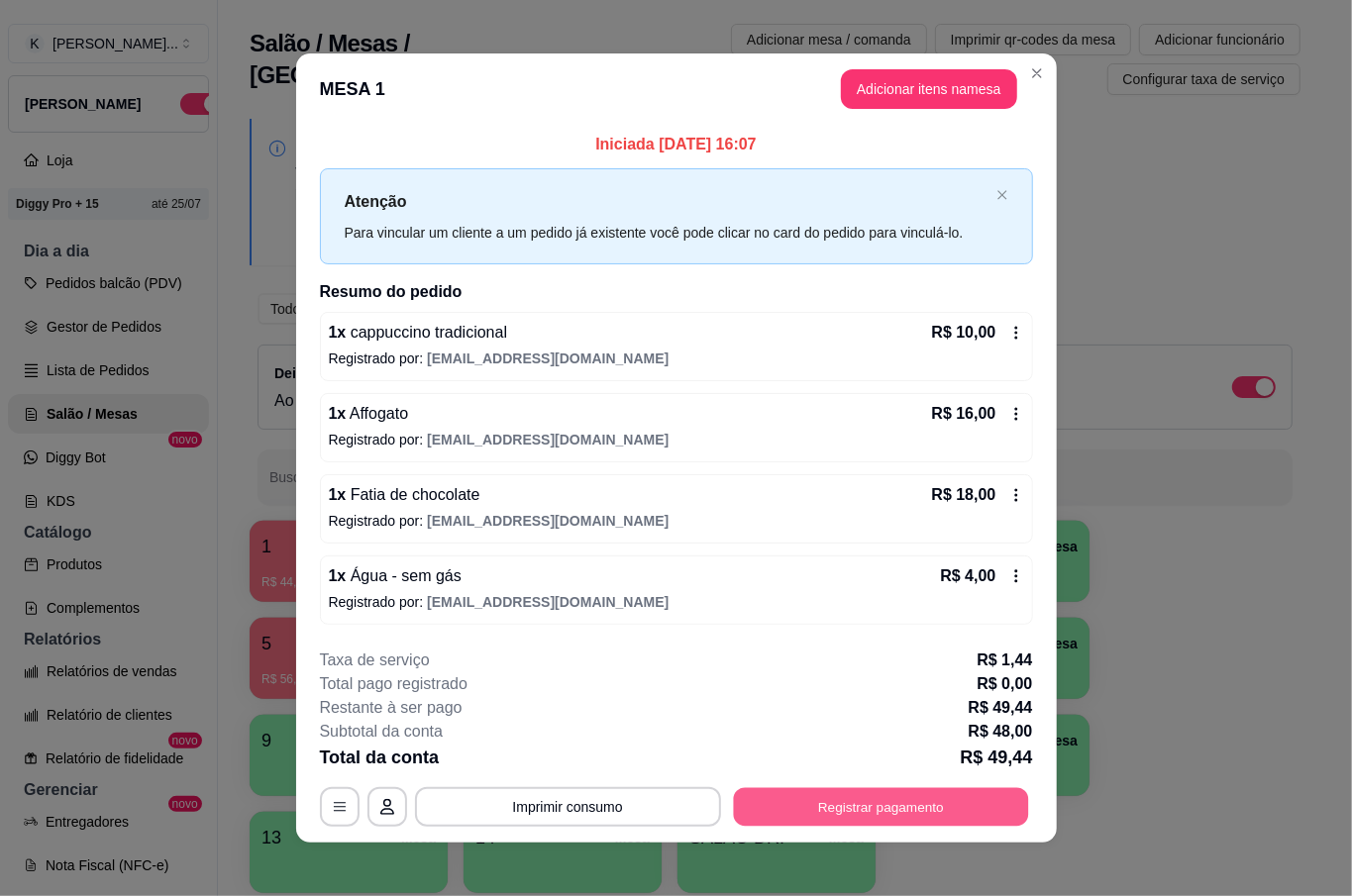 click on "Registrar pagamento" at bounding box center [881, 807] 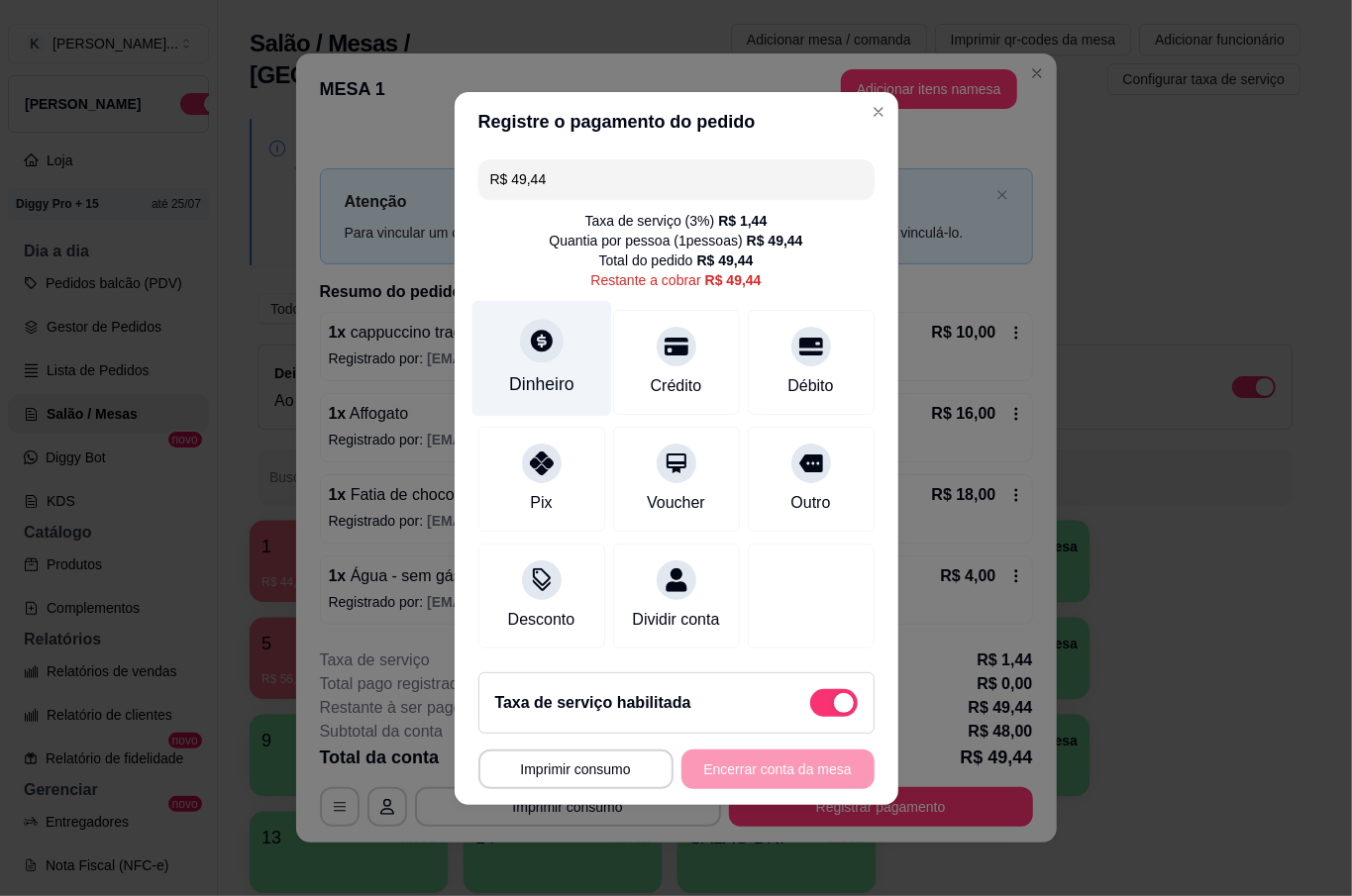click on "Dinheiro" at bounding box center [542, 384] 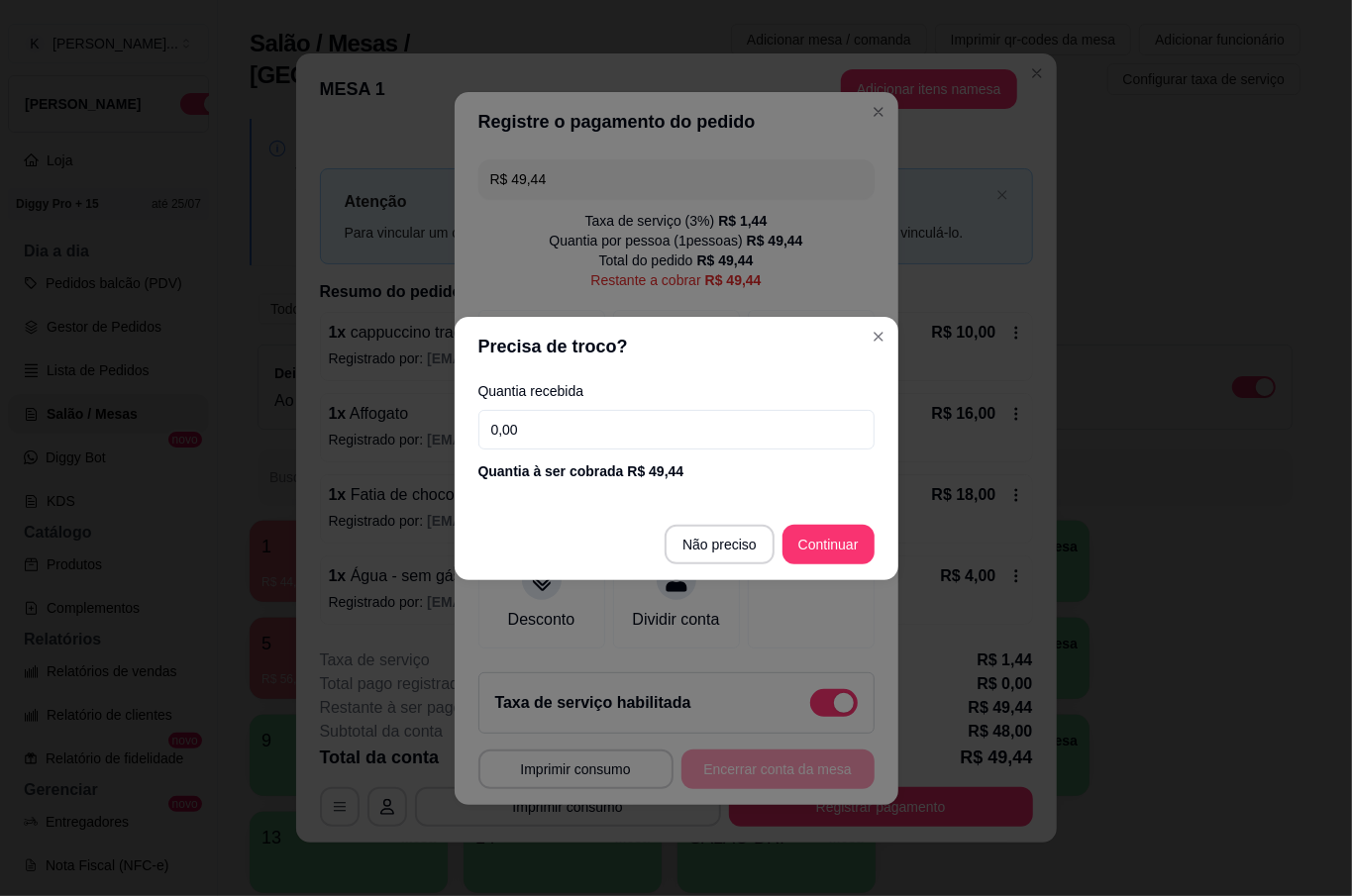 click on "0,00" at bounding box center [676, 430] 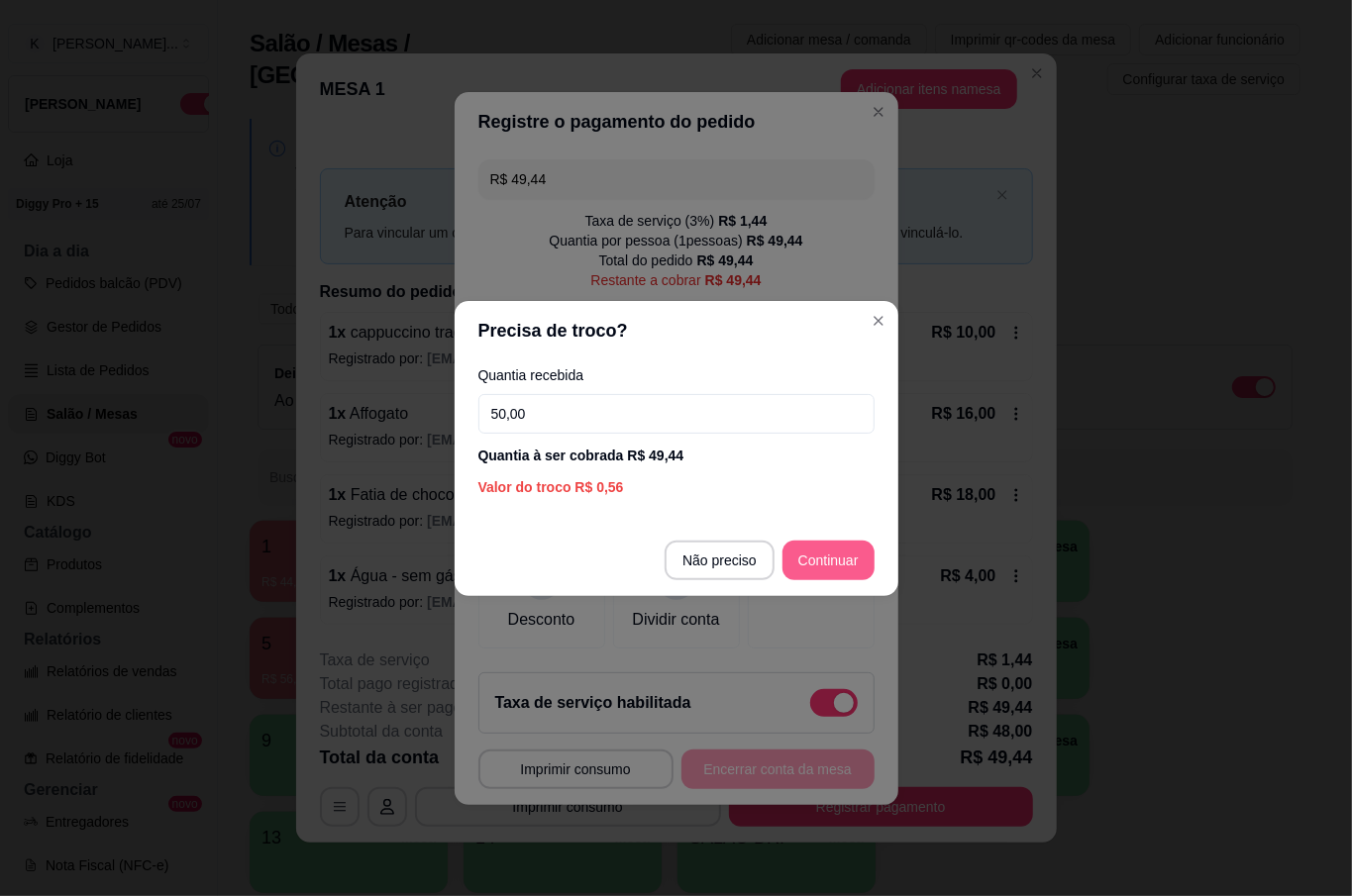 type on "50,00" 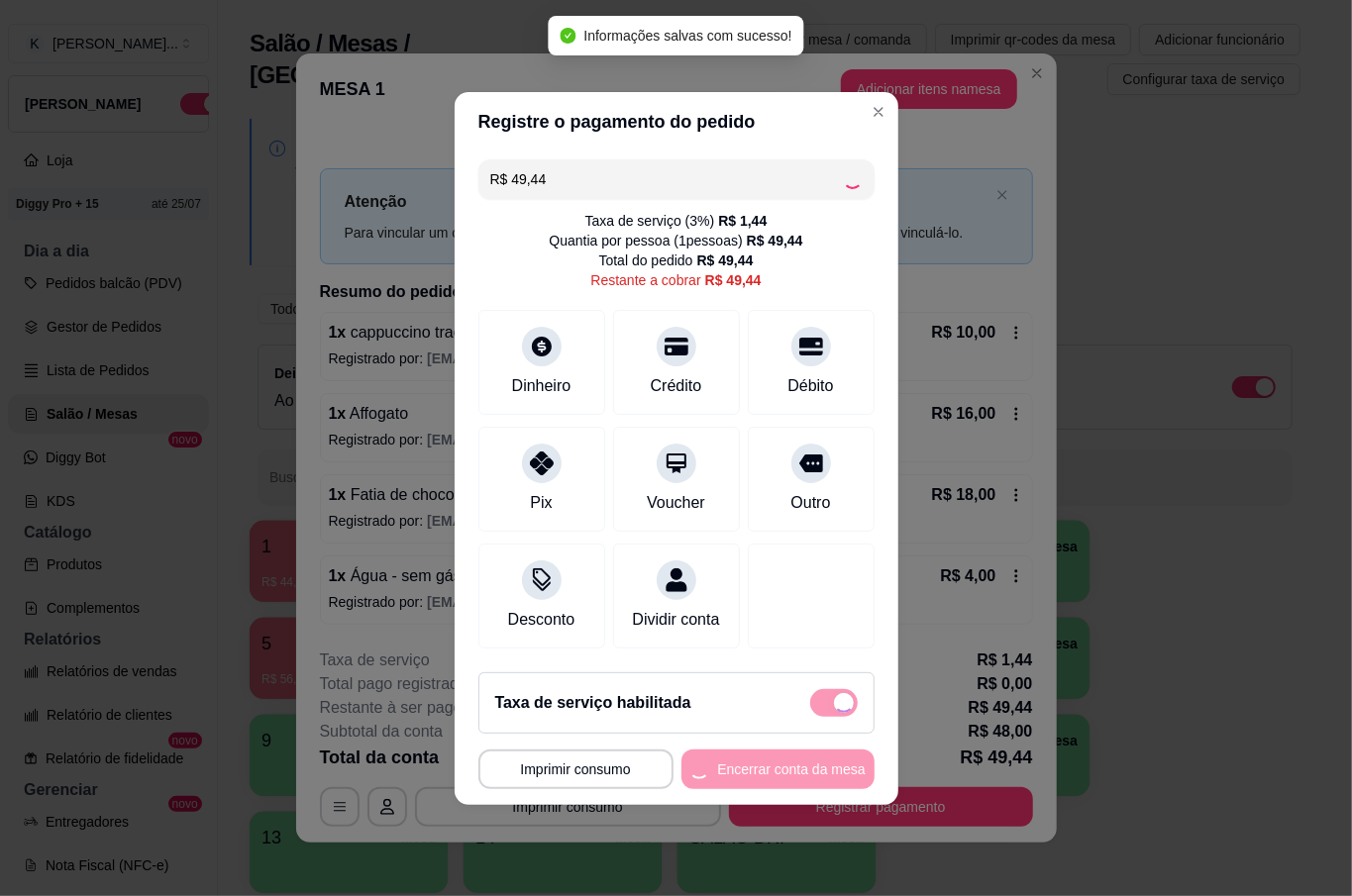 type on "R$ 0,00" 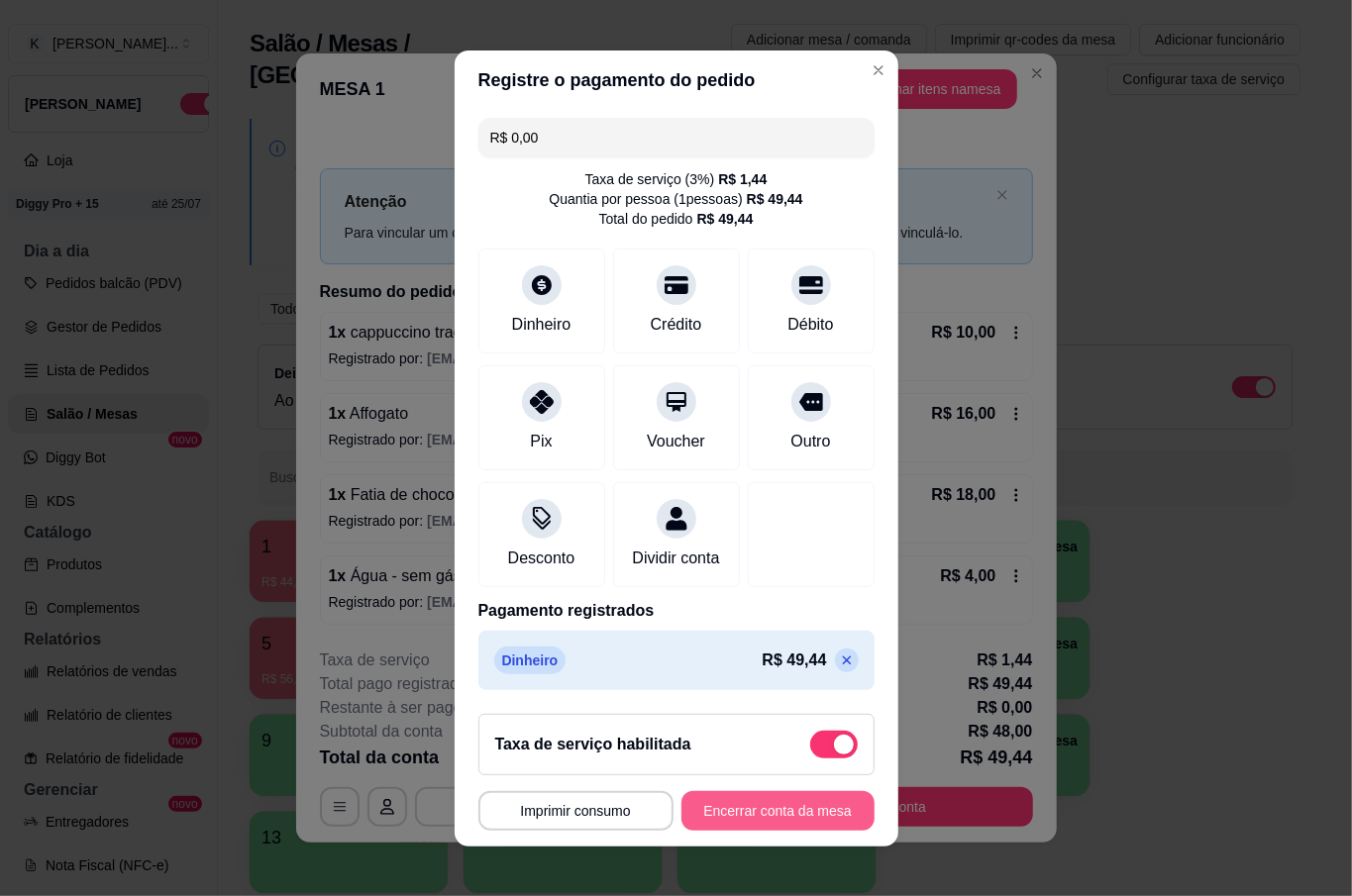 click on "Encerrar conta da mesa" at bounding box center (778, 811) 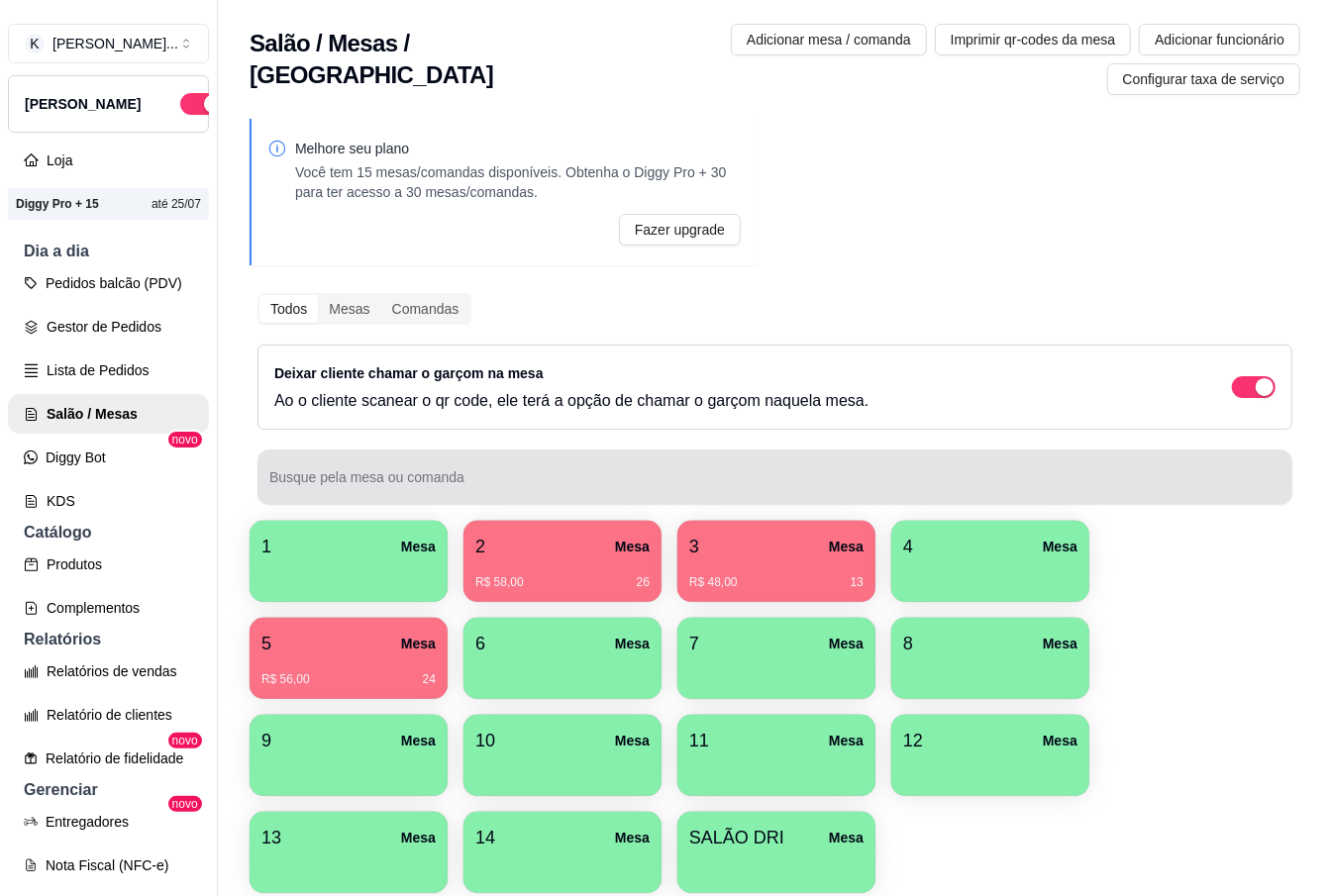 click on "R$ 58,00 26" at bounding box center [563, 575] 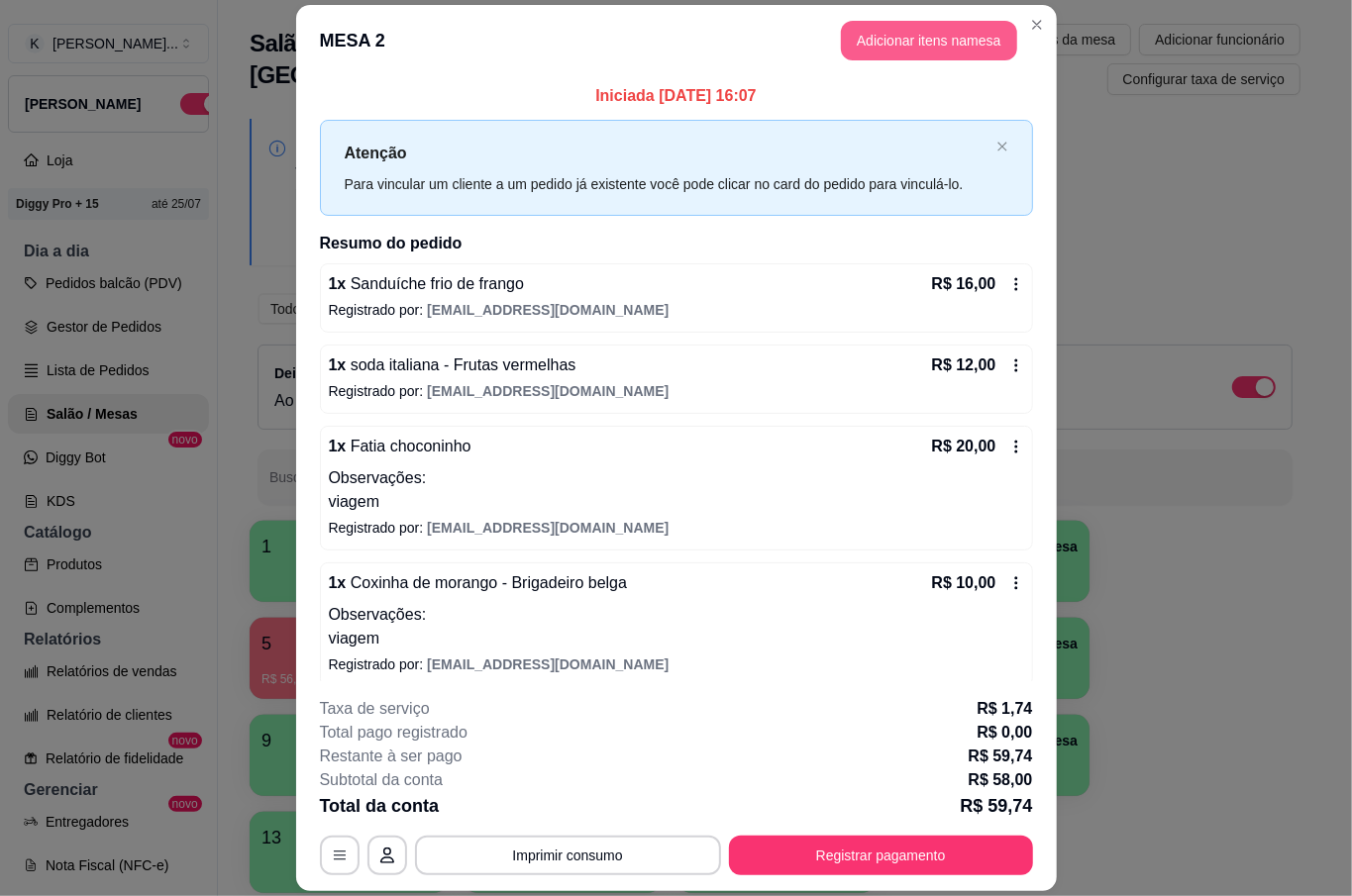 click on "Adicionar itens na  mesa" at bounding box center [929, 41] 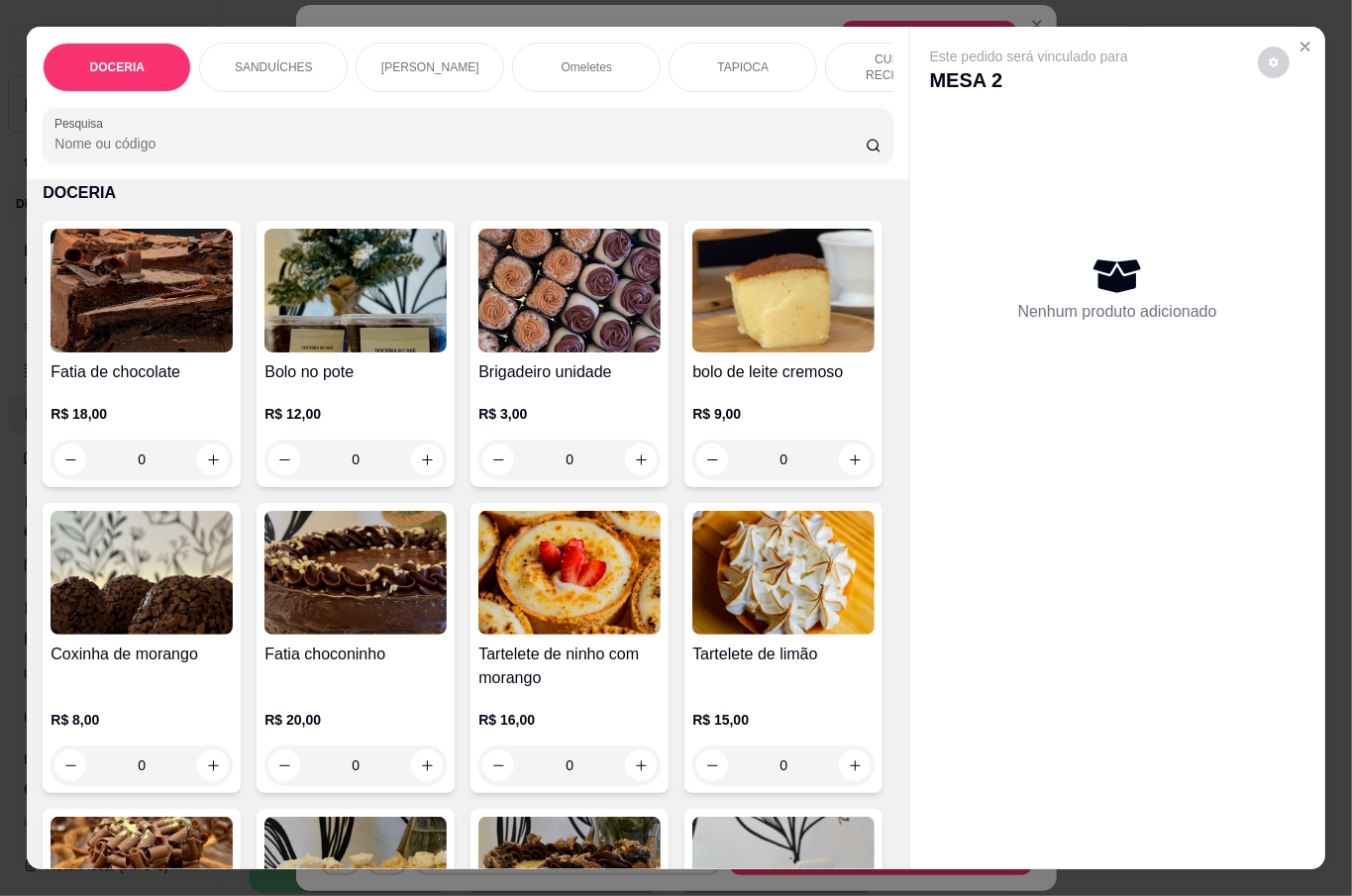 scroll, scrollTop: 792, scrollLeft: 0, axis: vertical 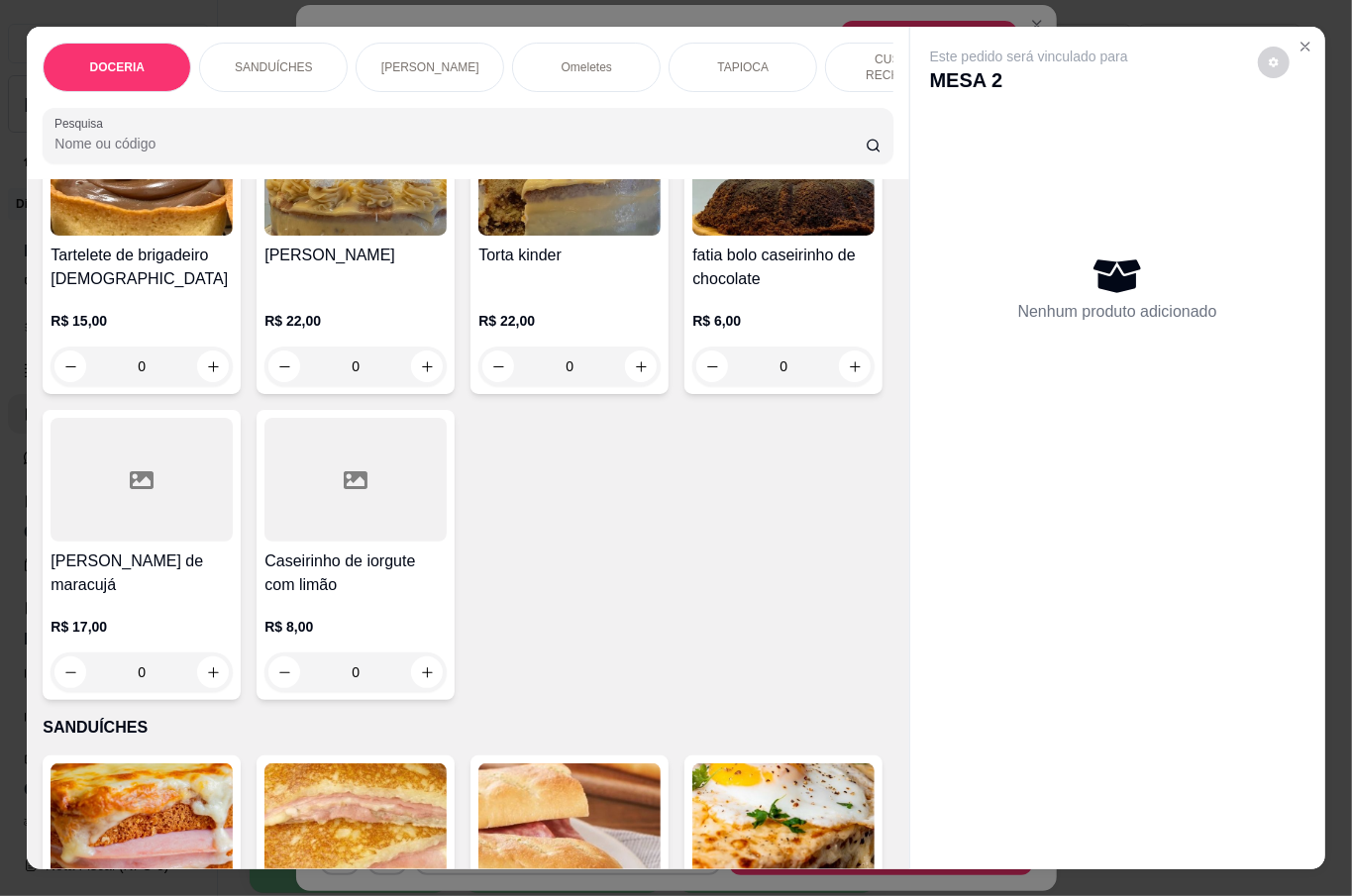 click 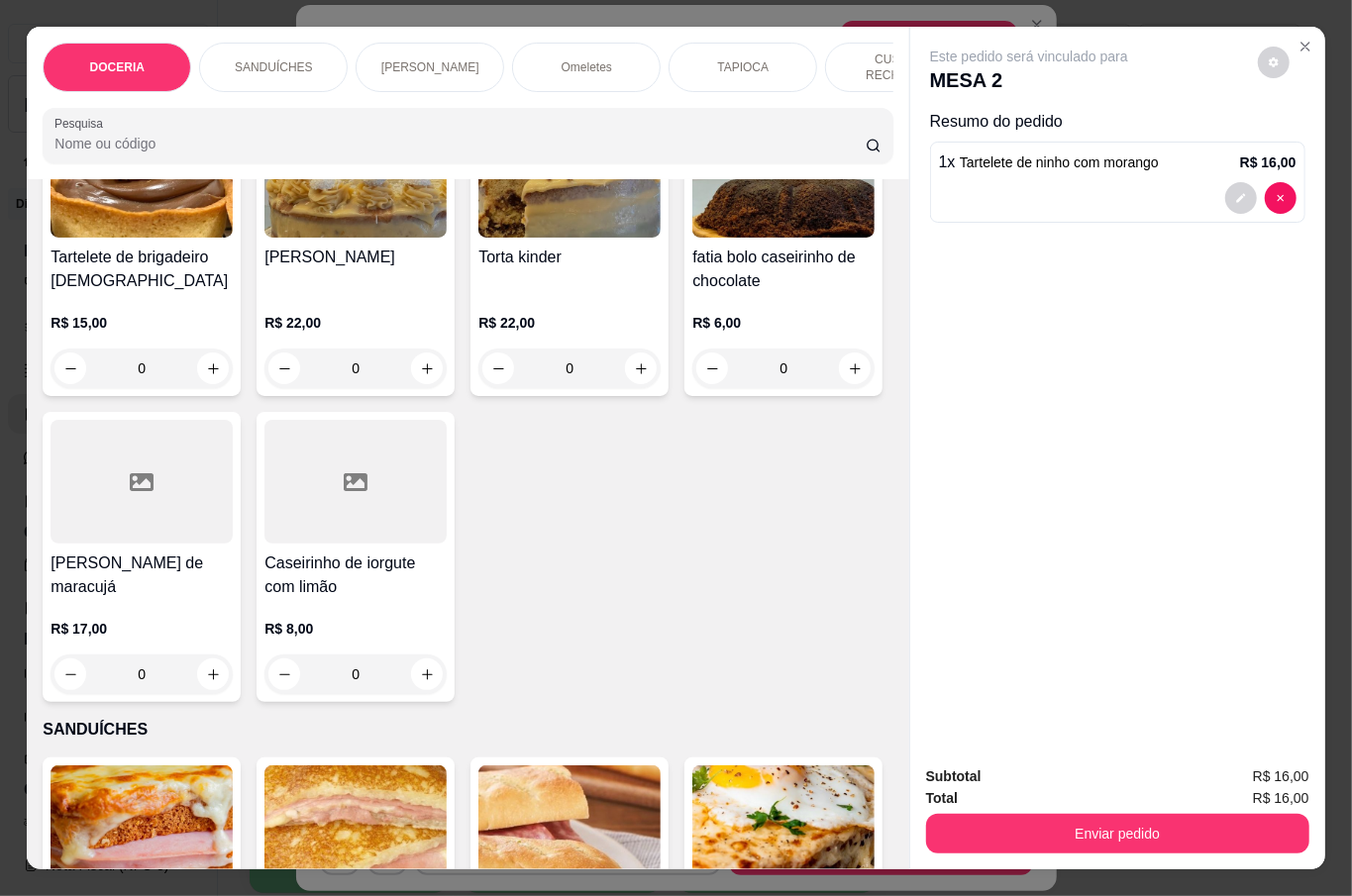 scroll, scrollTop: 793, scrollLeft: 0, axis: vertical 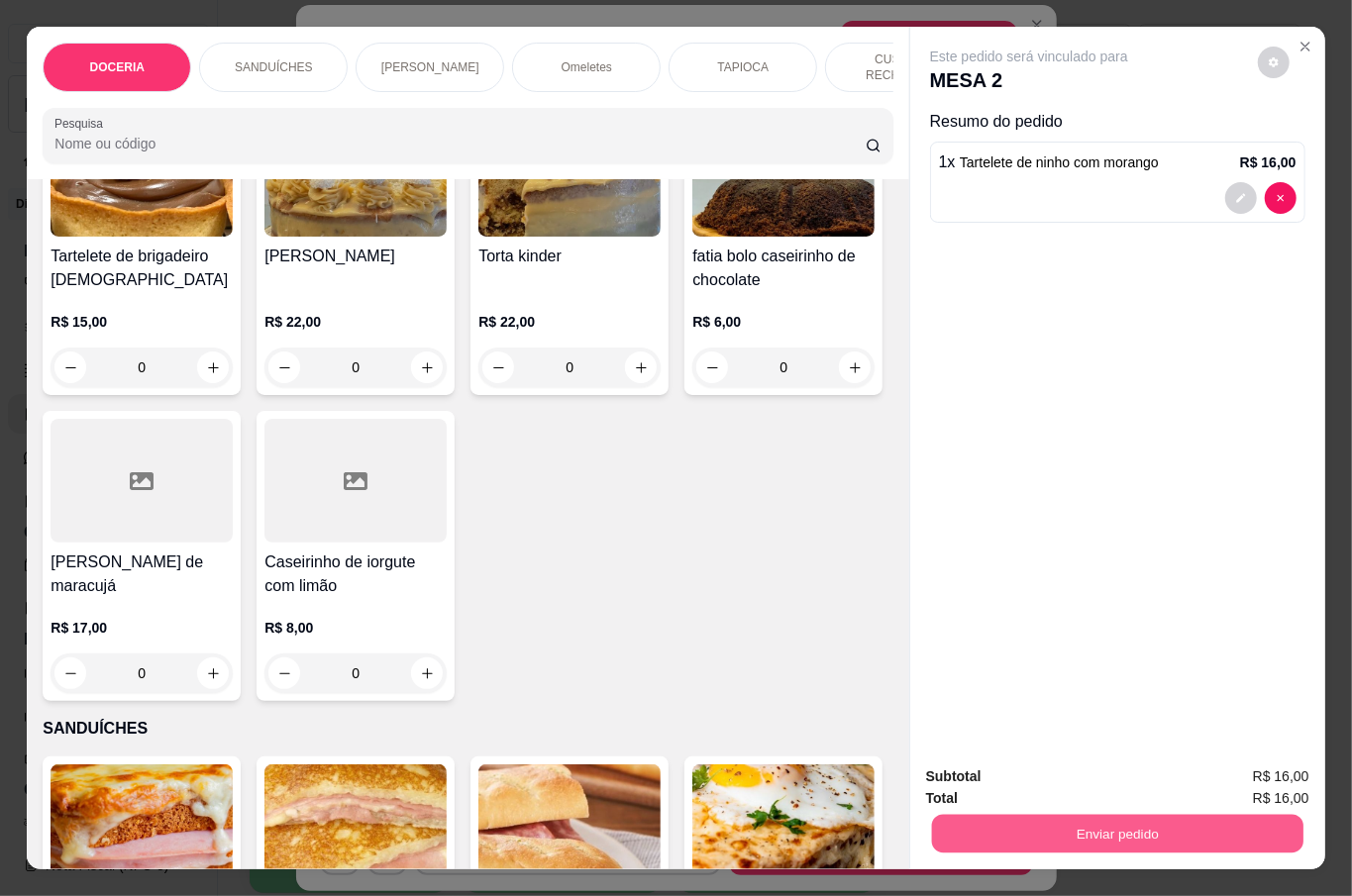 click on "Enviar pedido" at bounding box center [1116, 833] 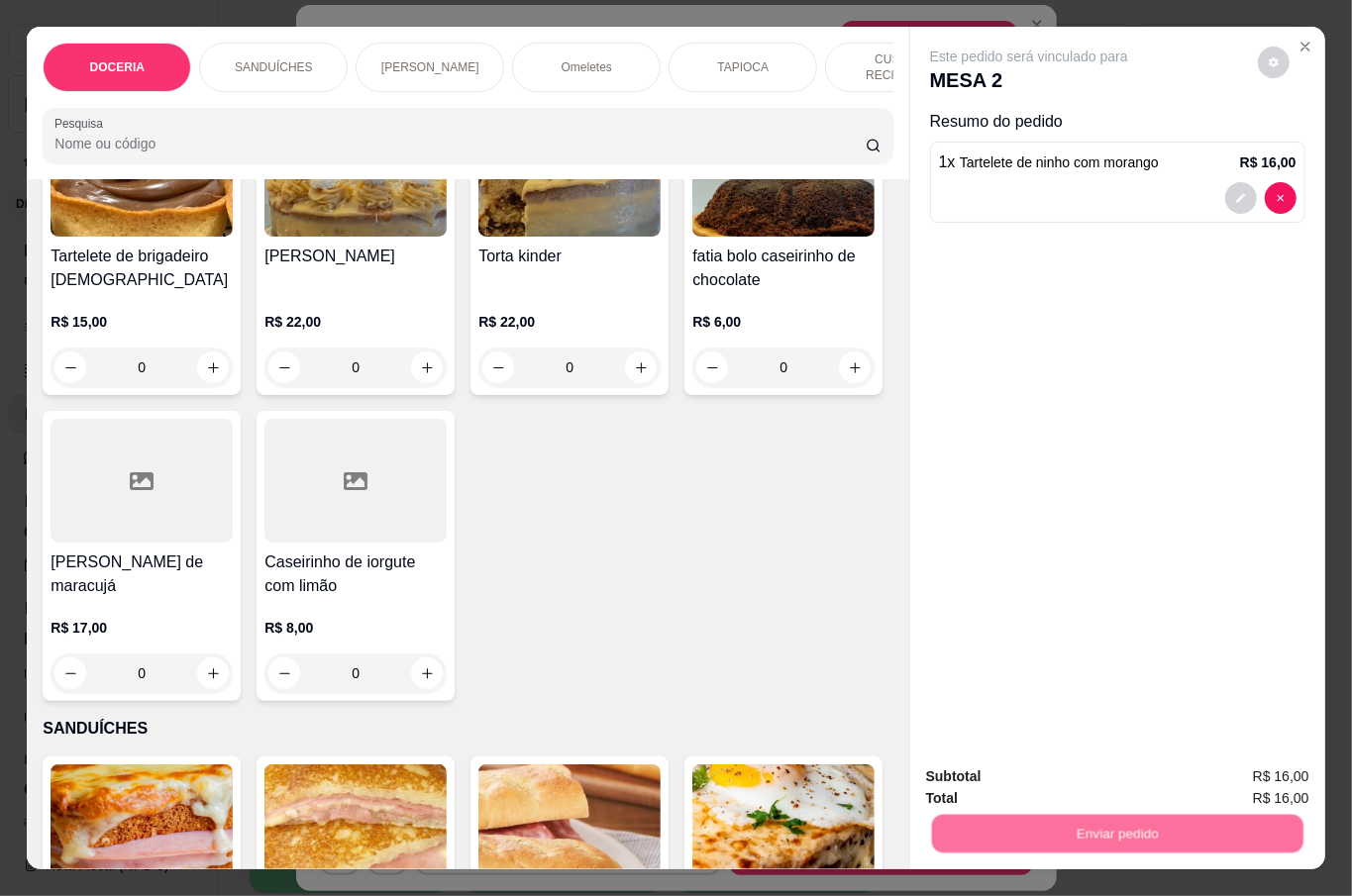 click on "Não registrar e enviar pedido" at bounding box center [1050, 775] 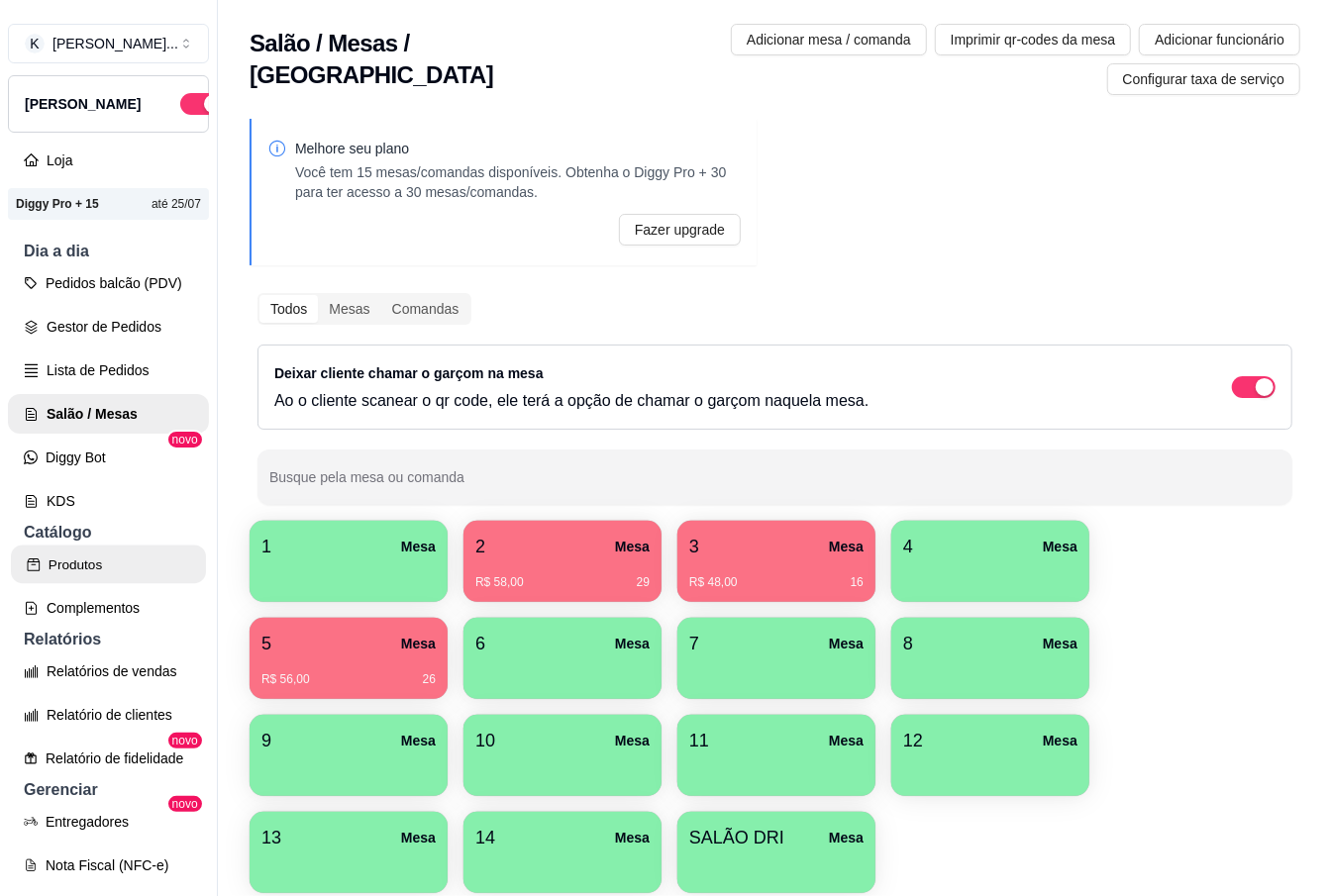 click on "Produtos" at bounding box center (108, 564) 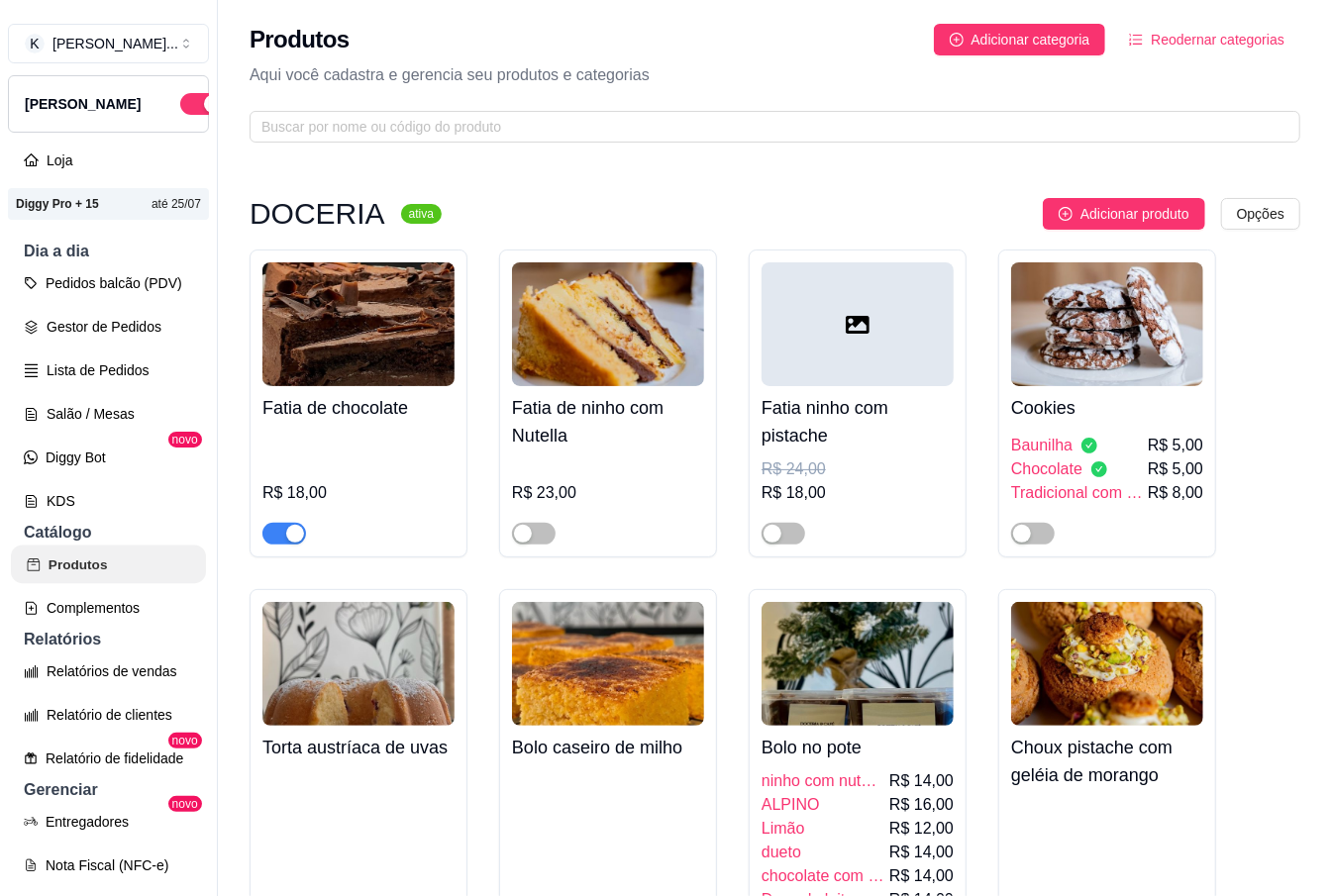 click on "Produtos" at bounding box center [108, 564] 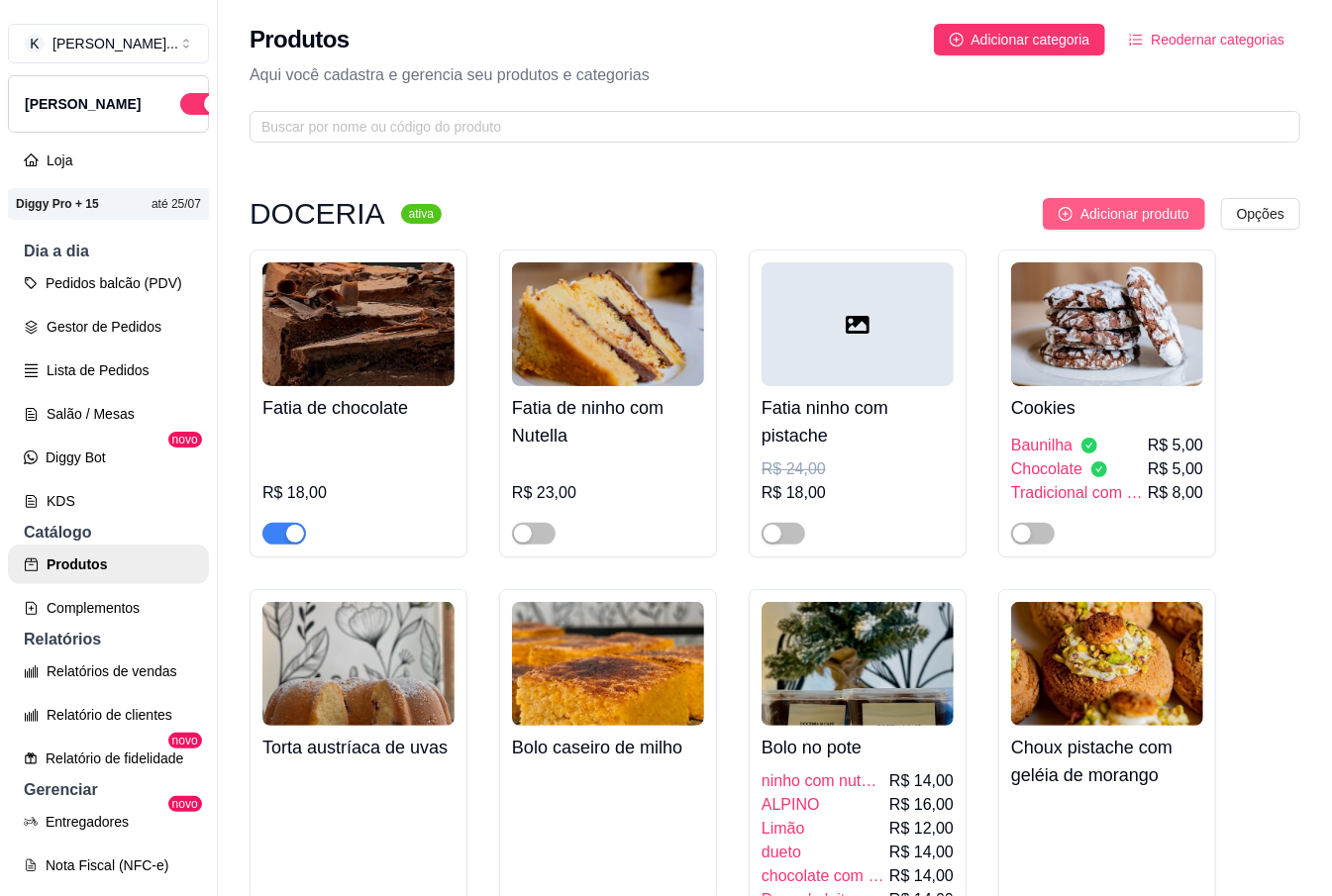 click on "Adicionar produto" at bounding box center (1124, 214) 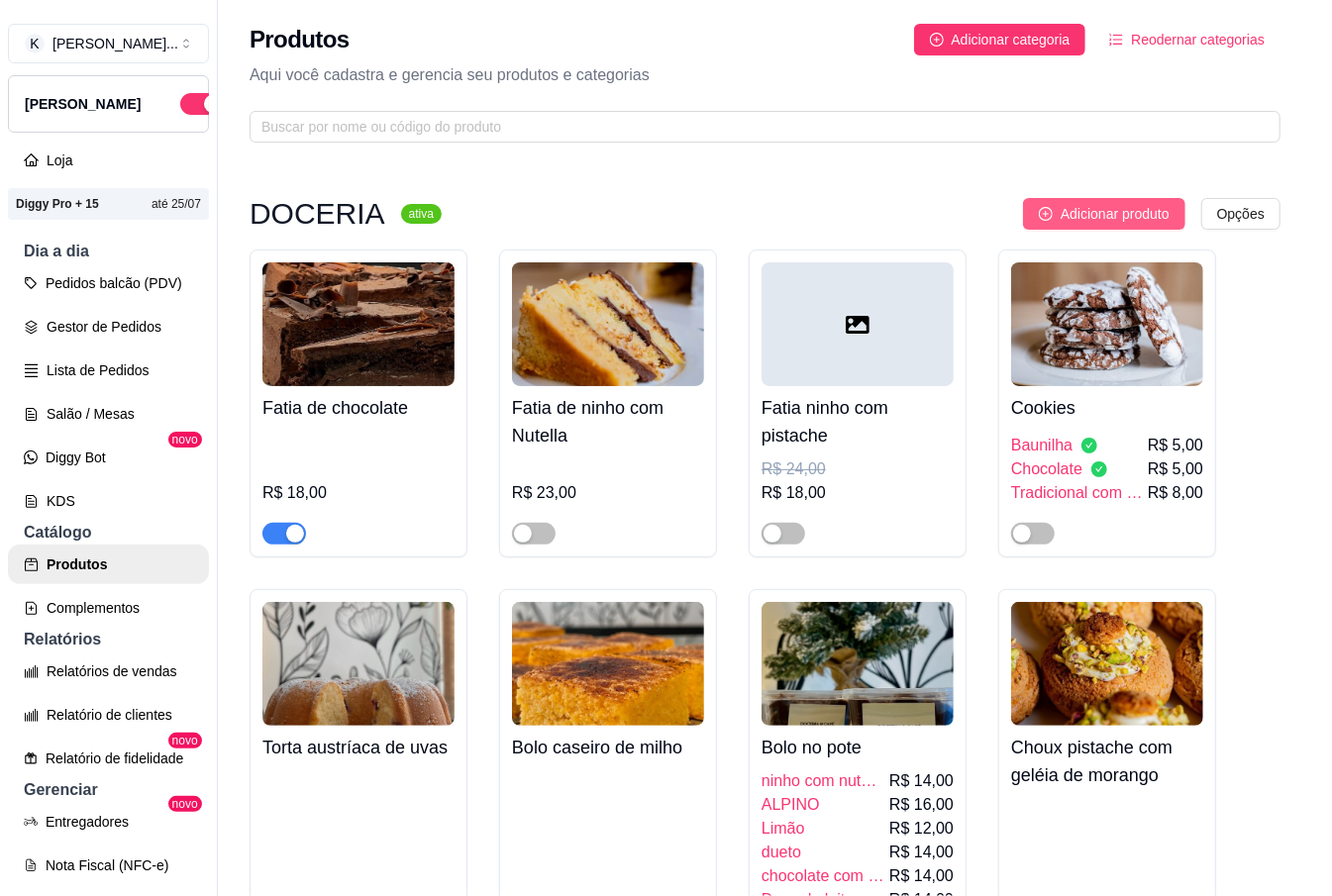 type 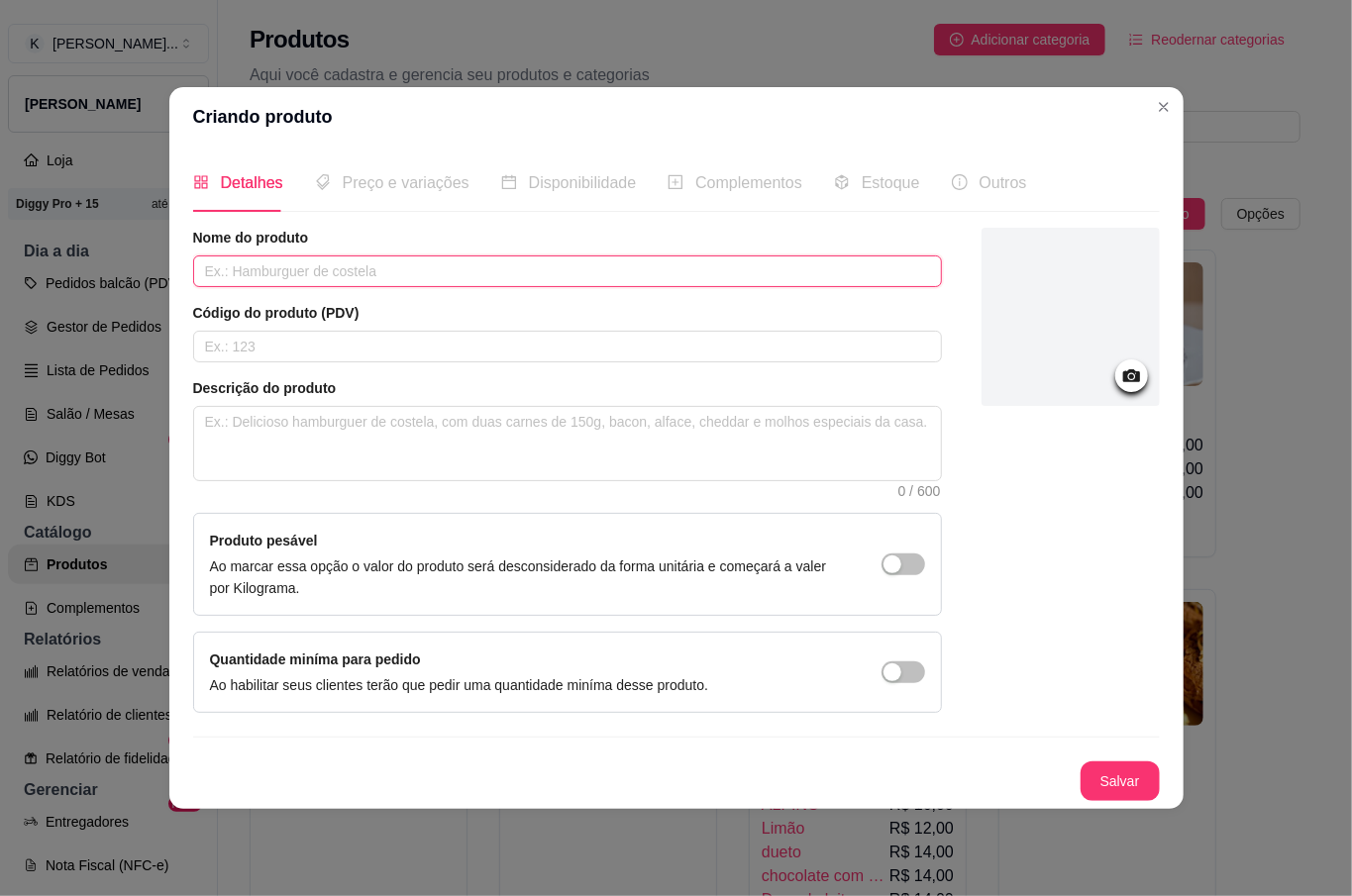 click at bounding box center (568, 271) 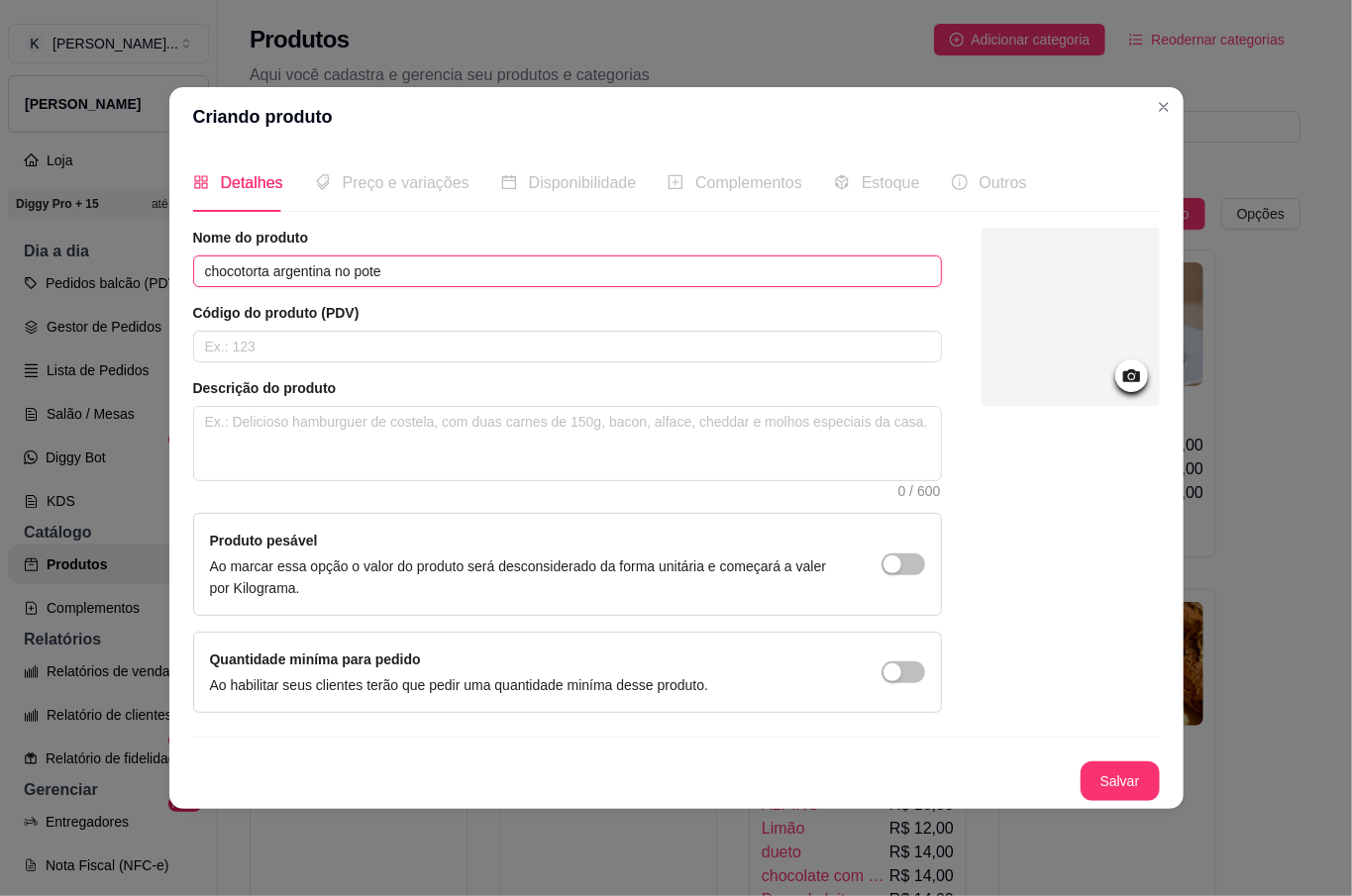 type on "chocotorta argentina no pote" 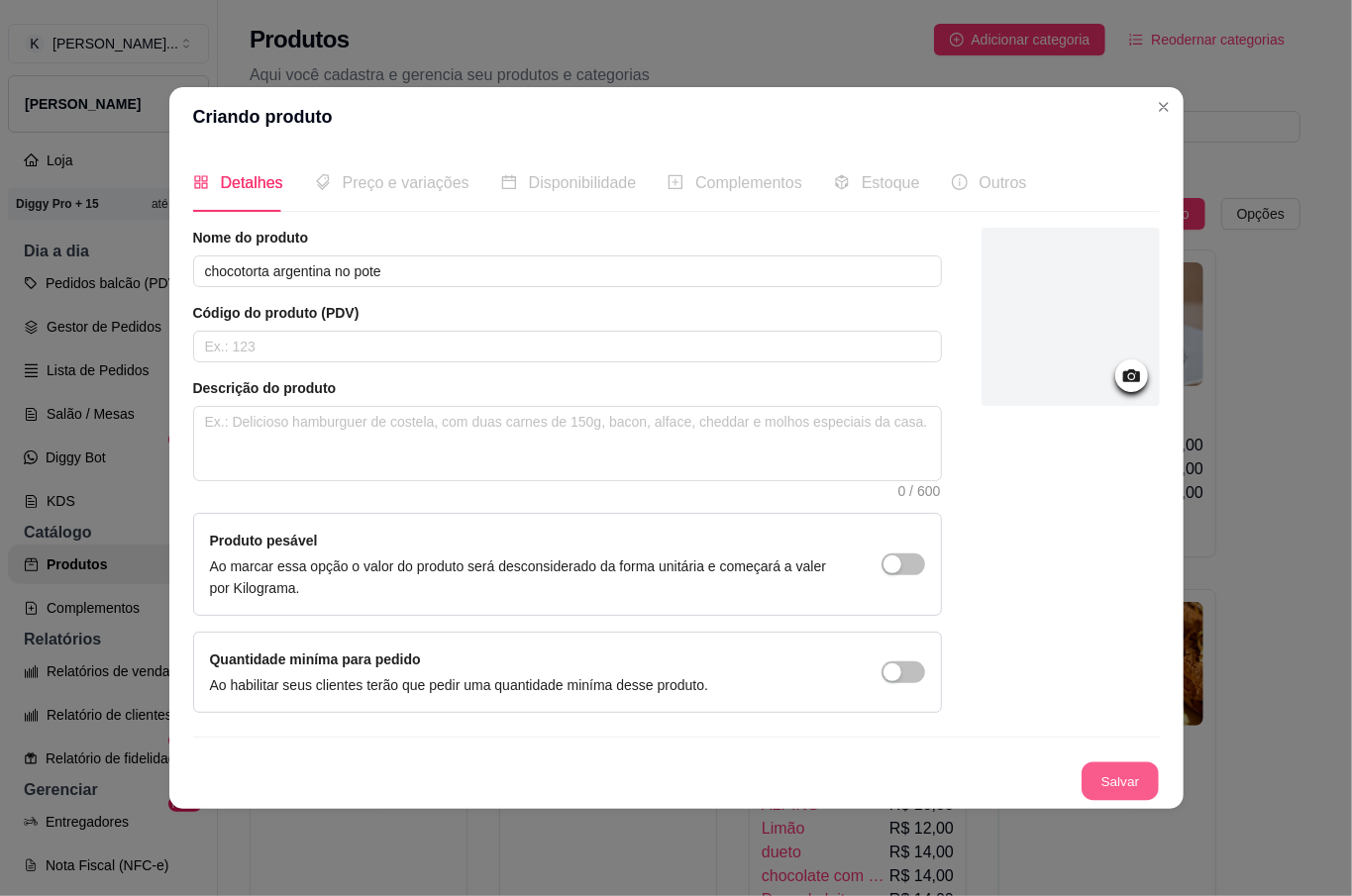 click on "Salvar" at bounding box center (1120, 780) 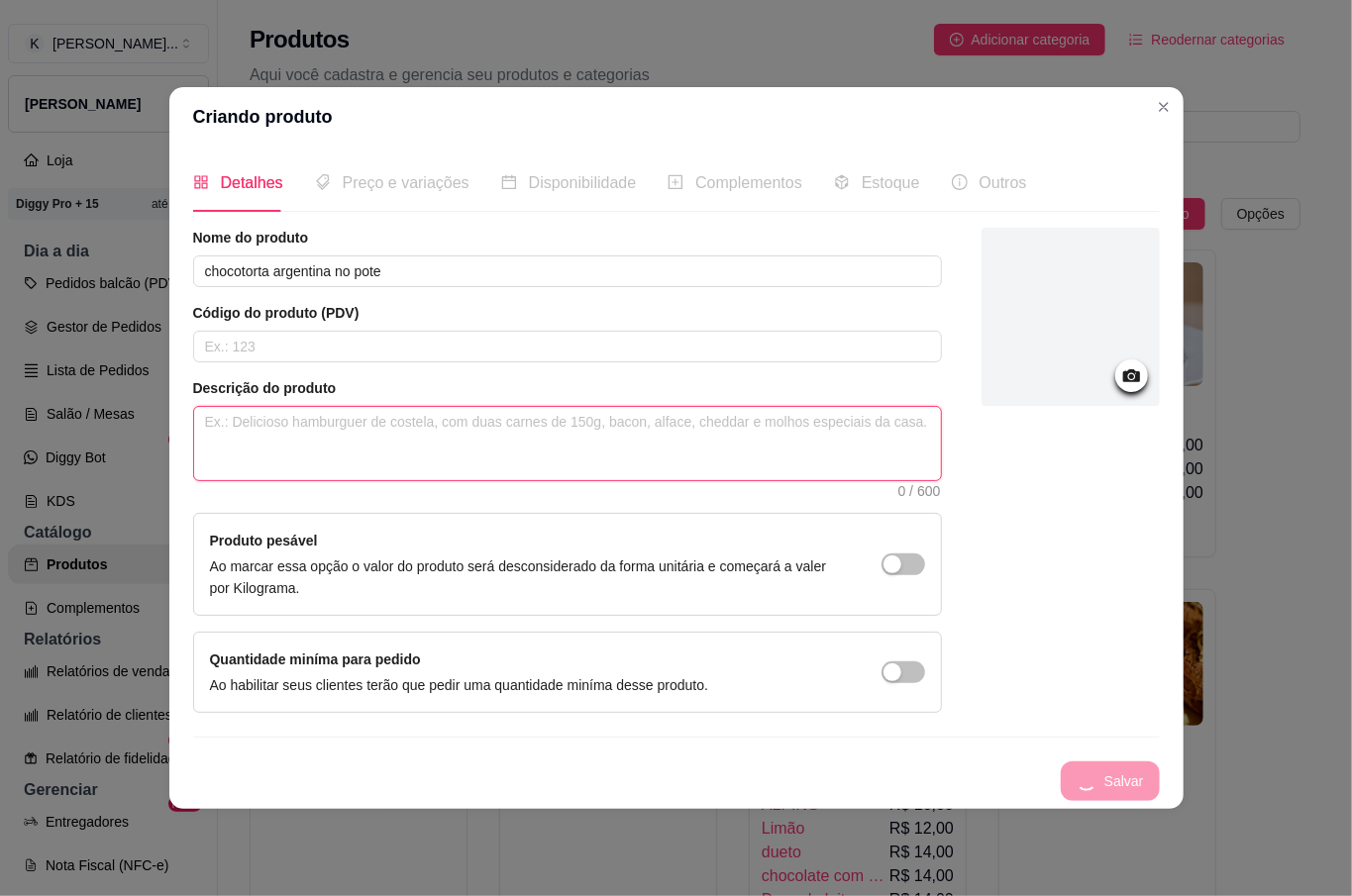 click at bounding box center (568, 444) 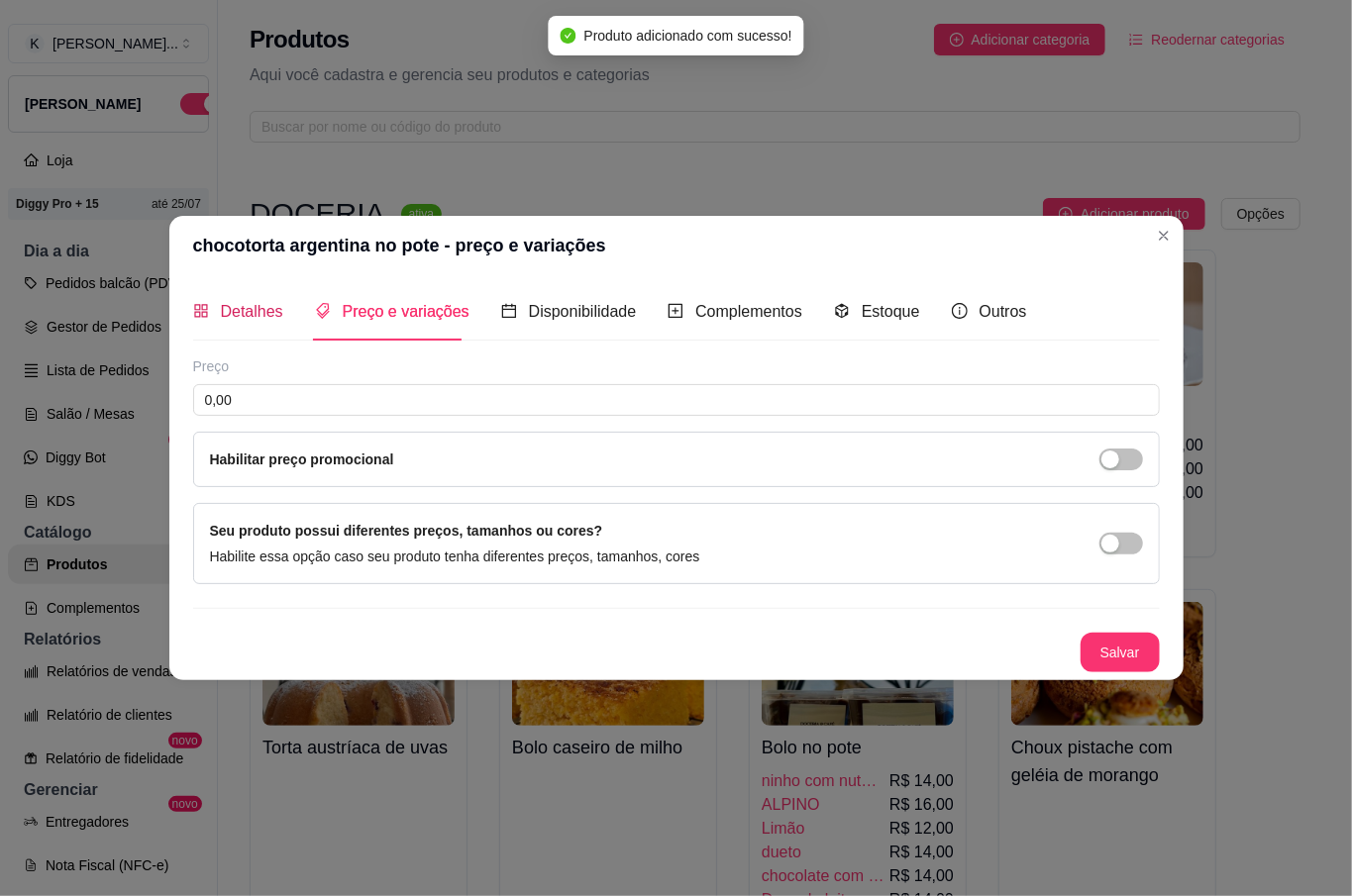 click on "Detalhes" at bounding box center [252, 311] 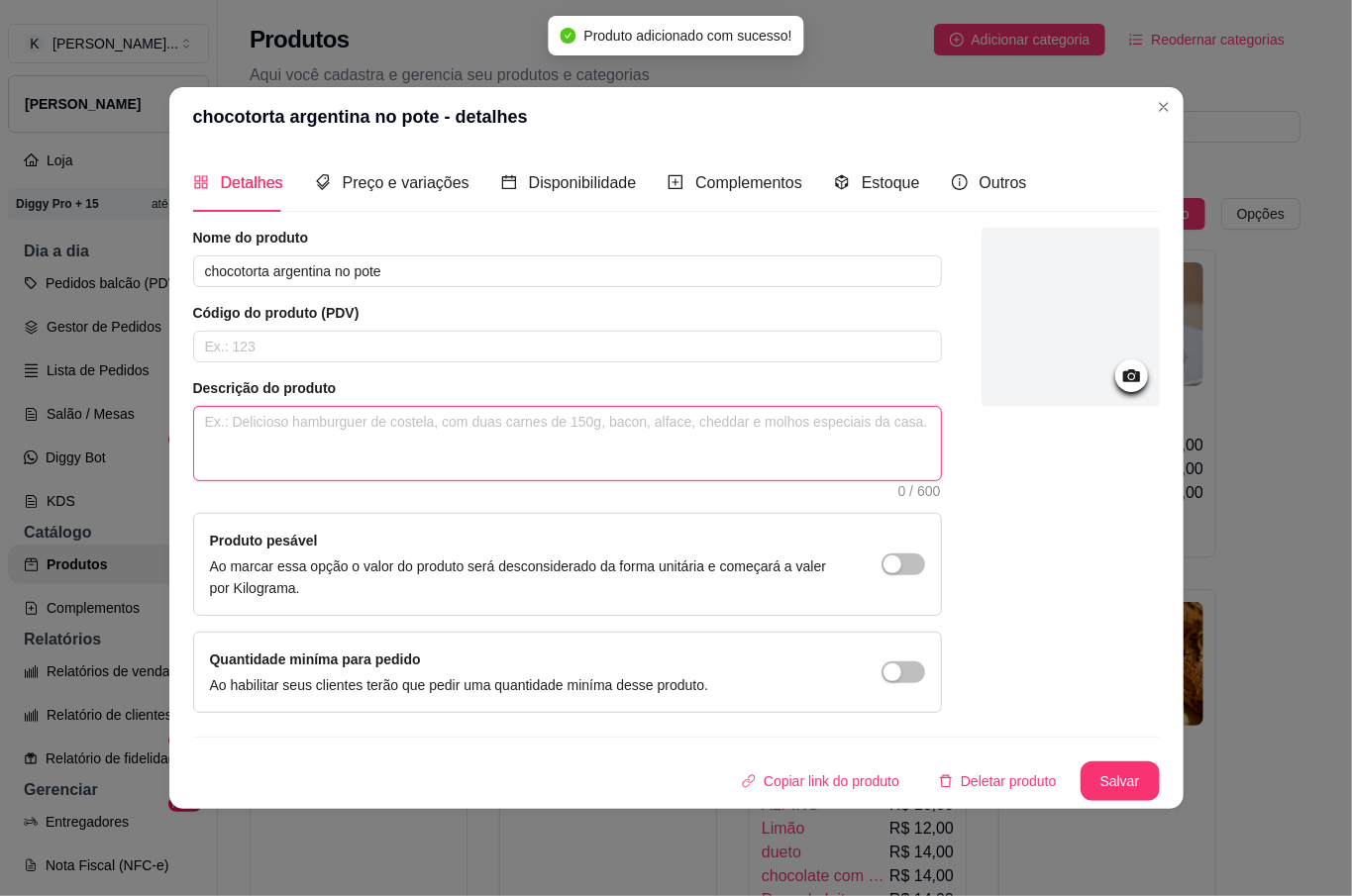 click at bounding box center (568, 444) 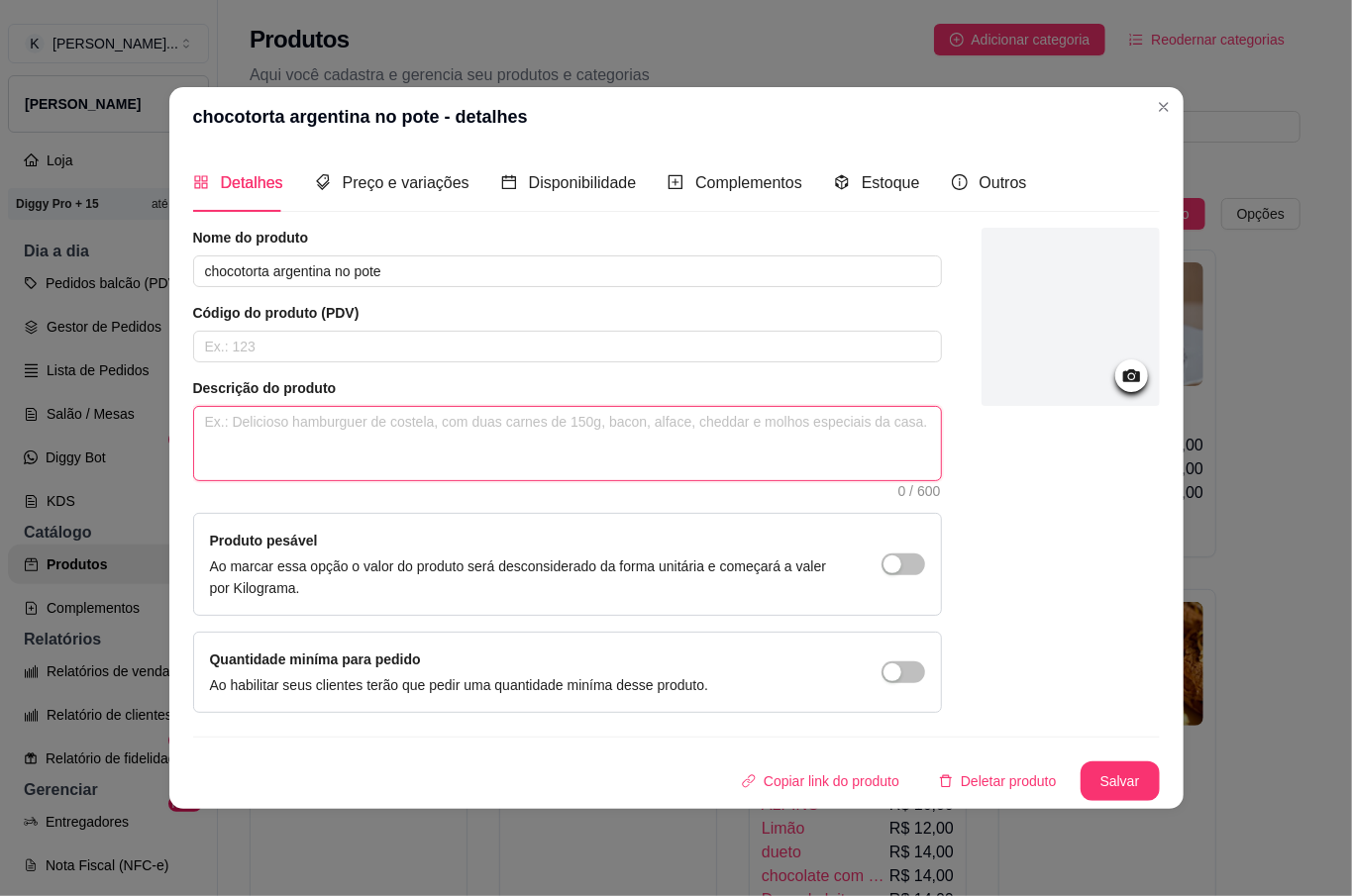type on "b" 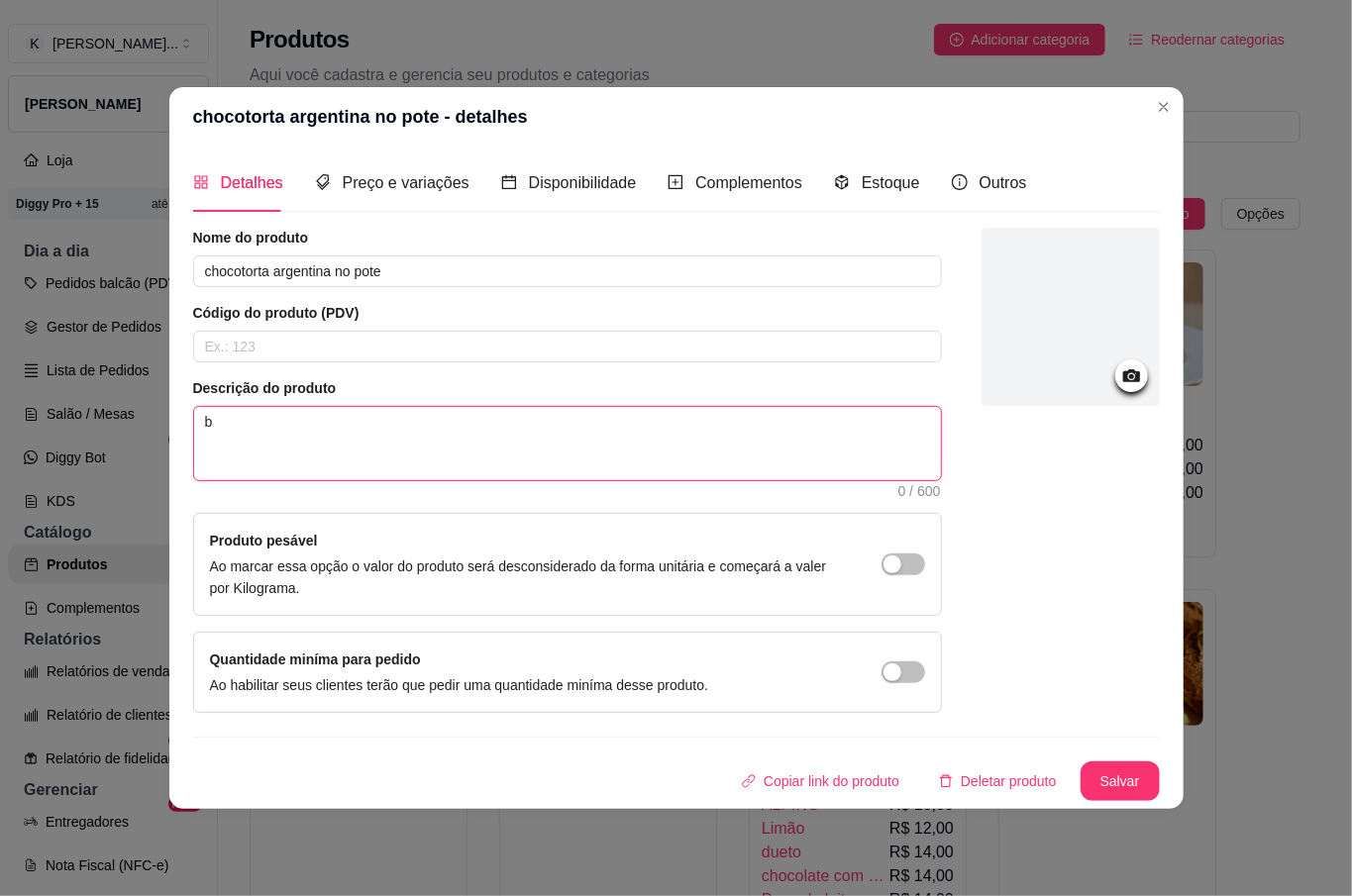 type on "bi" 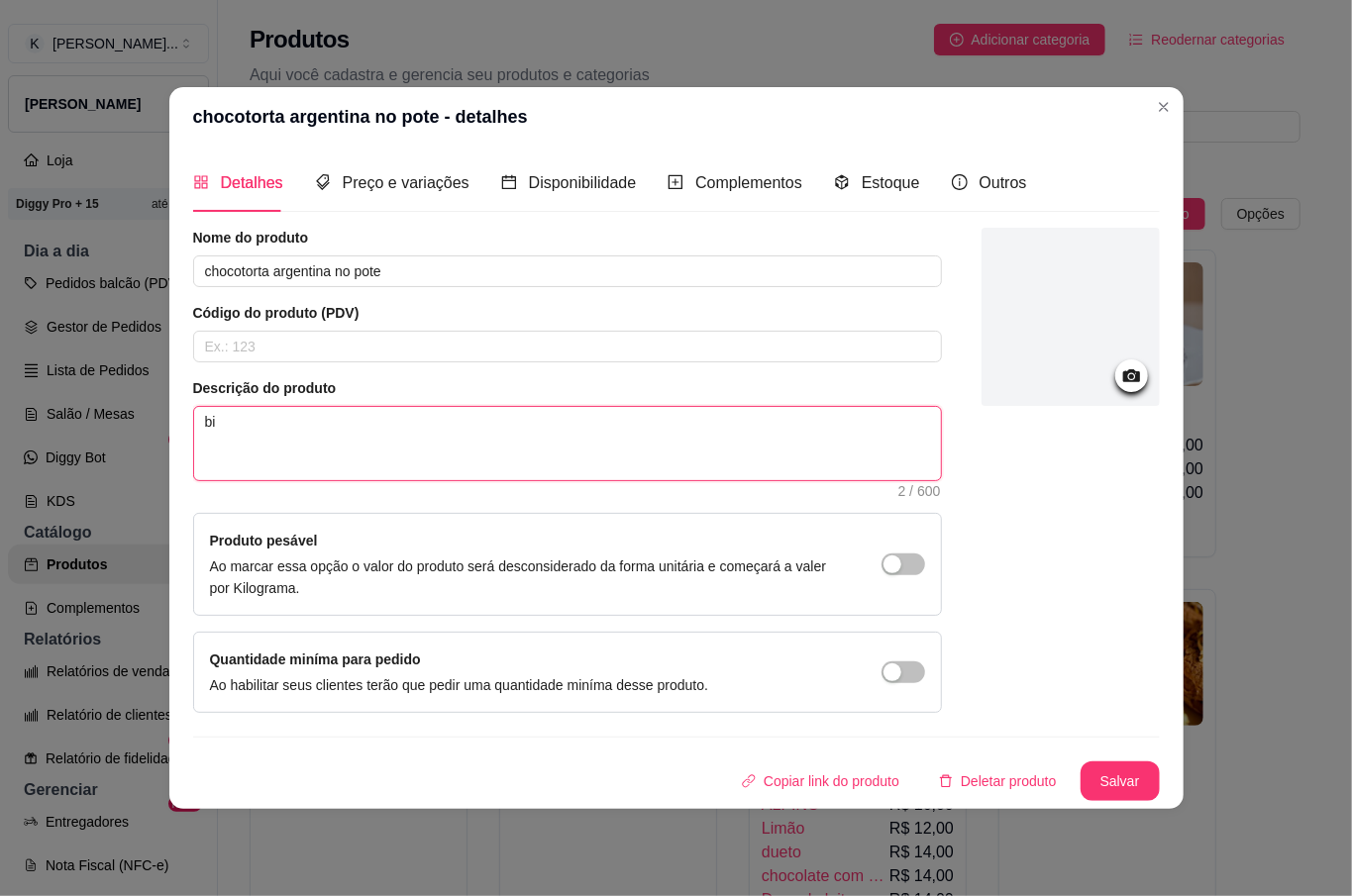 type on "bis" 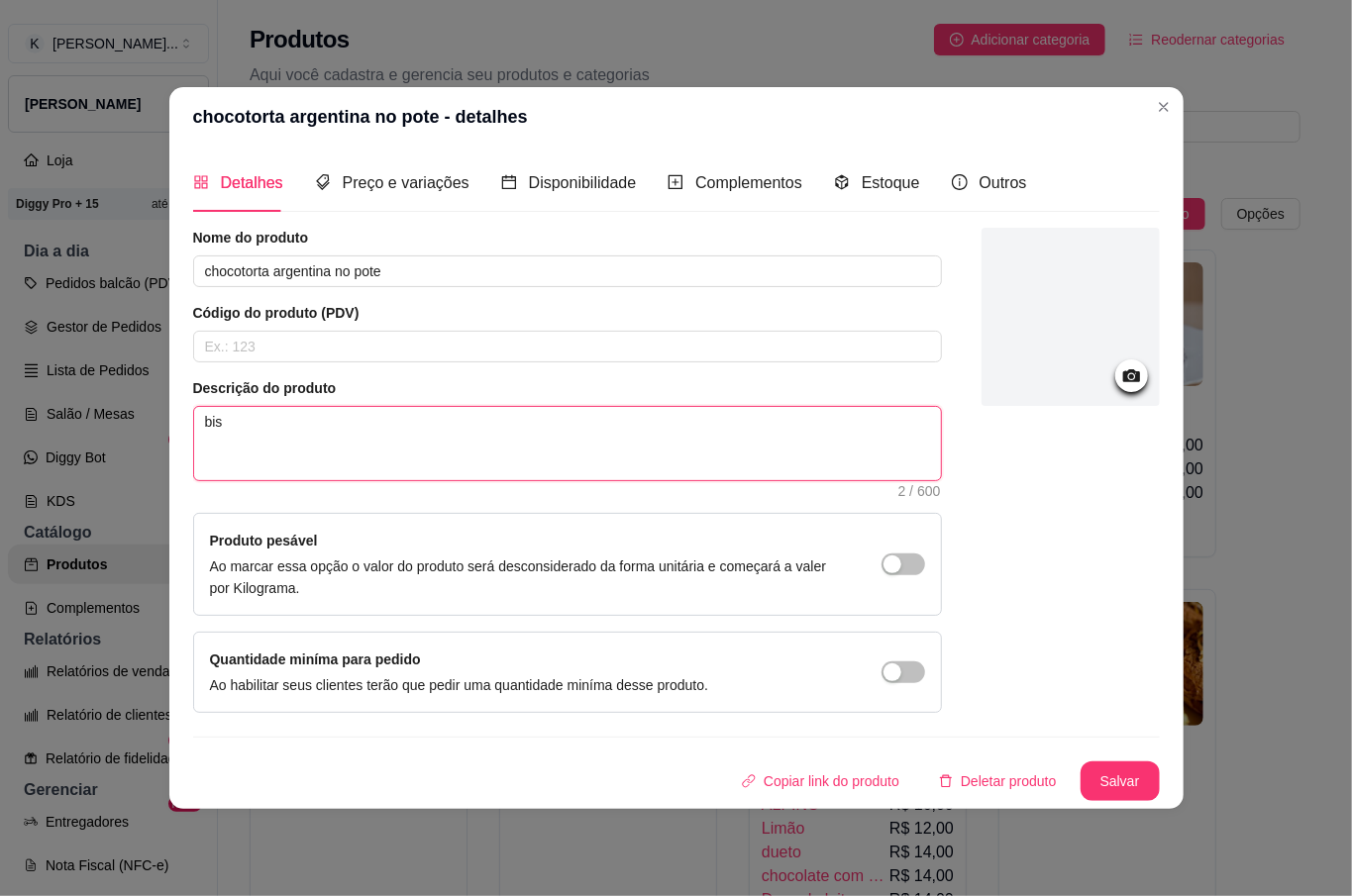 type 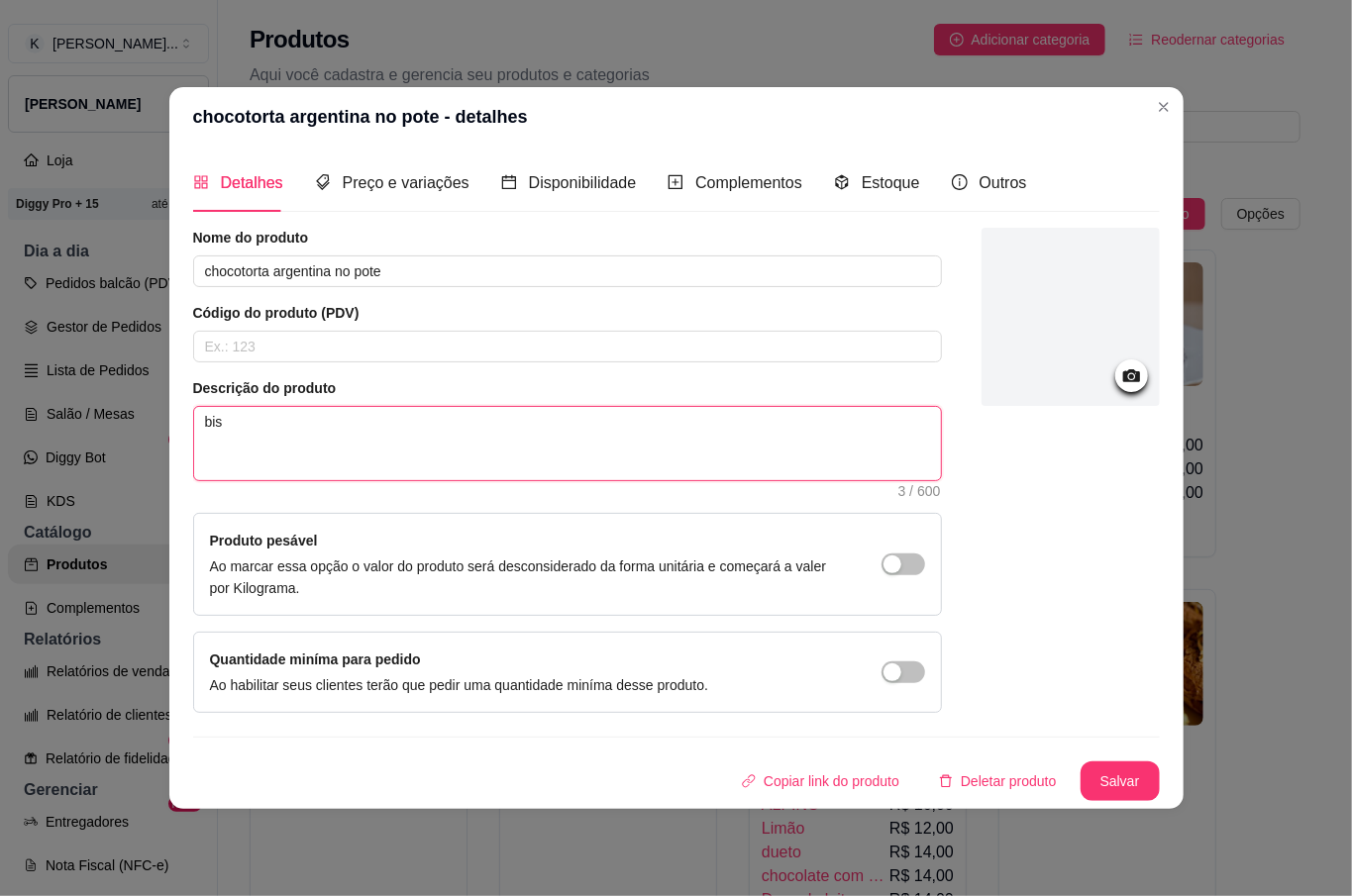 type on "bisc" 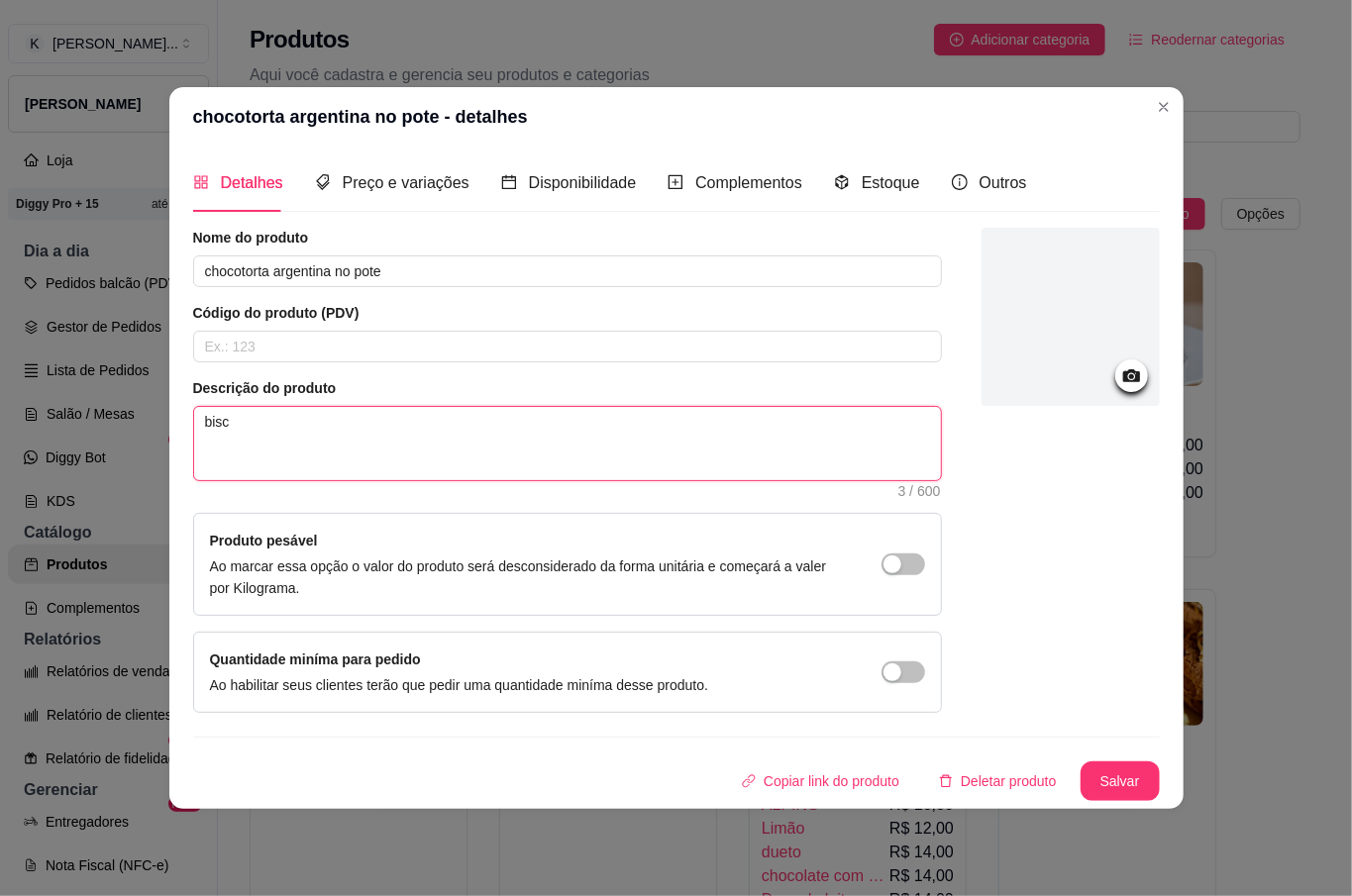 type on "bisco" 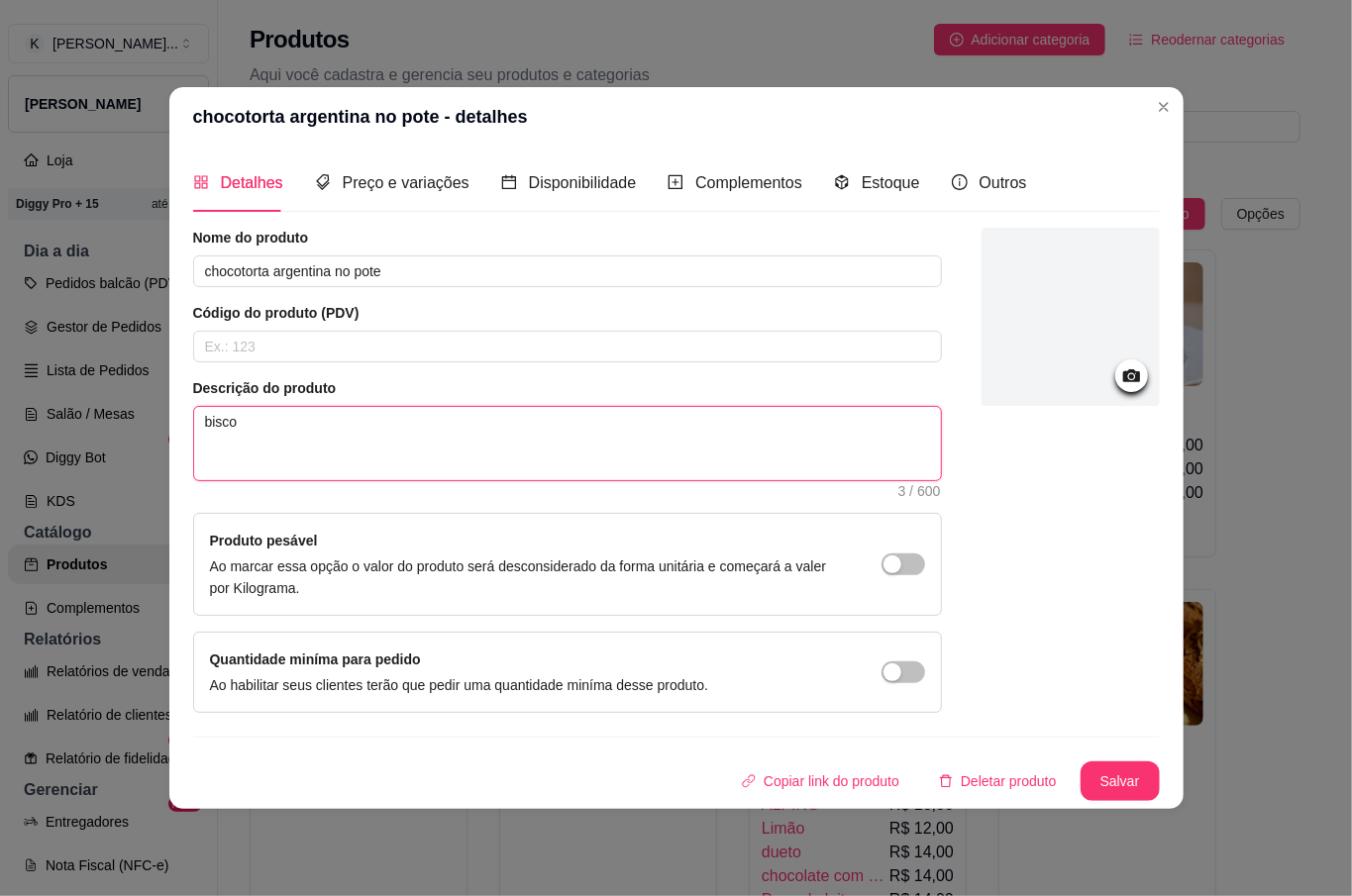 type 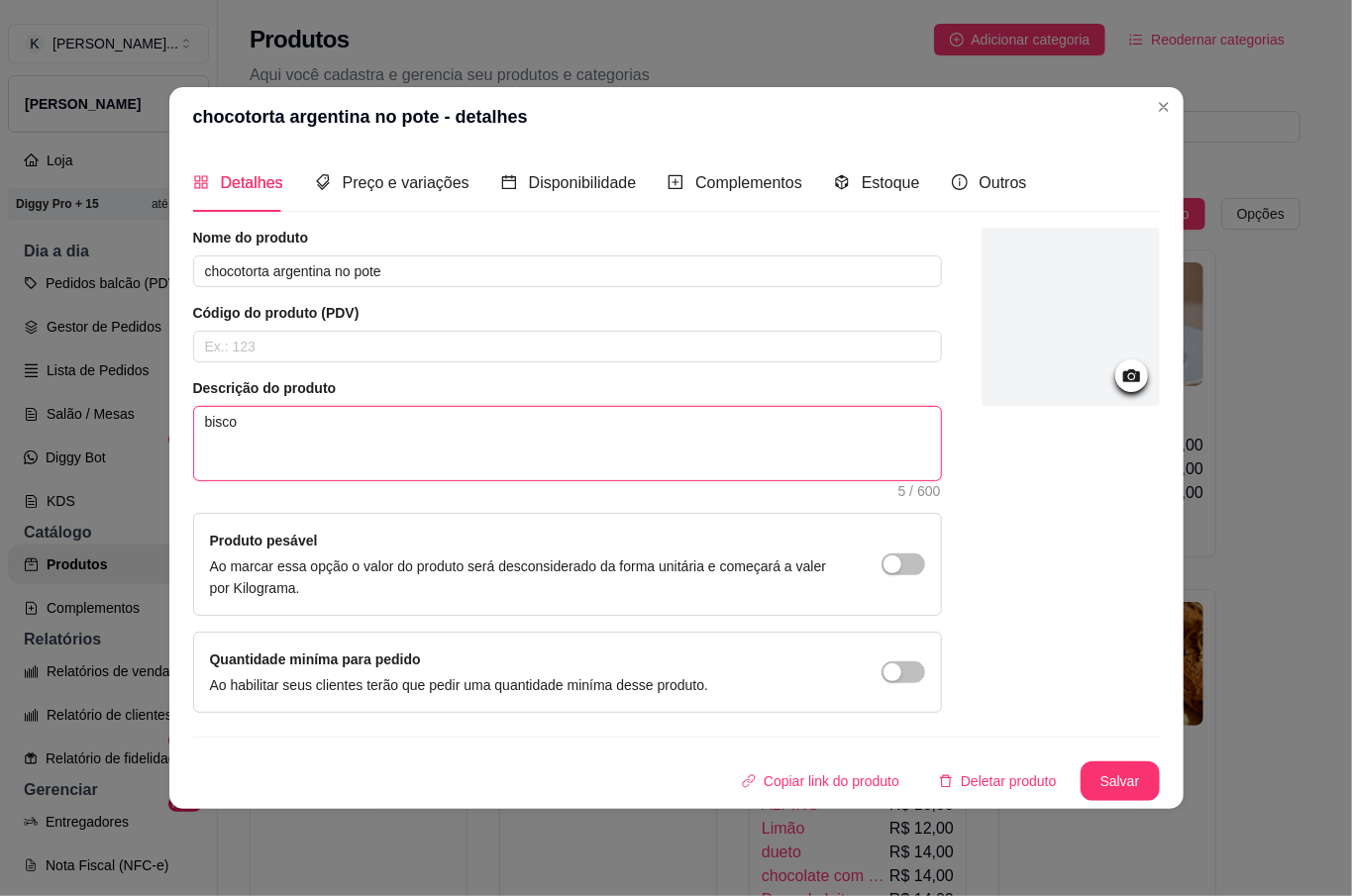 type on "biscoi" 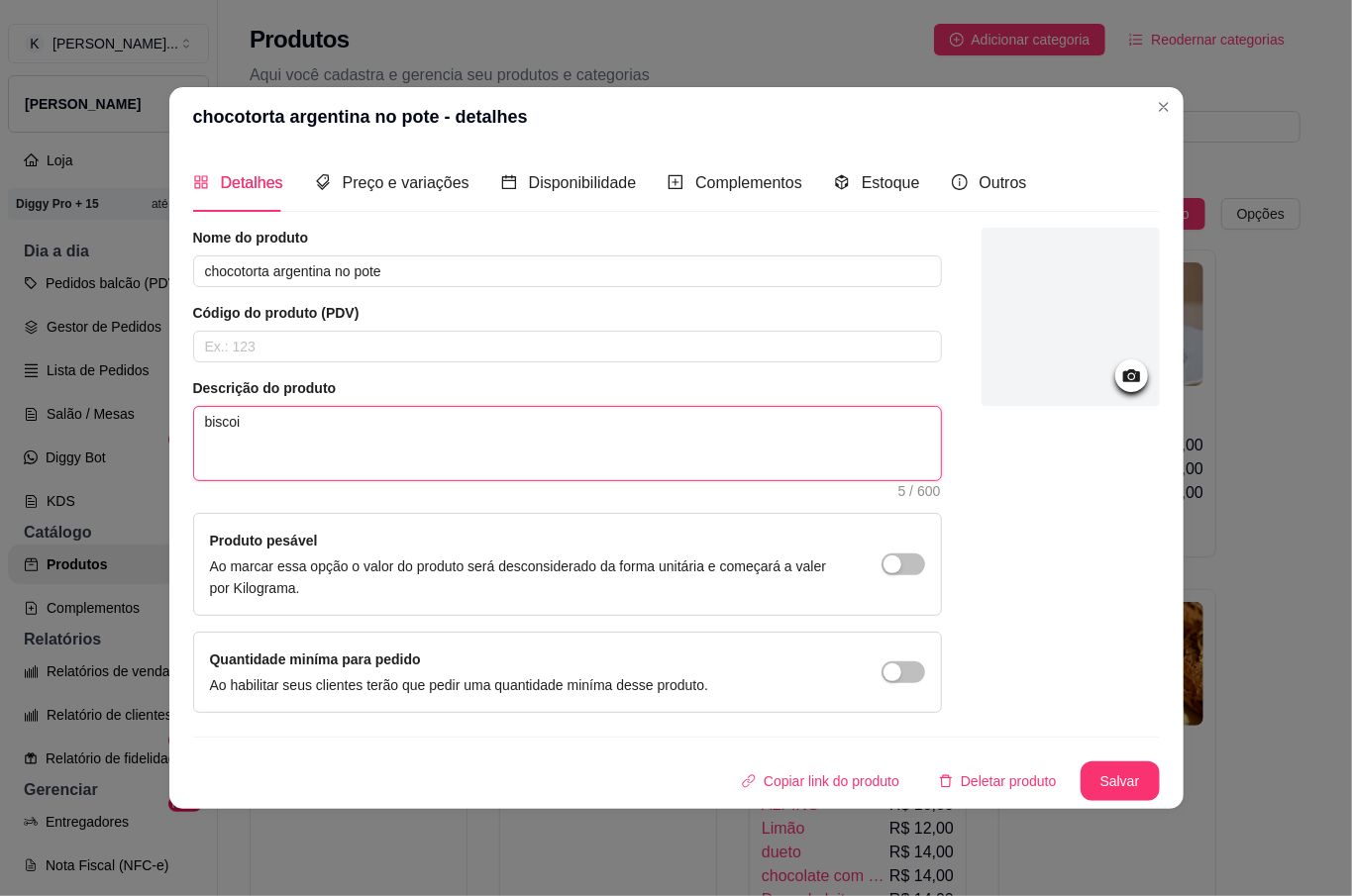 type 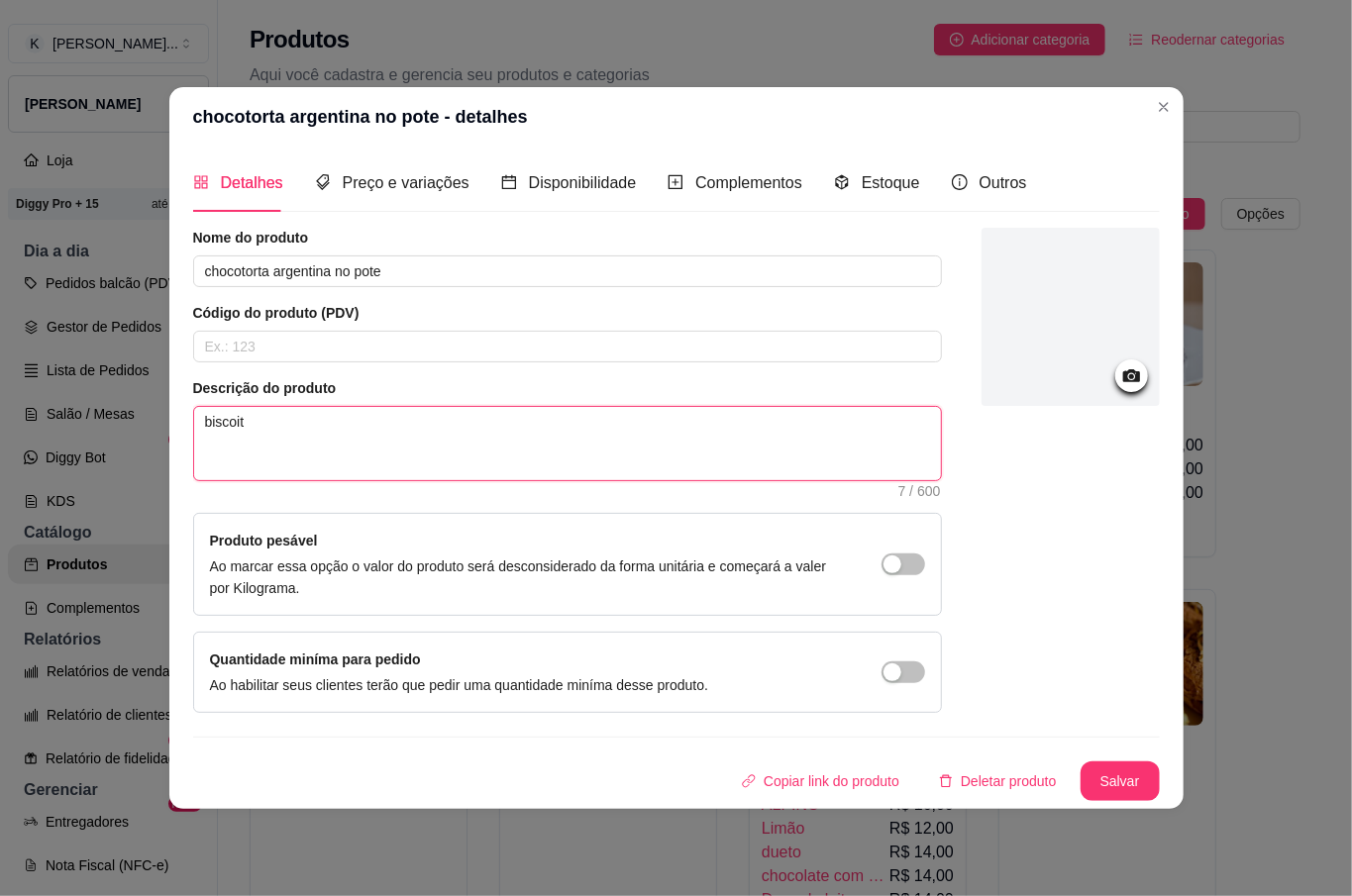 type on "biscoito" 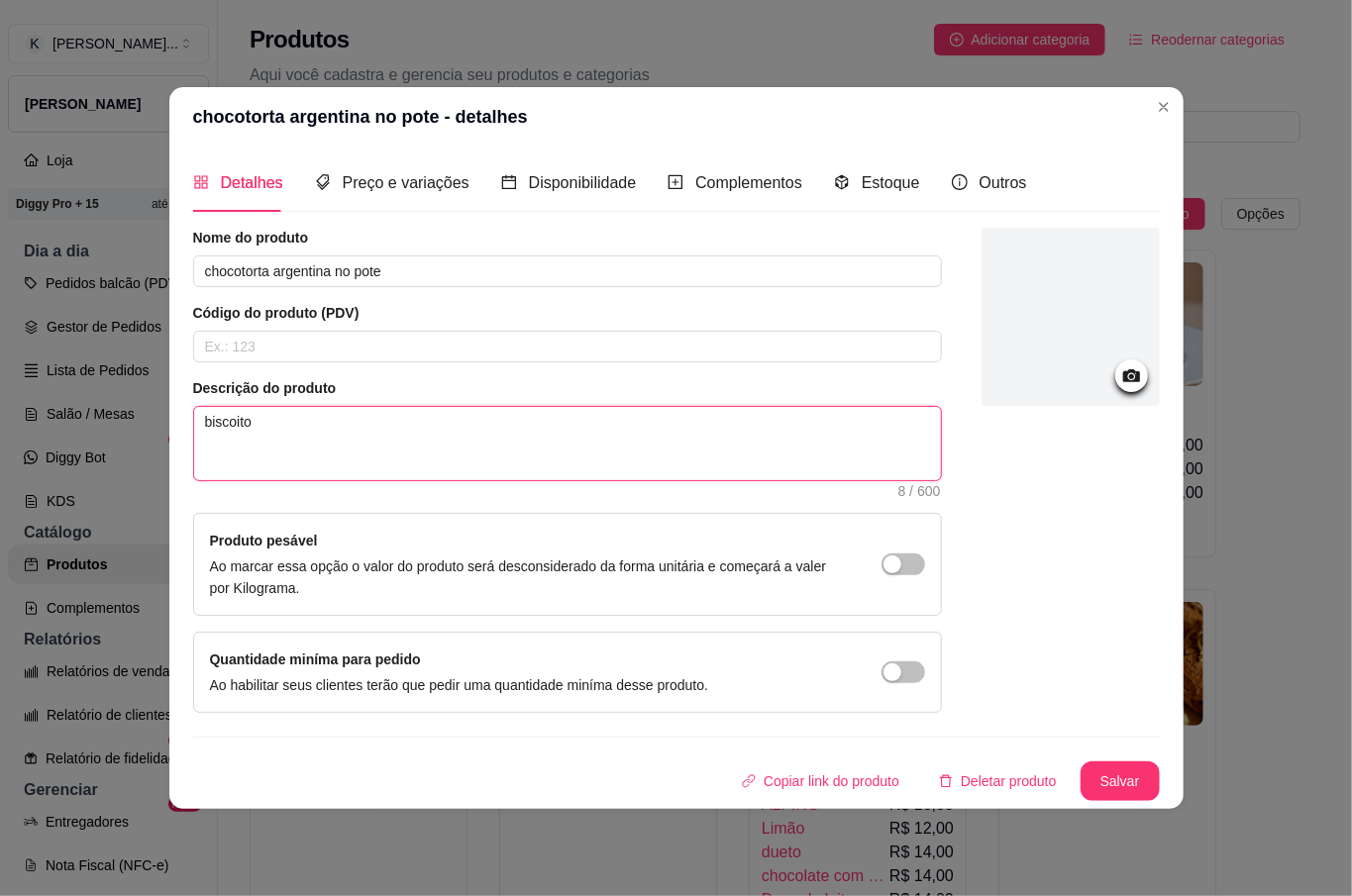 type on "biscoito" 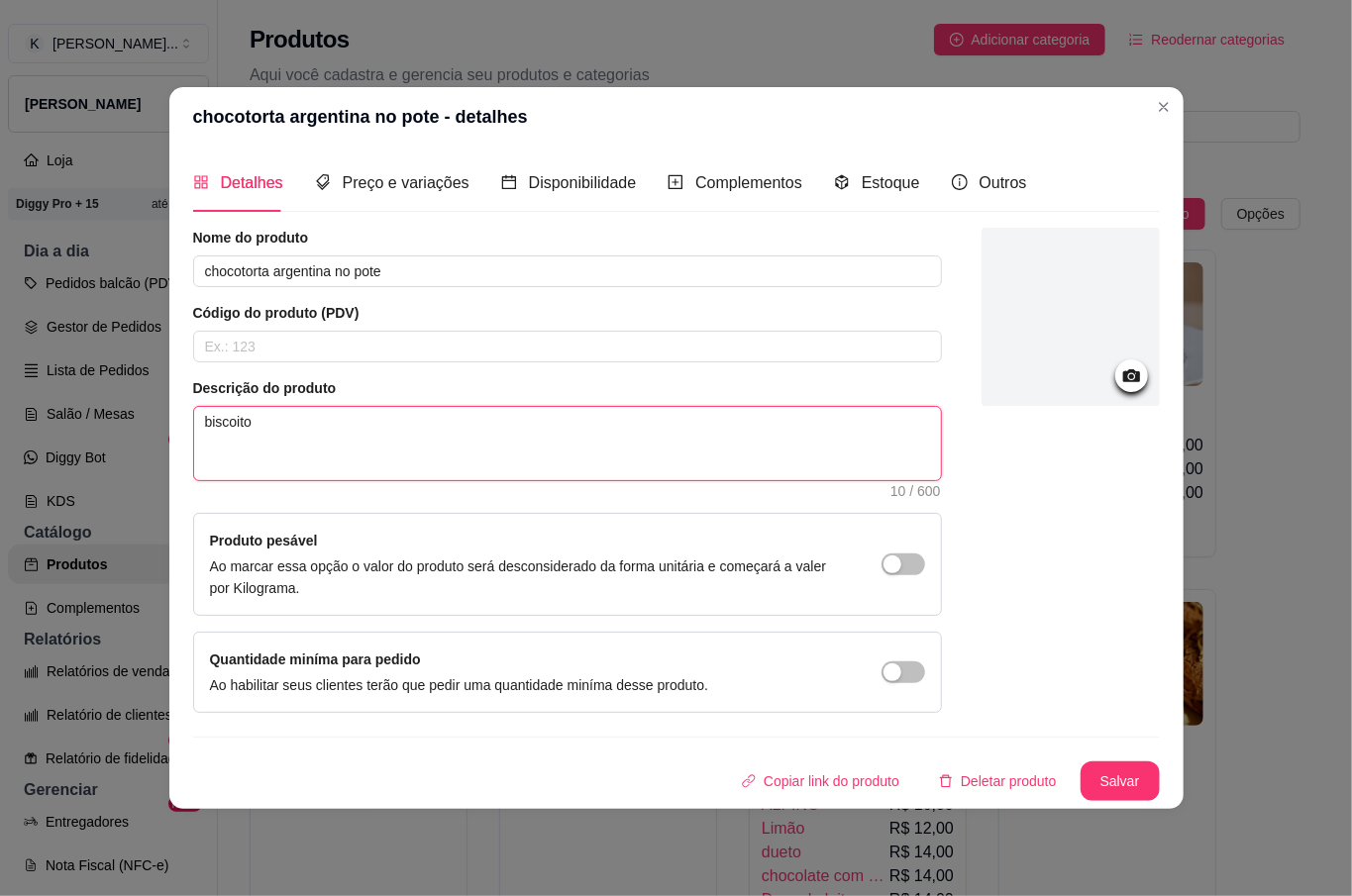 type on "biscoito m" 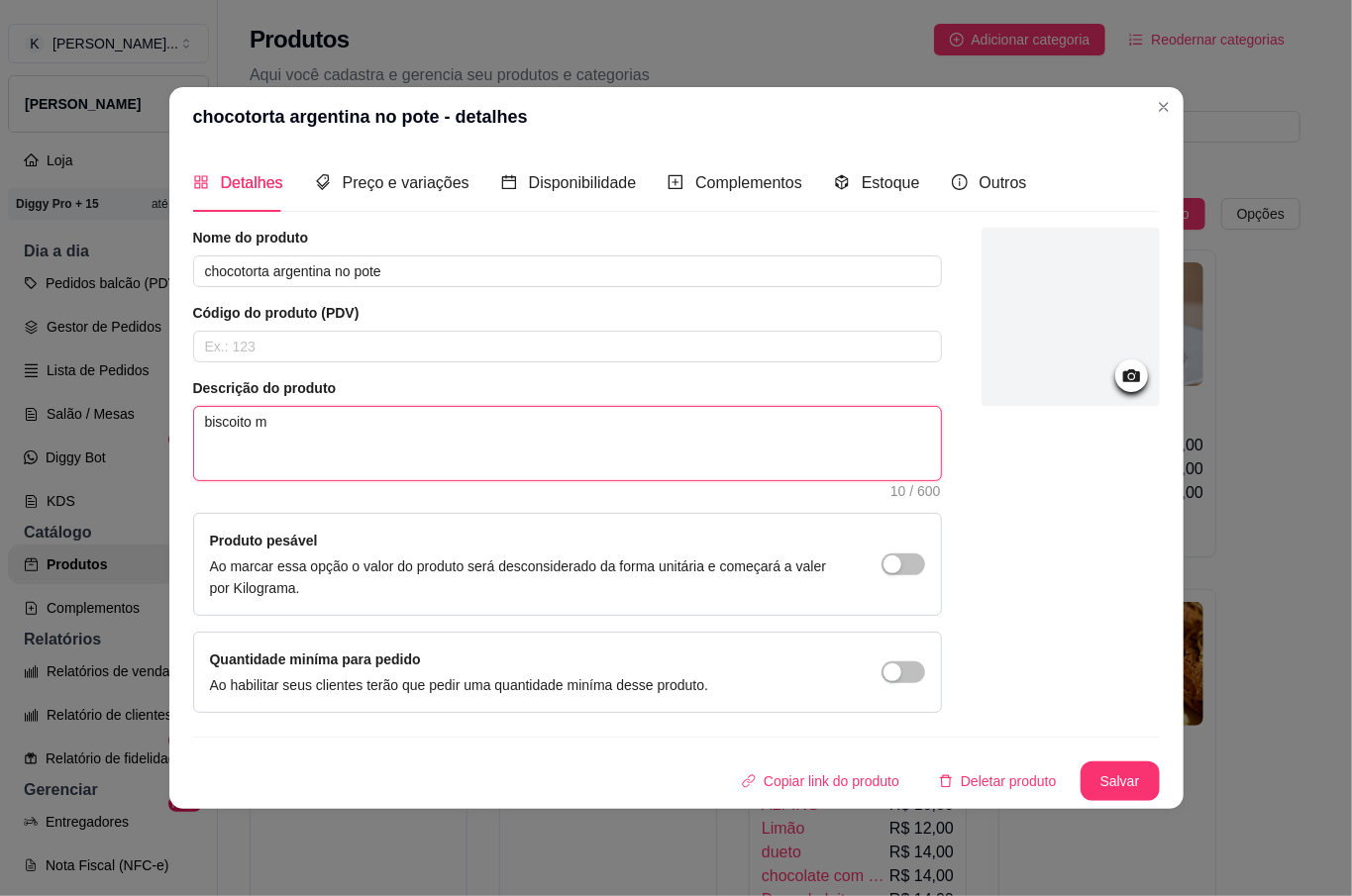 type on "biscoito mo" 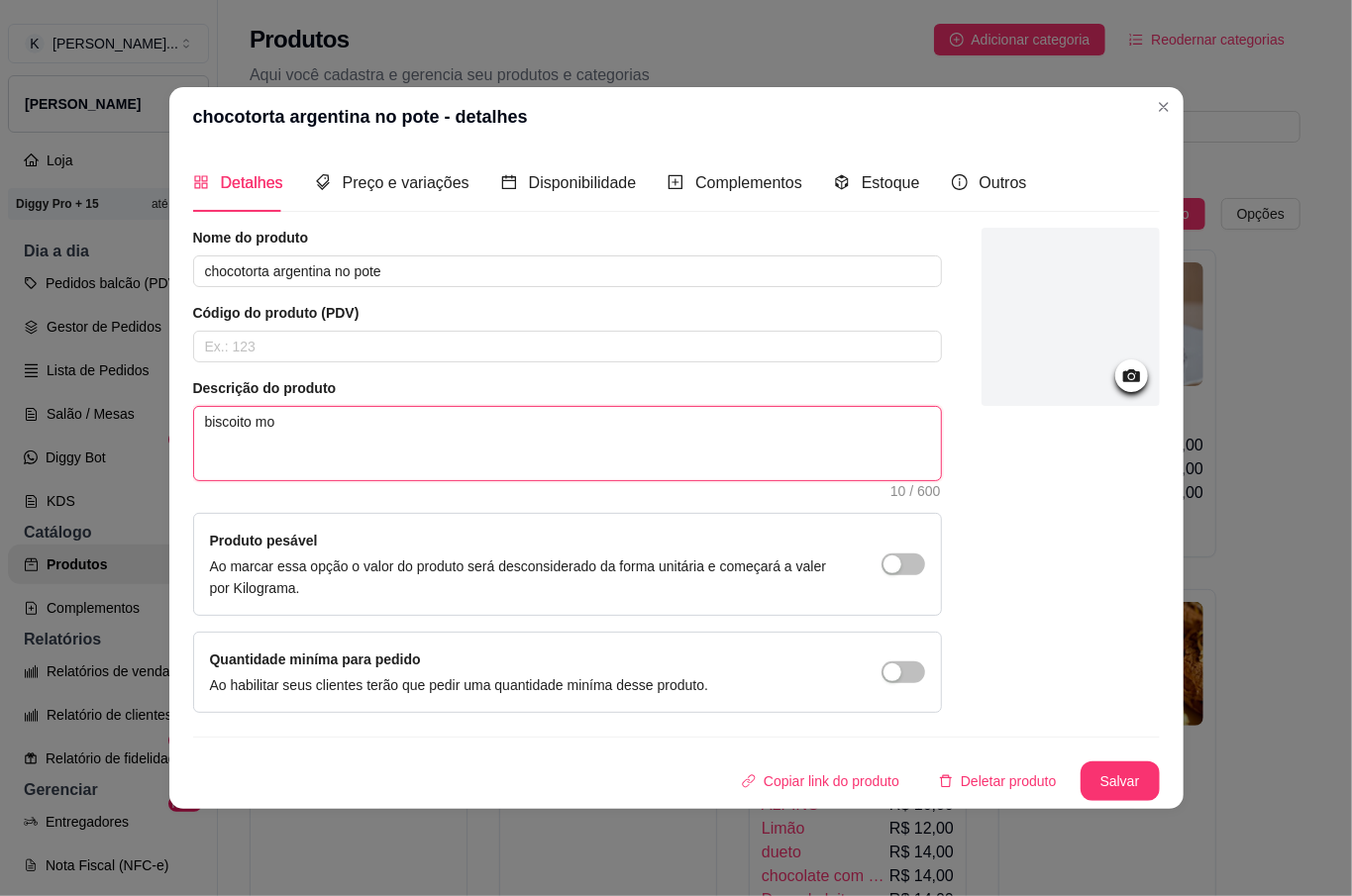type 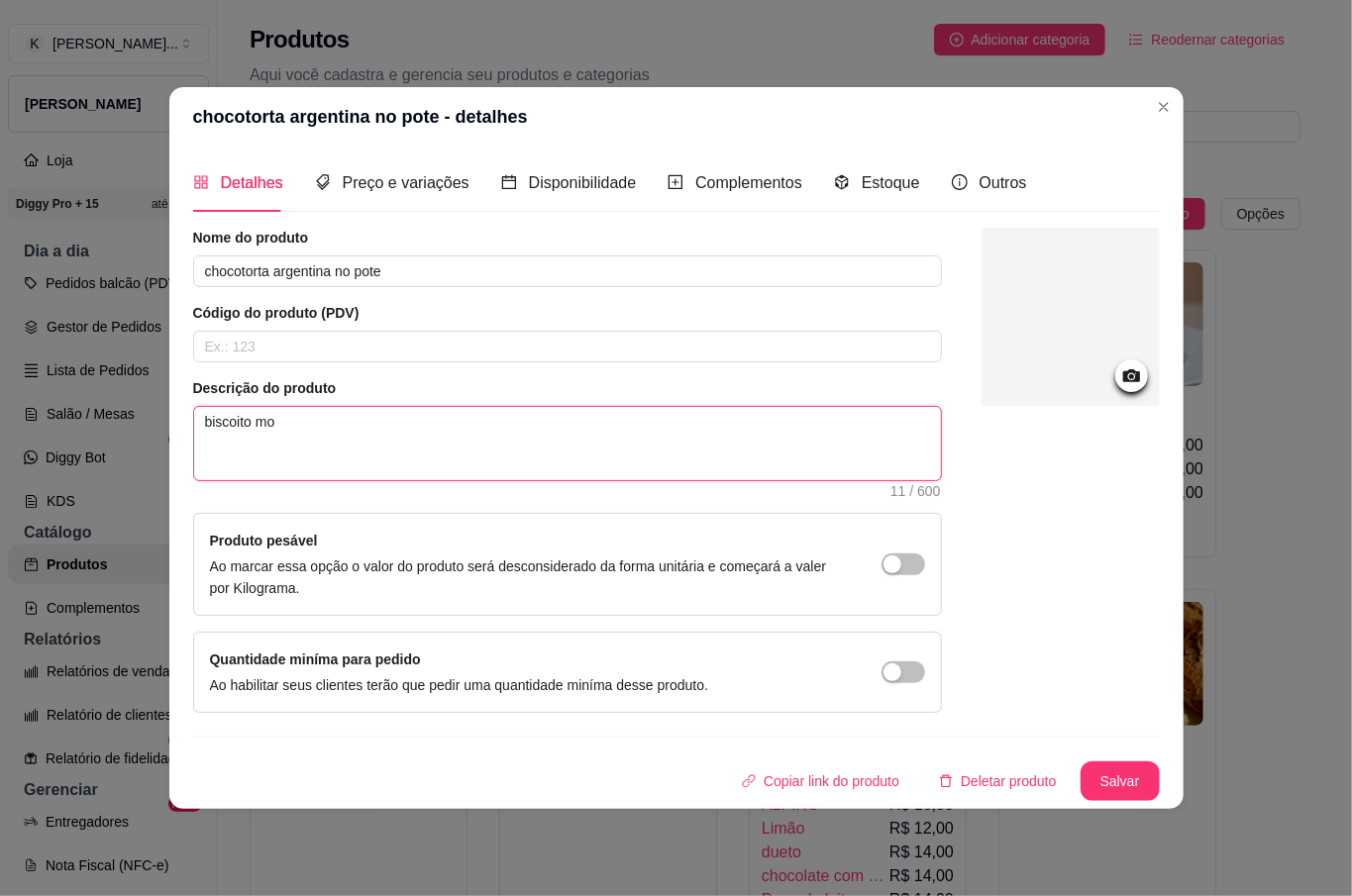 type on "biscoito mop" 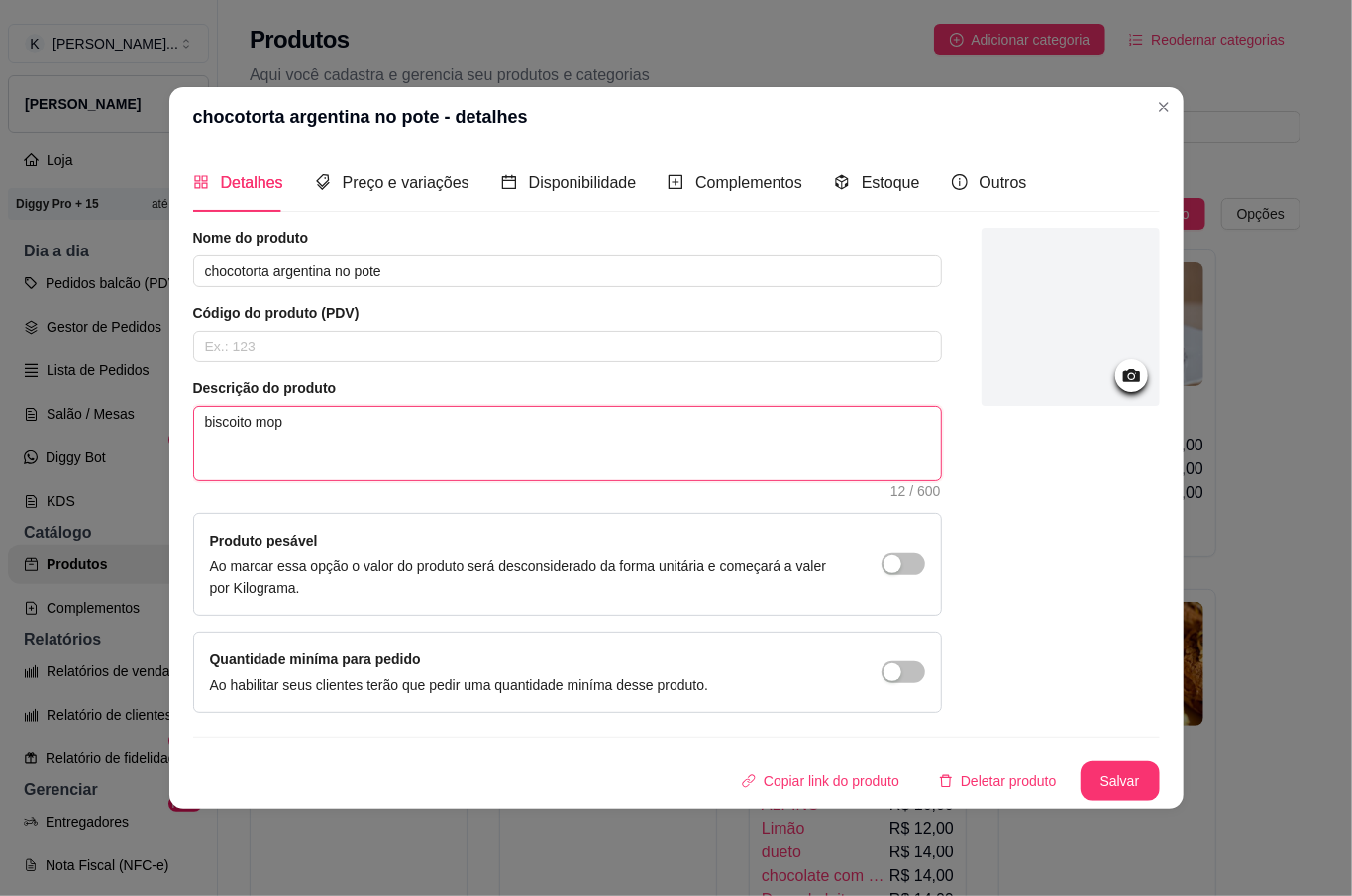 type on "biscoito mo" 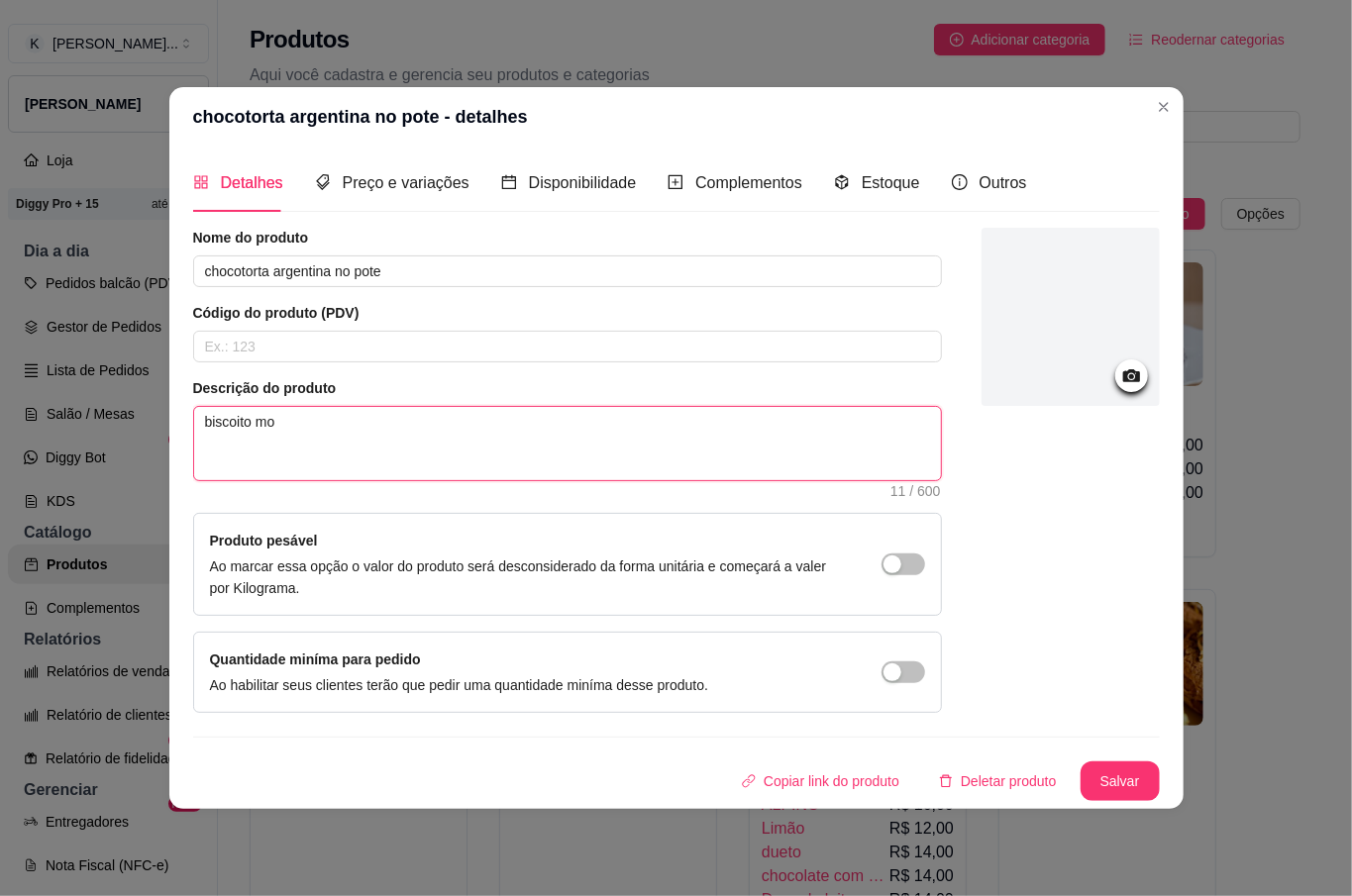 type on "biscoito m" 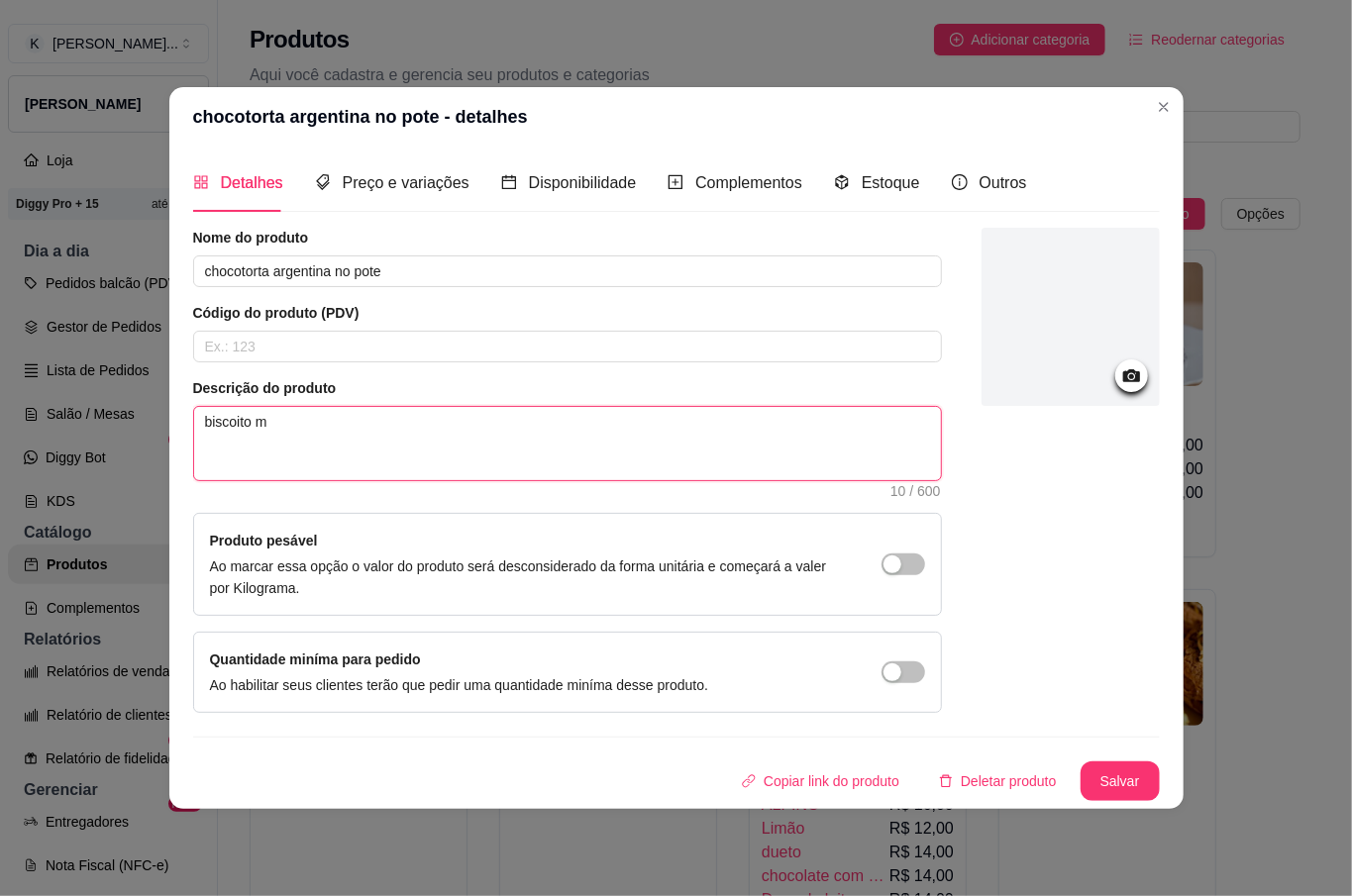 type on "biscoito" 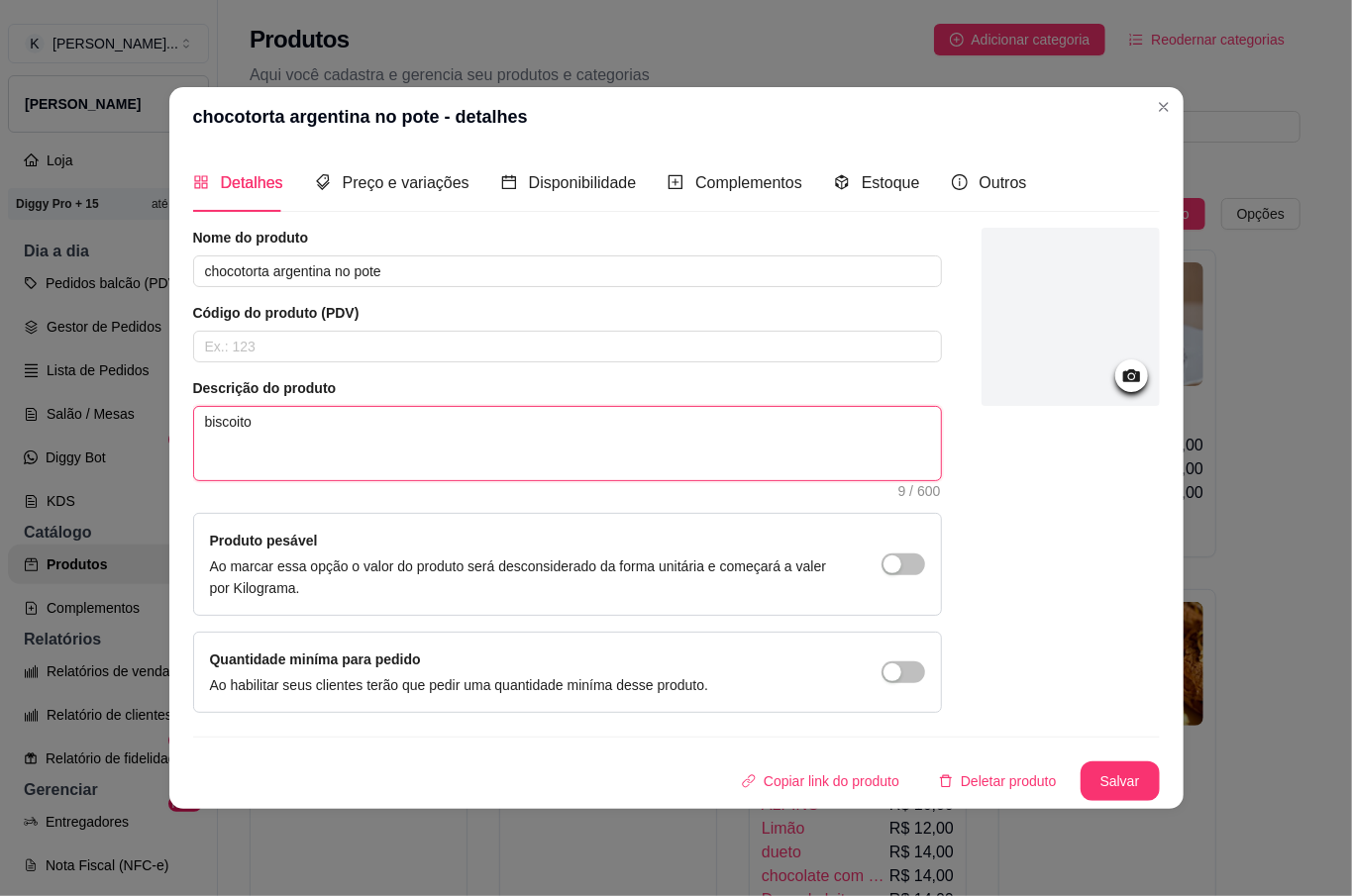 type on "biscoito" 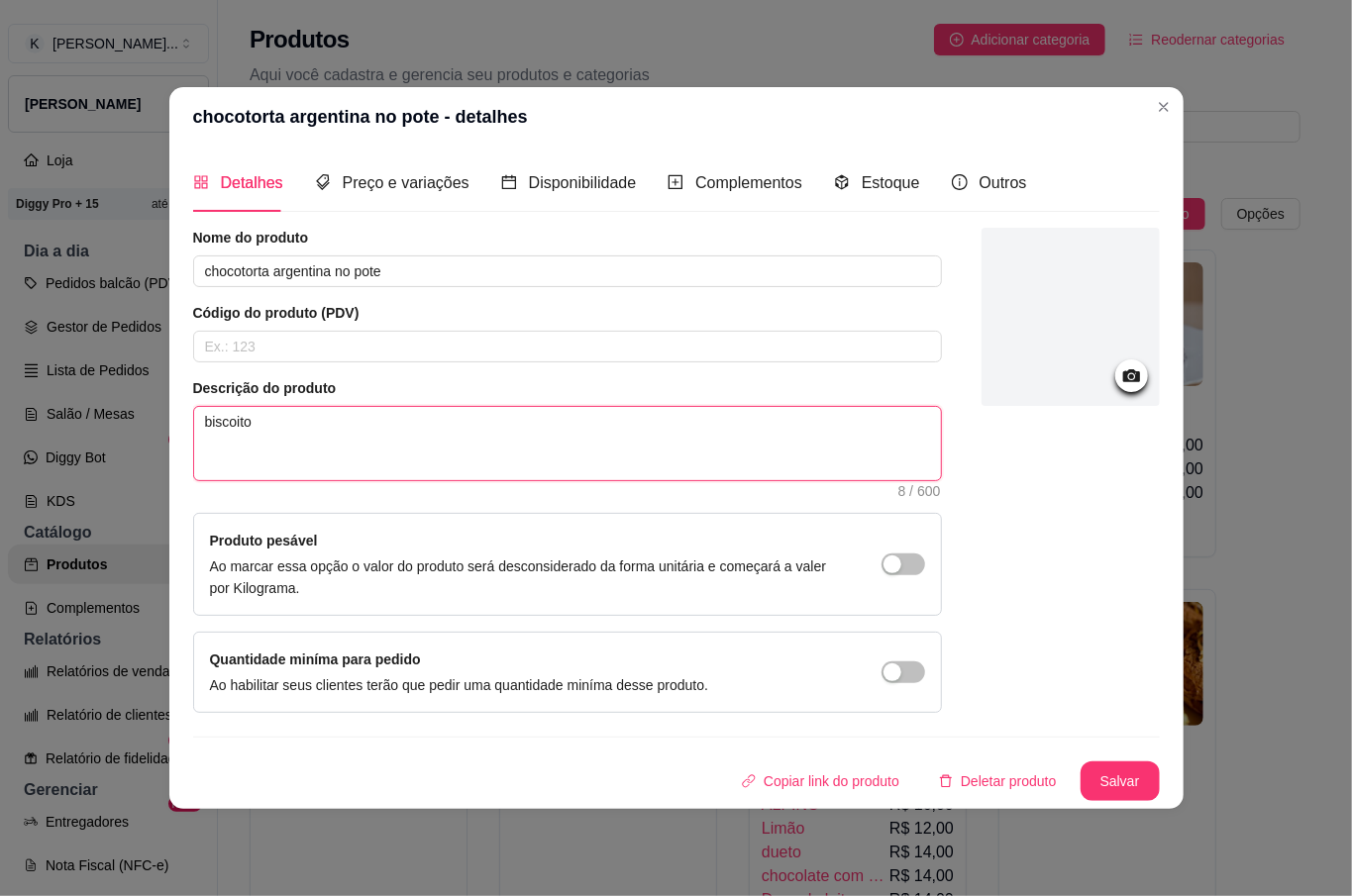 type on "biscoit" 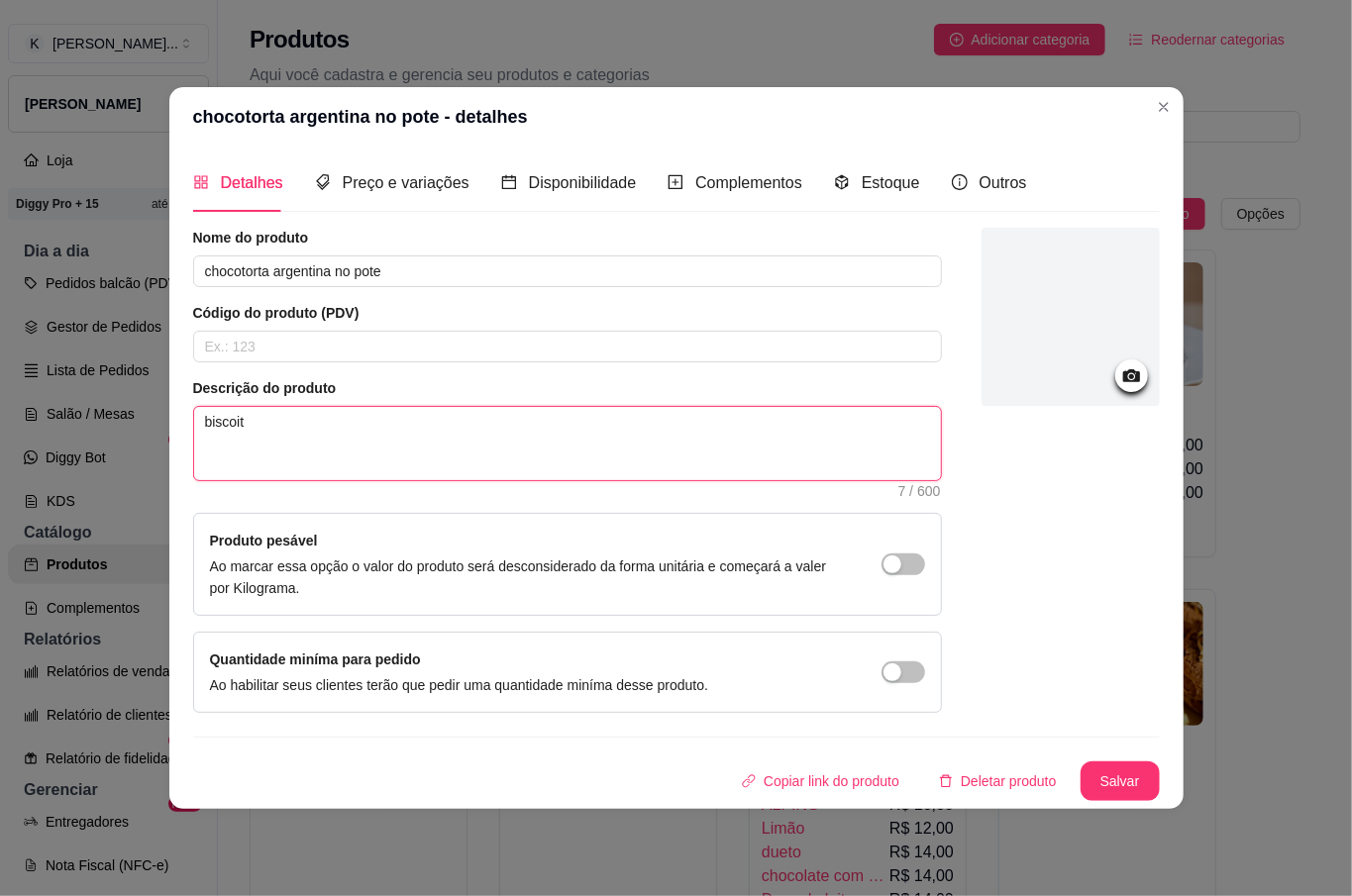 type on "biscoi" 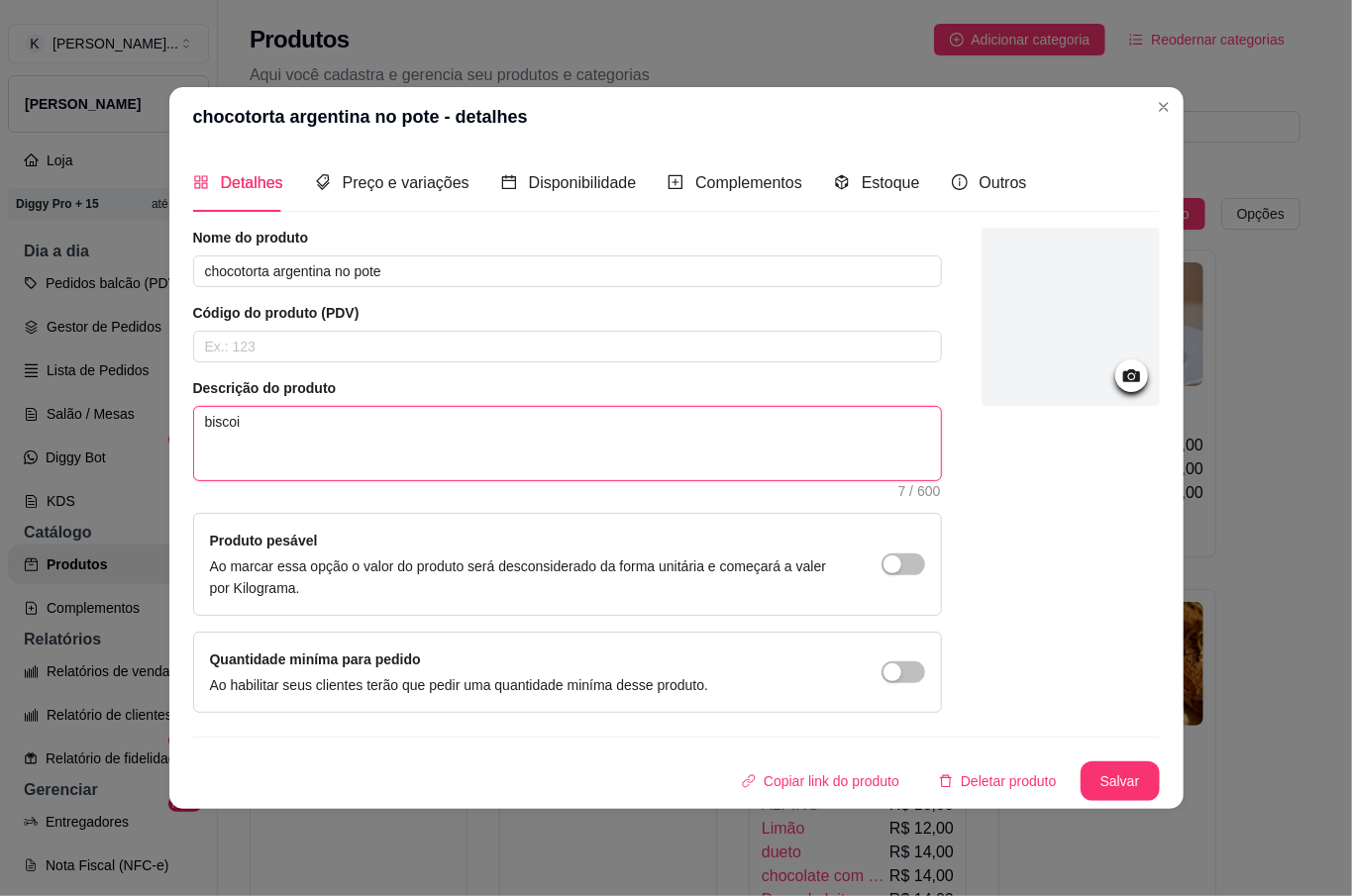 type on "bisco" 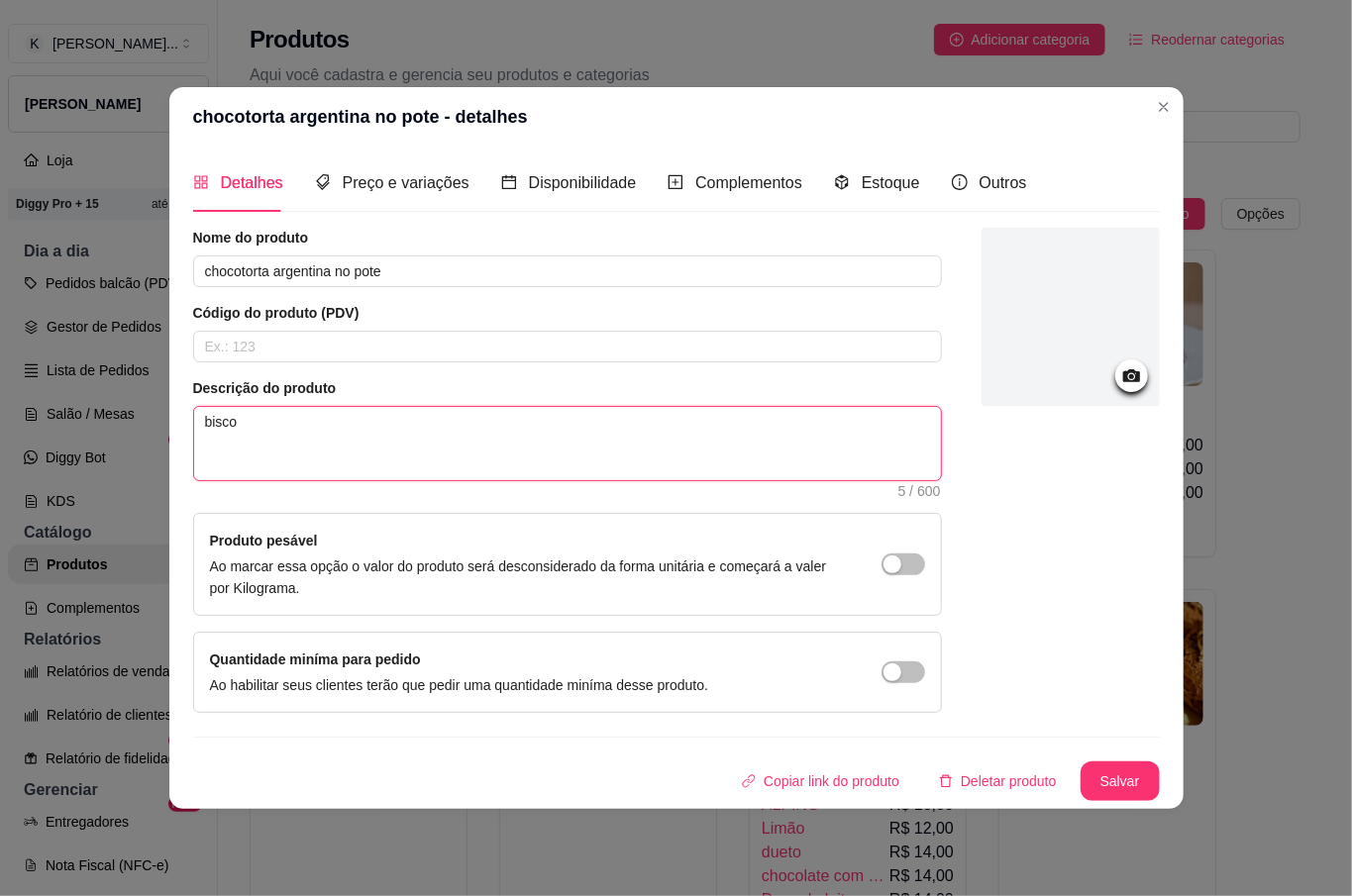 type on "bisc" 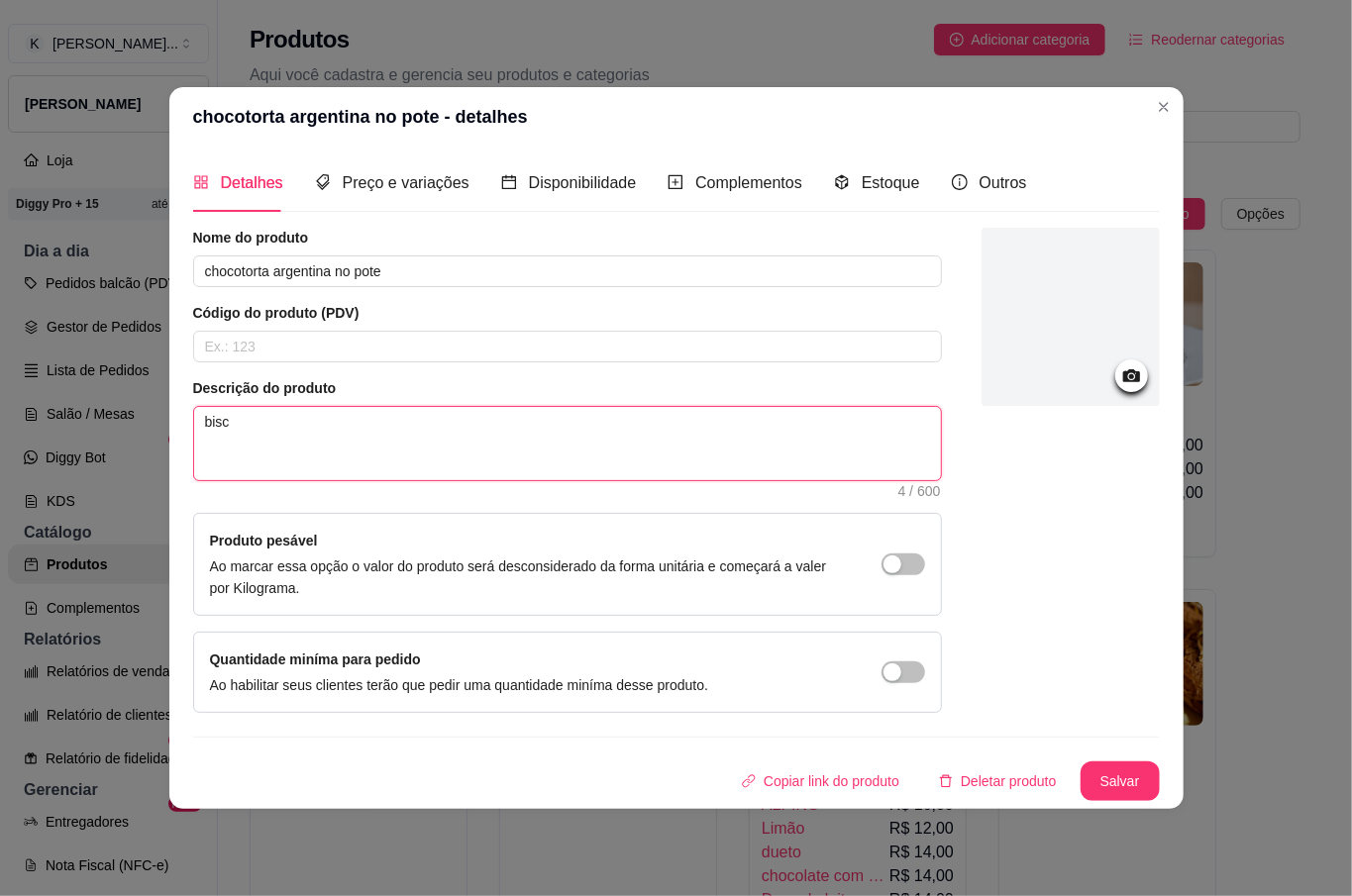 type on "bis" 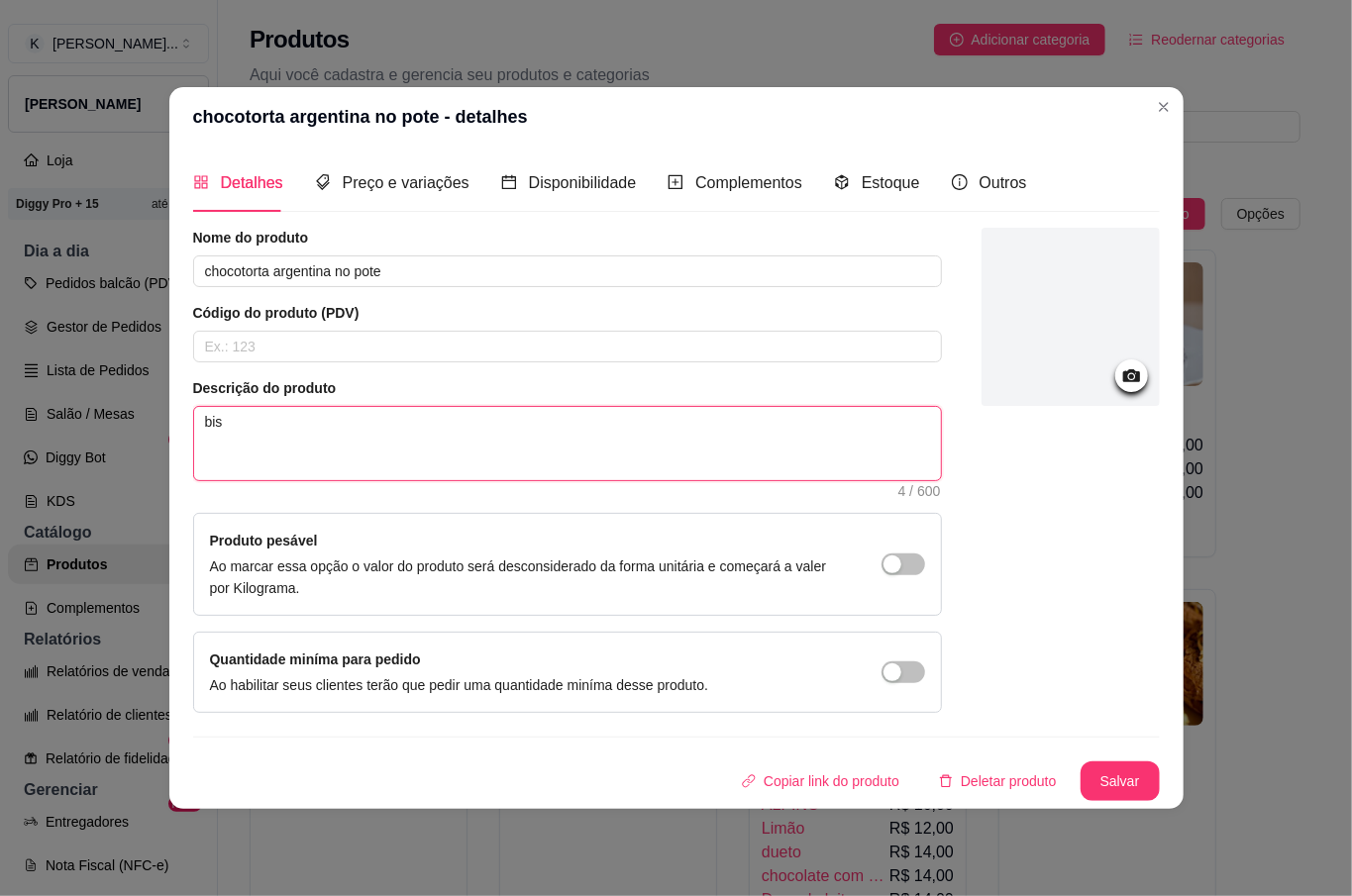 type on "bi" 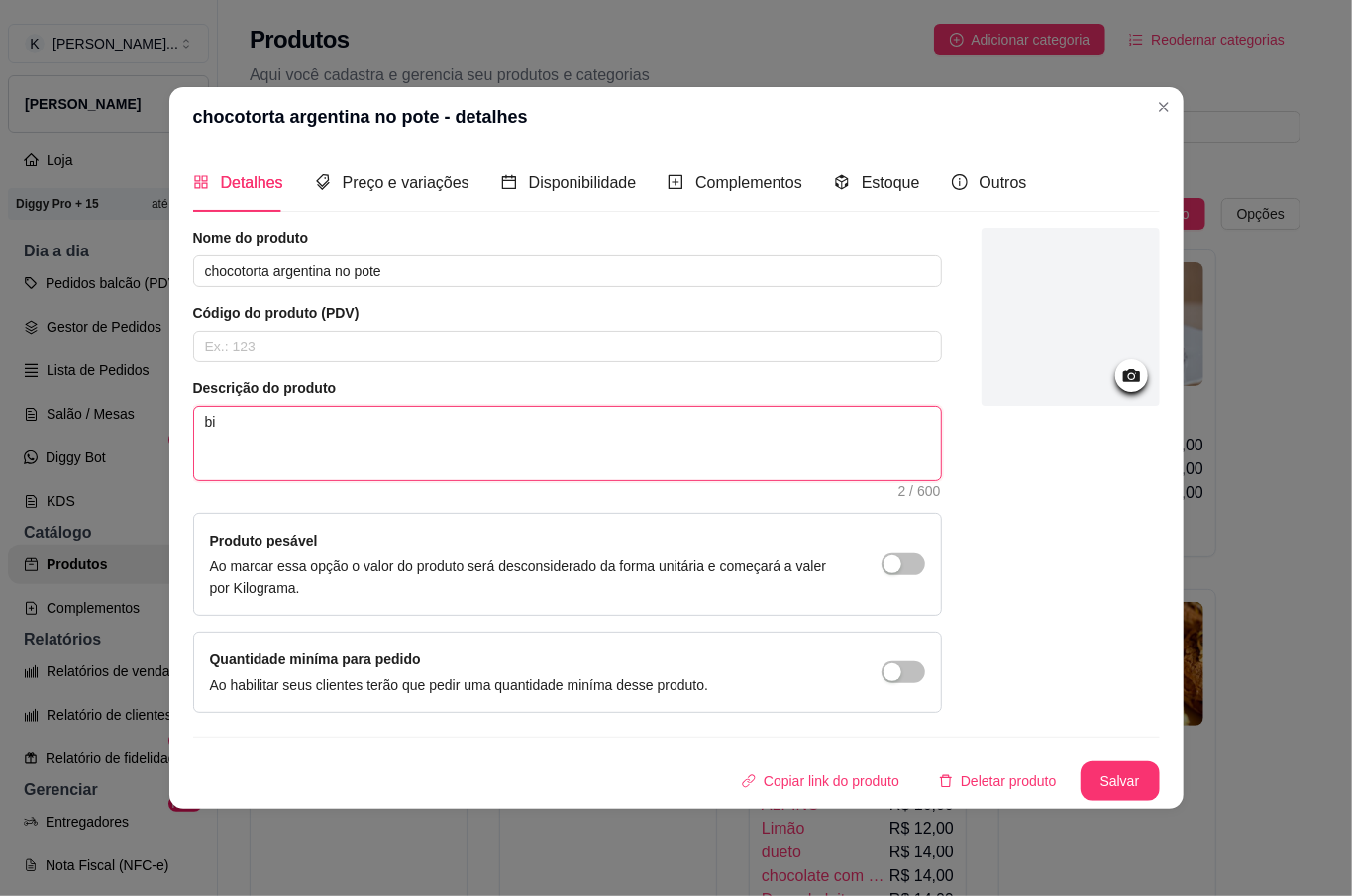 type on "b" 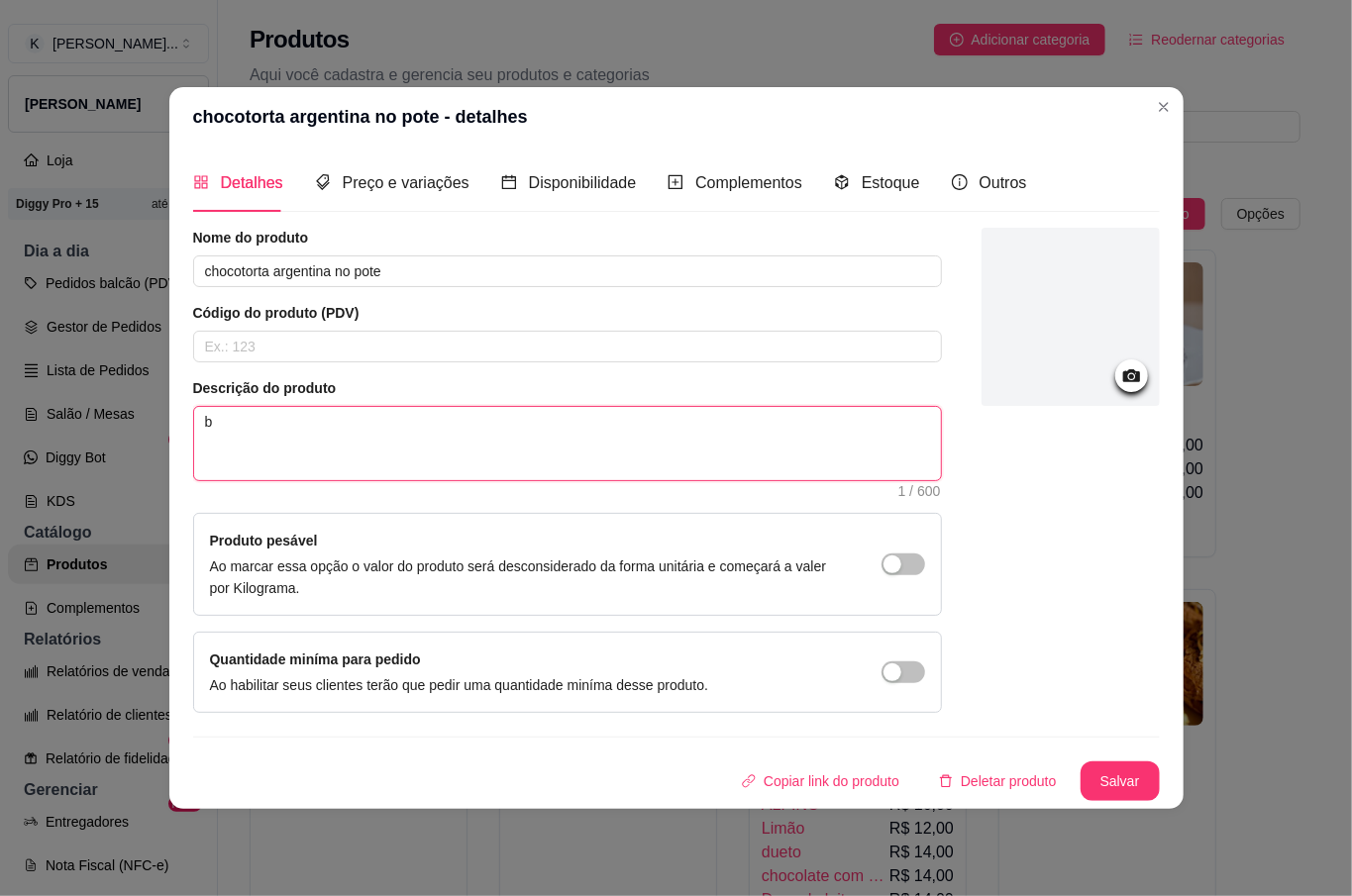 type 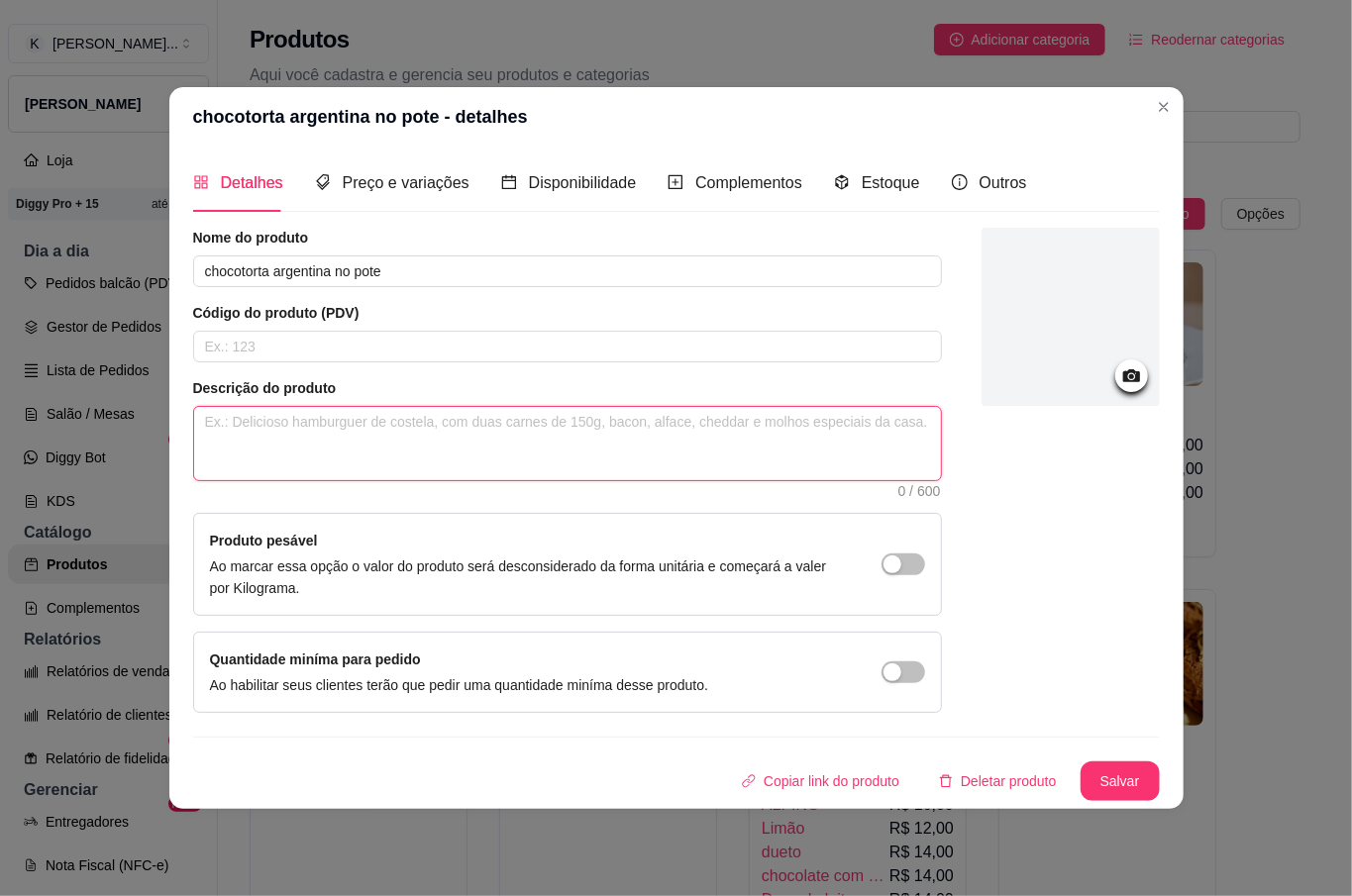 type on "d" 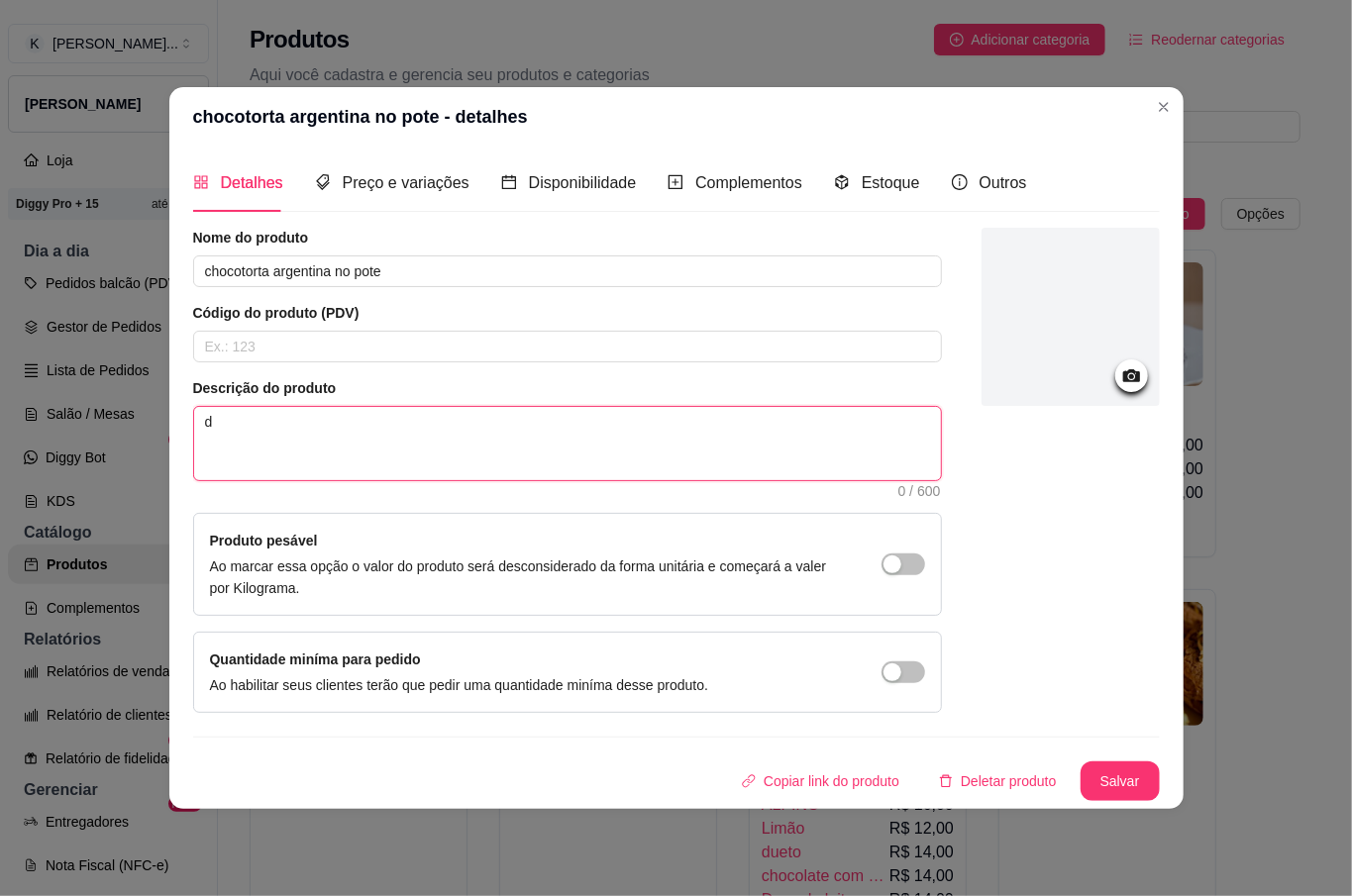 type on "do" 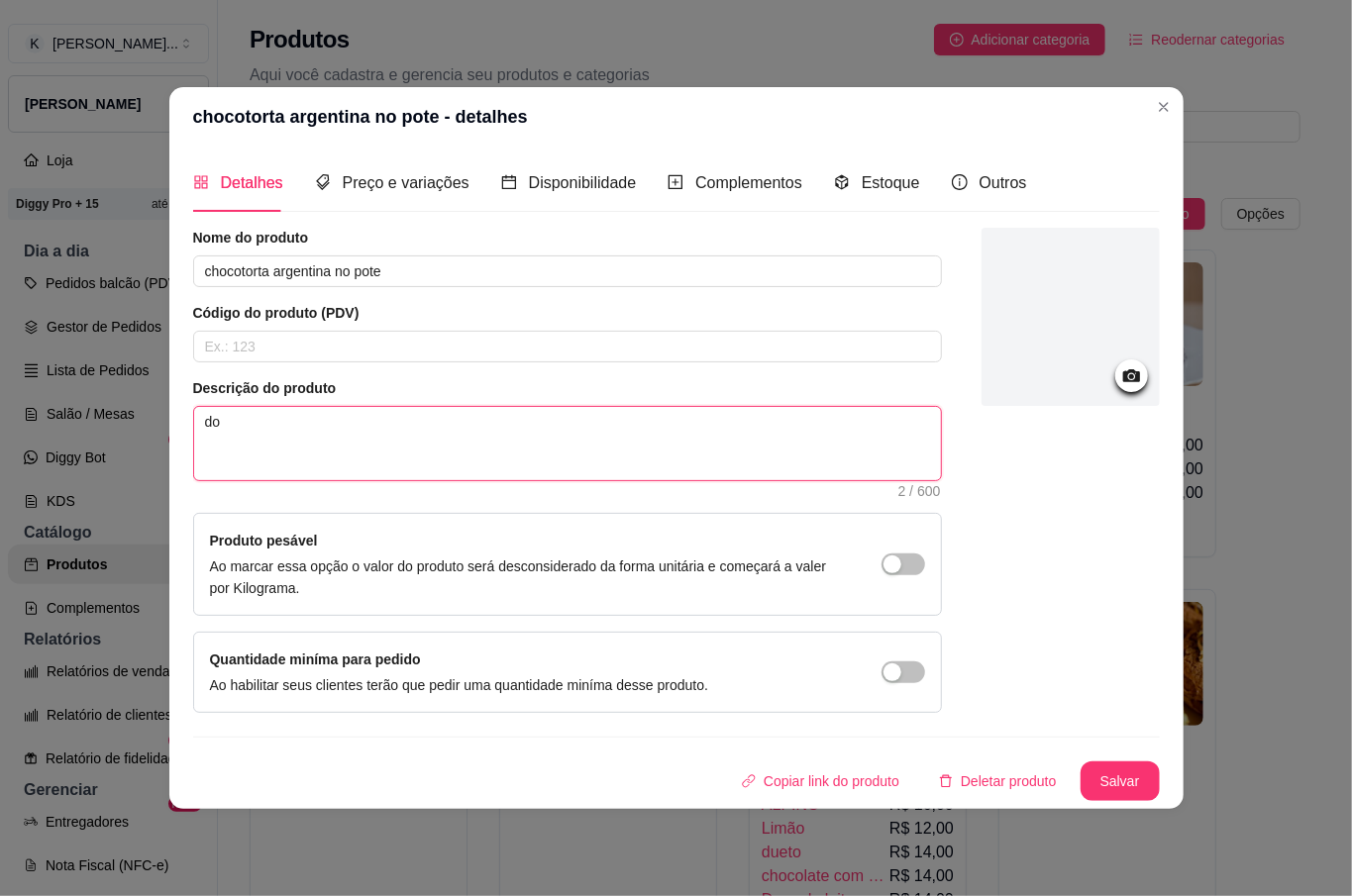 type on "doc" 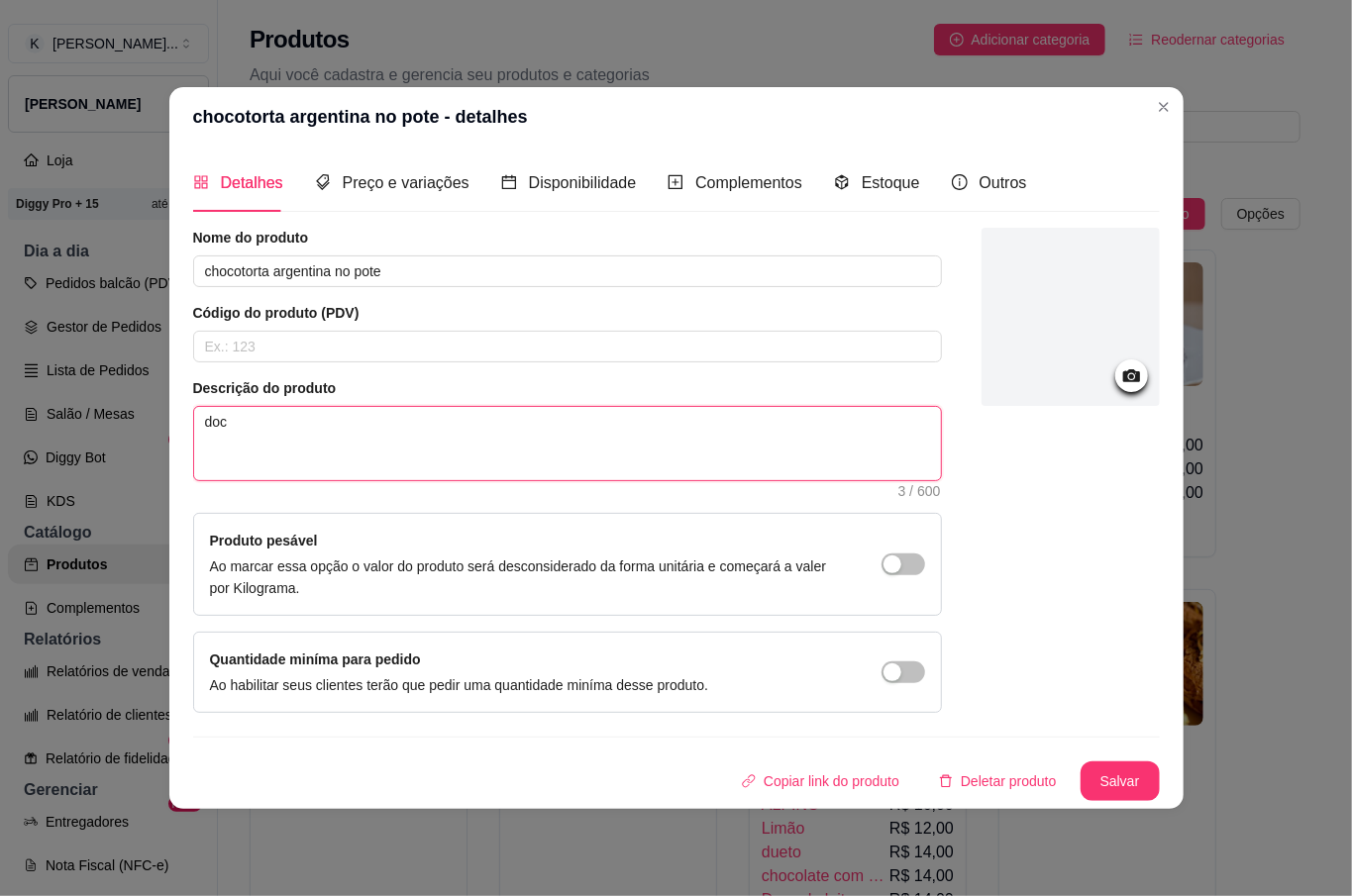 type on "doce" 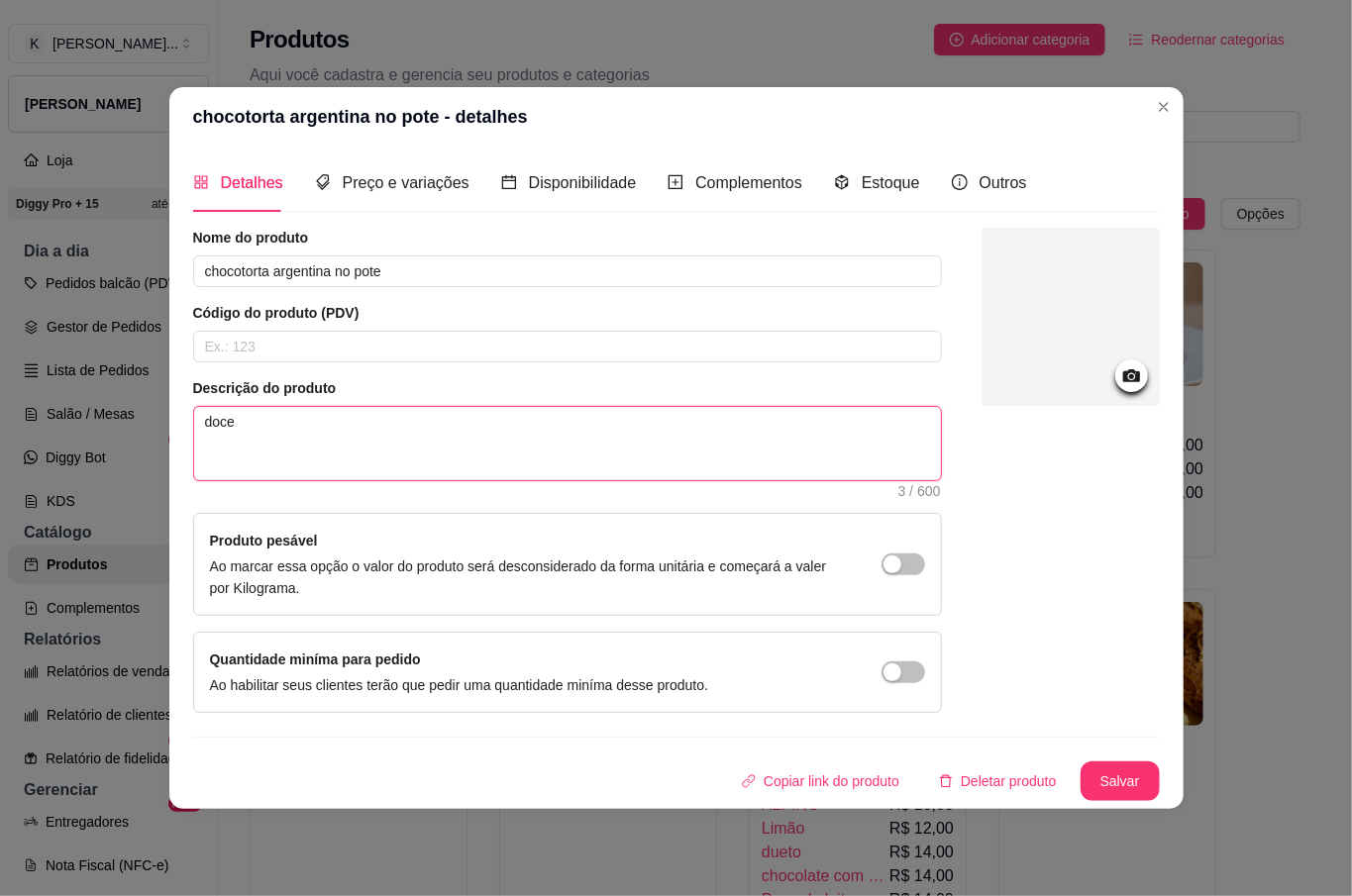 type on "doce" 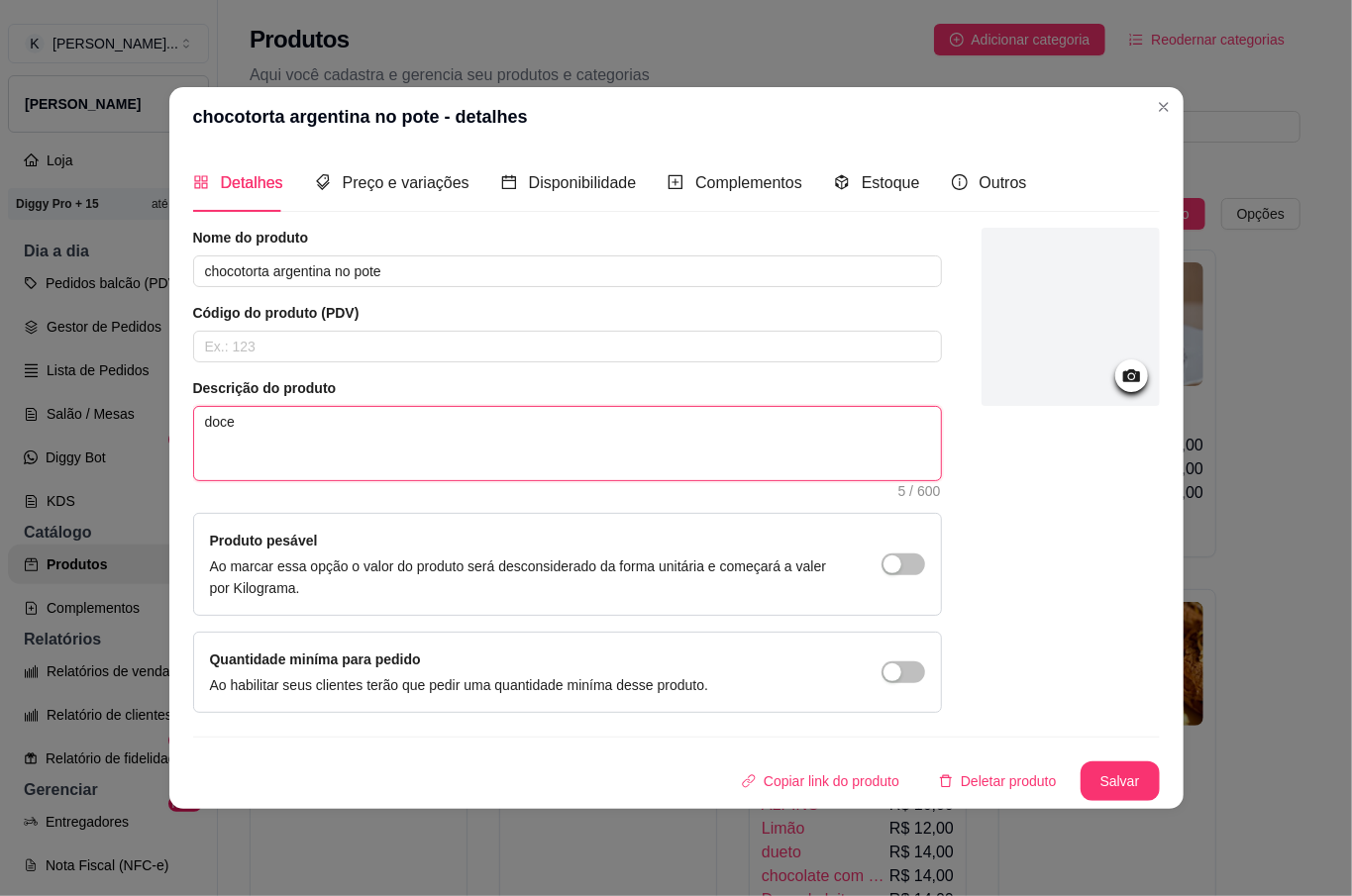type on "doce d" 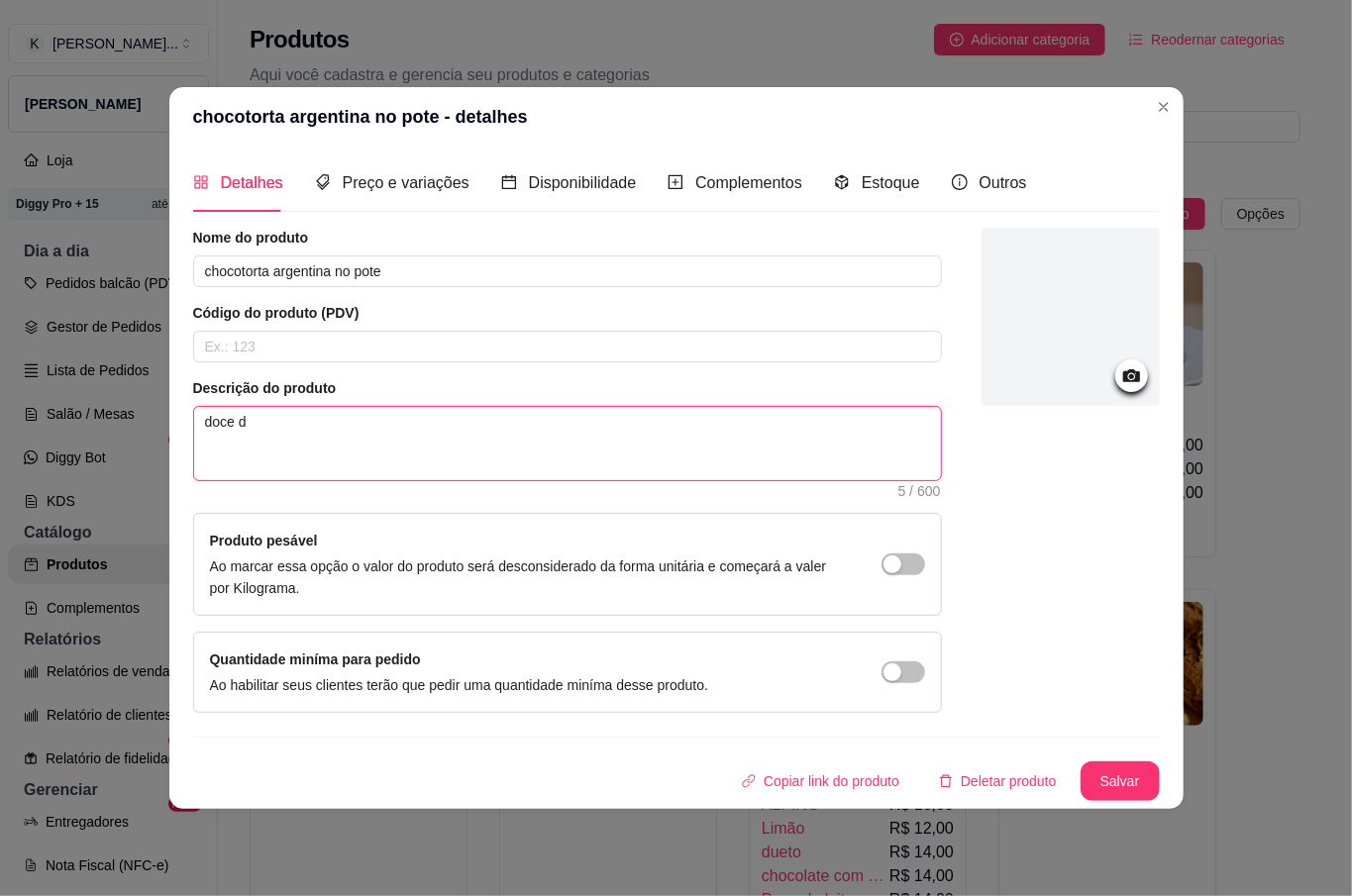 type on "doce de" 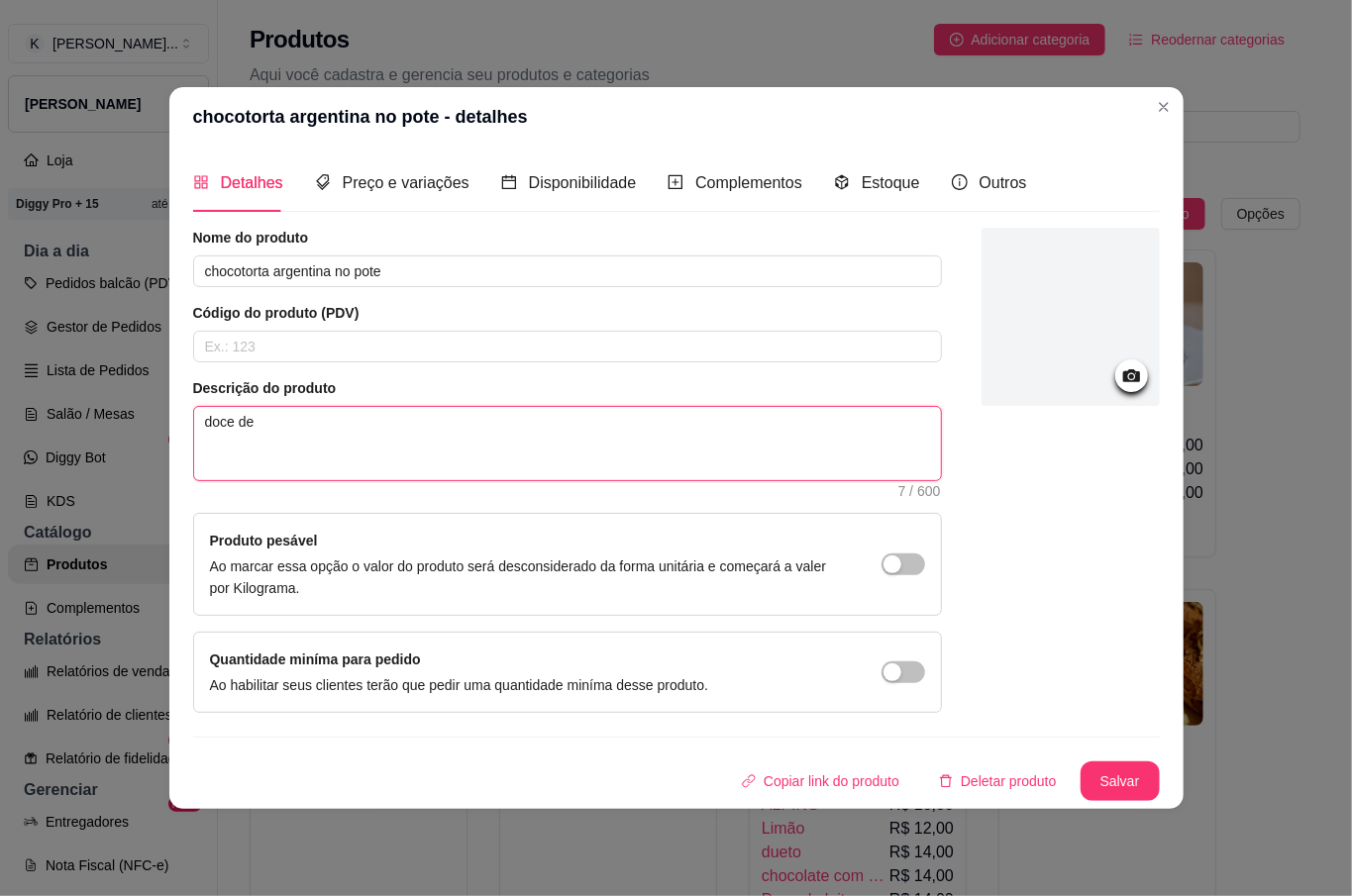 type on "doce de" 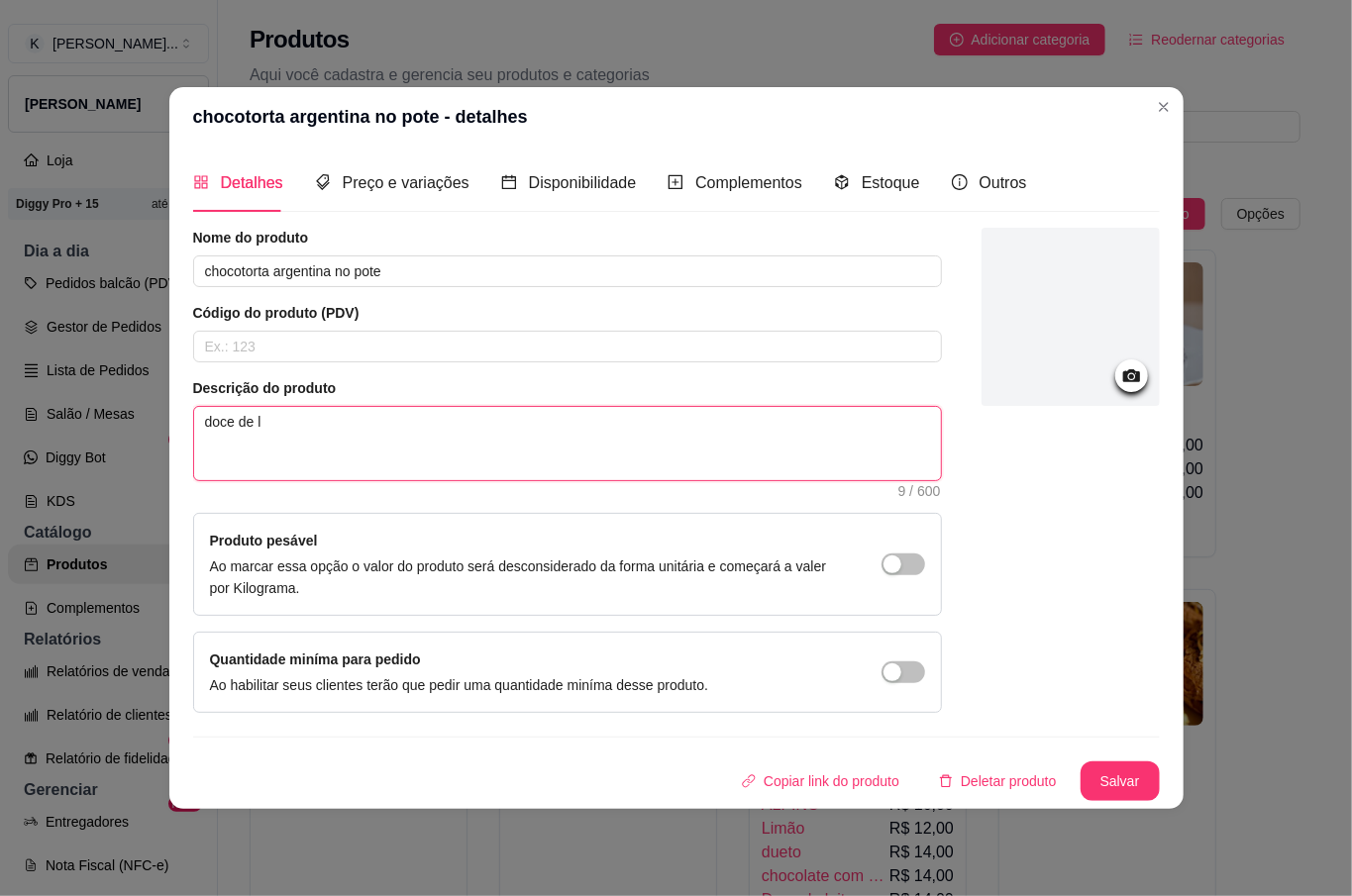 type on "doce de le" 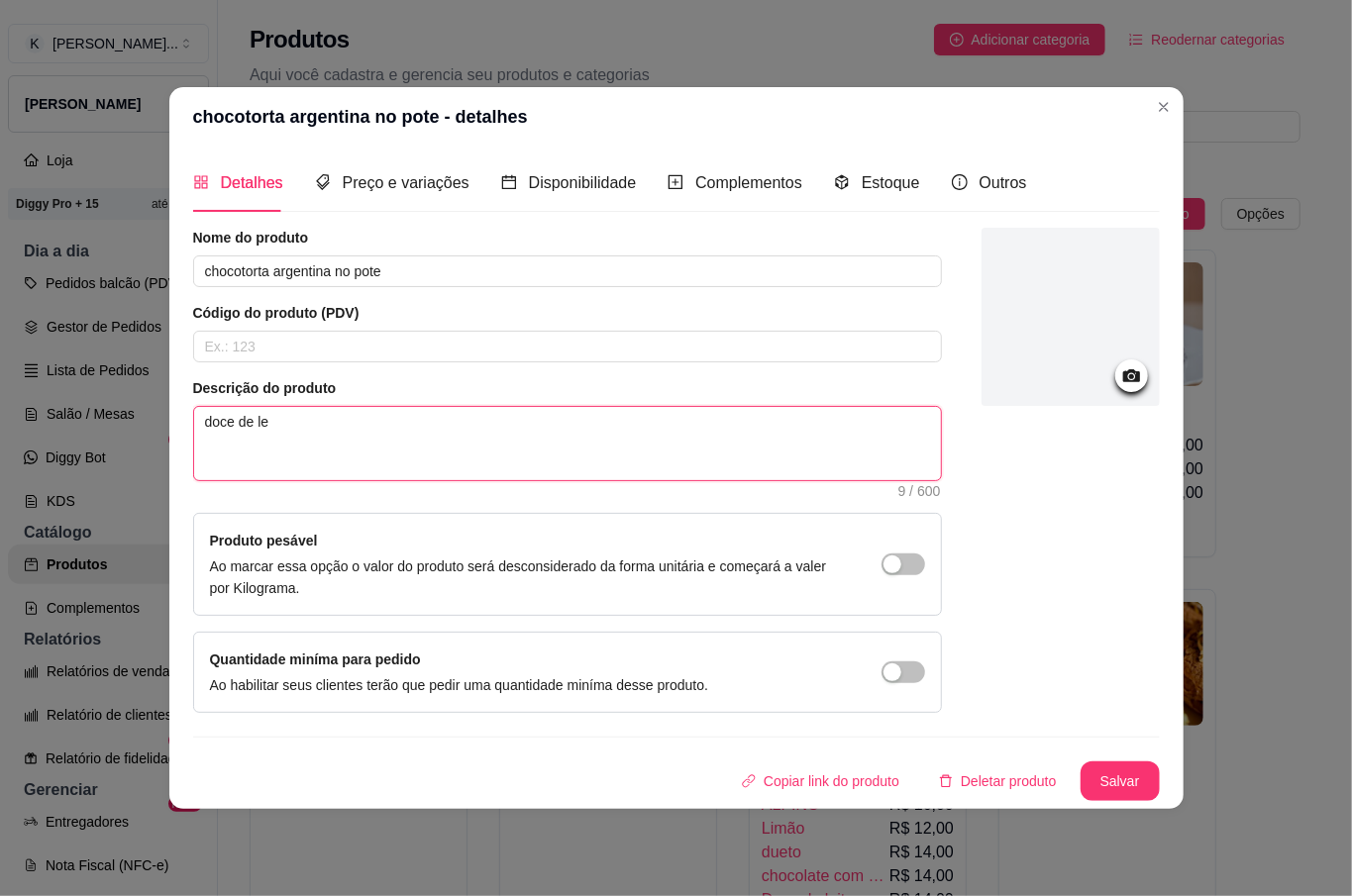 type 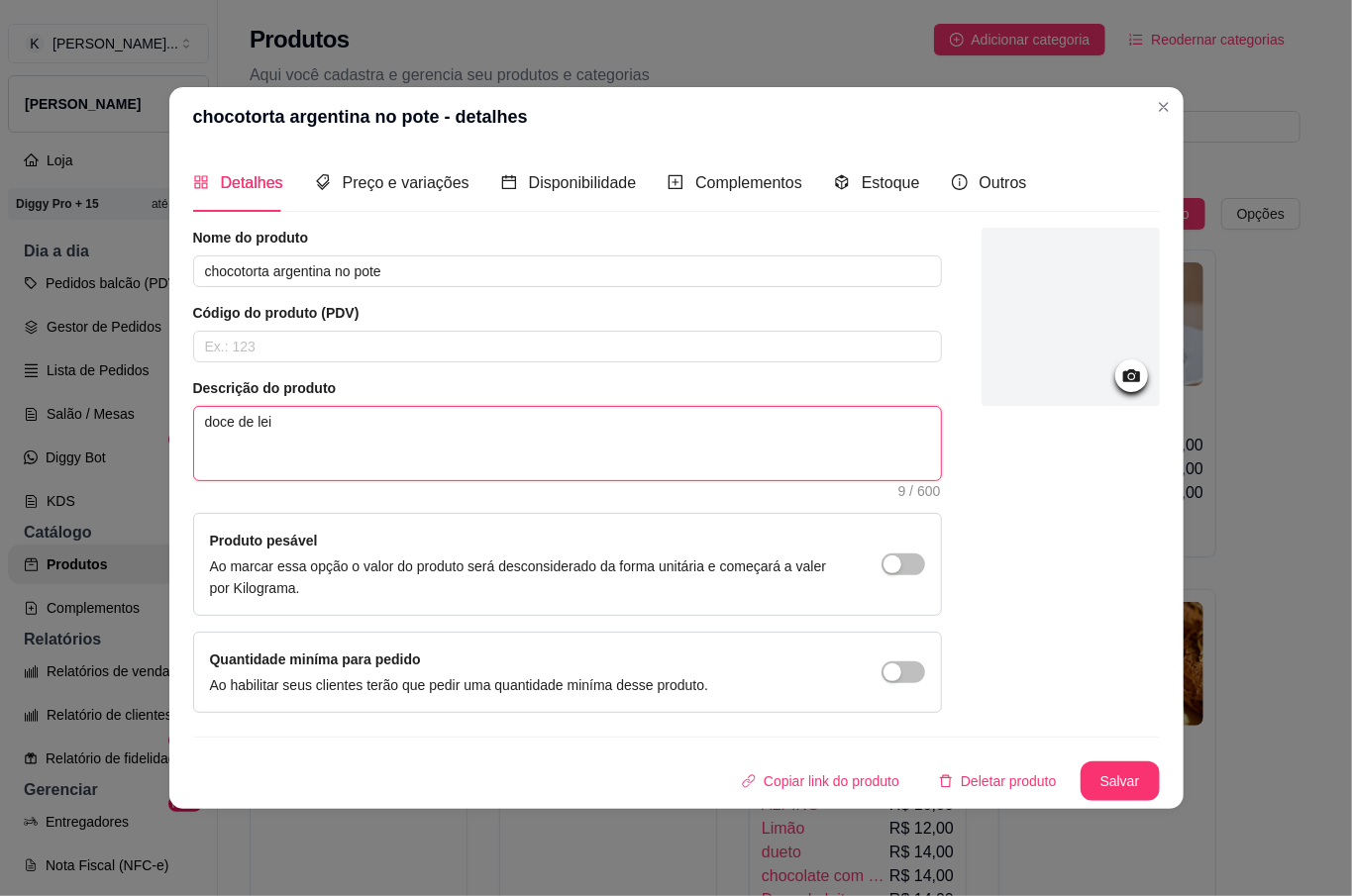 type 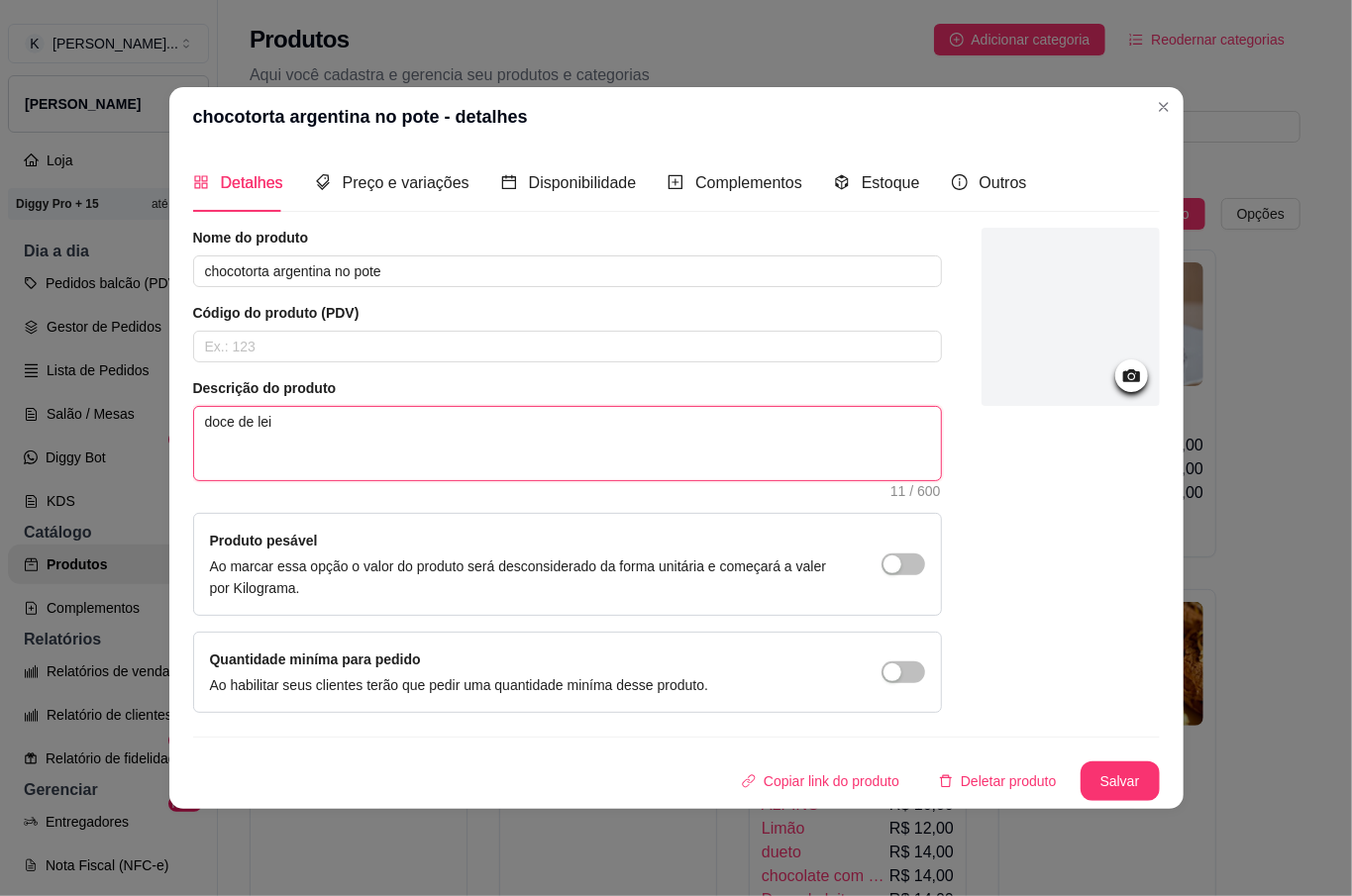 type on "doce de leit" 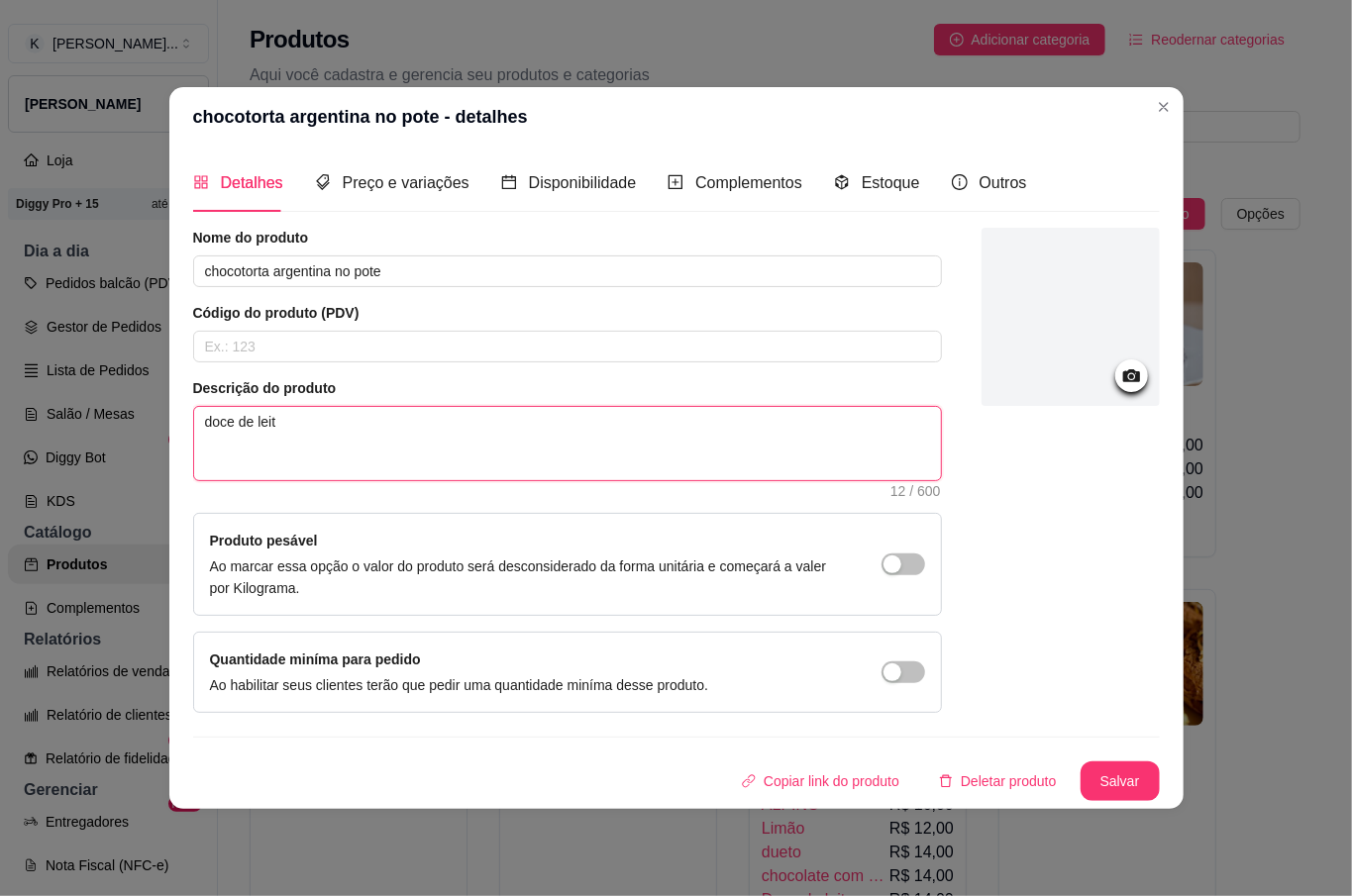 type on "doce de leite" 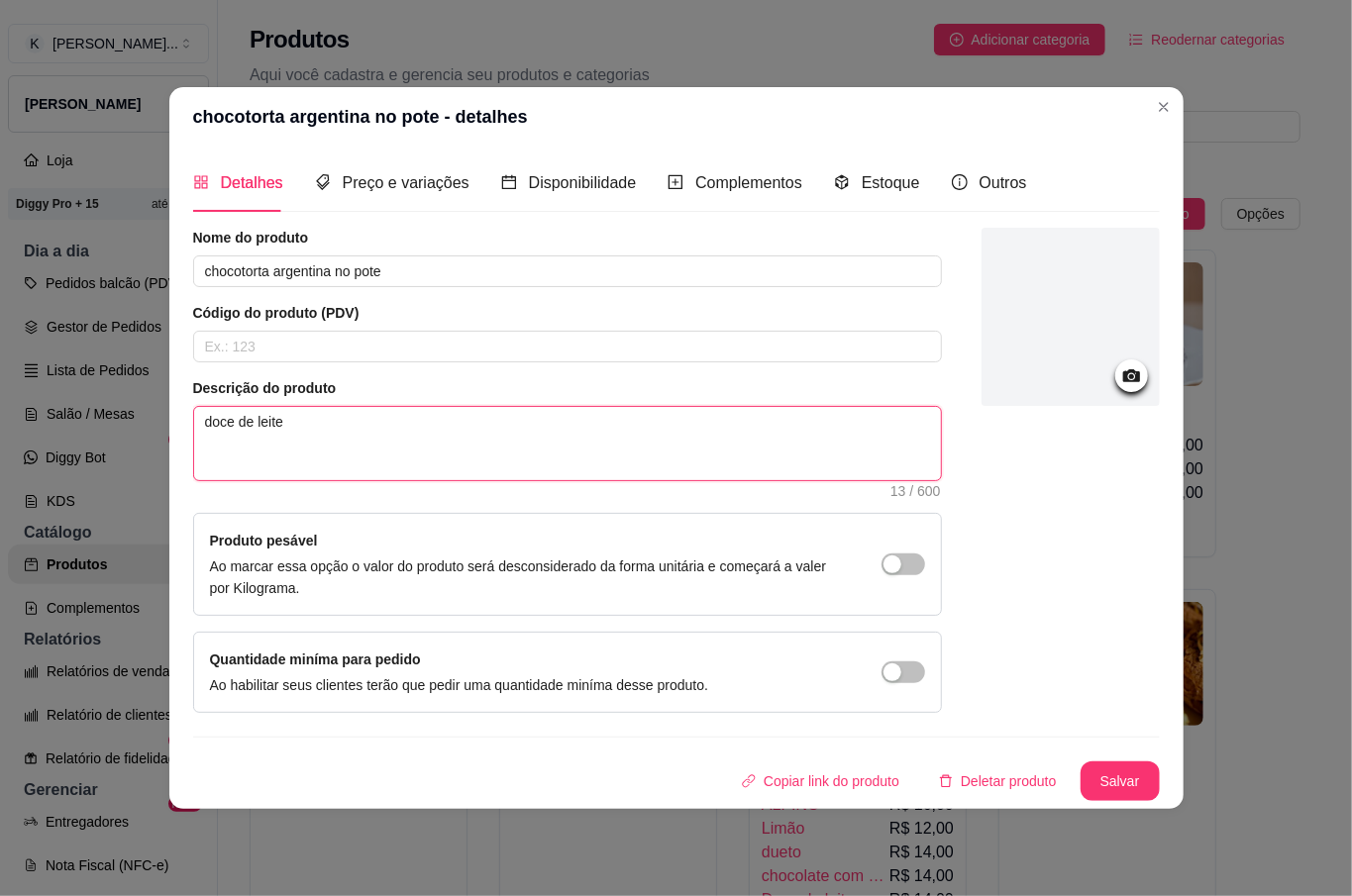 type on "doce de leite," 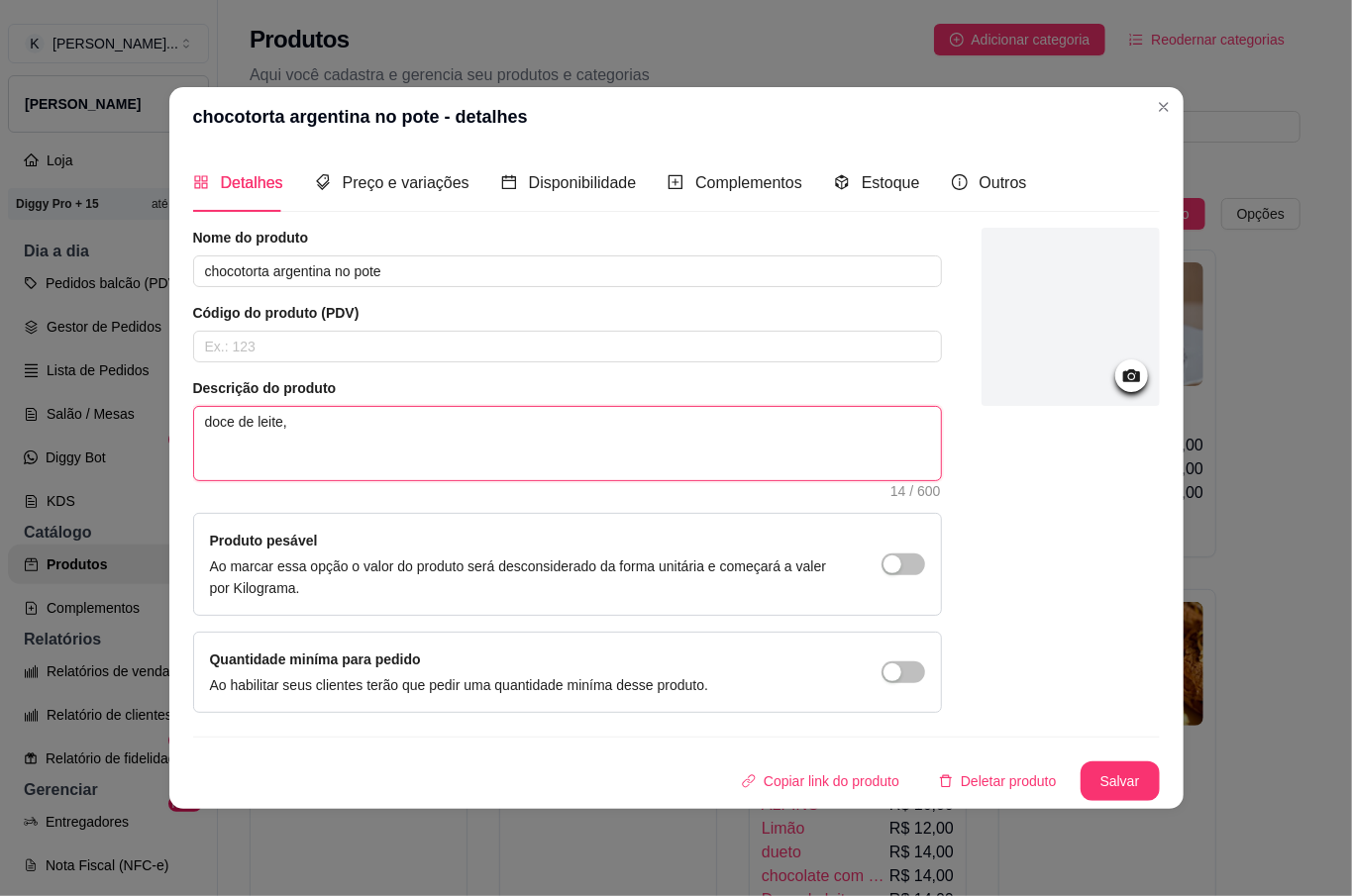 type on "doce de leite," 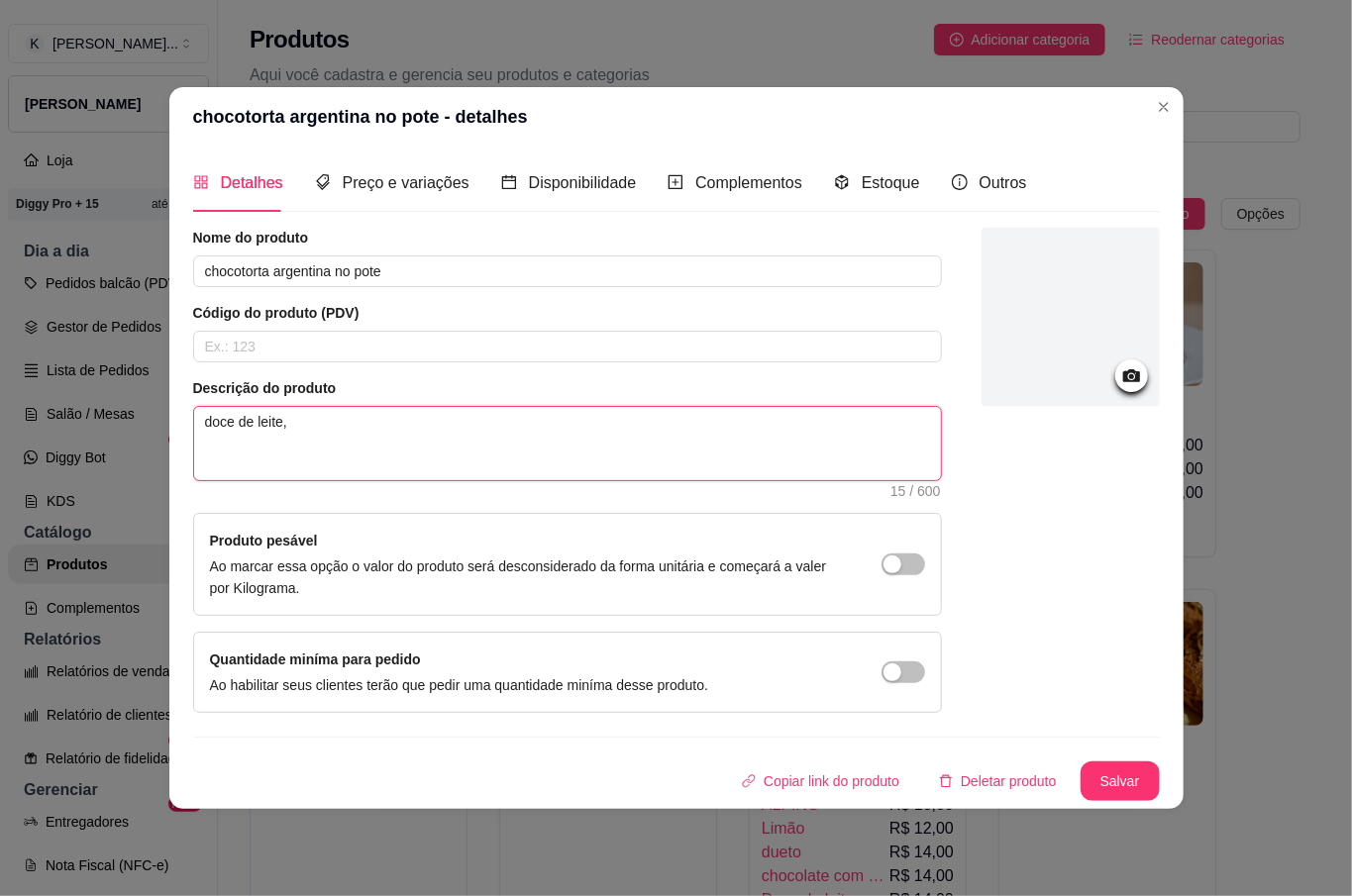type on "doce de leite, c" 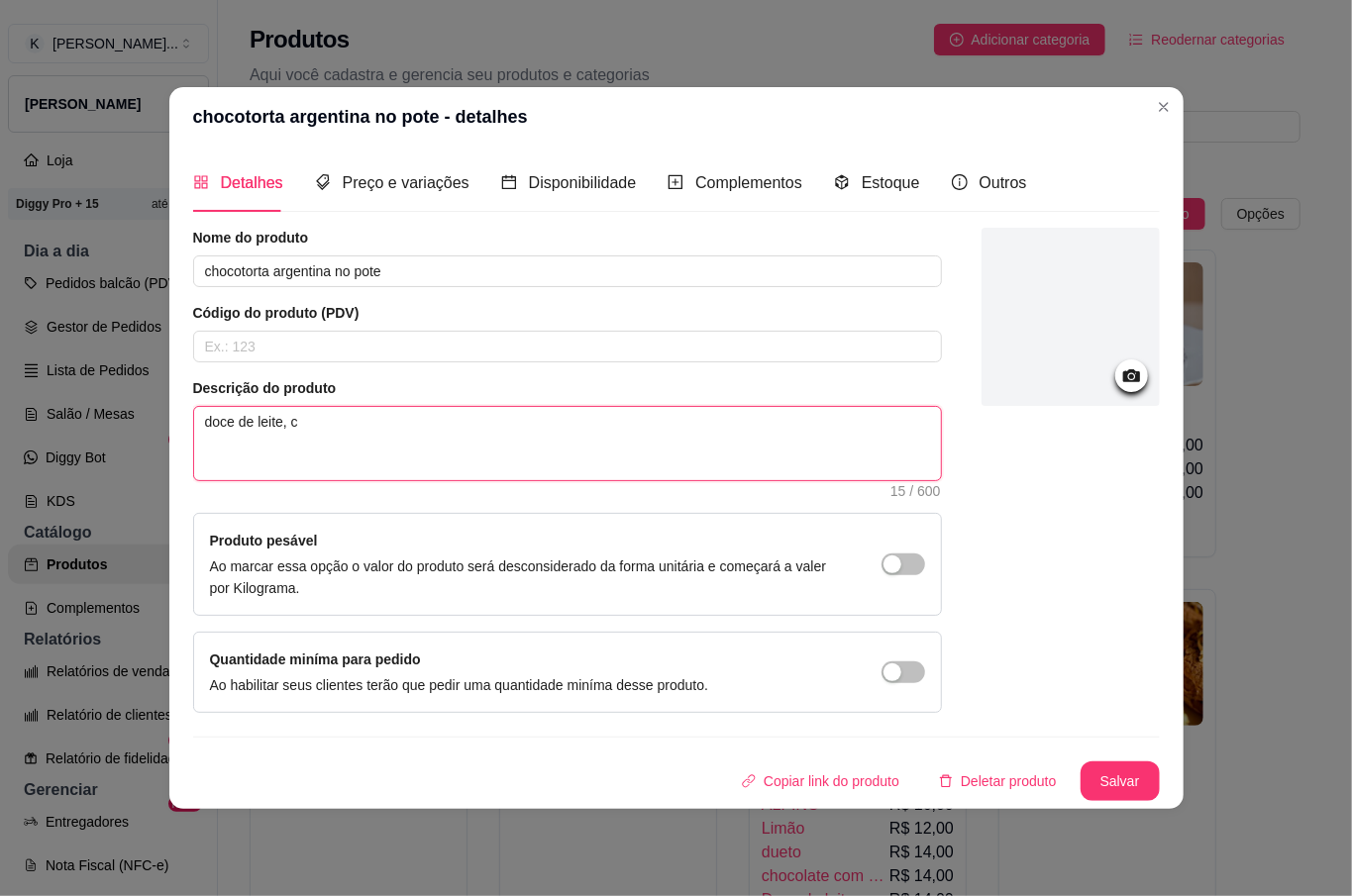 type on "doce de leite, ch" 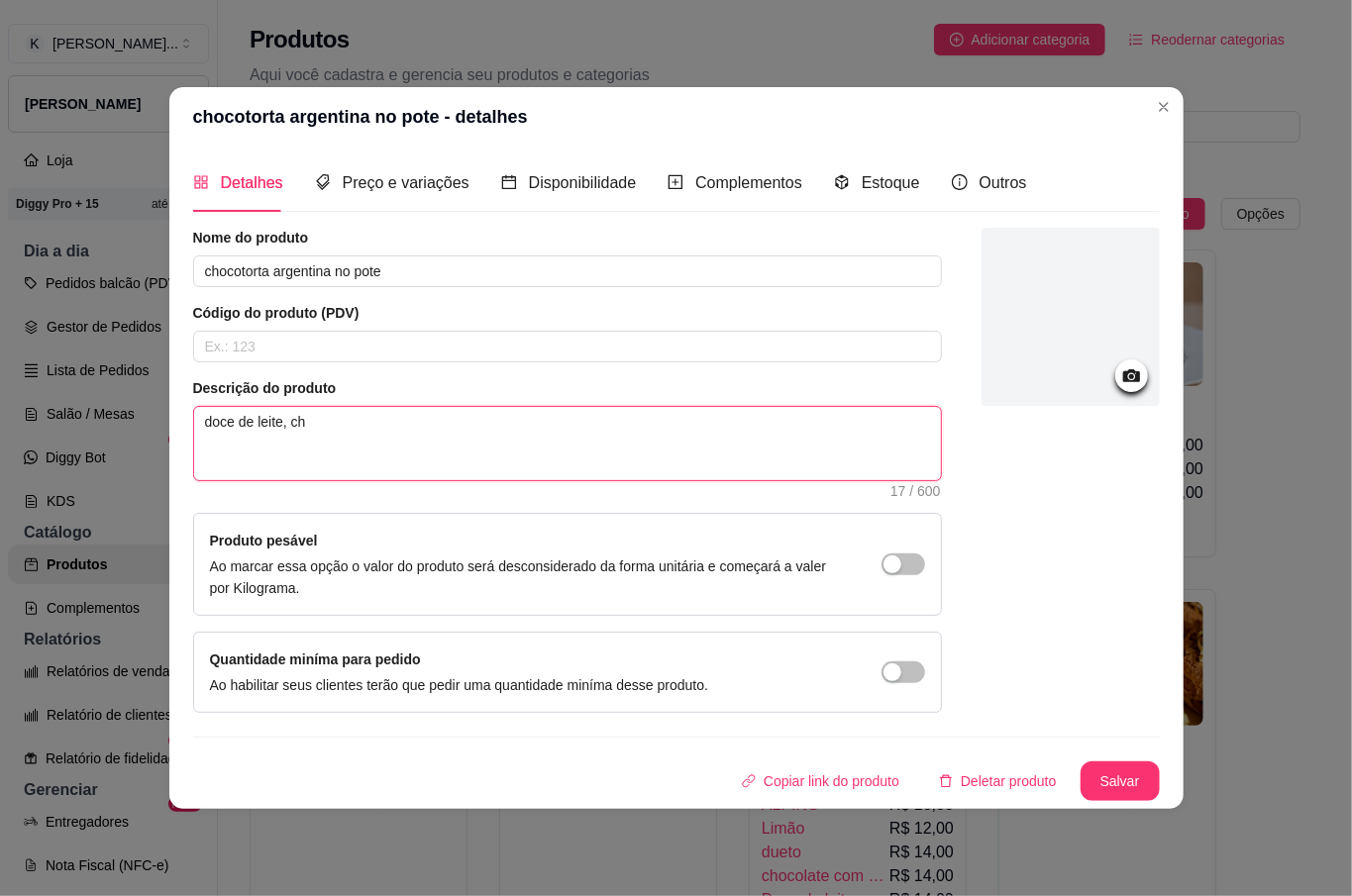 type on "doce de leite, cho" 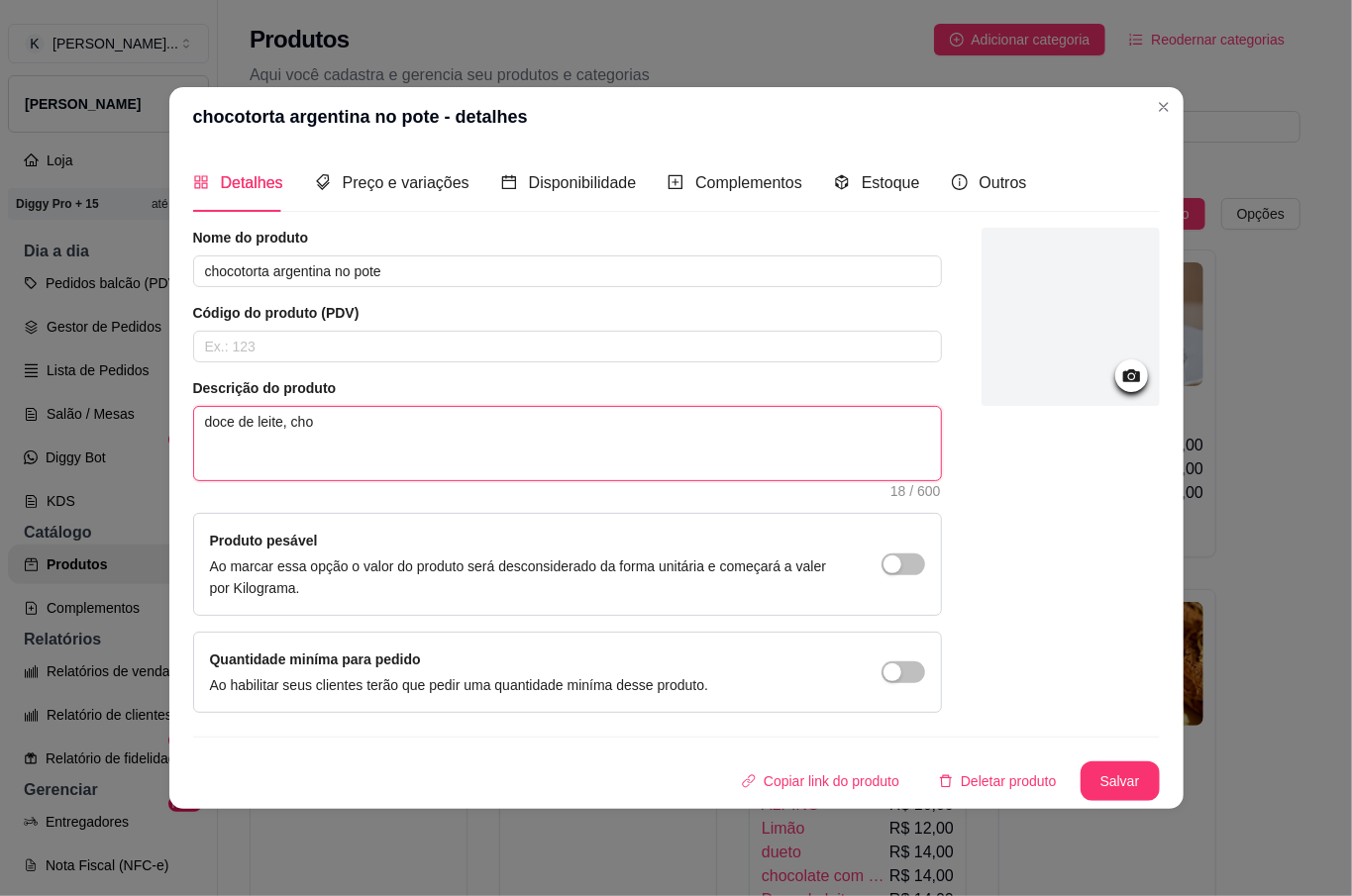 type on "doce de leite, choc" 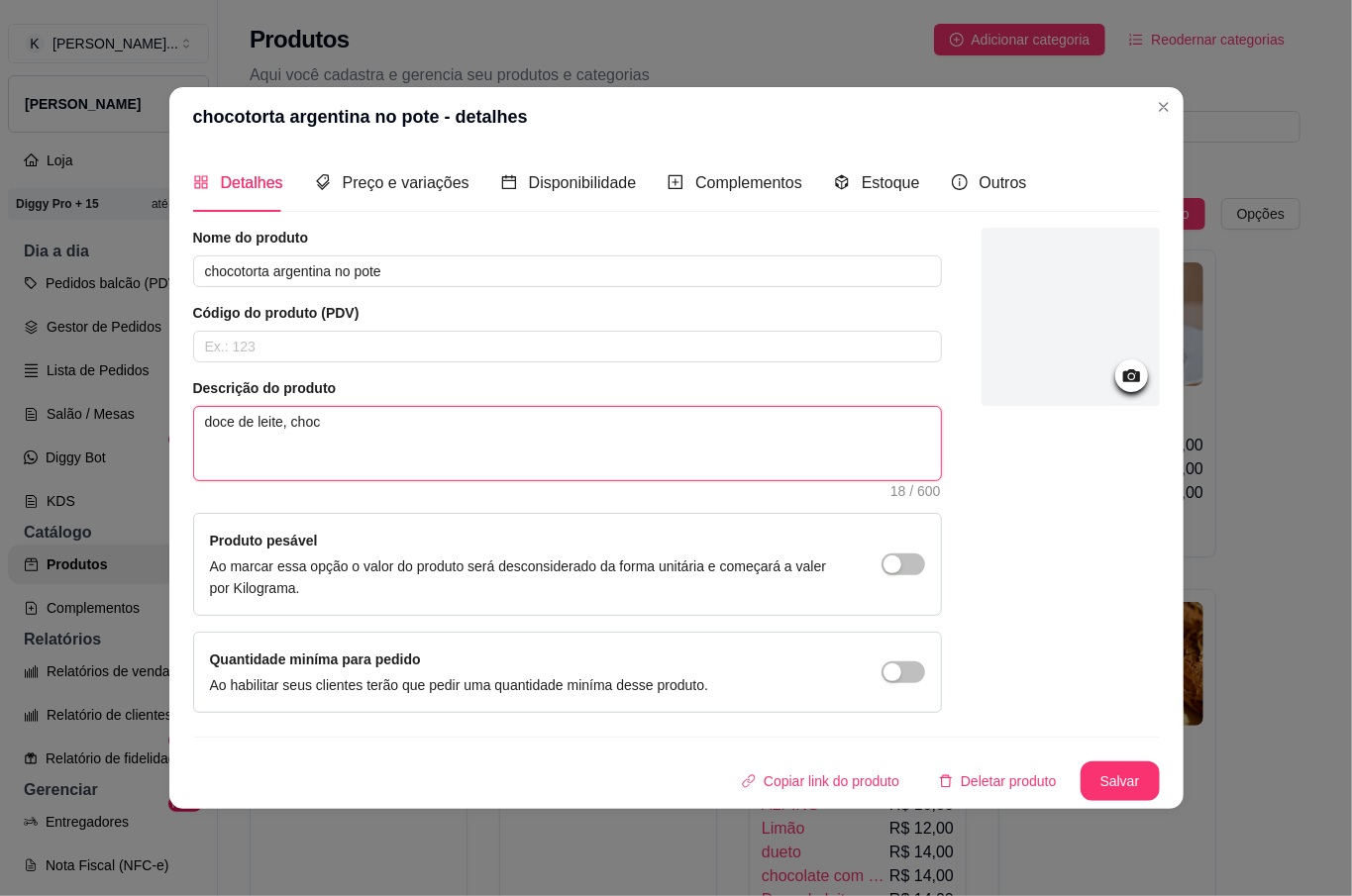 type on "doce de leite, choco" 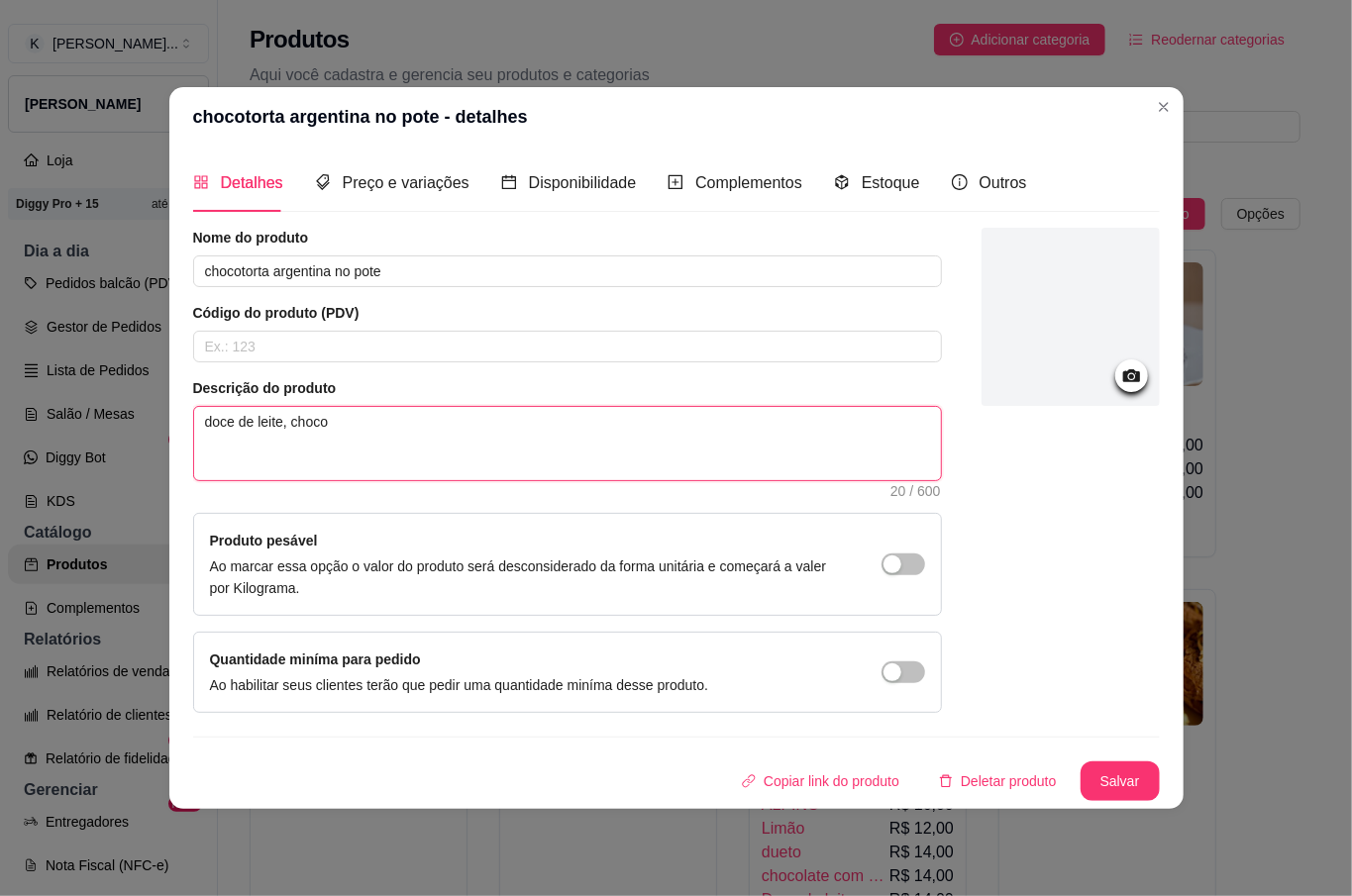 type on "doce de leite, chocol" 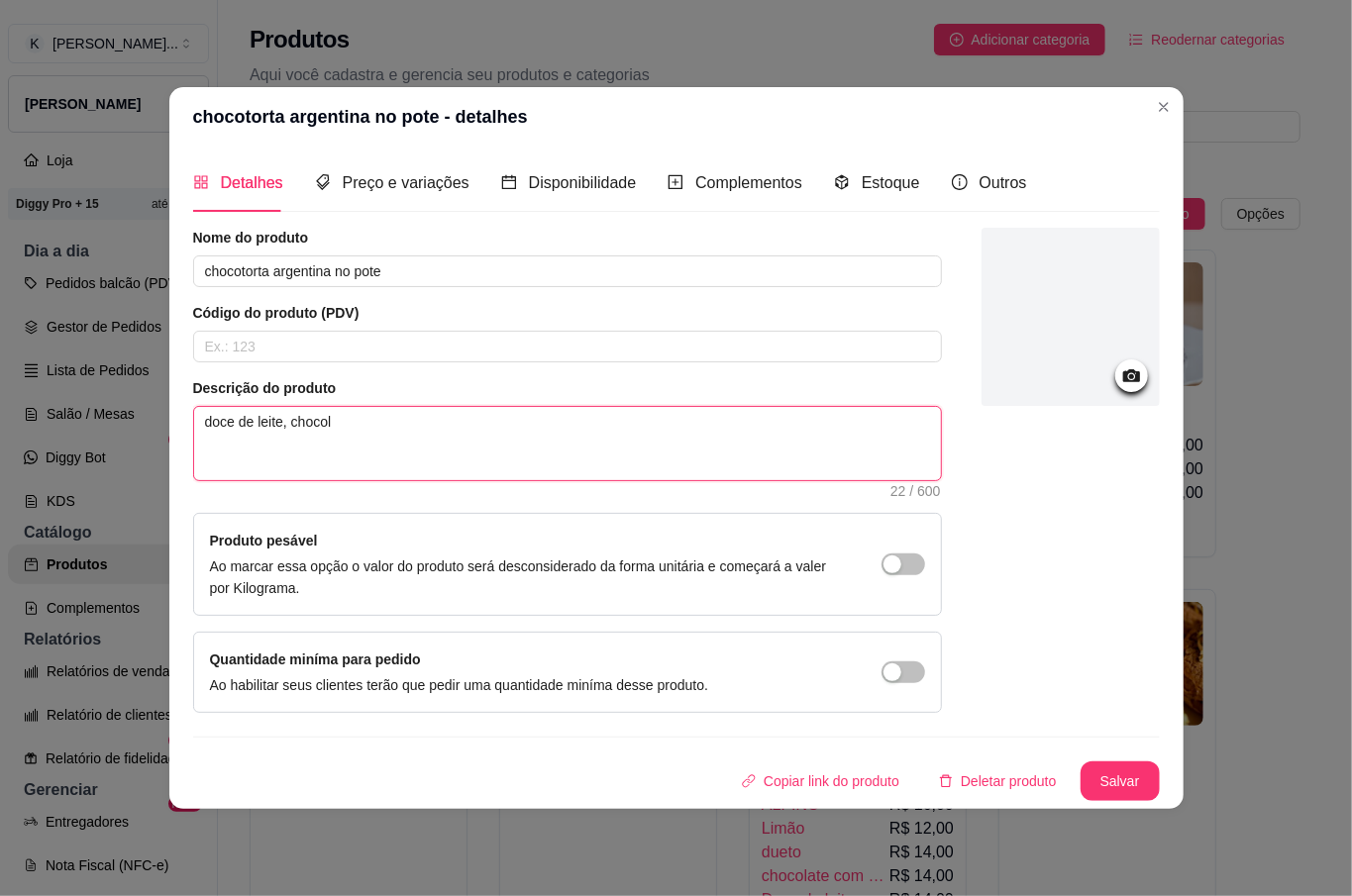 type on "doce de leite, chocola" 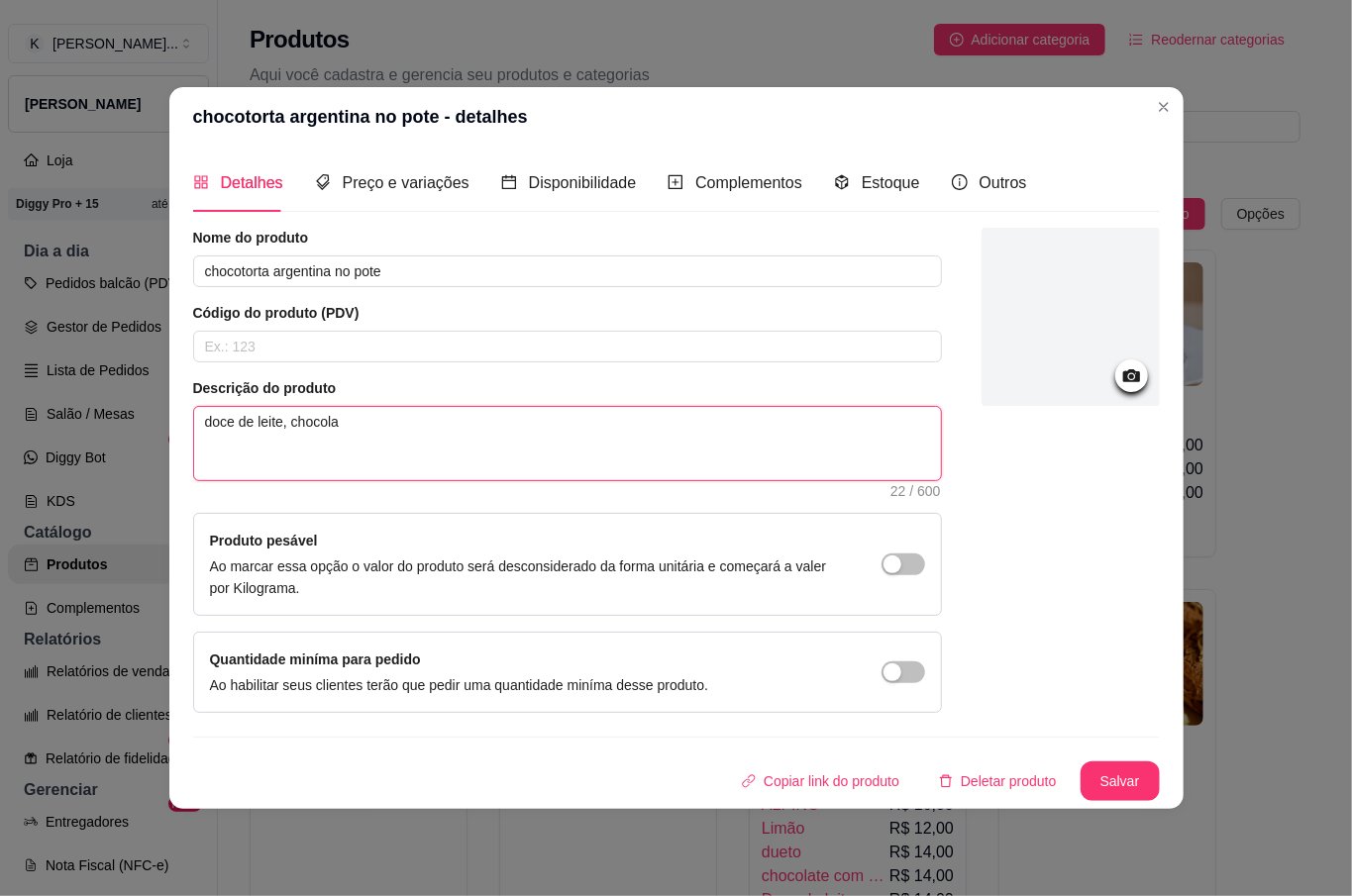 type on "doce de leite, chocolat" 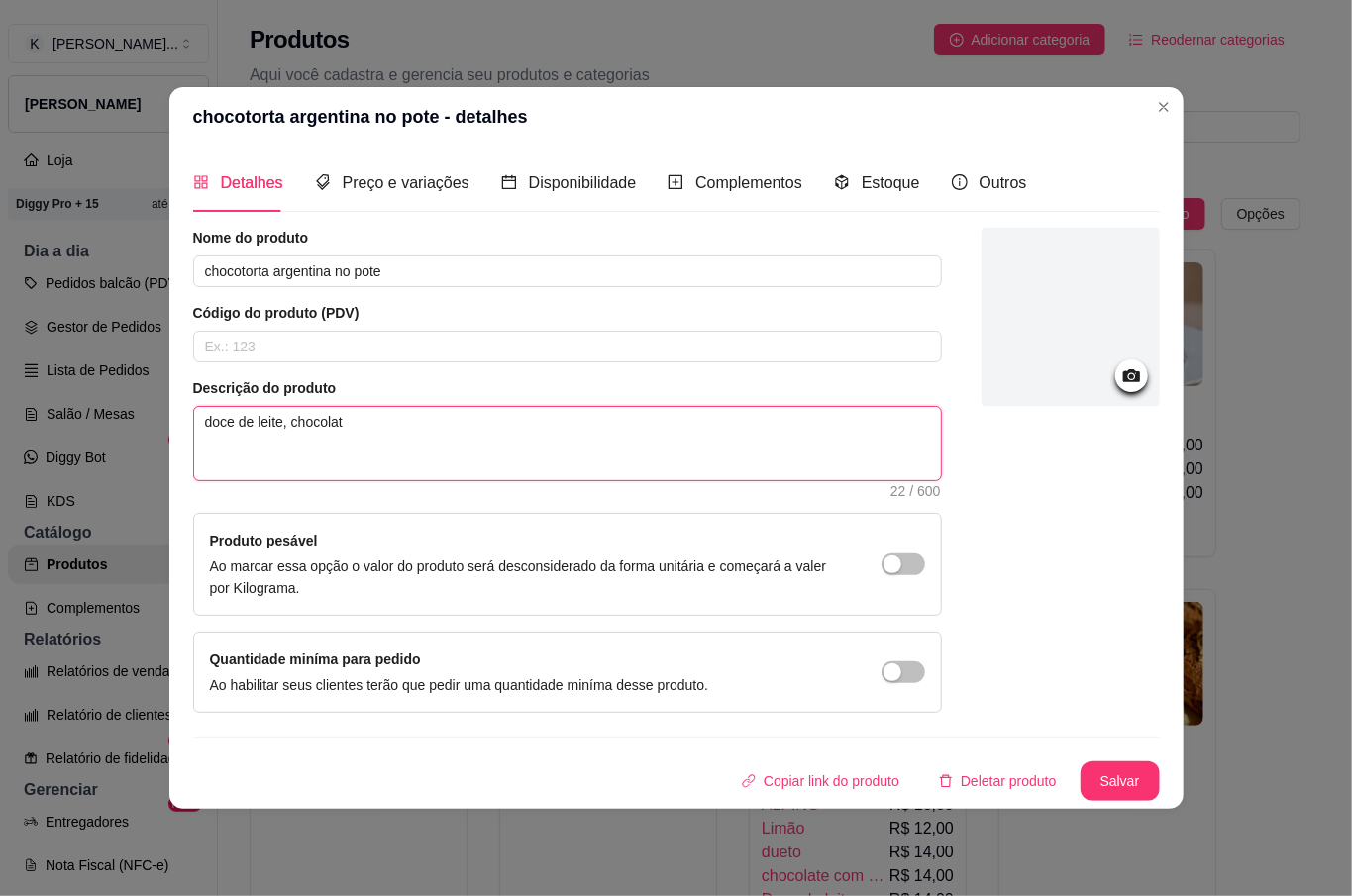 type on "doce de leite, chocolate" 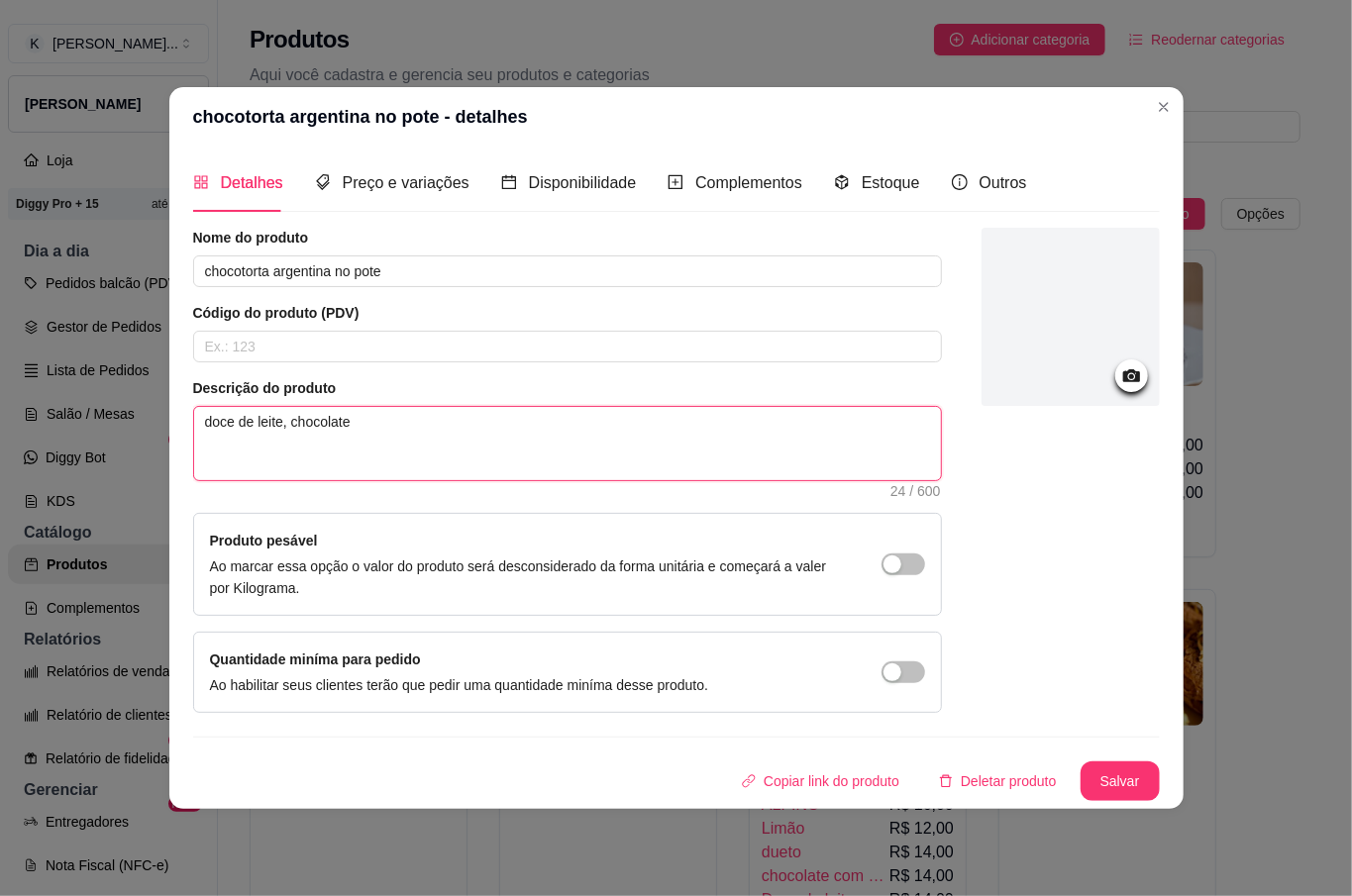 type on "doce de leite, chocolate" 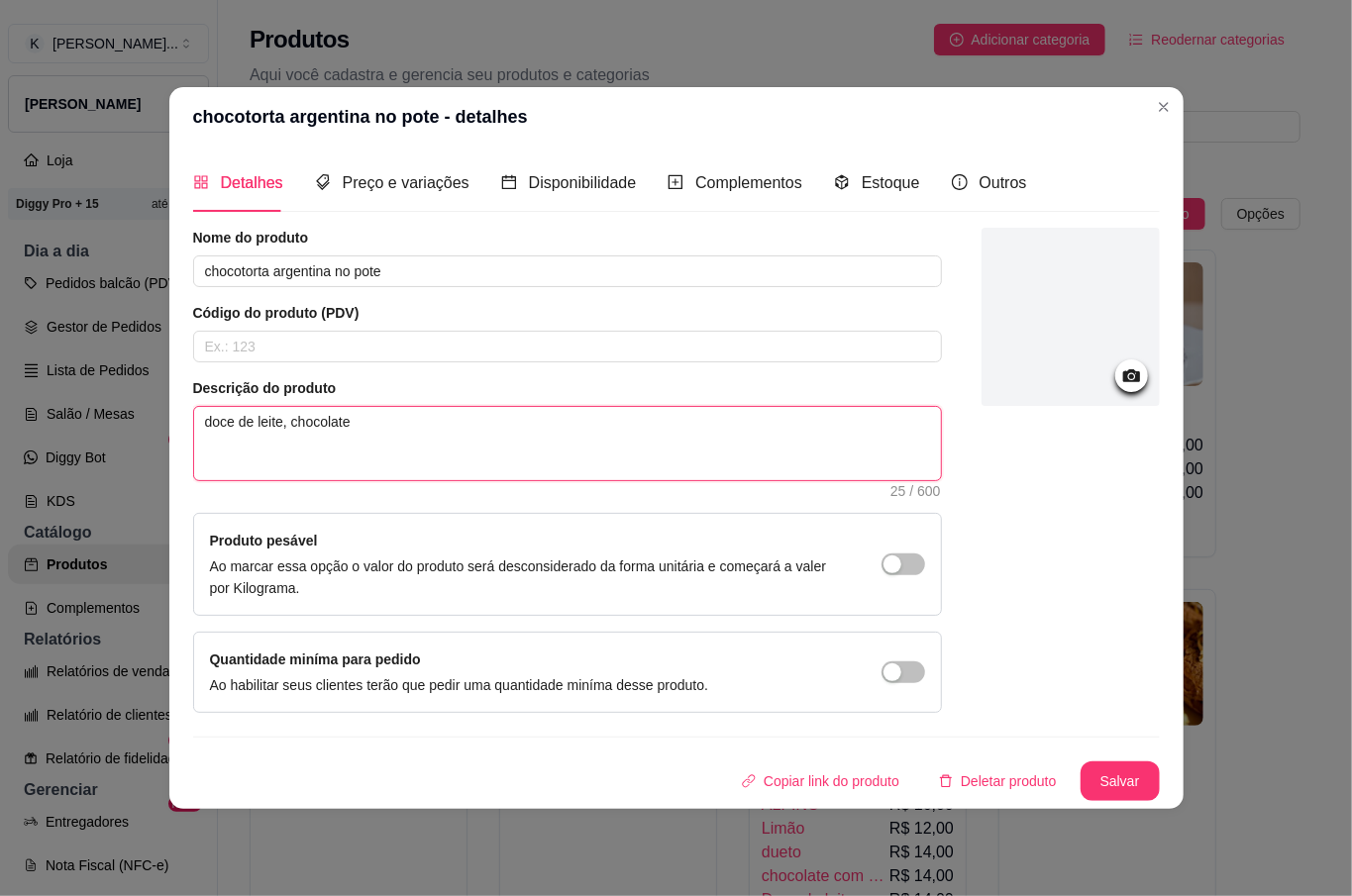 type on "doce de leite, chocolate m" 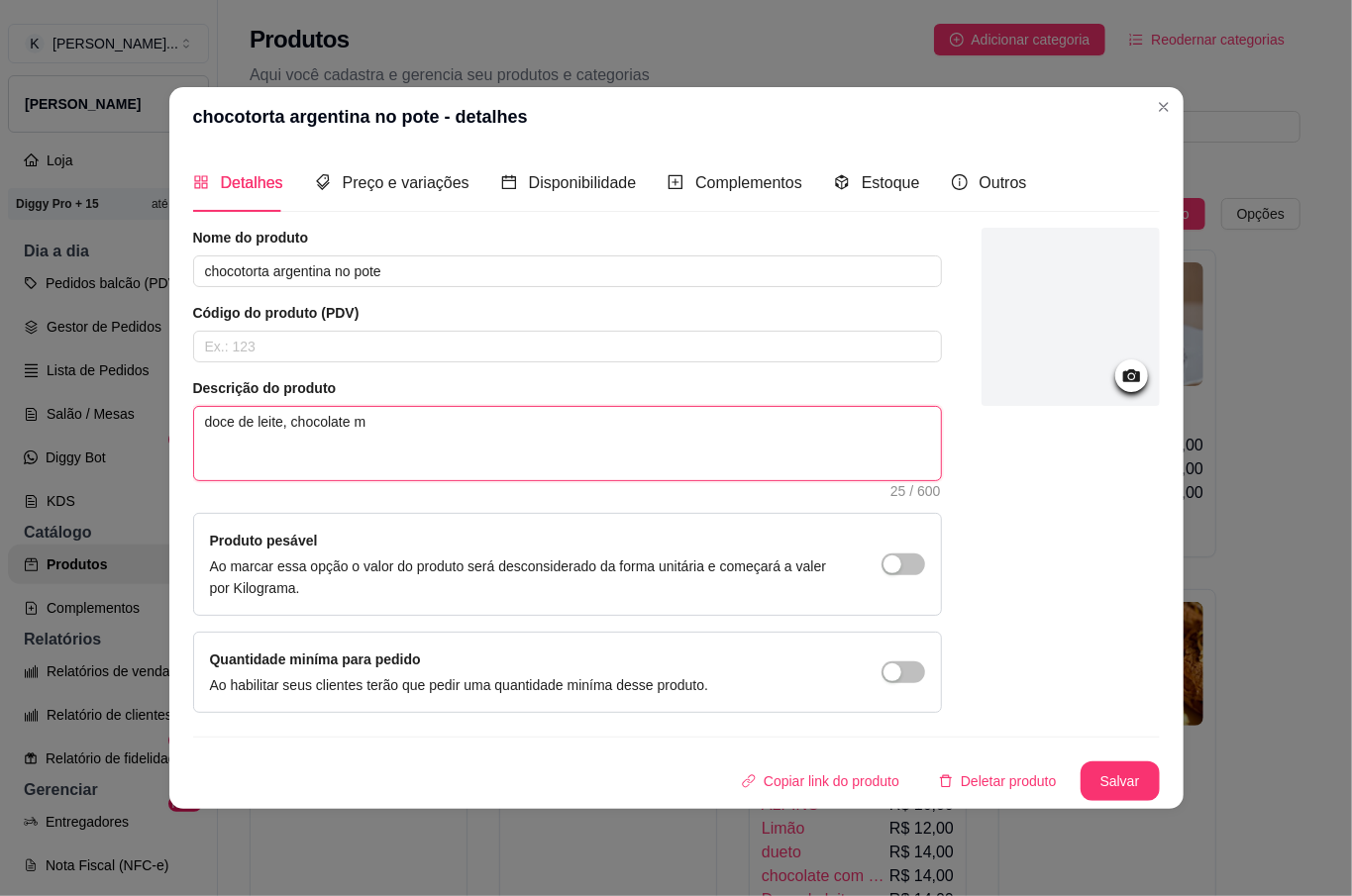 type 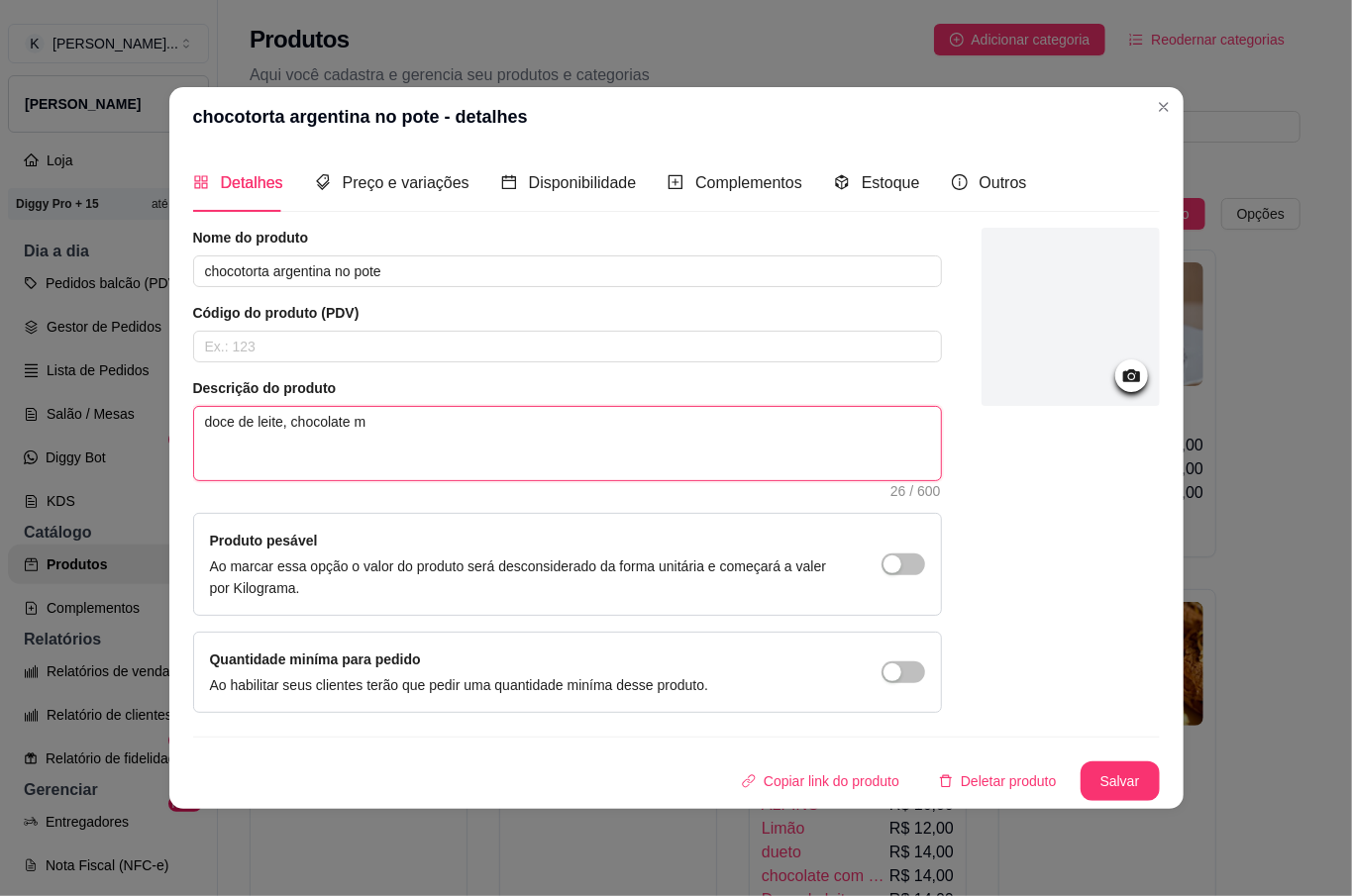 type on "doce de leite, chocolate me" 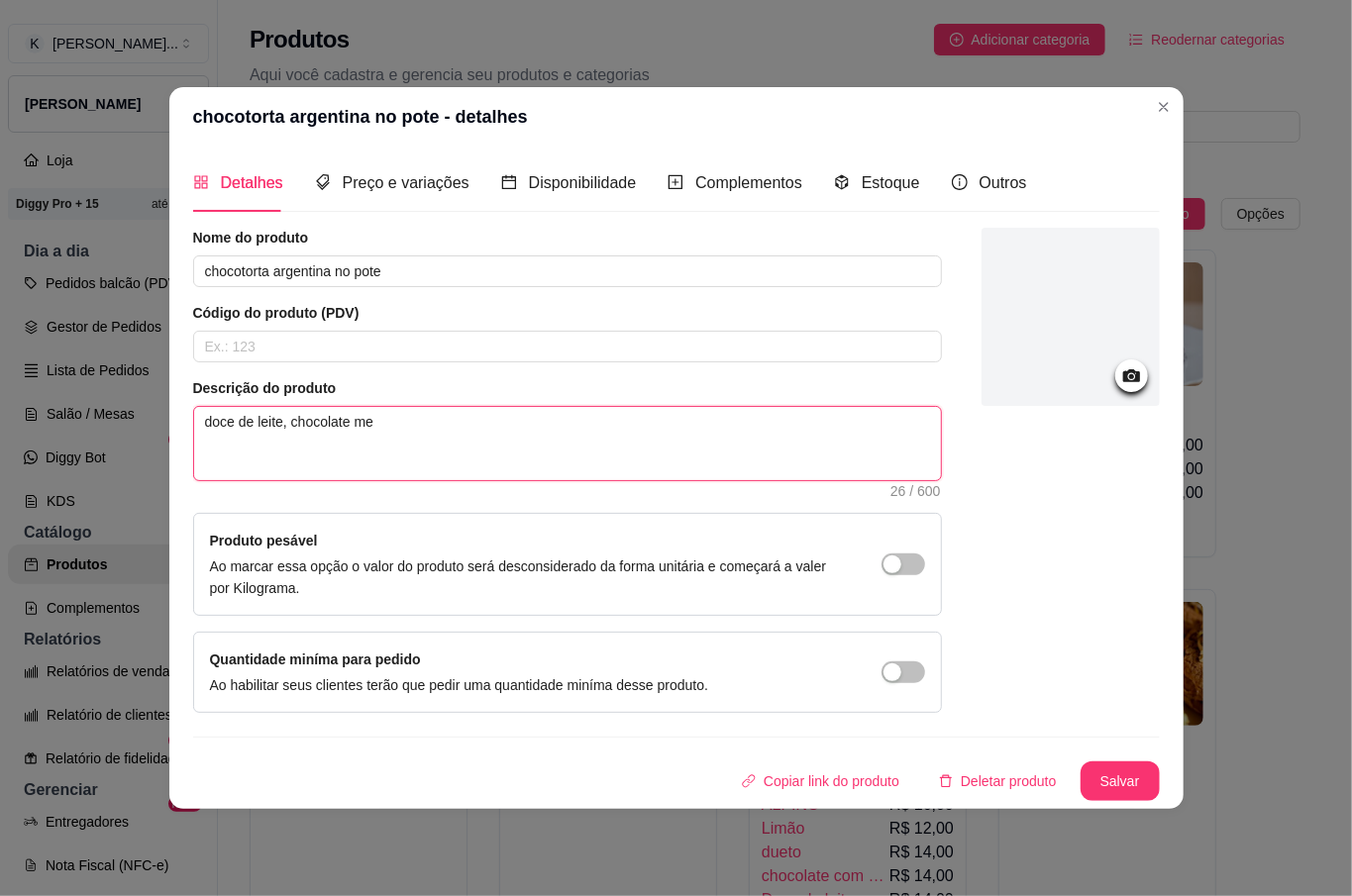type on "doce de leite, chocolate mei" 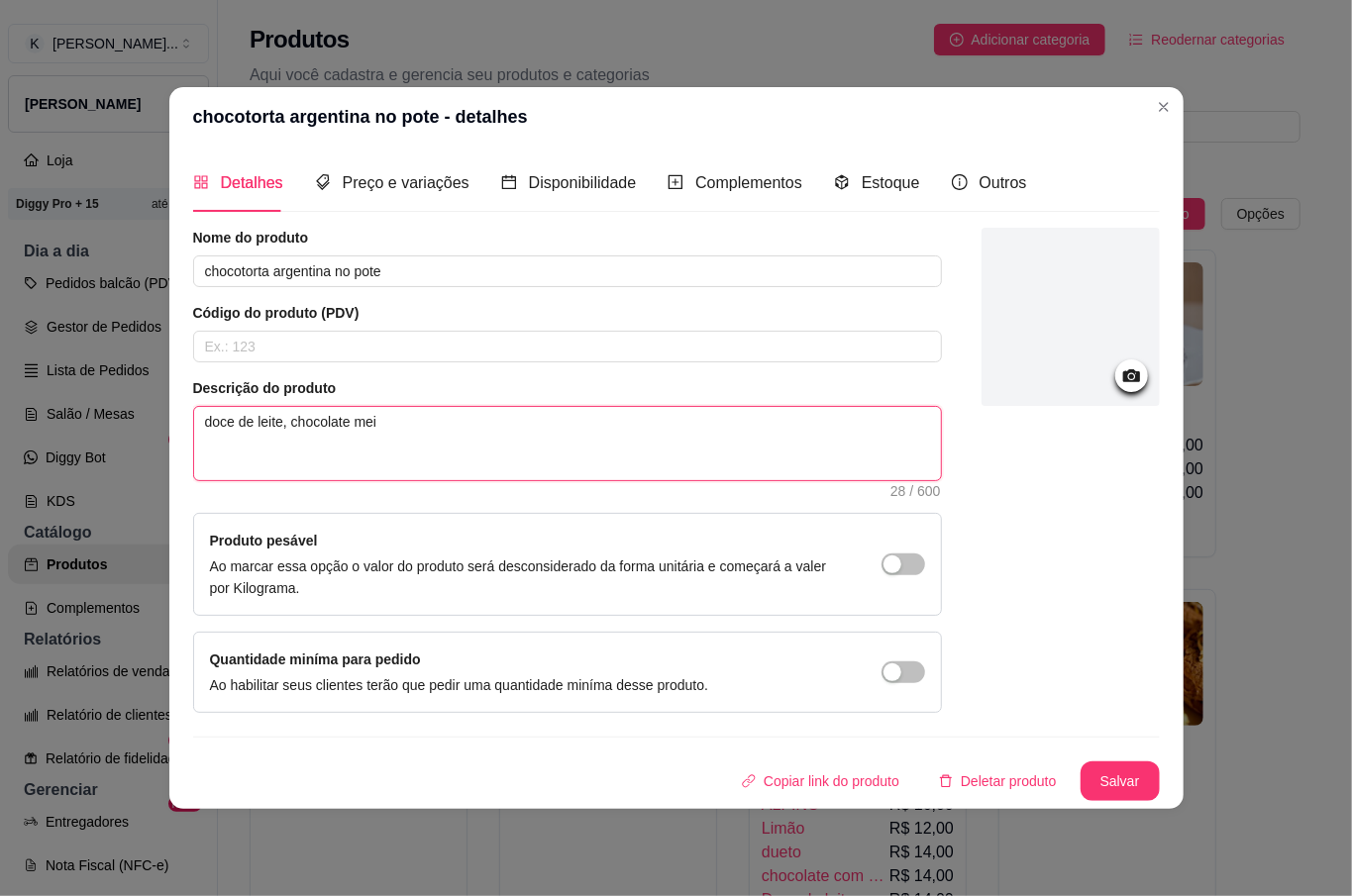 type on "doce de leite, chocolate meio" 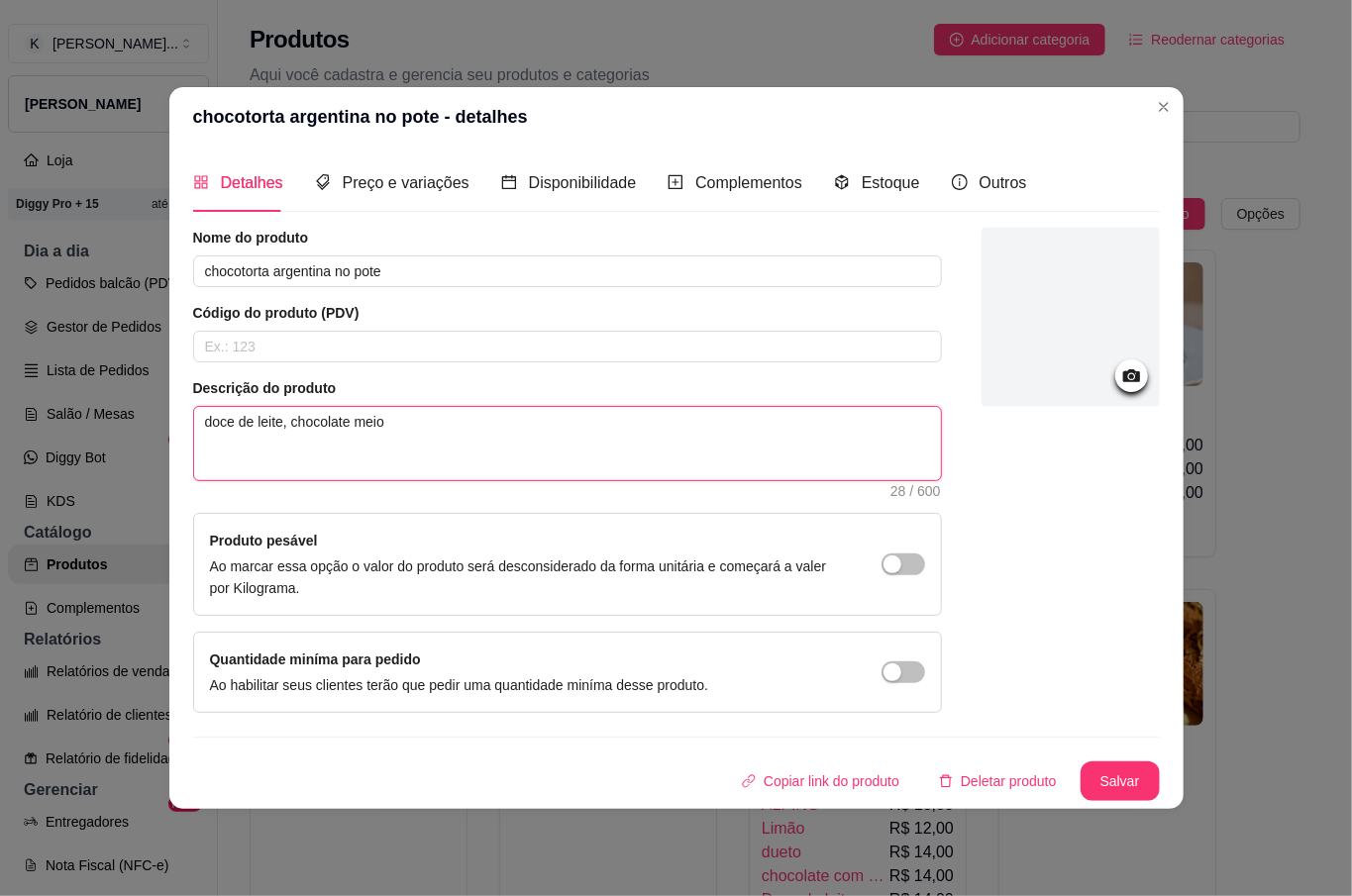 type on "doce de leite, chocolate meio" 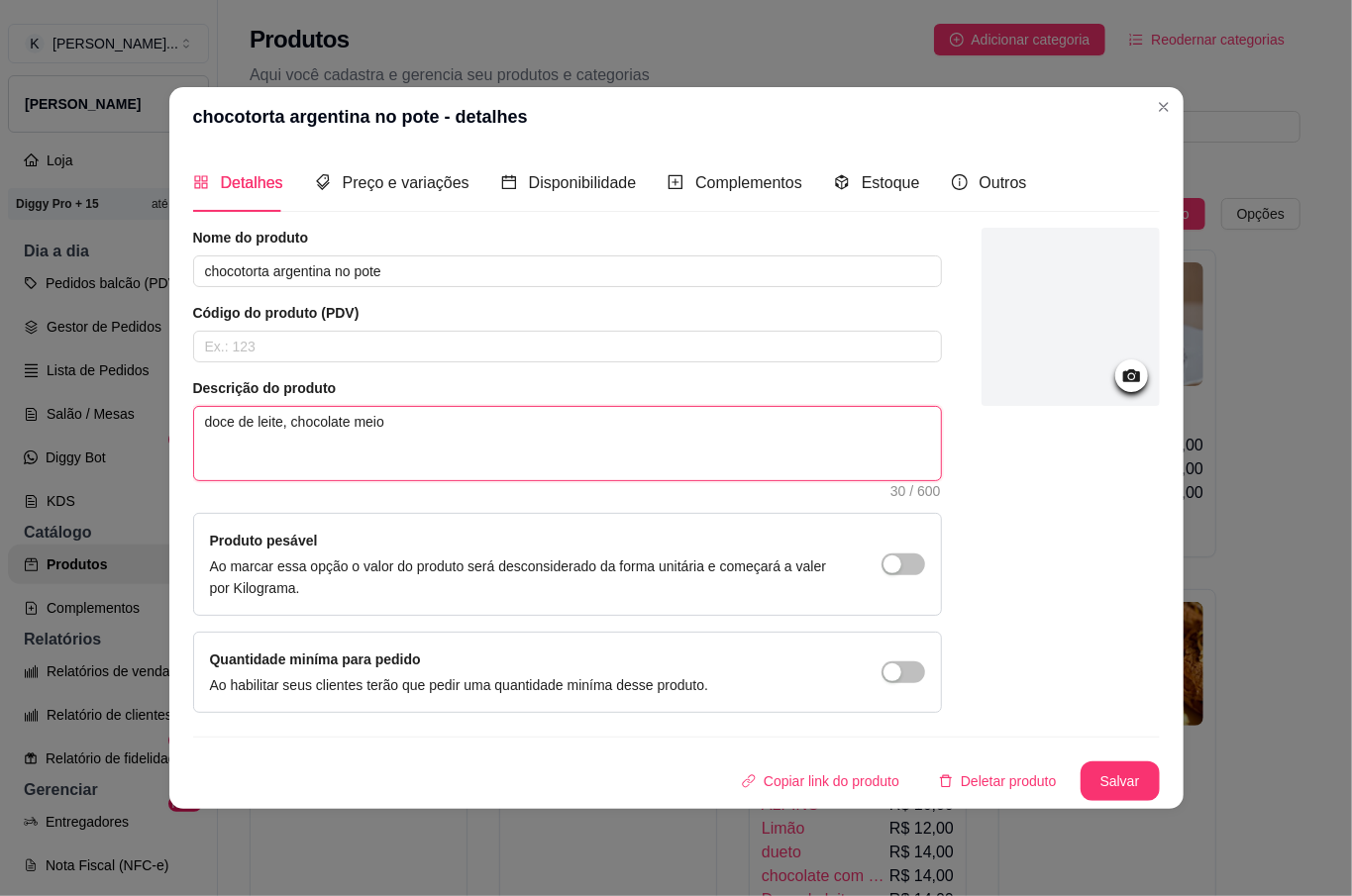 type on "doce de leite, chocolate meio a" 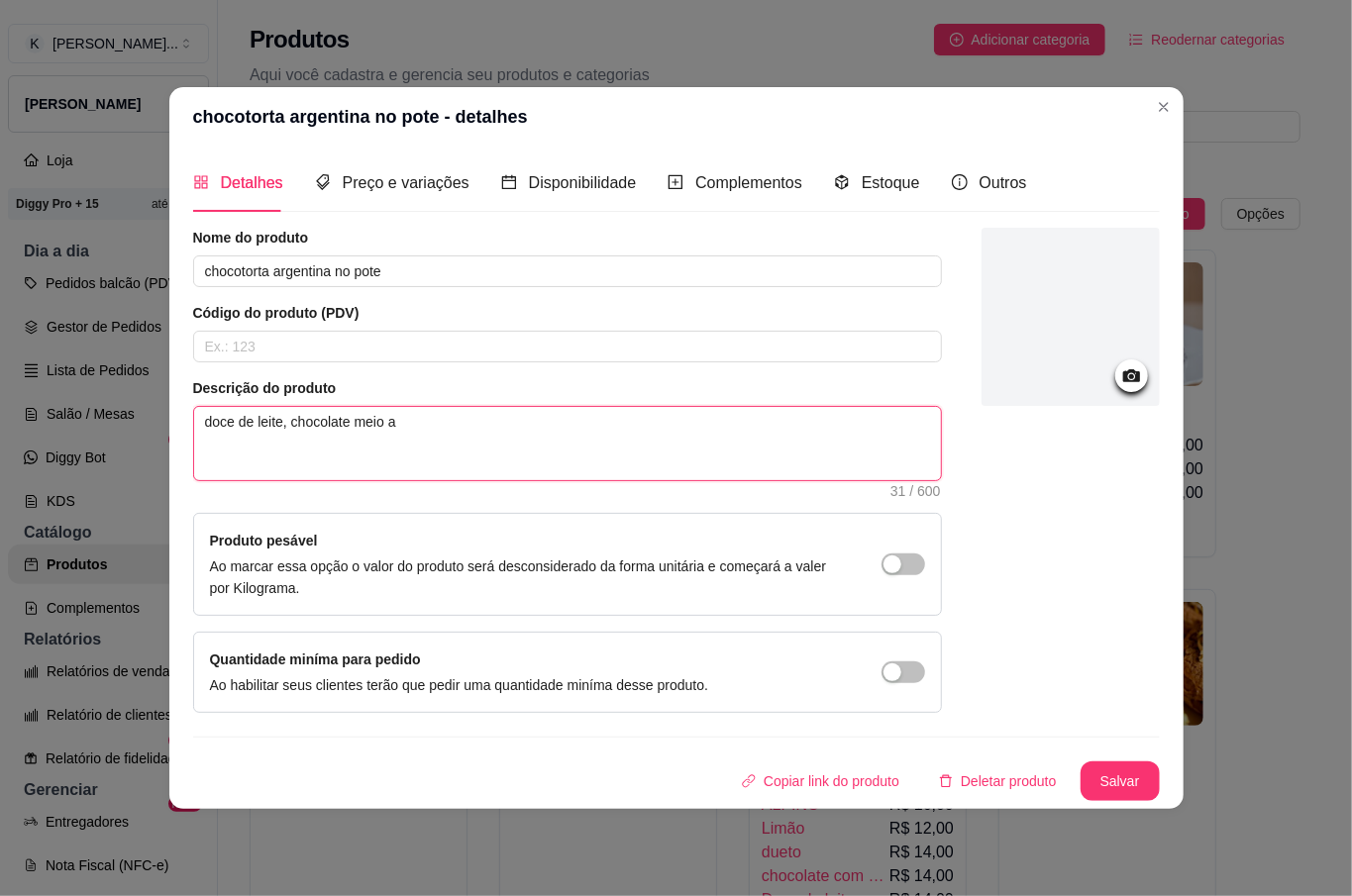type on "doce de leite, chocolate meio am" 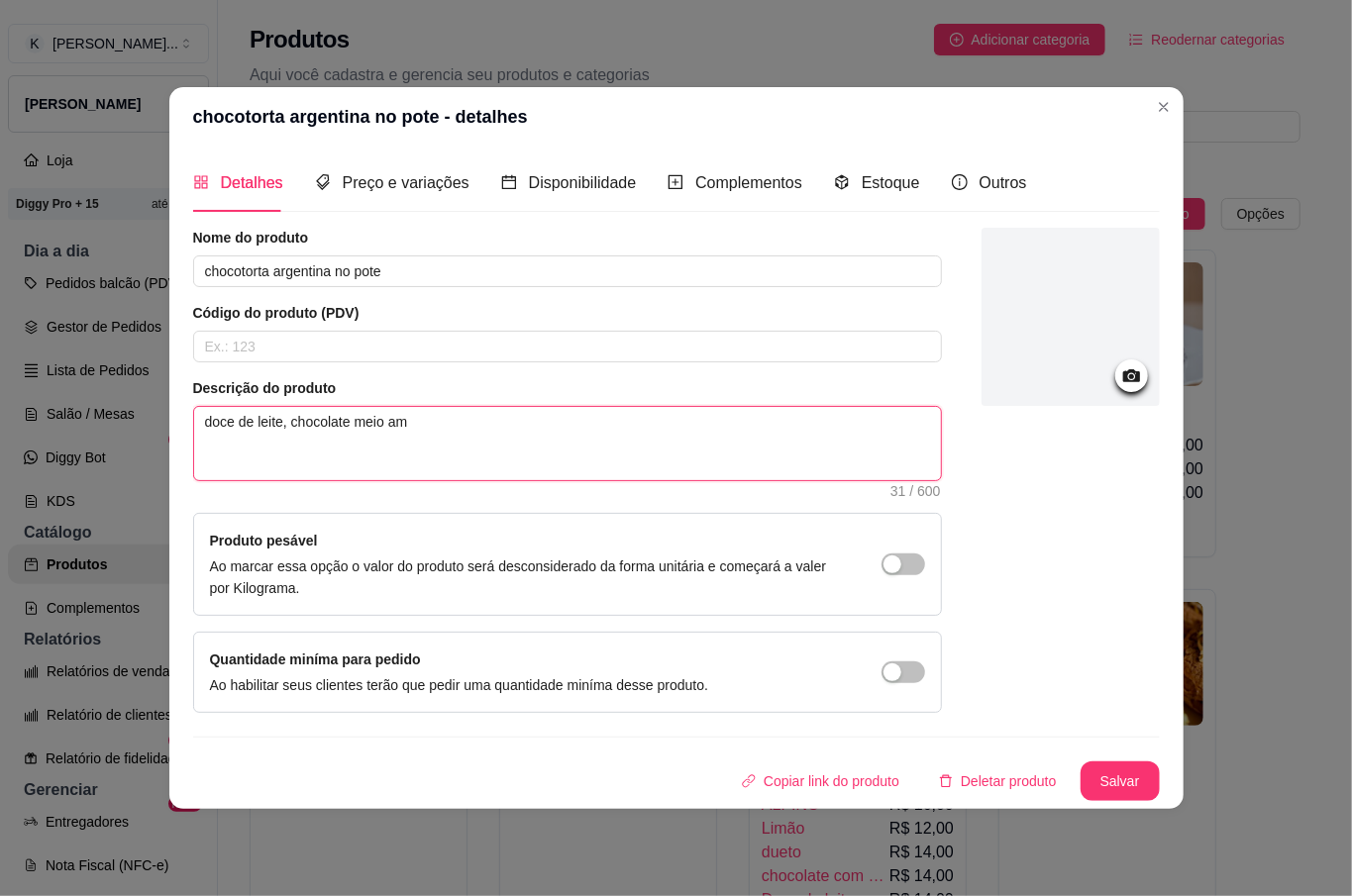 type 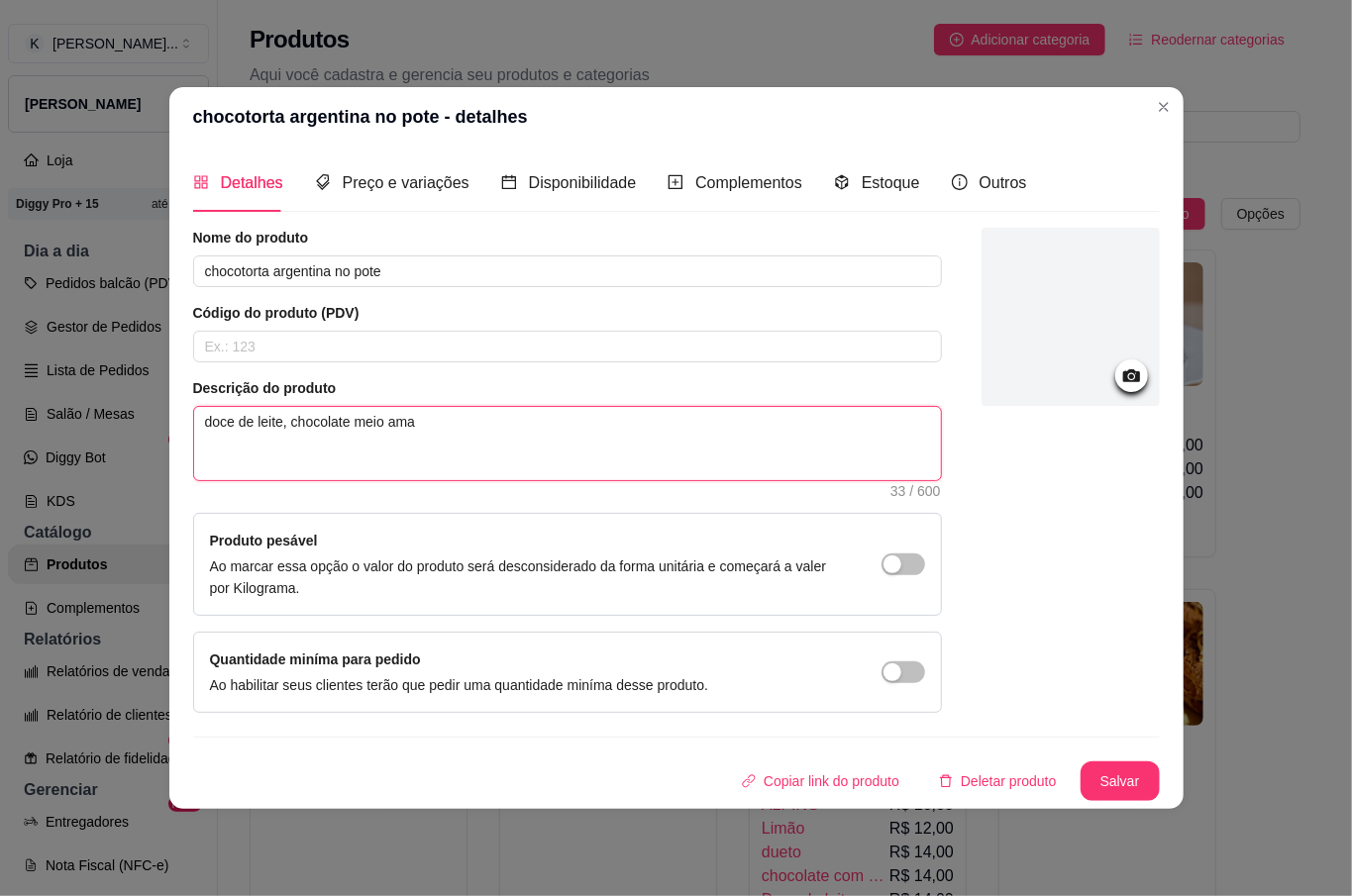 type on "doce de leite, chocolate meio amar" 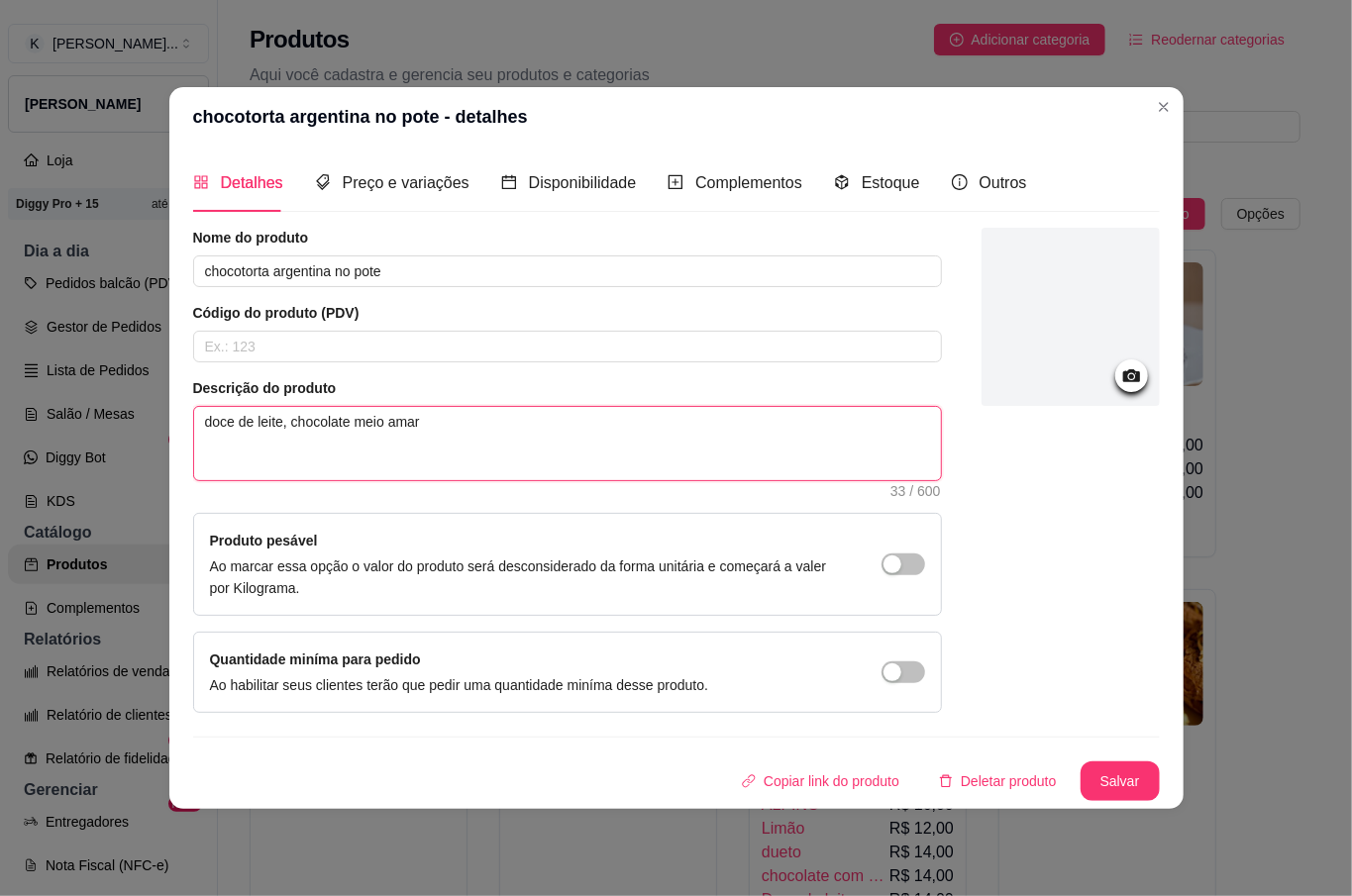 type on "doce de leite, chocolate meio amarg" 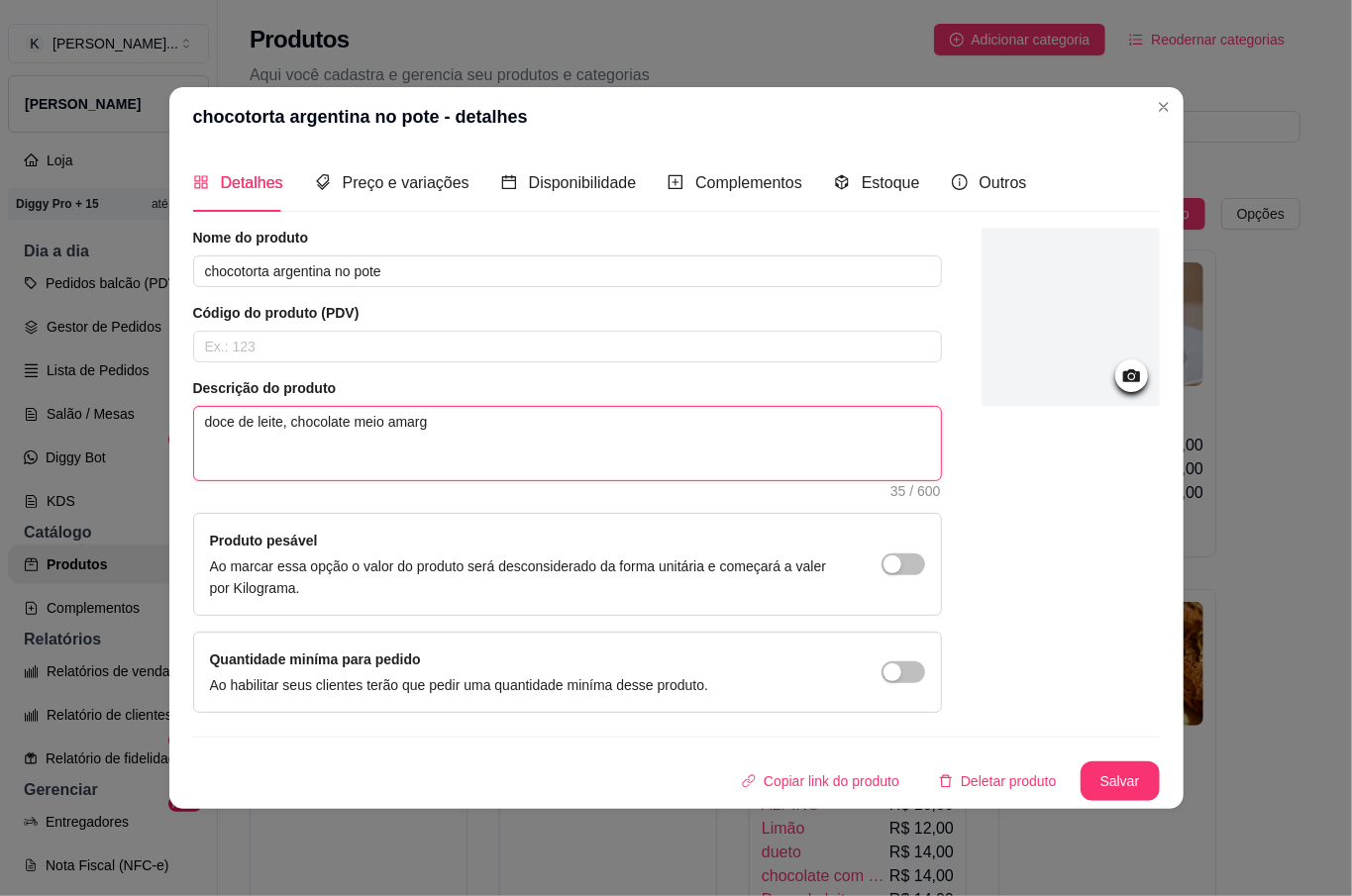 type on "doce de leite, chocolate meio amargo" 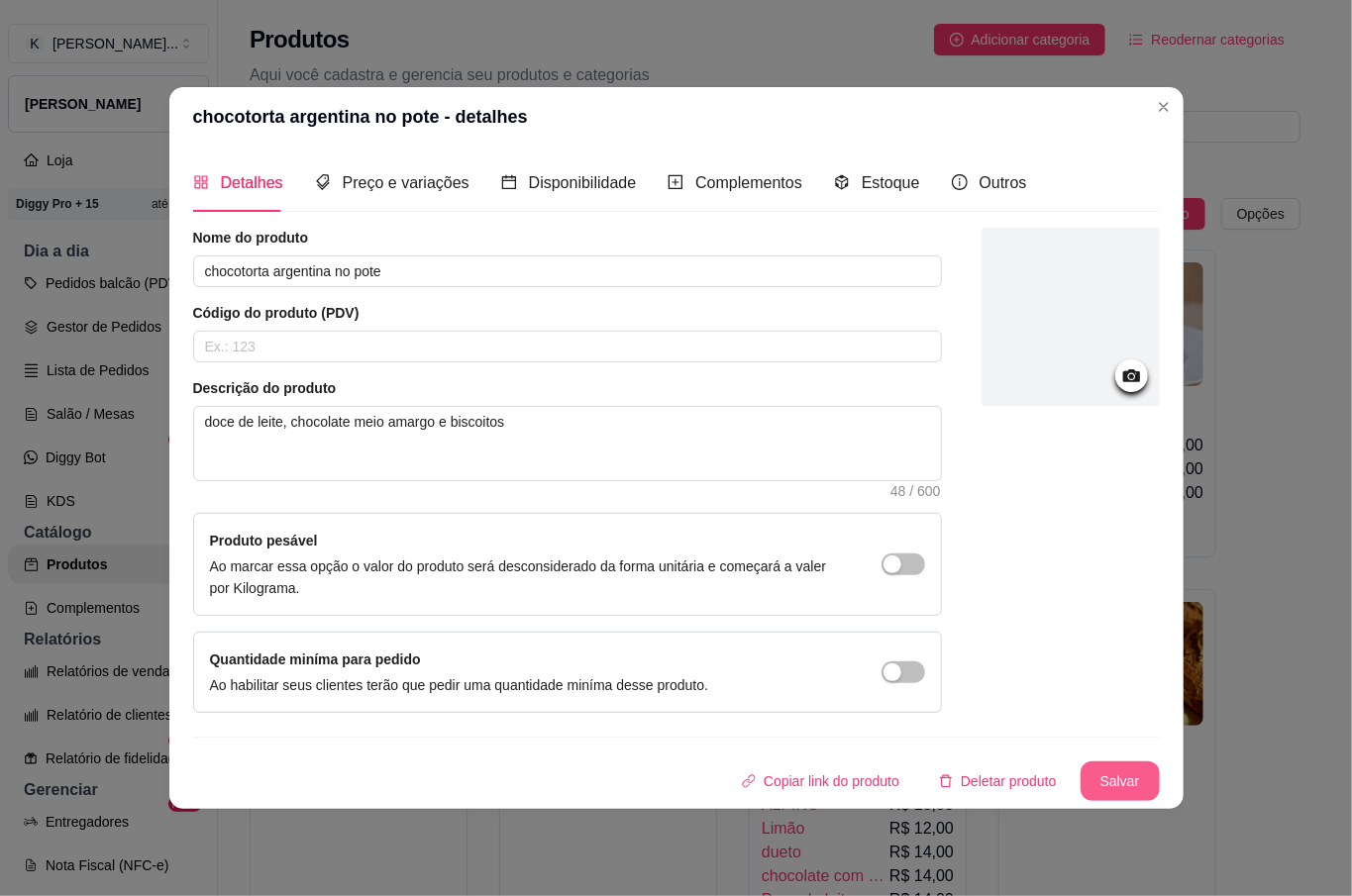 click on "Salvar" at bounding box center [1120, 781] 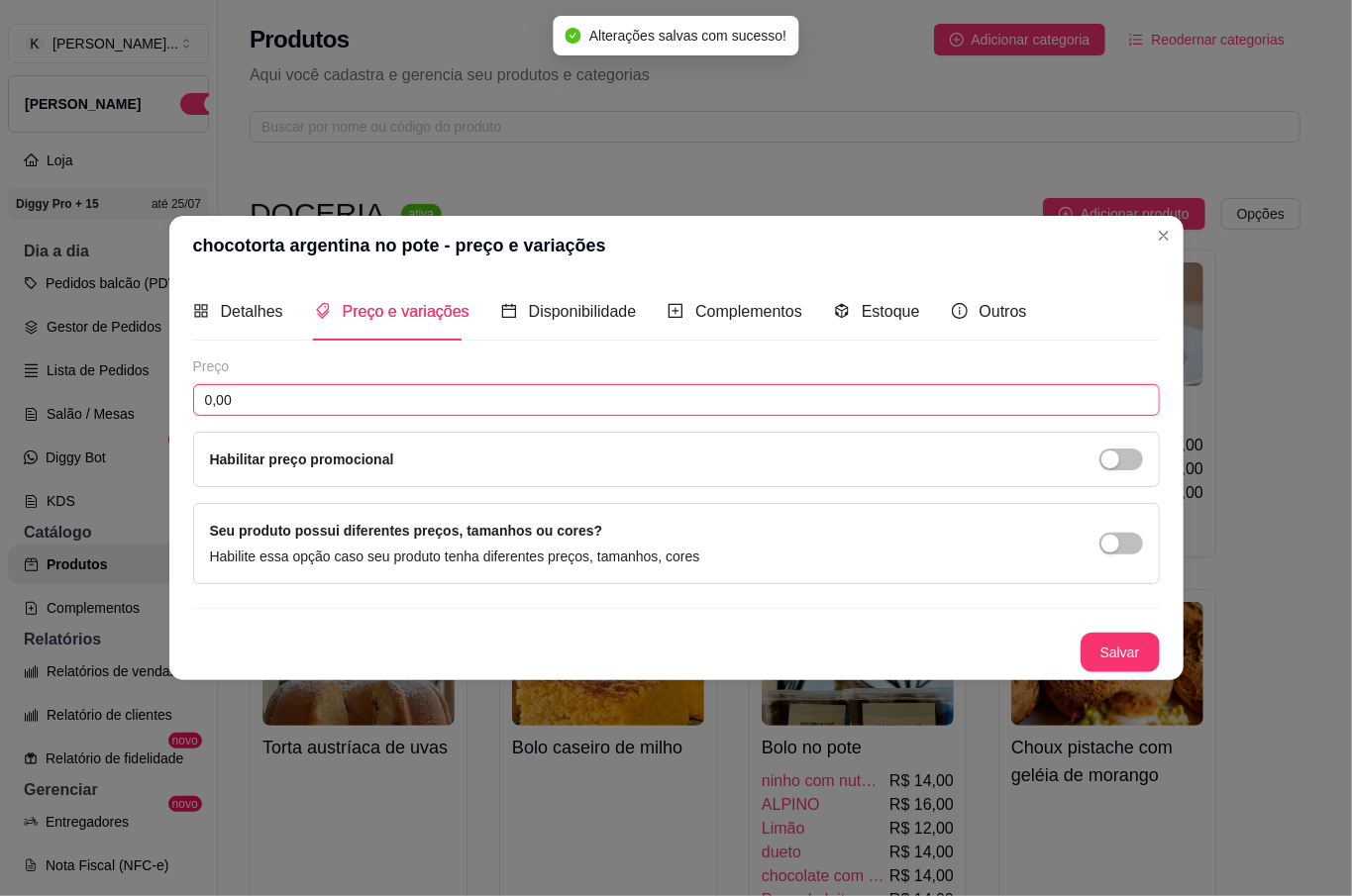 click on "0,00" at bounding box center [676, 400] 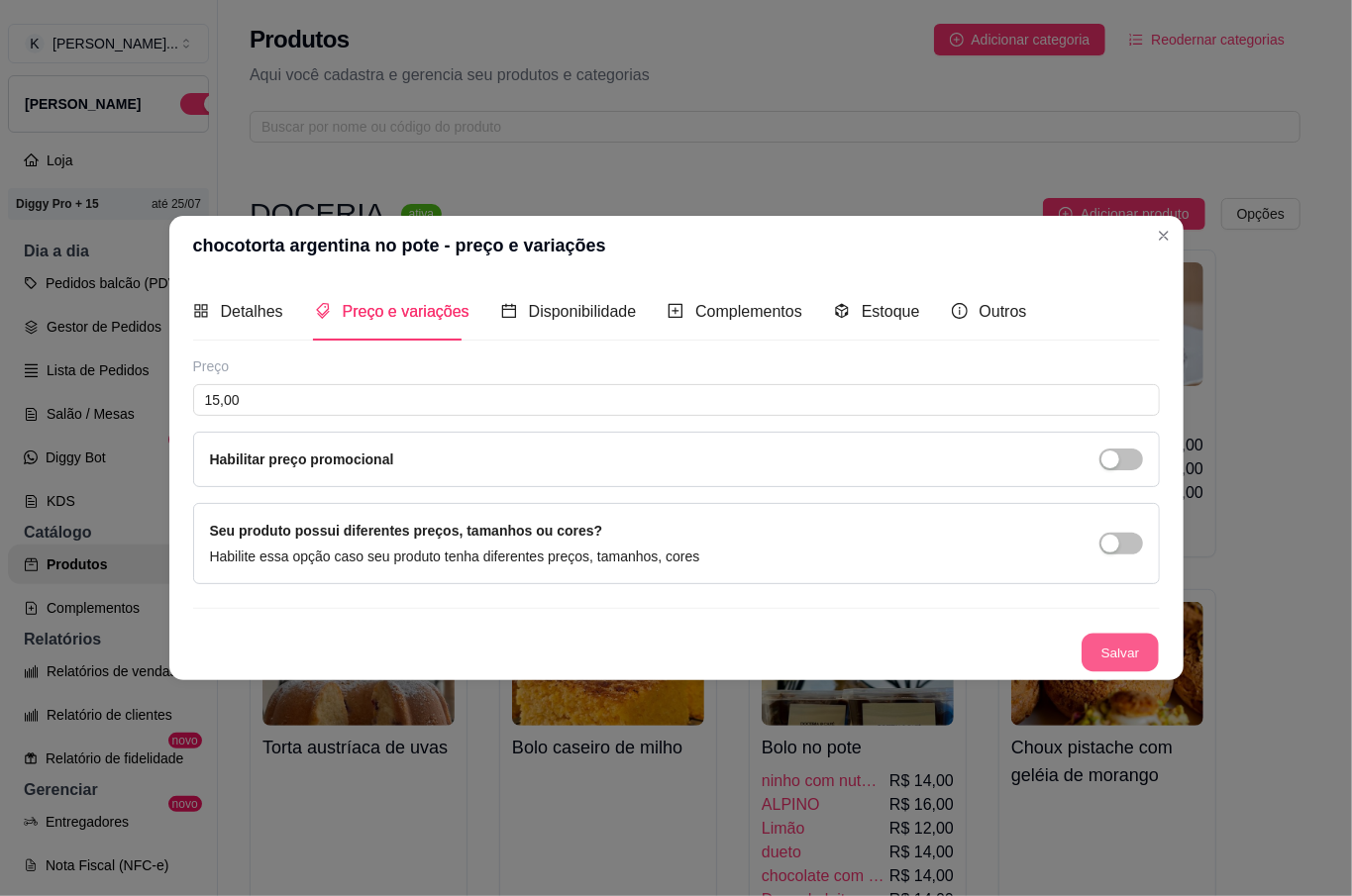 click on "Salvar" at bounding box center [1120, 651] 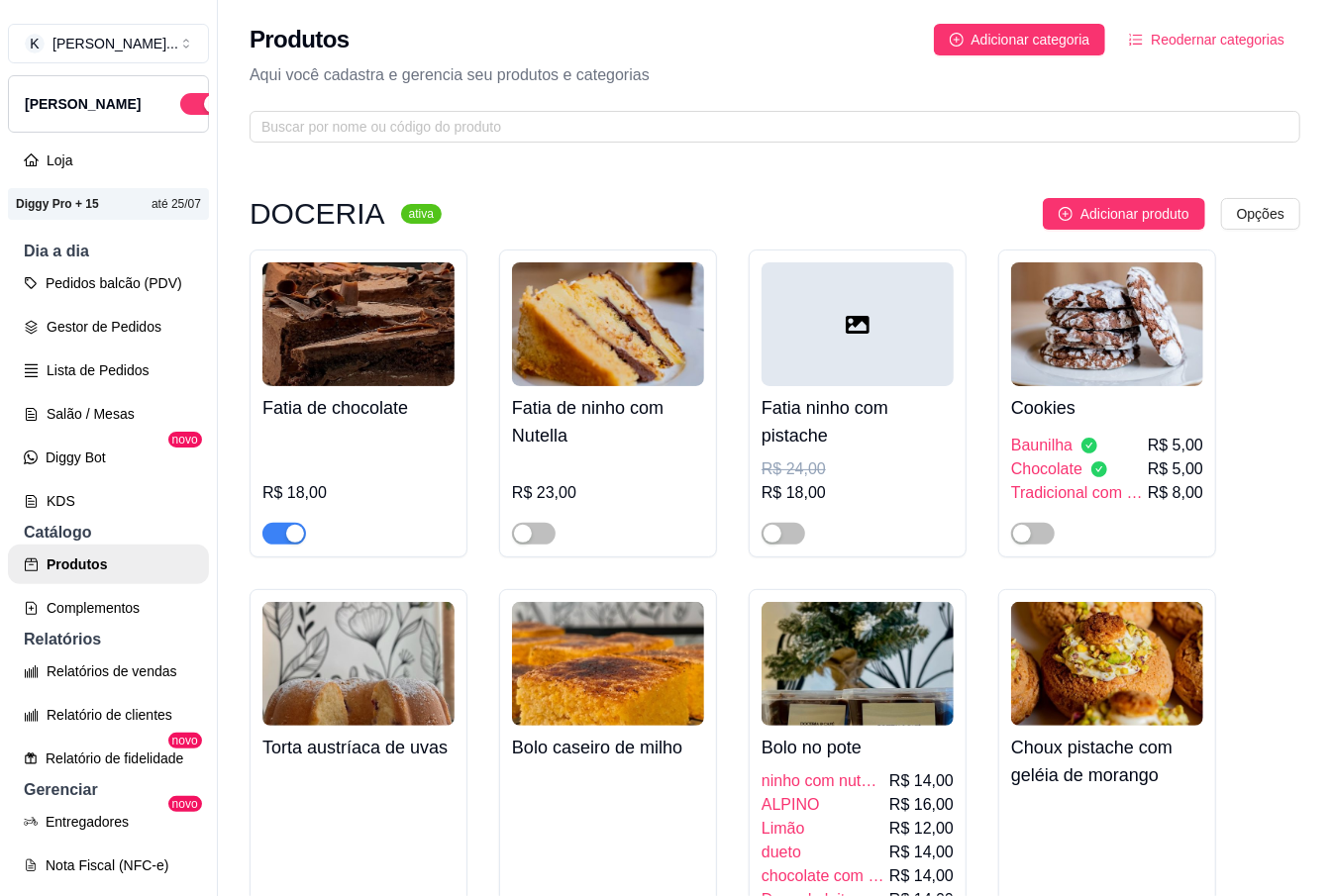 click at bounding box center [858, 663] 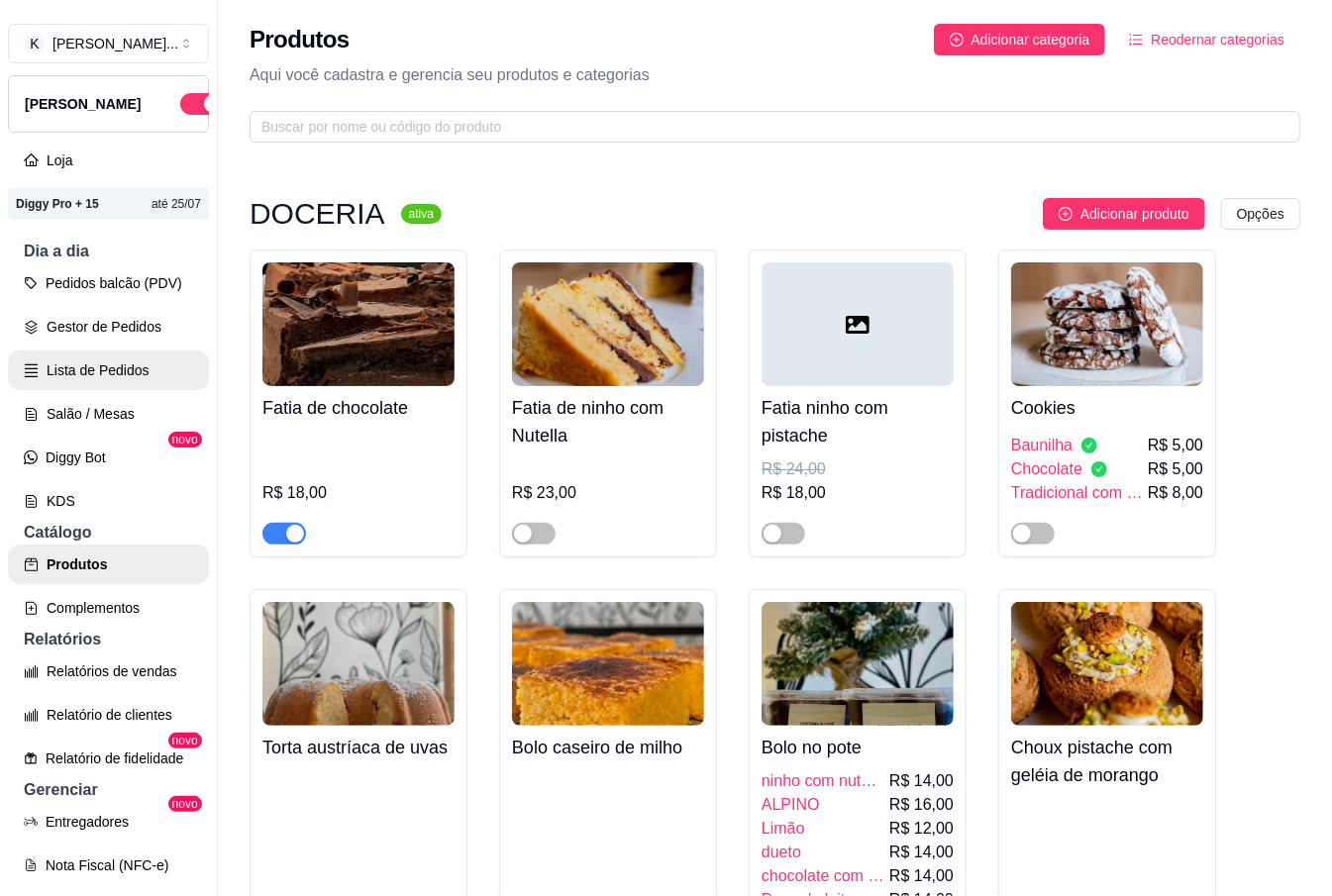 click on "Lista de Pedidos" at bounding box center [108, 370] 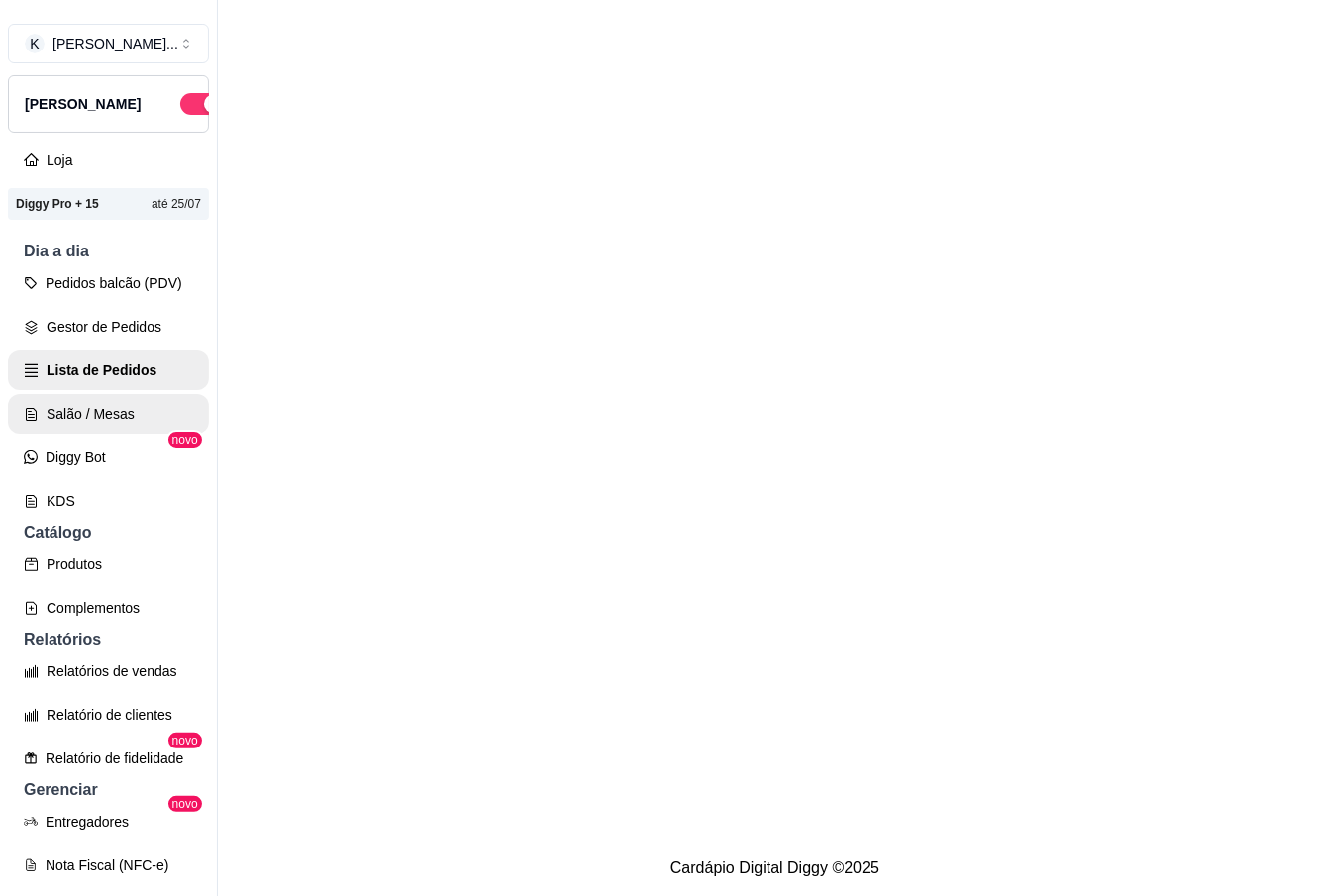 click on "Salão / Mesas" at bounding box center [108, 414] 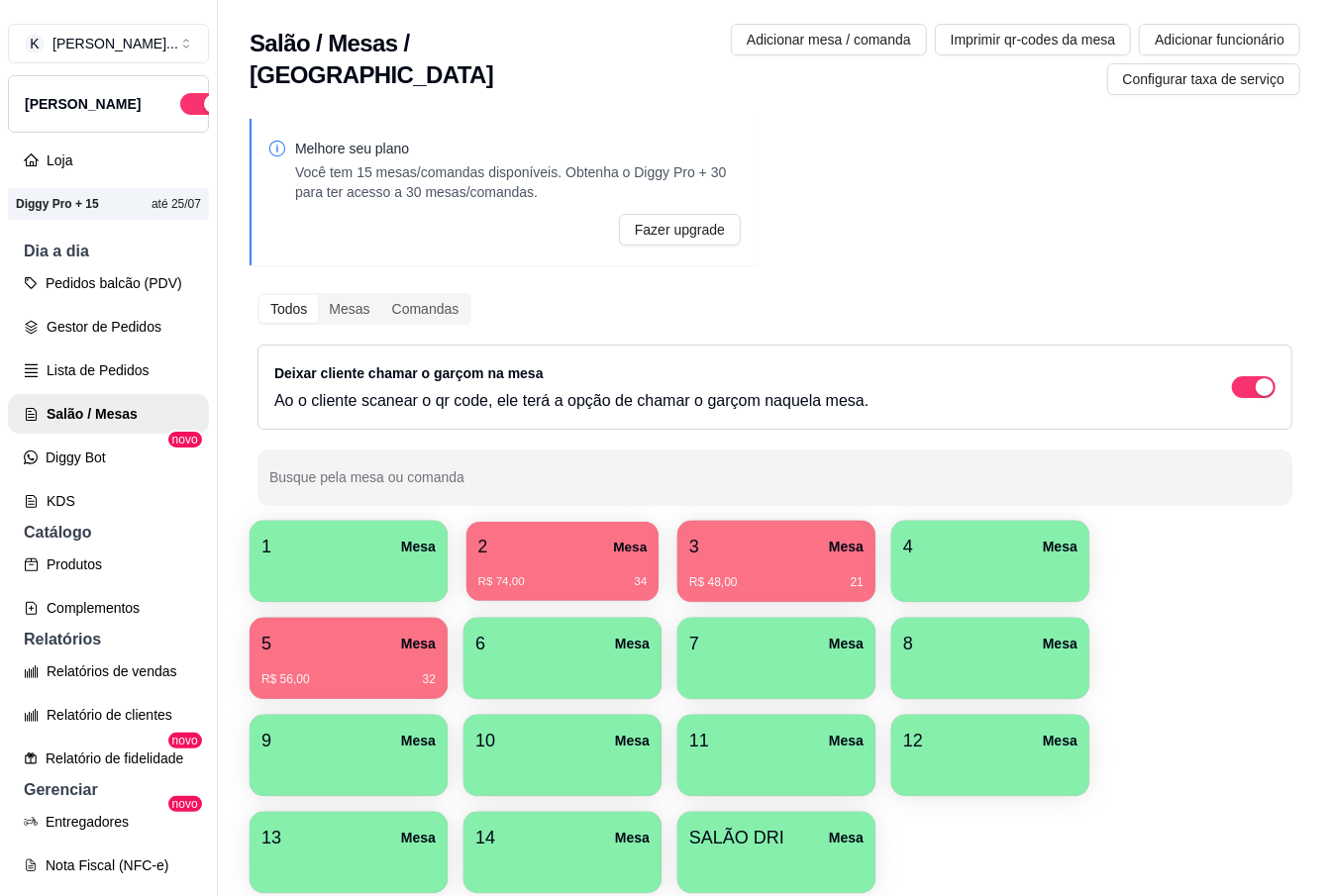click on "R$ 74,00 34" at bounding box center [563, 582] 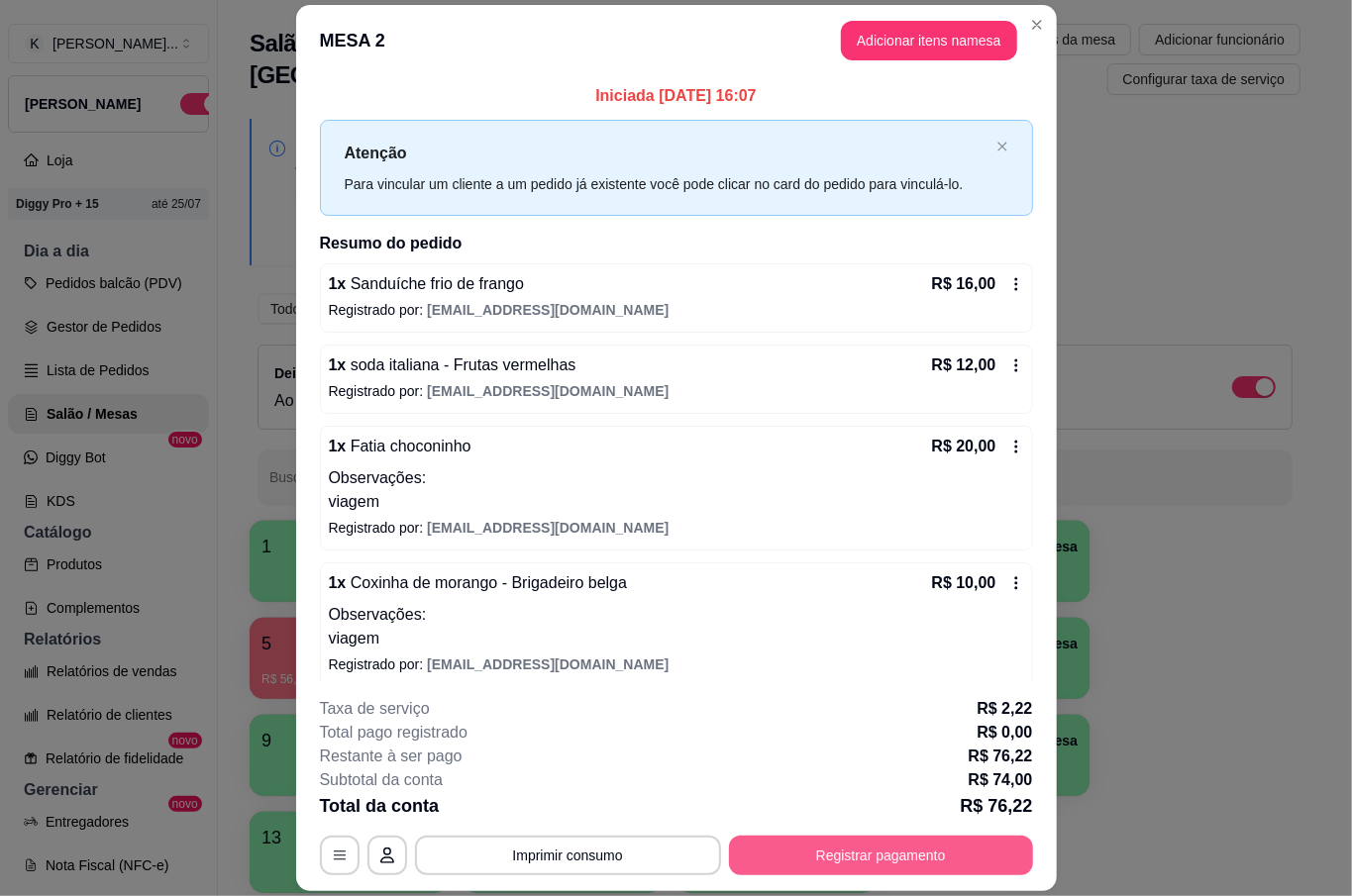 click on "**********" at bounding box center (676, 855) 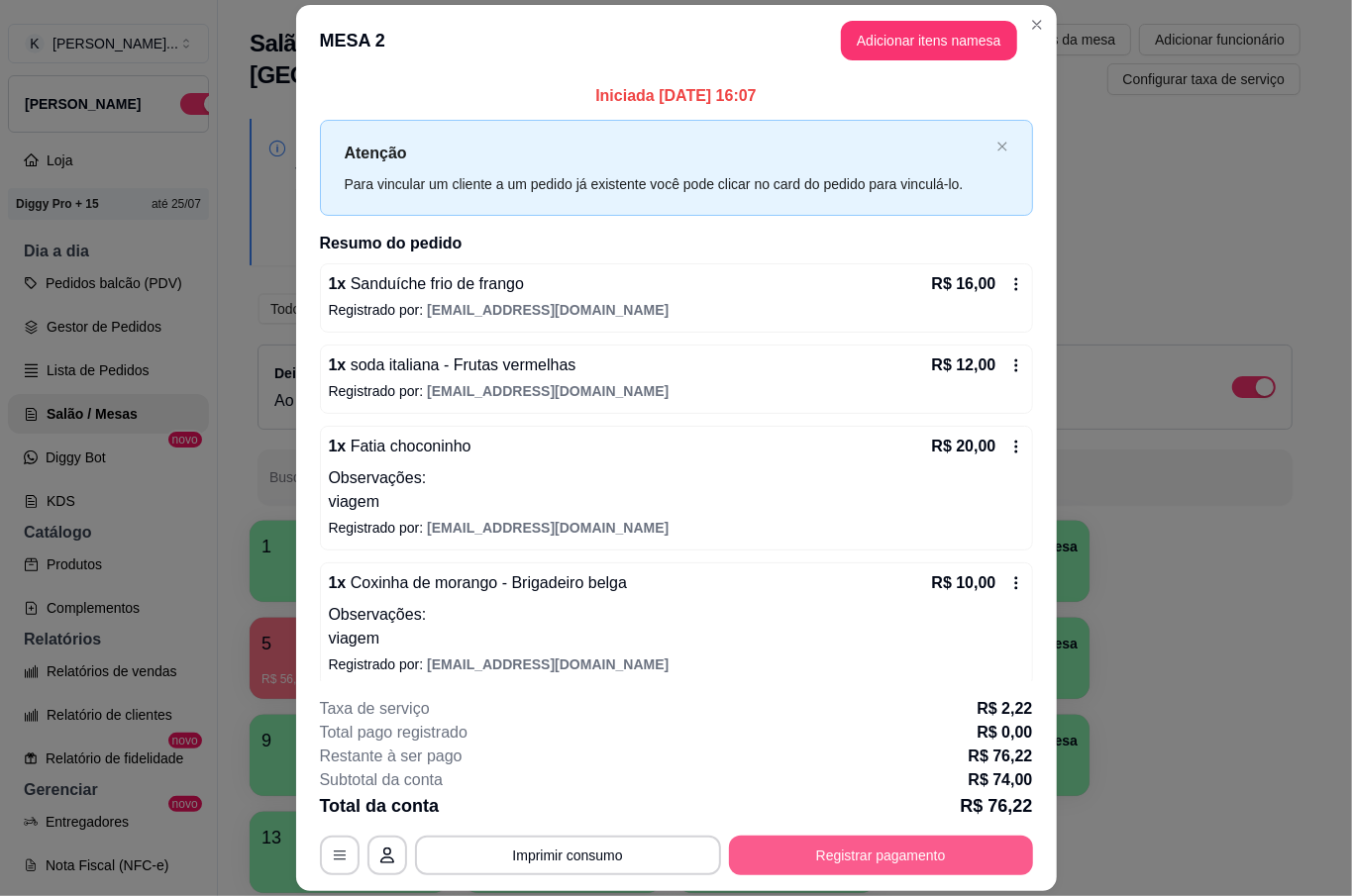 click on "Registrar pagamento" at bounding box center (881, 855) 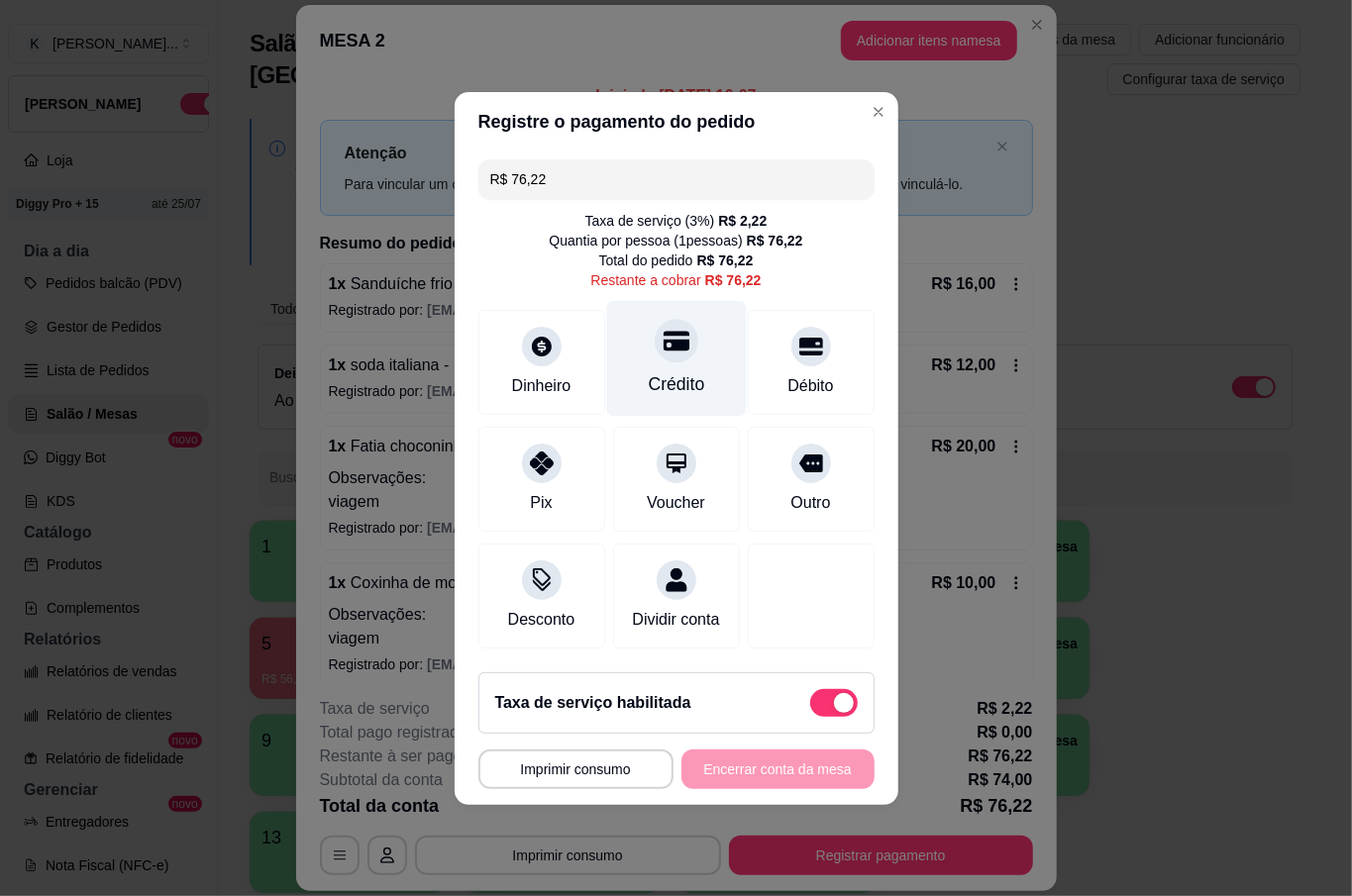 click on "Crédito" at bounding box center [676, 357] 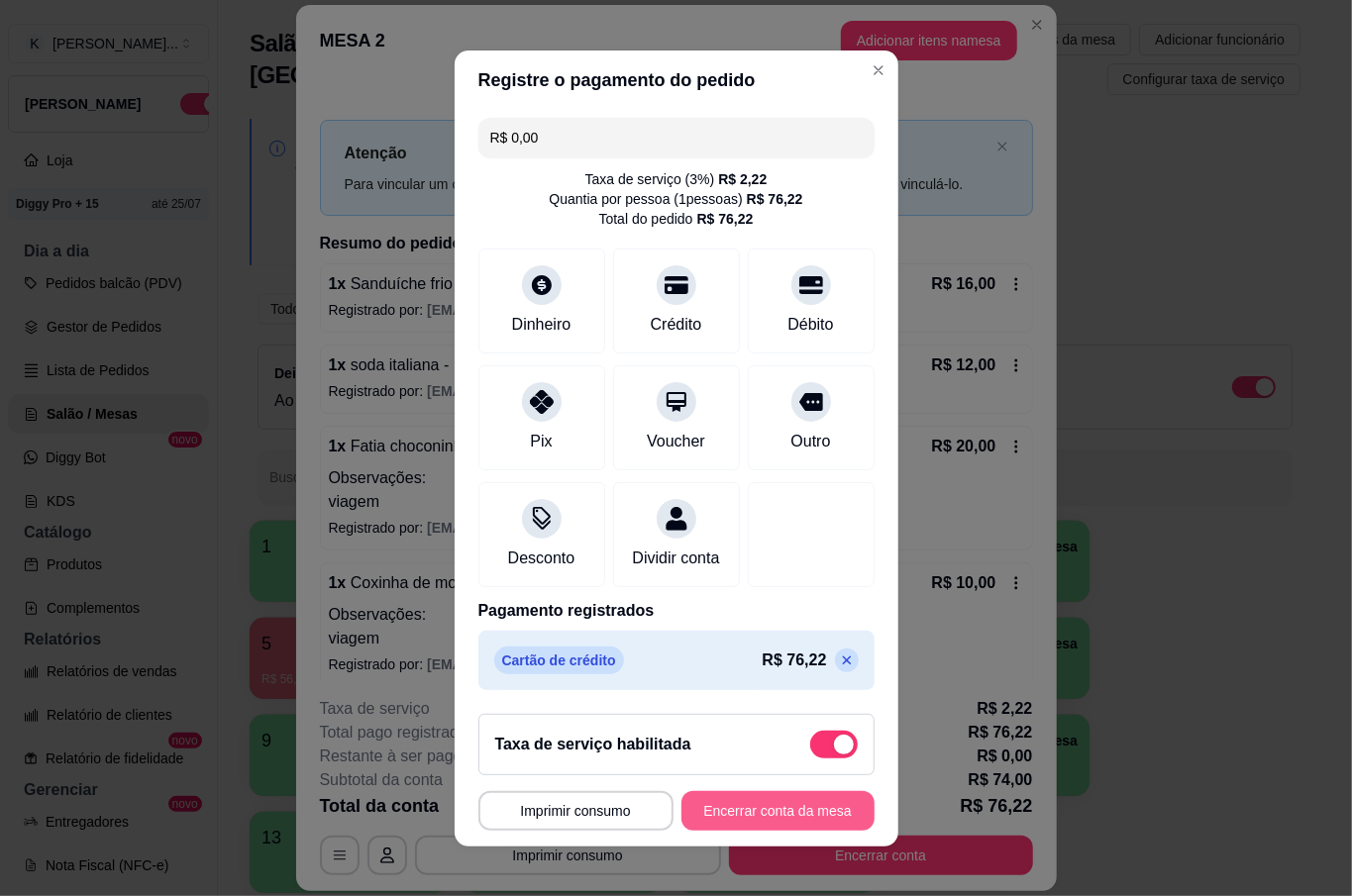 click on "Encerrar conta da mesa" at bounding box center (778, 811) 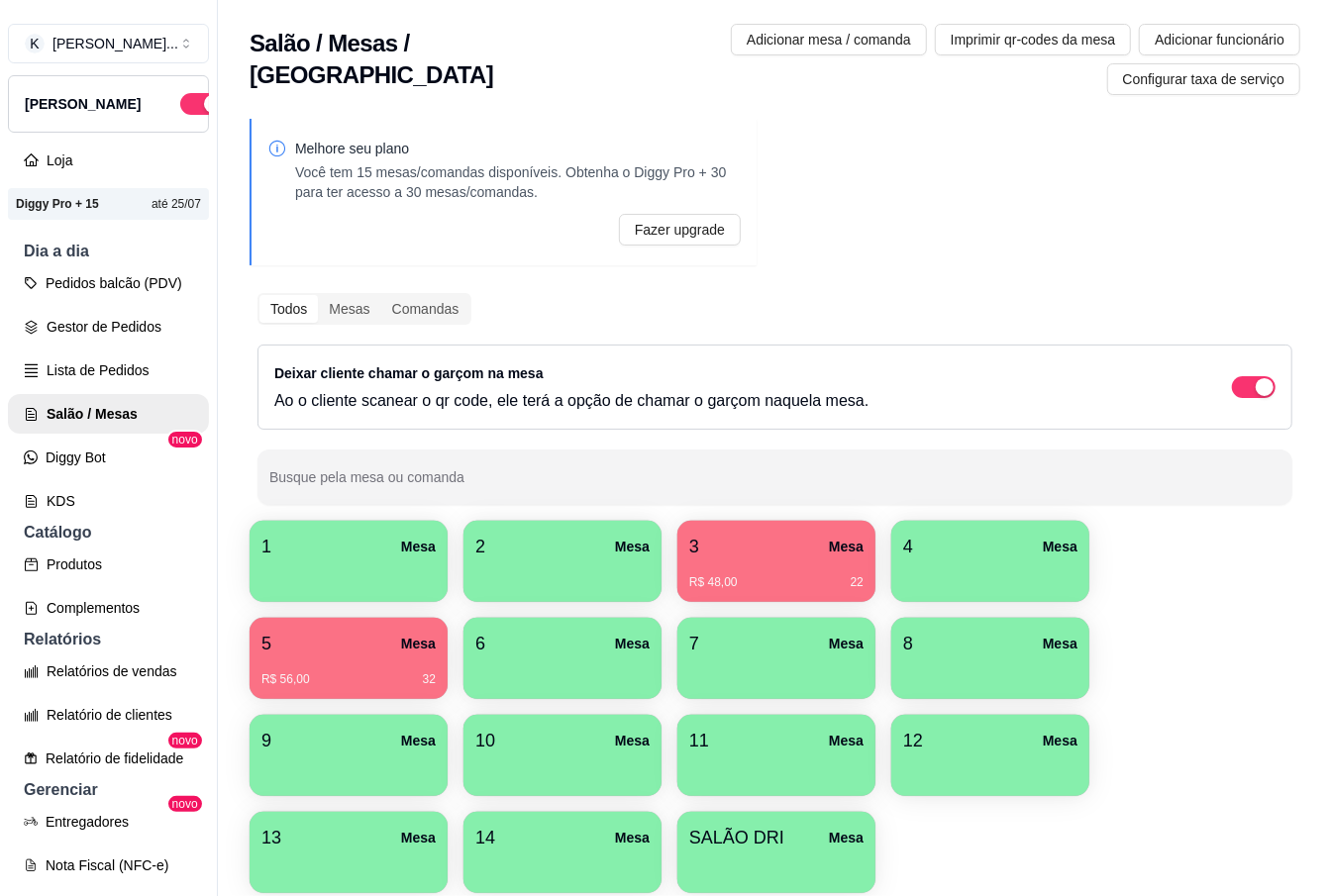click on "1 Mesa 2 Mesa 3 Mesa R$ 48,00 22 4 Mesa 5 Mesa R$ 56,00 32 6 [GEOGRAPHIC_DATA] 8 [GEOGRAPHIC_DATA] 11 [GEOGRAPHIC_DATA] 13 [GEOGRAPHIC_DATA]" at bounding box center [774, 707] 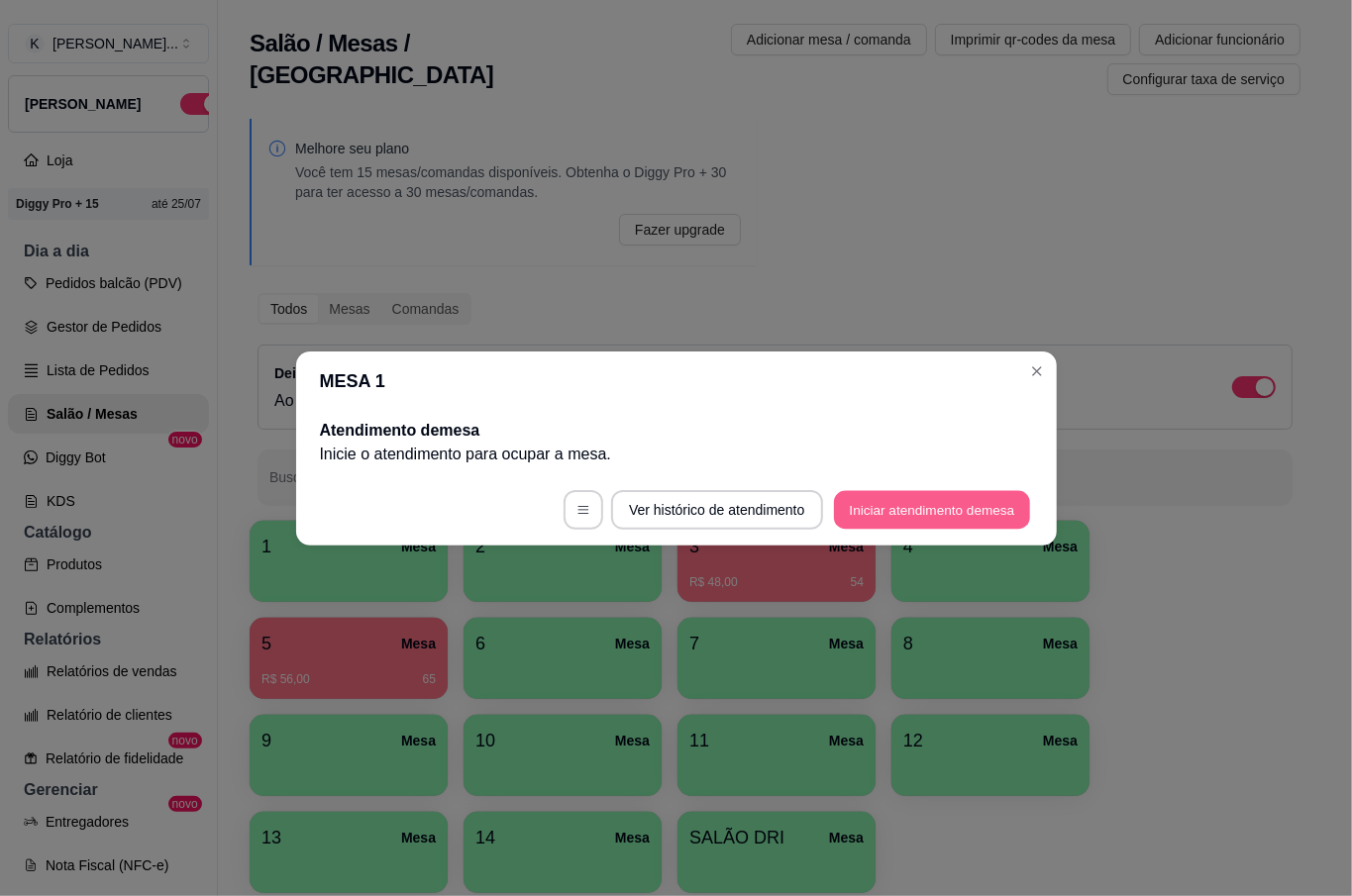 click on "Iniciar atendimento de  mesa" at bounding box center (932, 509) 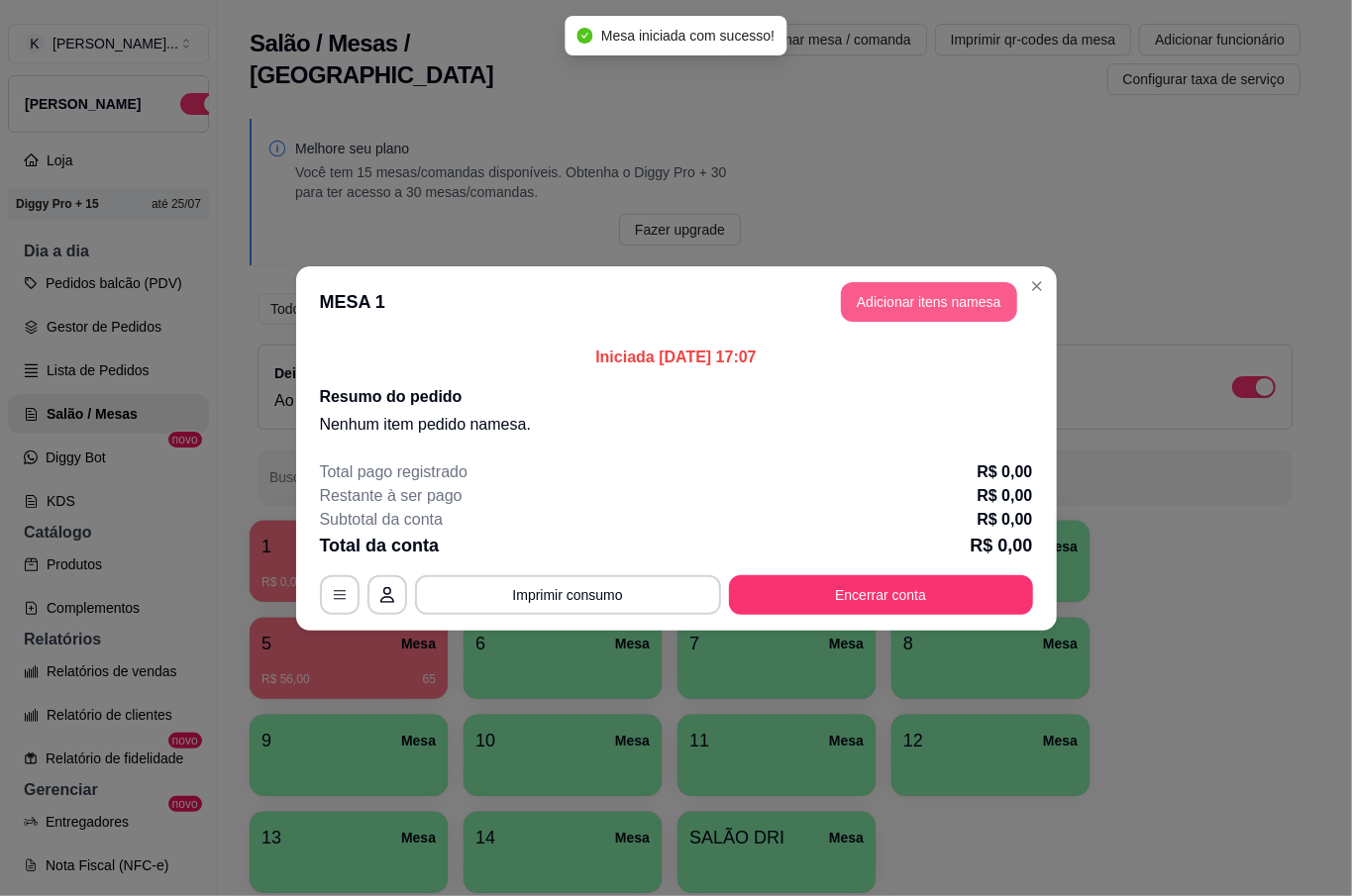 click on "Adicionar itens na  mesa" at bounding box center [929, 302] 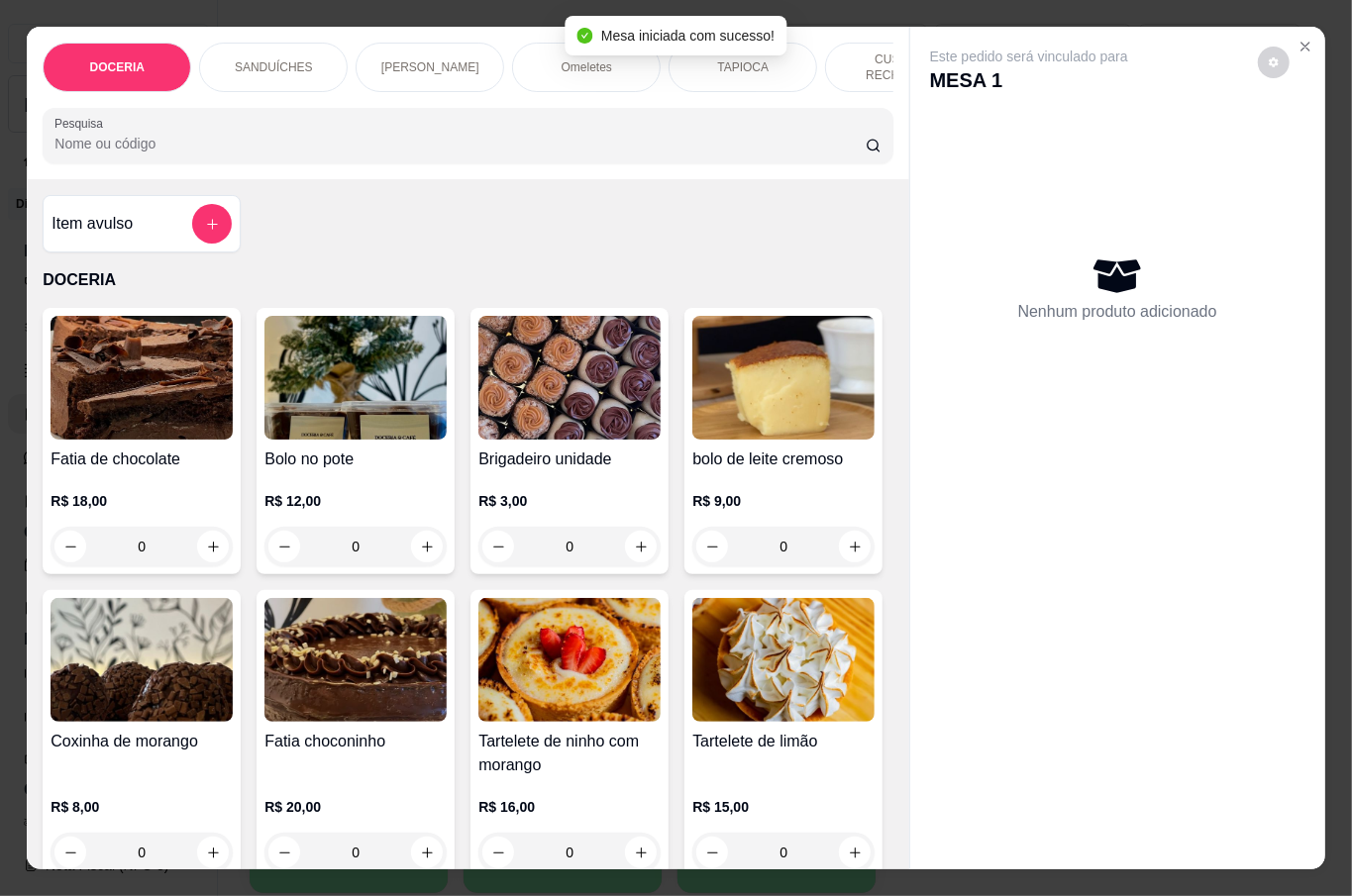 click on "Pesquisa" at bounding box center [460, 144] 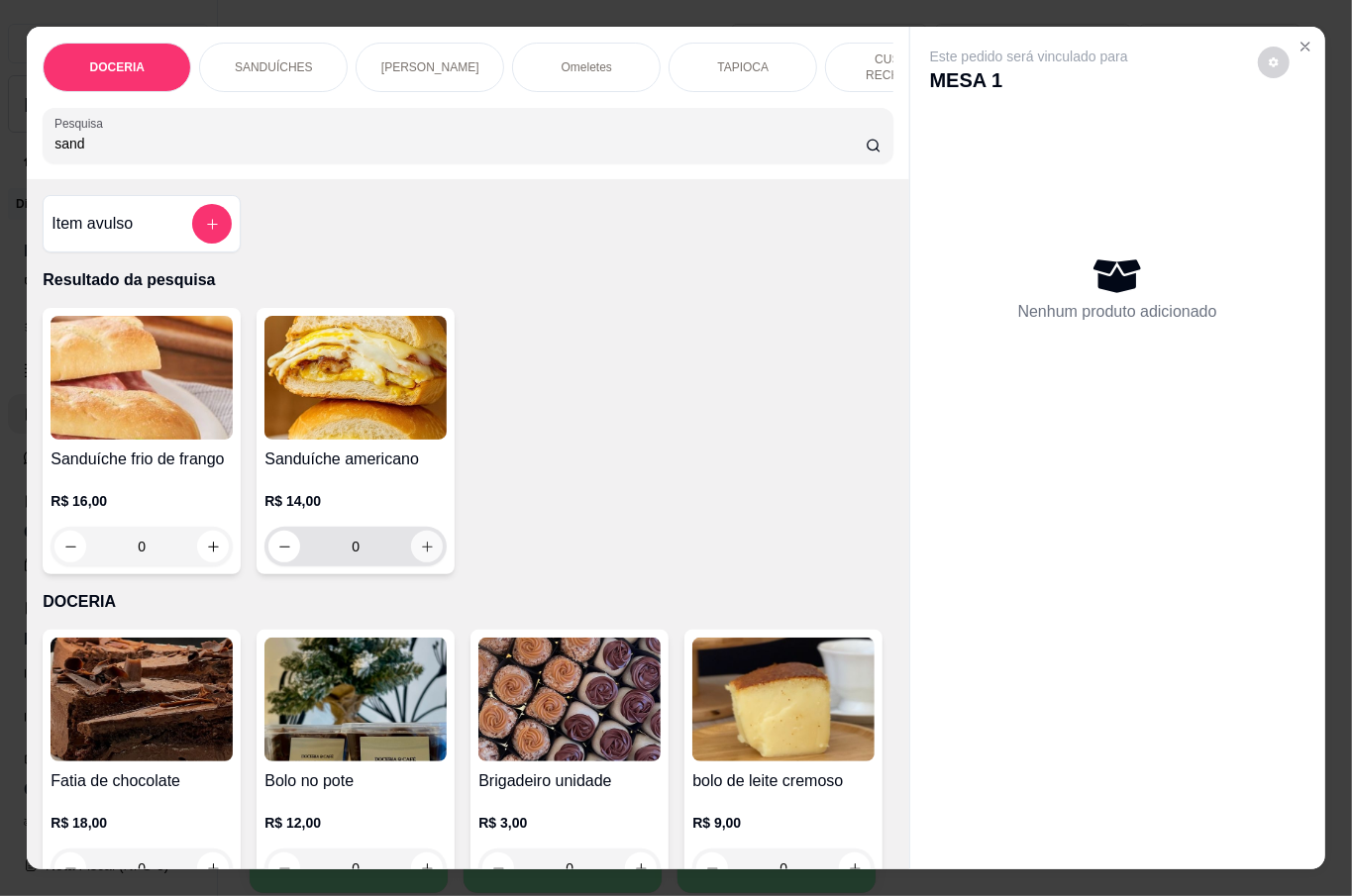 click 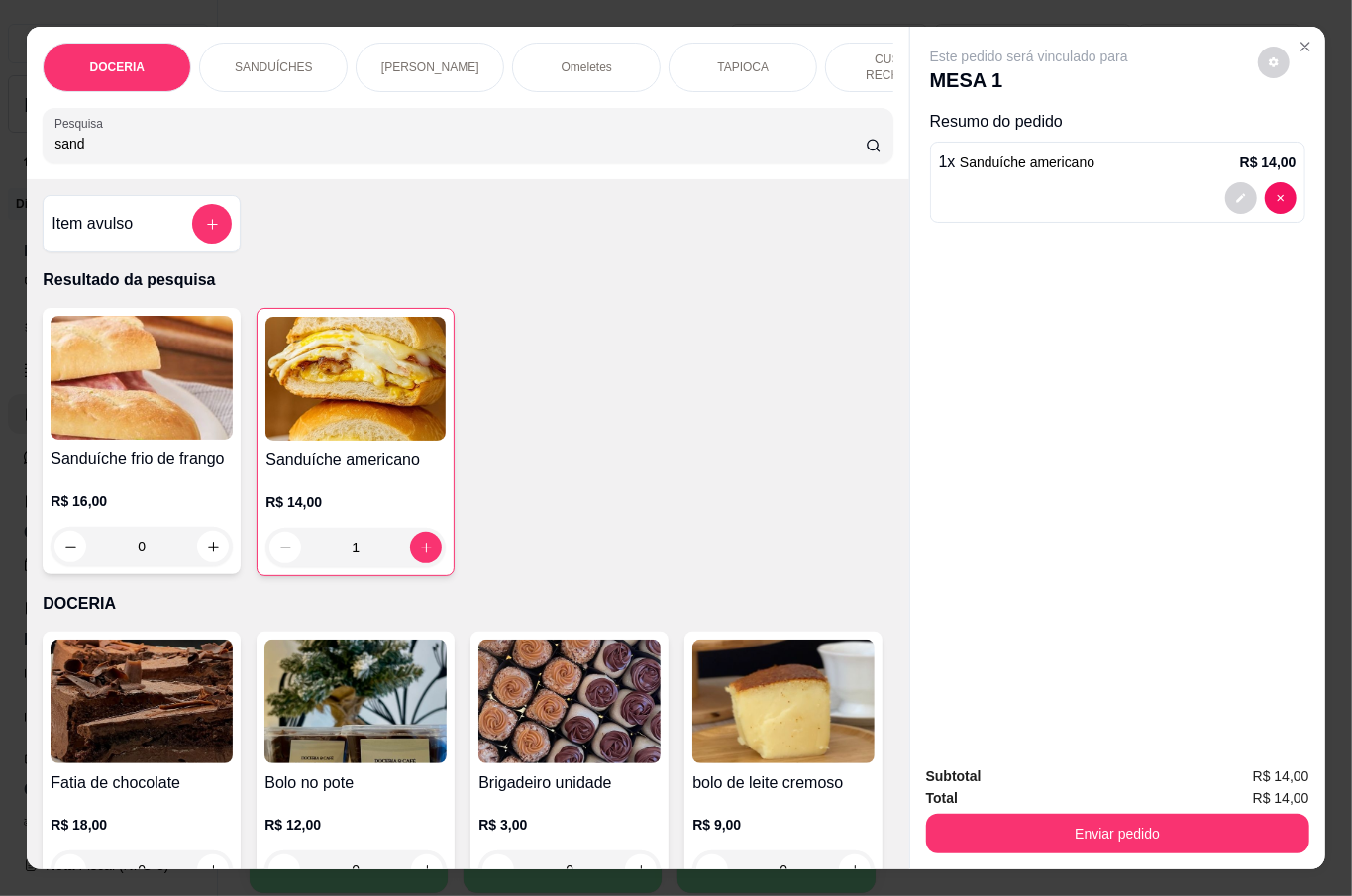 click on "sand" at bounding box center (460, 144) 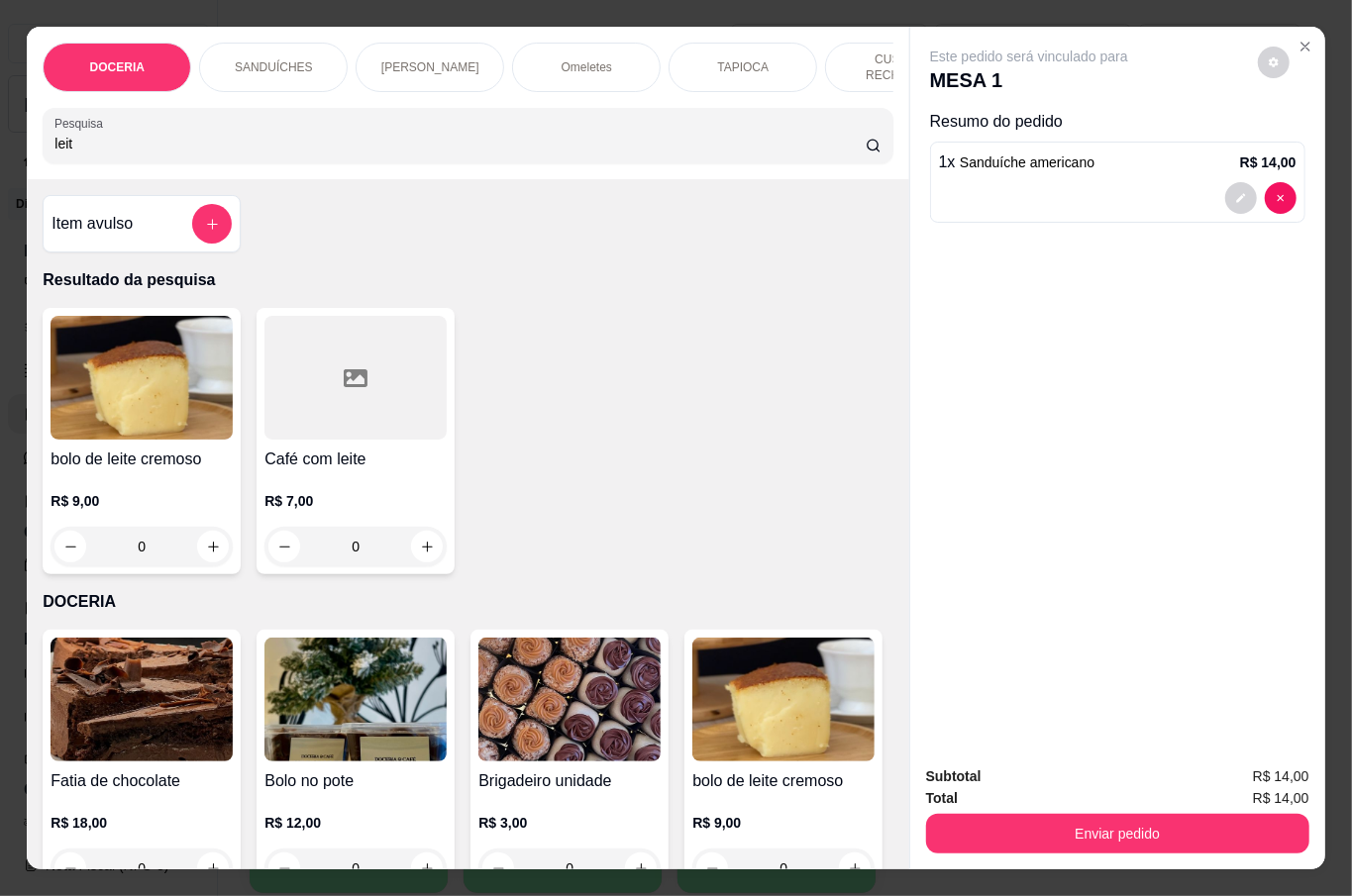 click on "0" at bounding box center [356, 547] 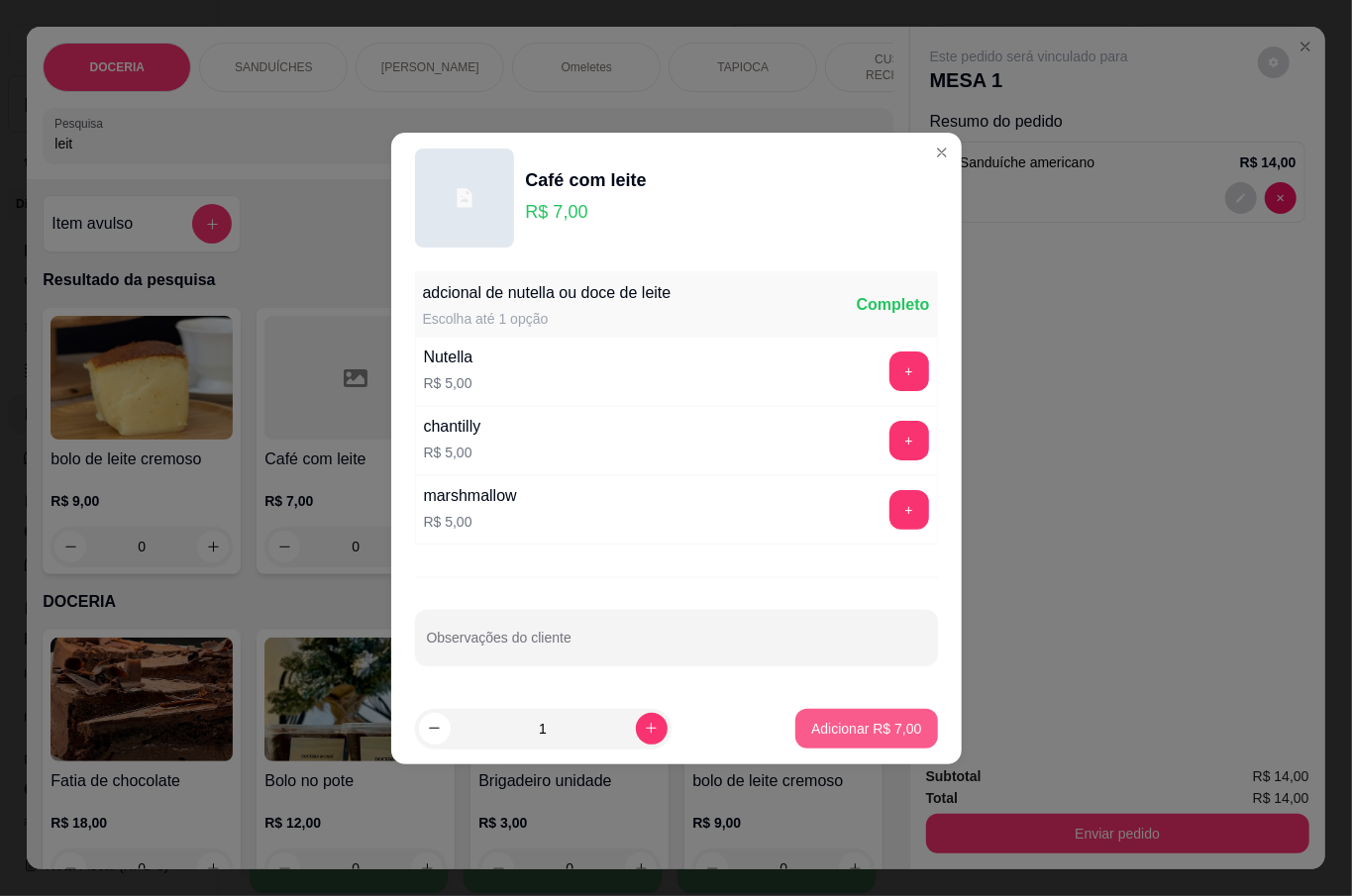 click on "Adicionar   R$ 7,00" at bounding box center (866, 729) 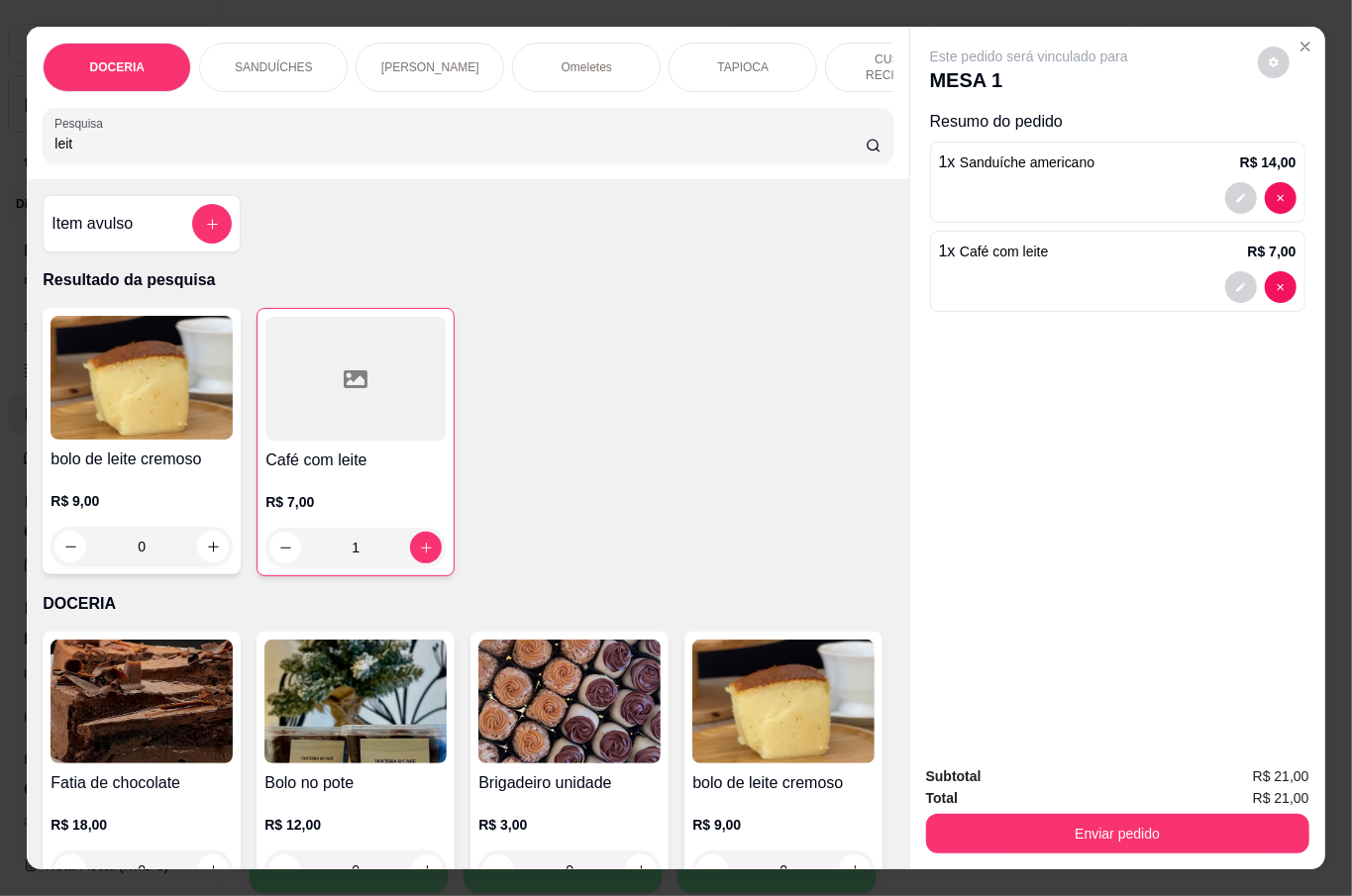 click on "leit" at bounding box center [460, 144] 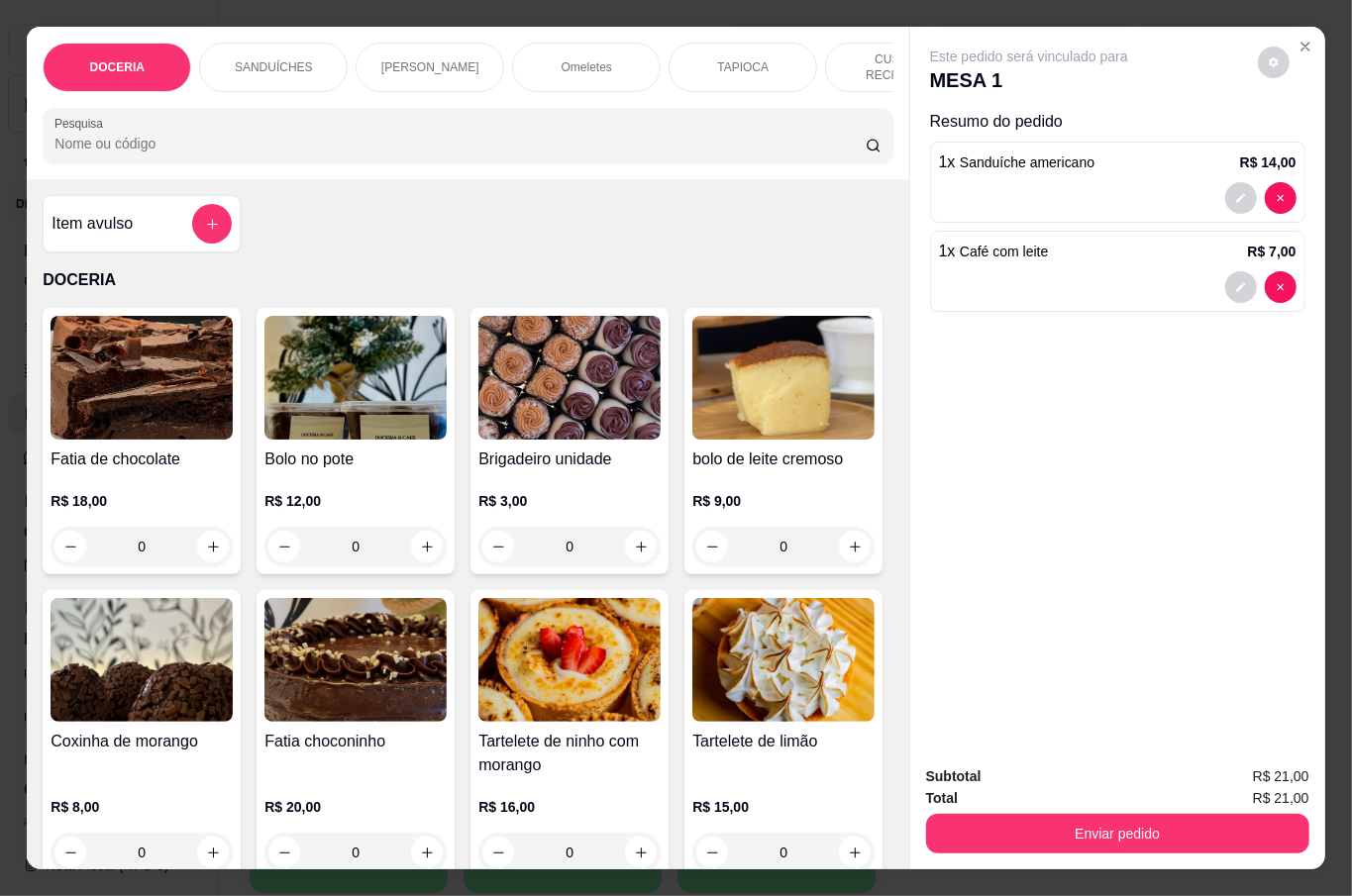click on "Pesquisa" at bounding box center [460, 144] 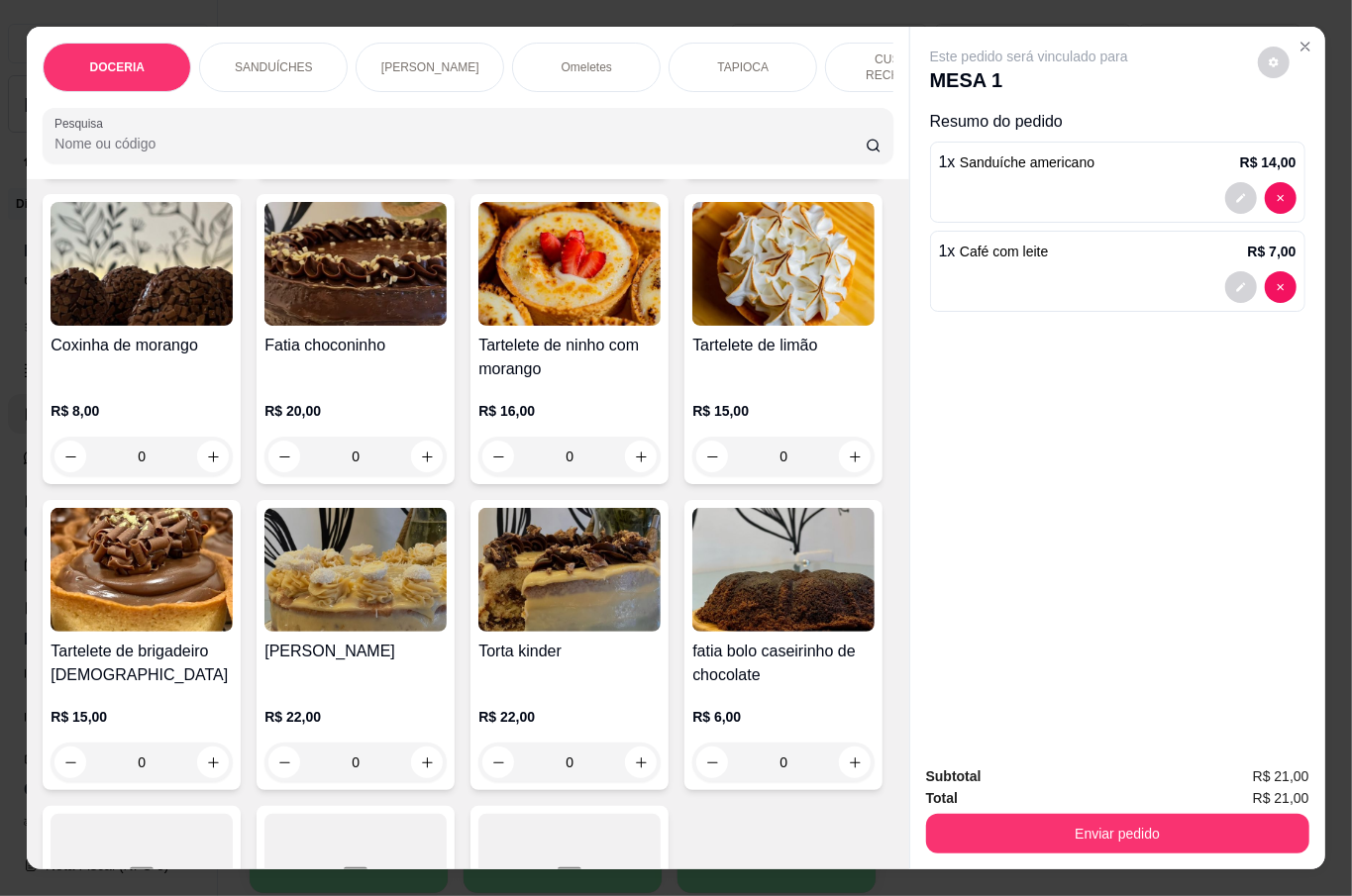 scroll, scrollTop: 792, scrollLeft: 0, axis: vertical 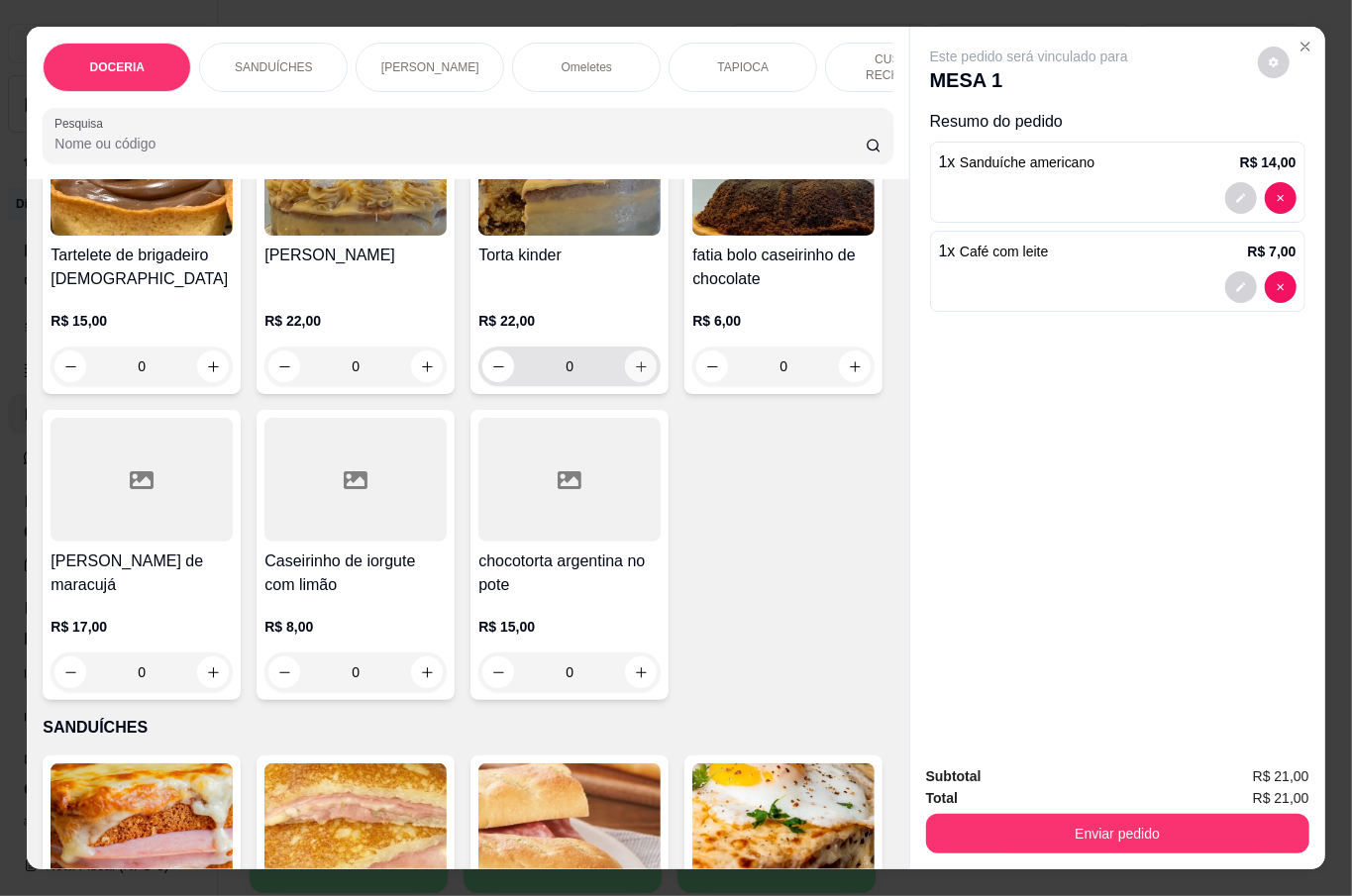 click at bounding box center [641, 366] 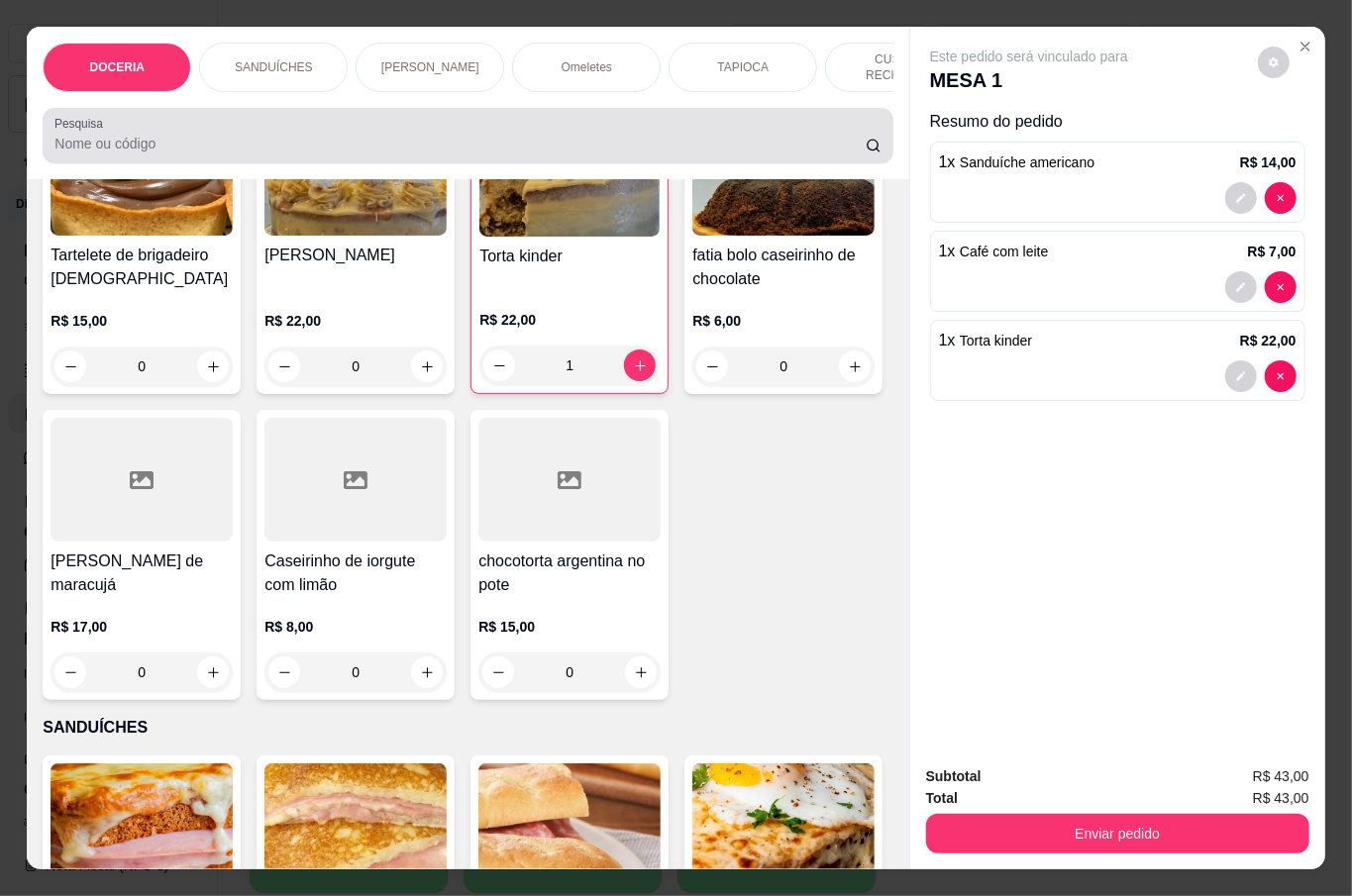 click on "Pesquisa" at bounding box center (460, 144) 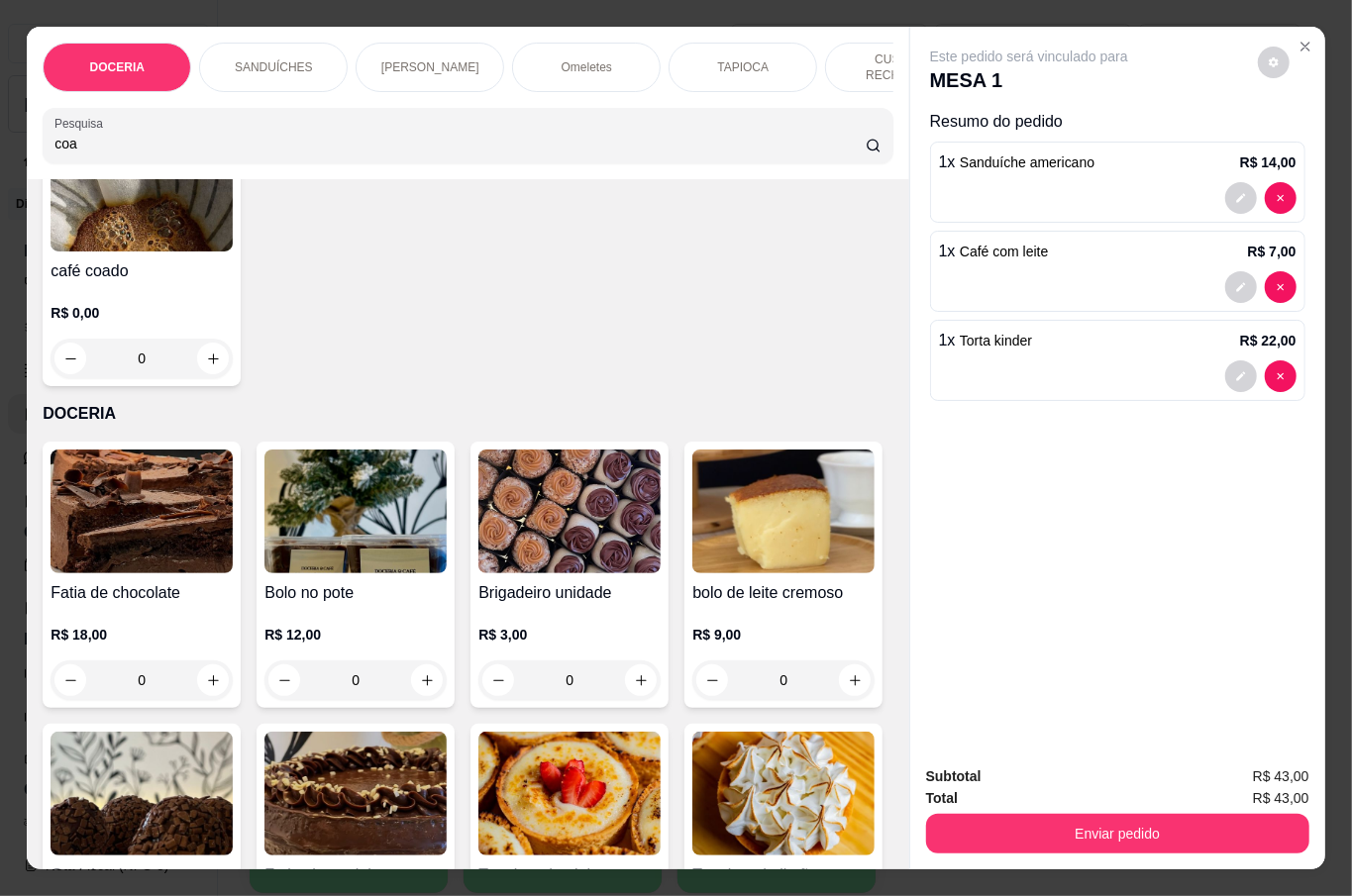scroll, scrollTop: 0, scrollLeft: 0, axis: both 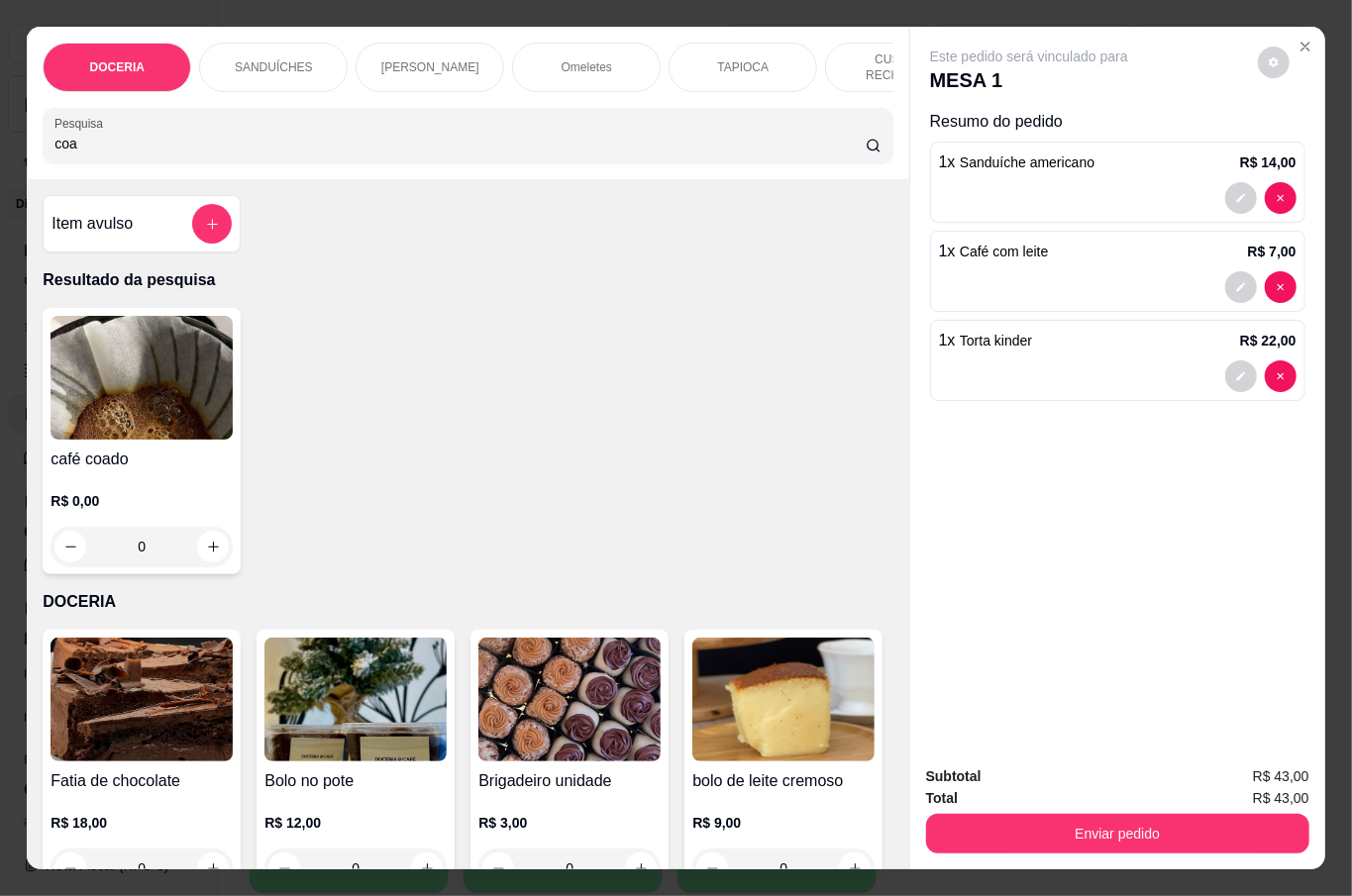 click on "R$ 0,00" at bounding box center [142, 501] 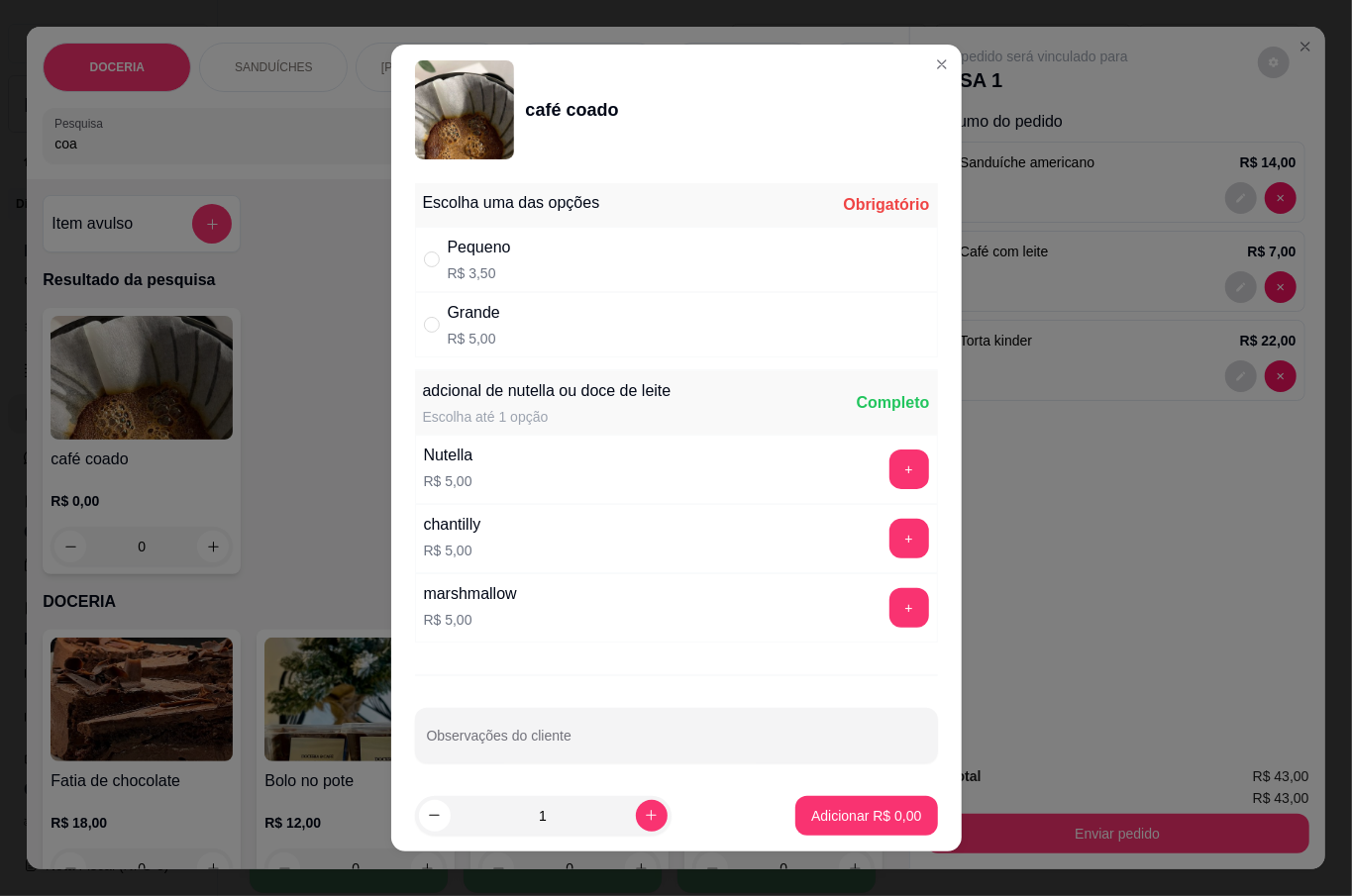 click on "Pequeno" at bounding box center [479, 248] 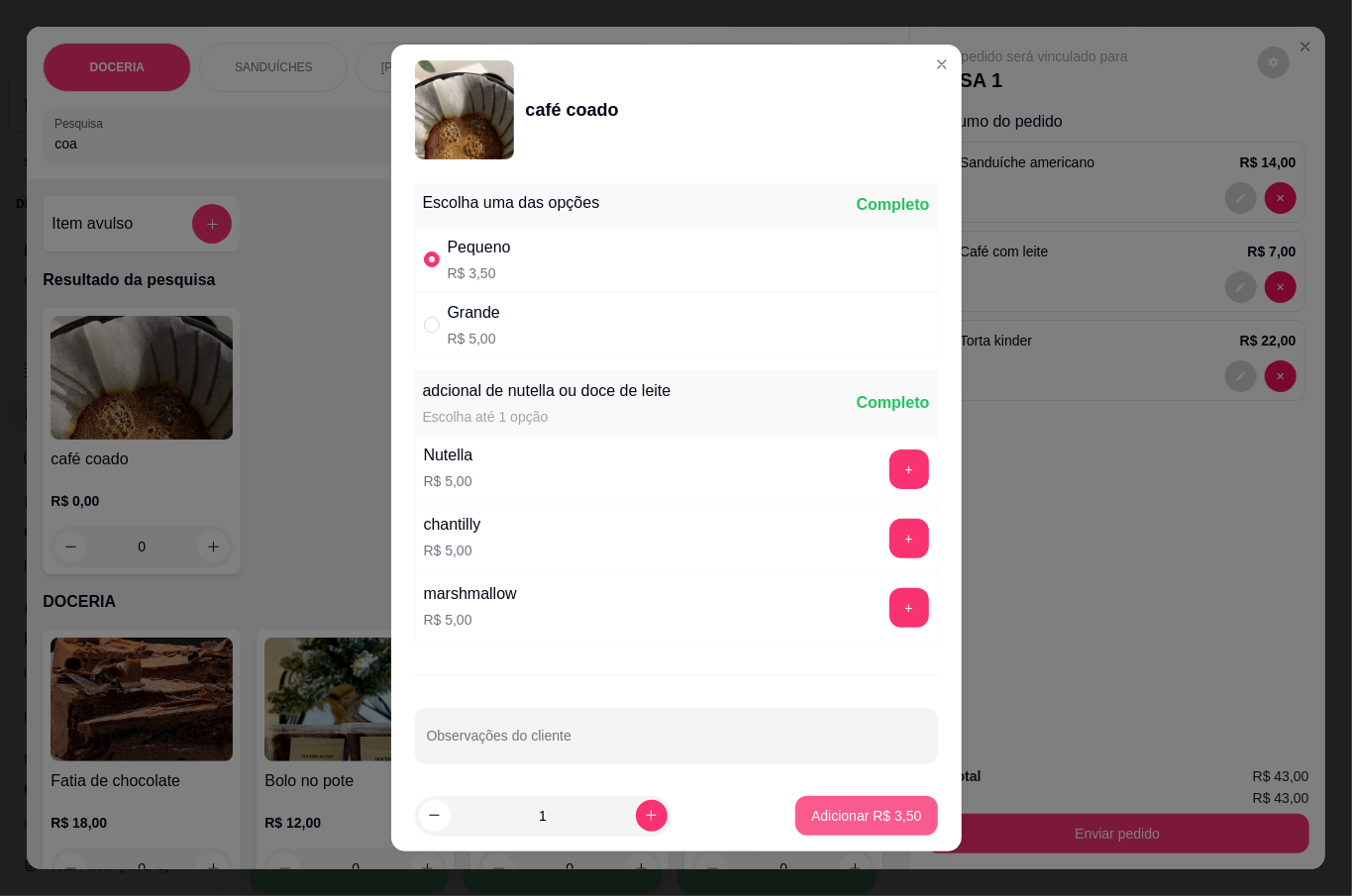 click on "Adicionar   R$ 3,50" at bounding box center [866, 816] 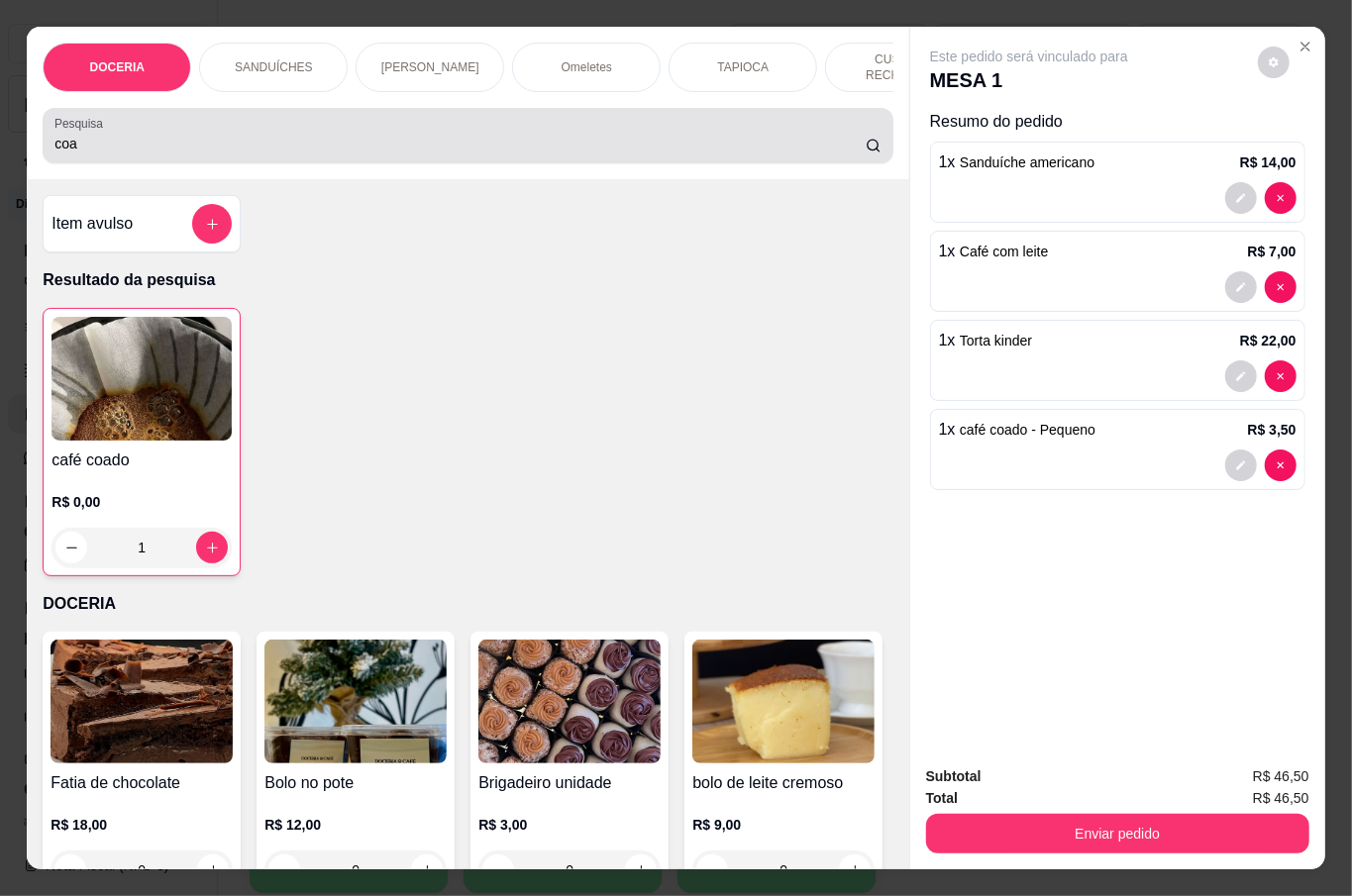 click on "coa" at bounding box center (468, 136) 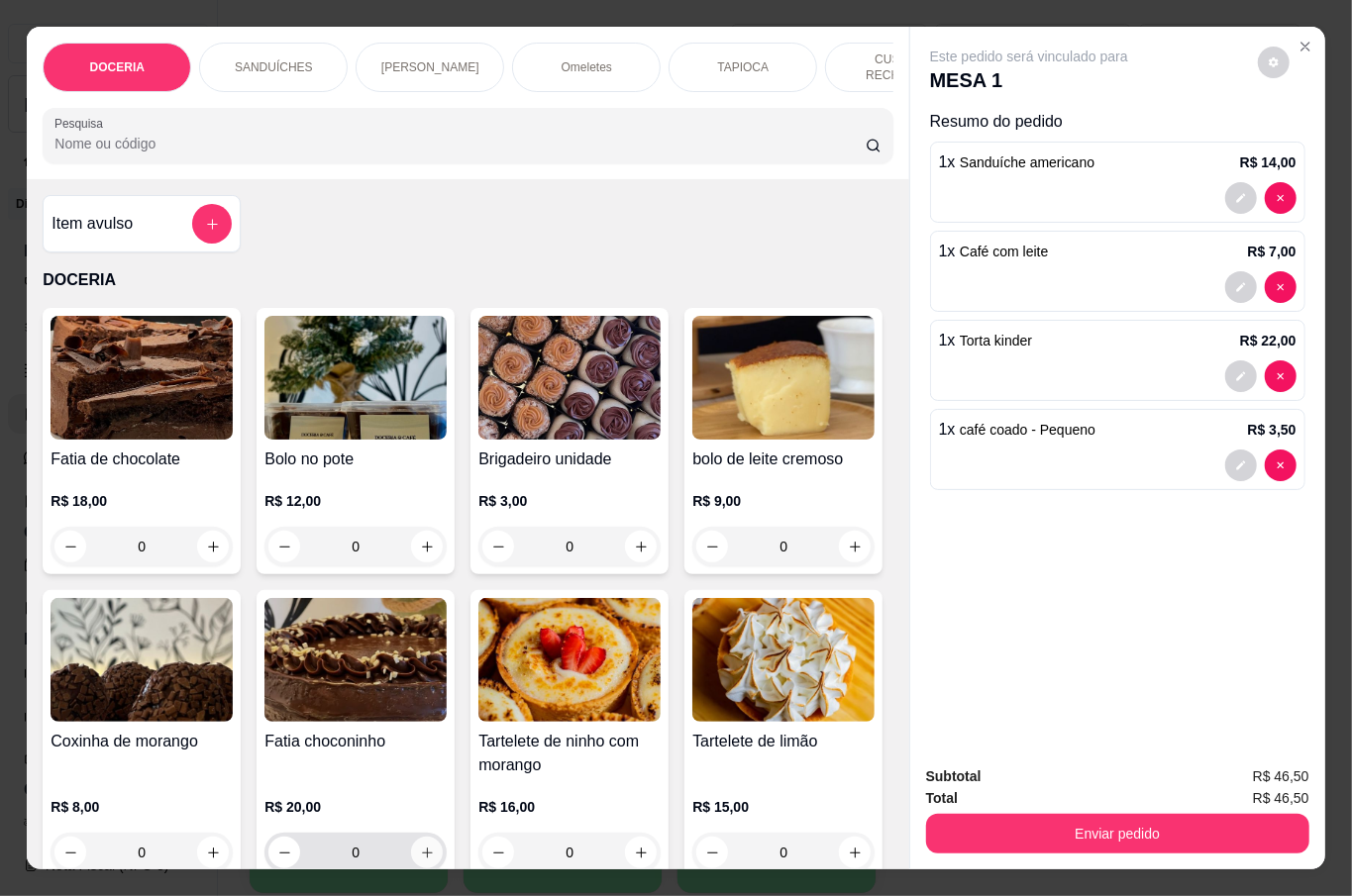click at bounding box center (427, 852) 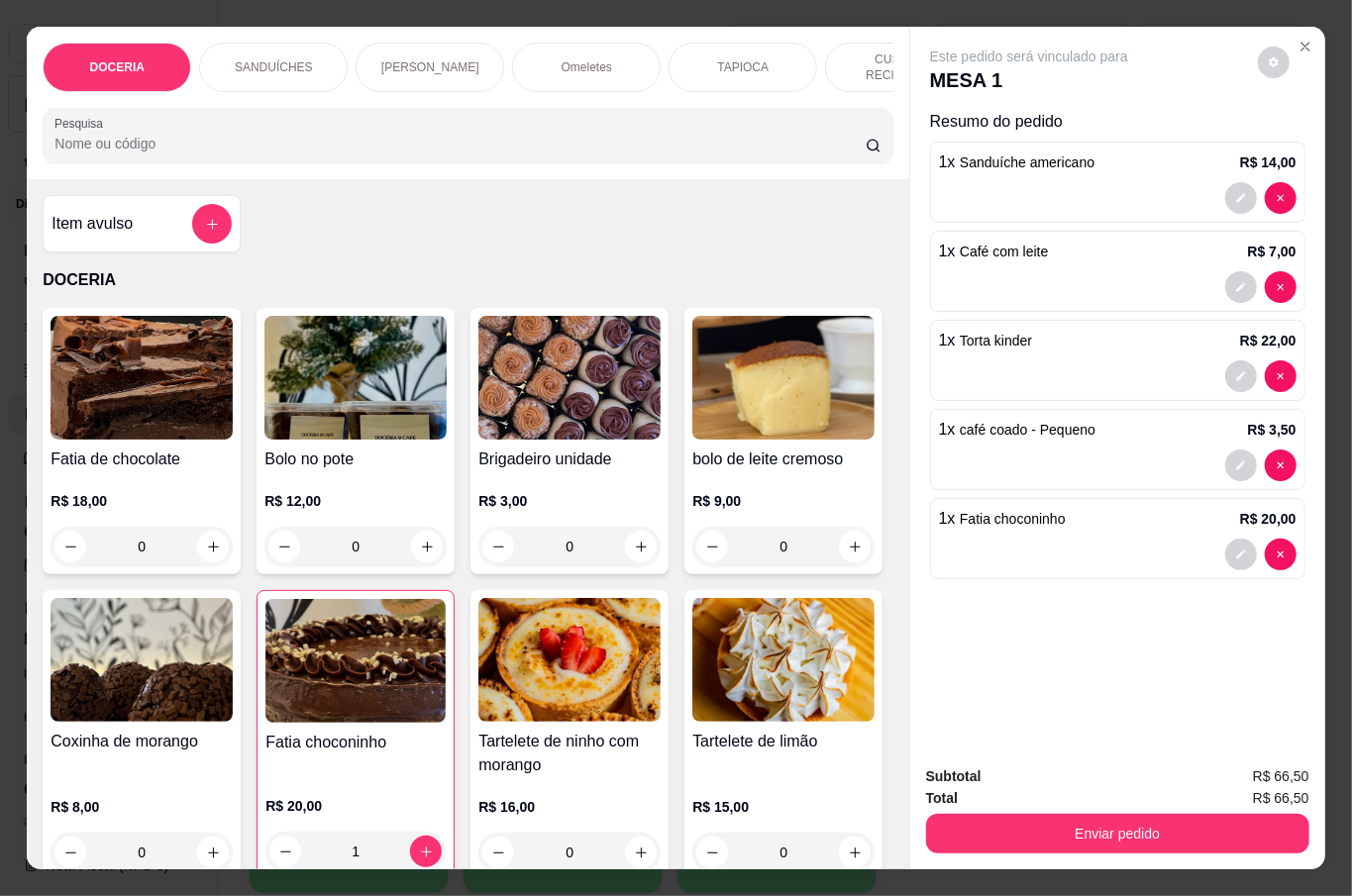 click on "Pesquisa" at bounding box center (460, 144) 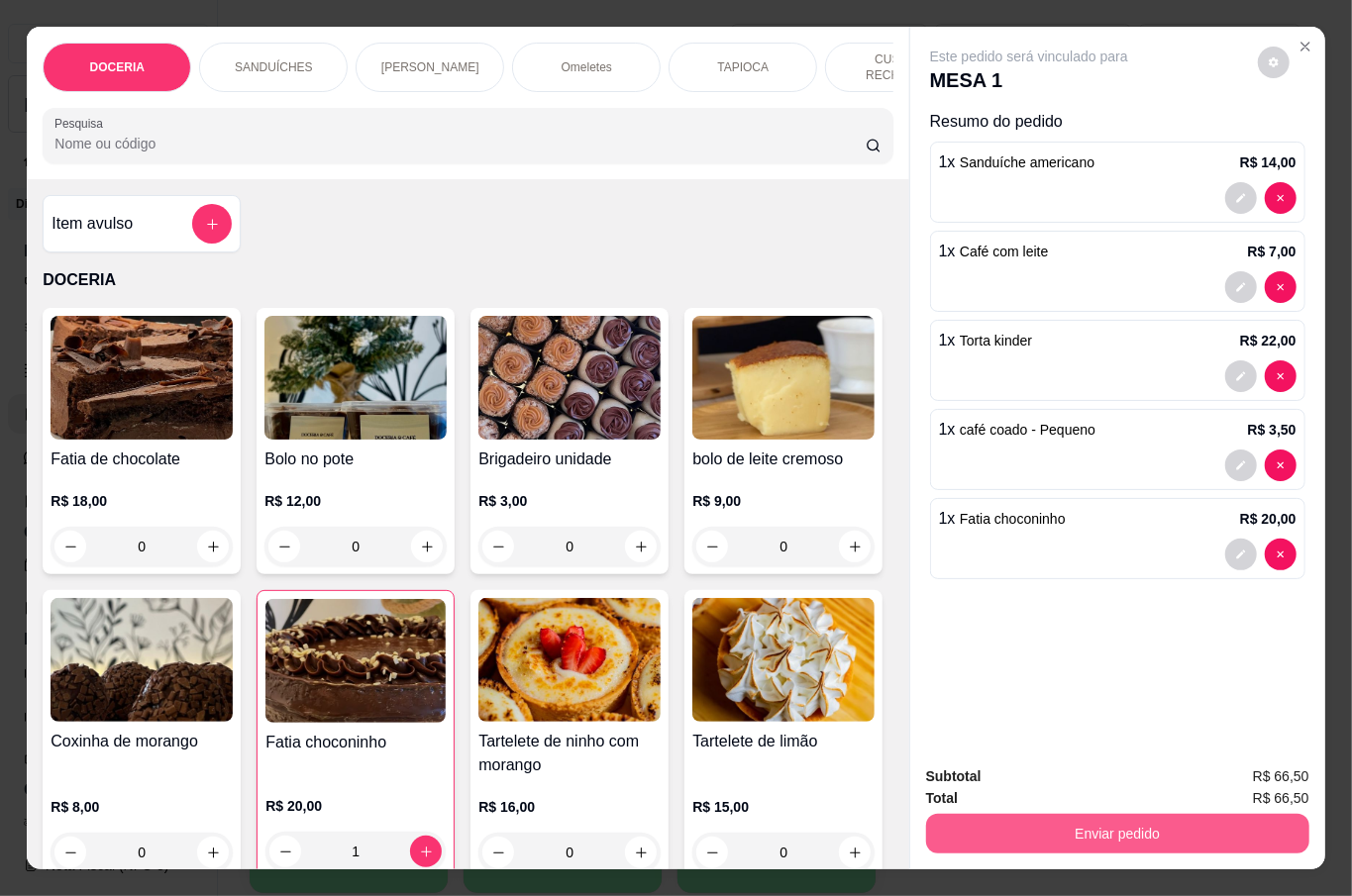click on "Enviar pedido" at bounding box center (1117, 834) 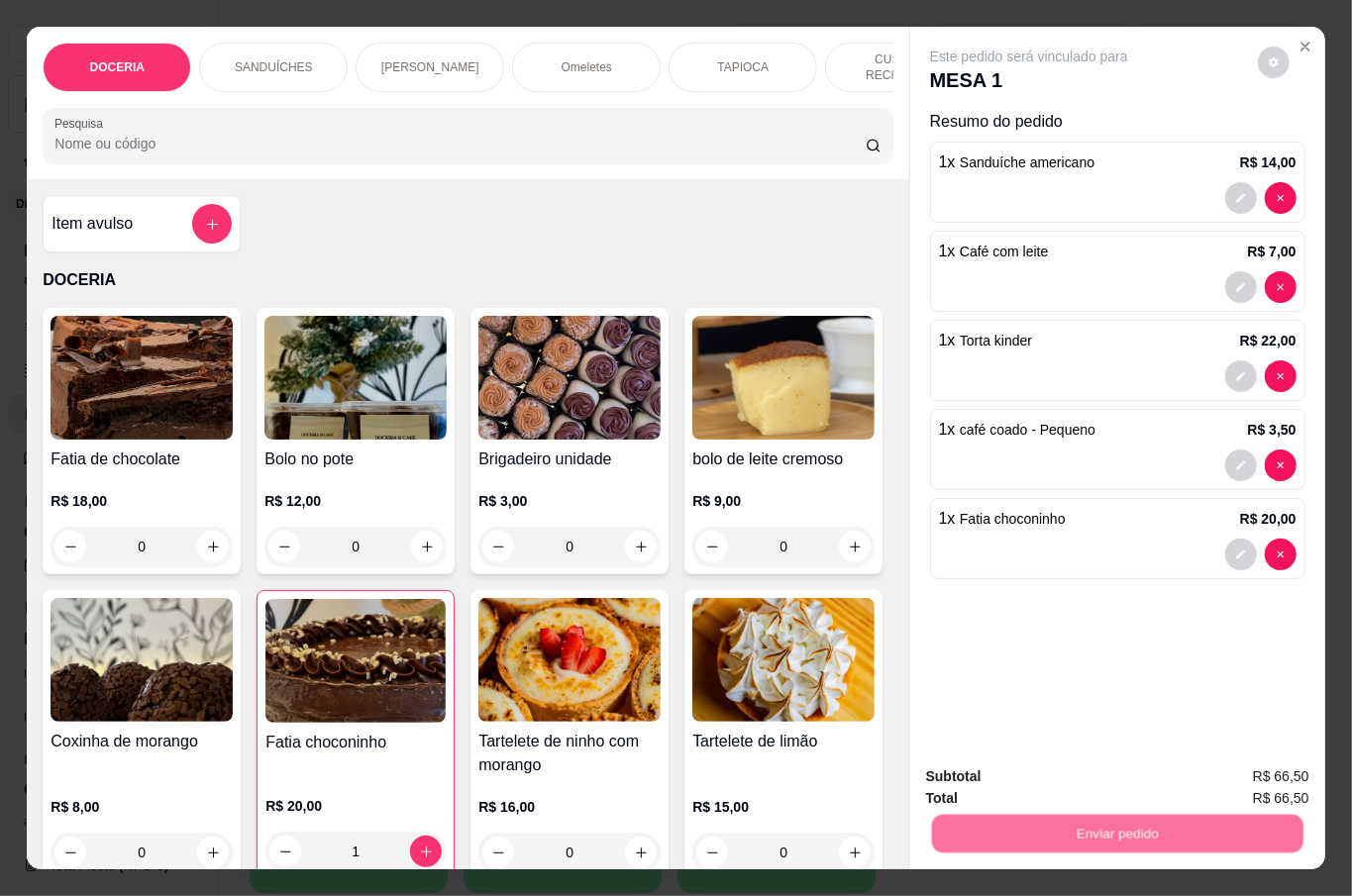 click on "Não registrar e enviar pedido" at bounding box center [1050, 775] 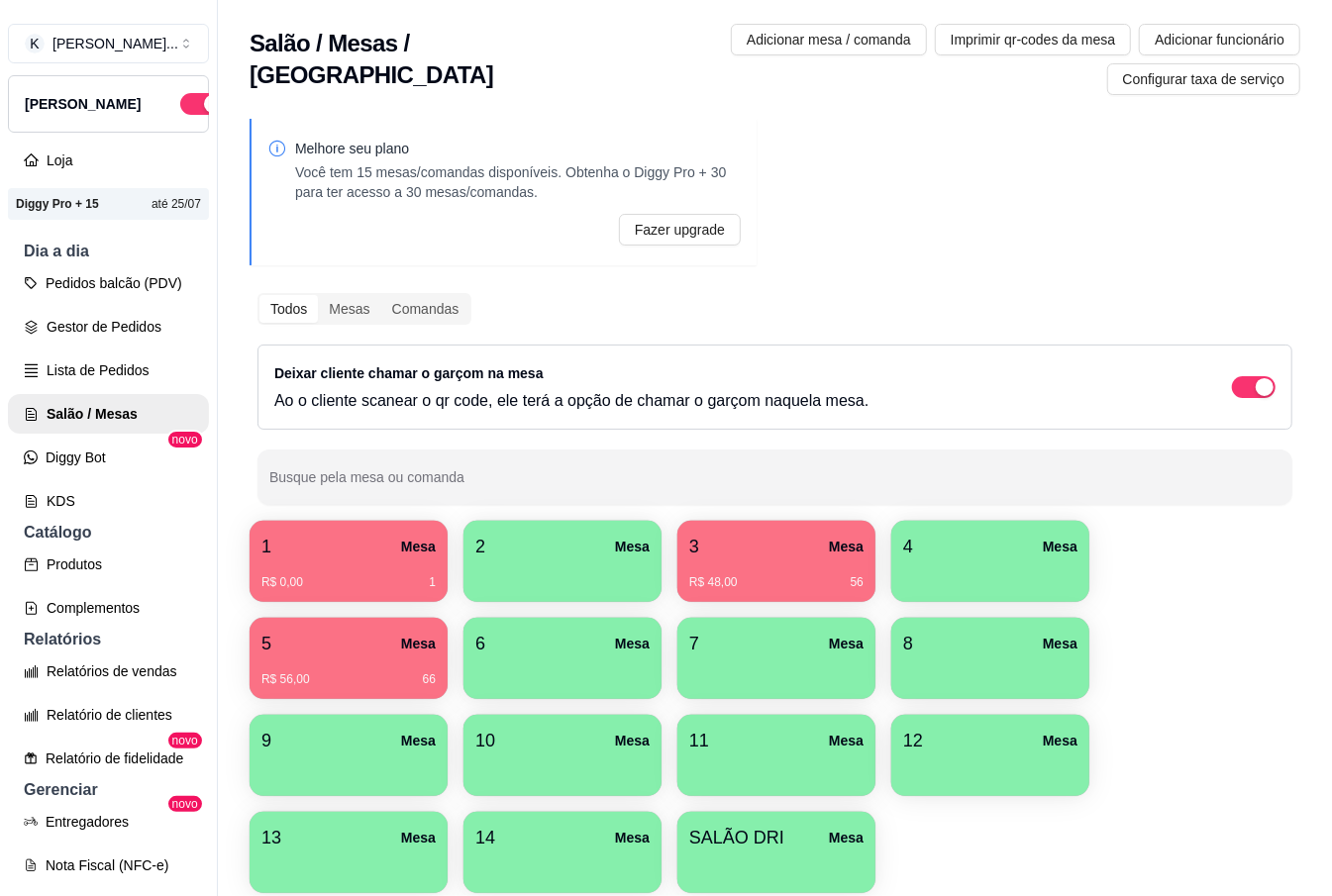 click on "3 Mesa" at bounding box center [776, 547] 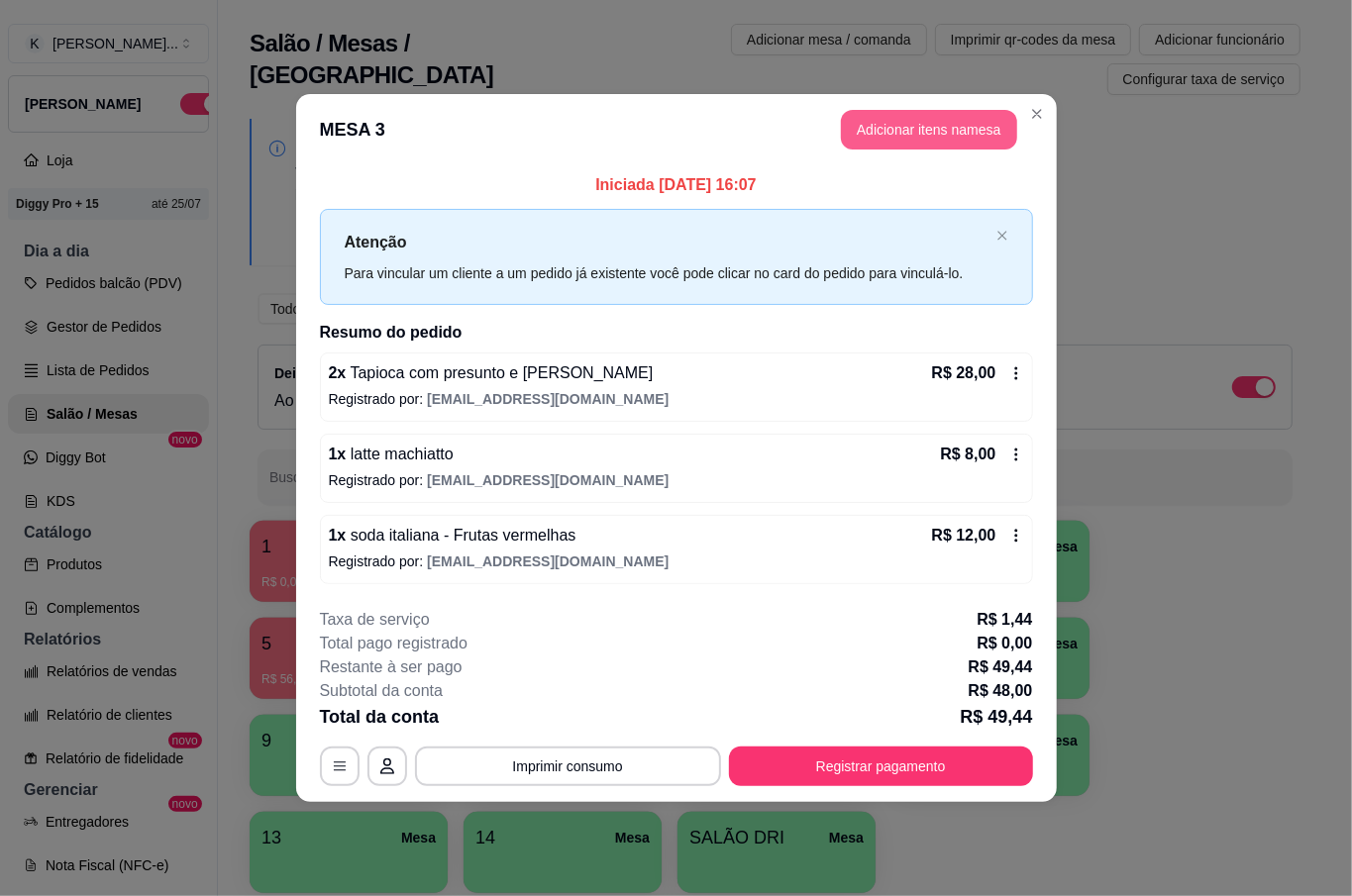 click on "Adicionar itens na  mesa" at bounding box center [929, 130] 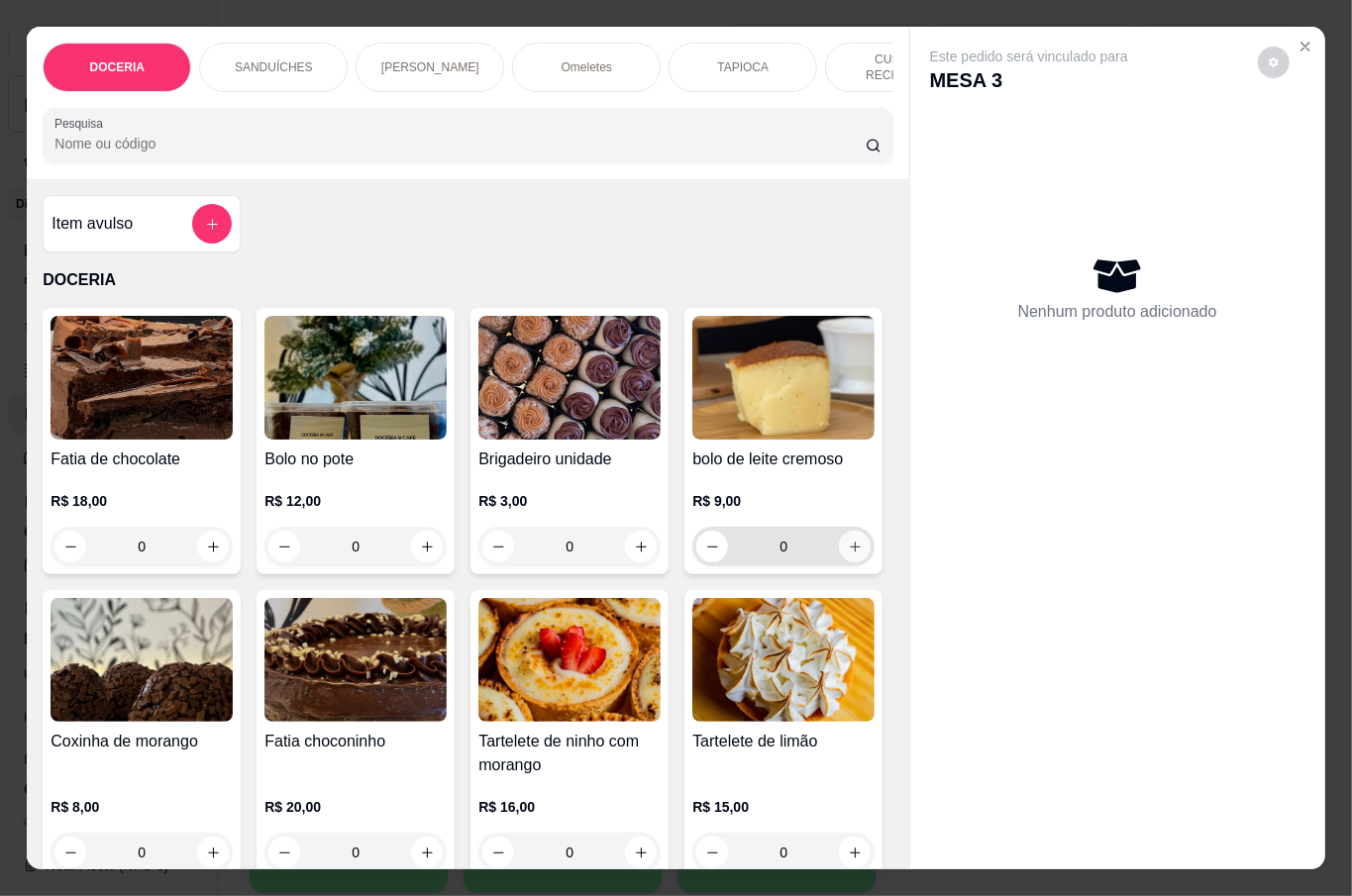 click 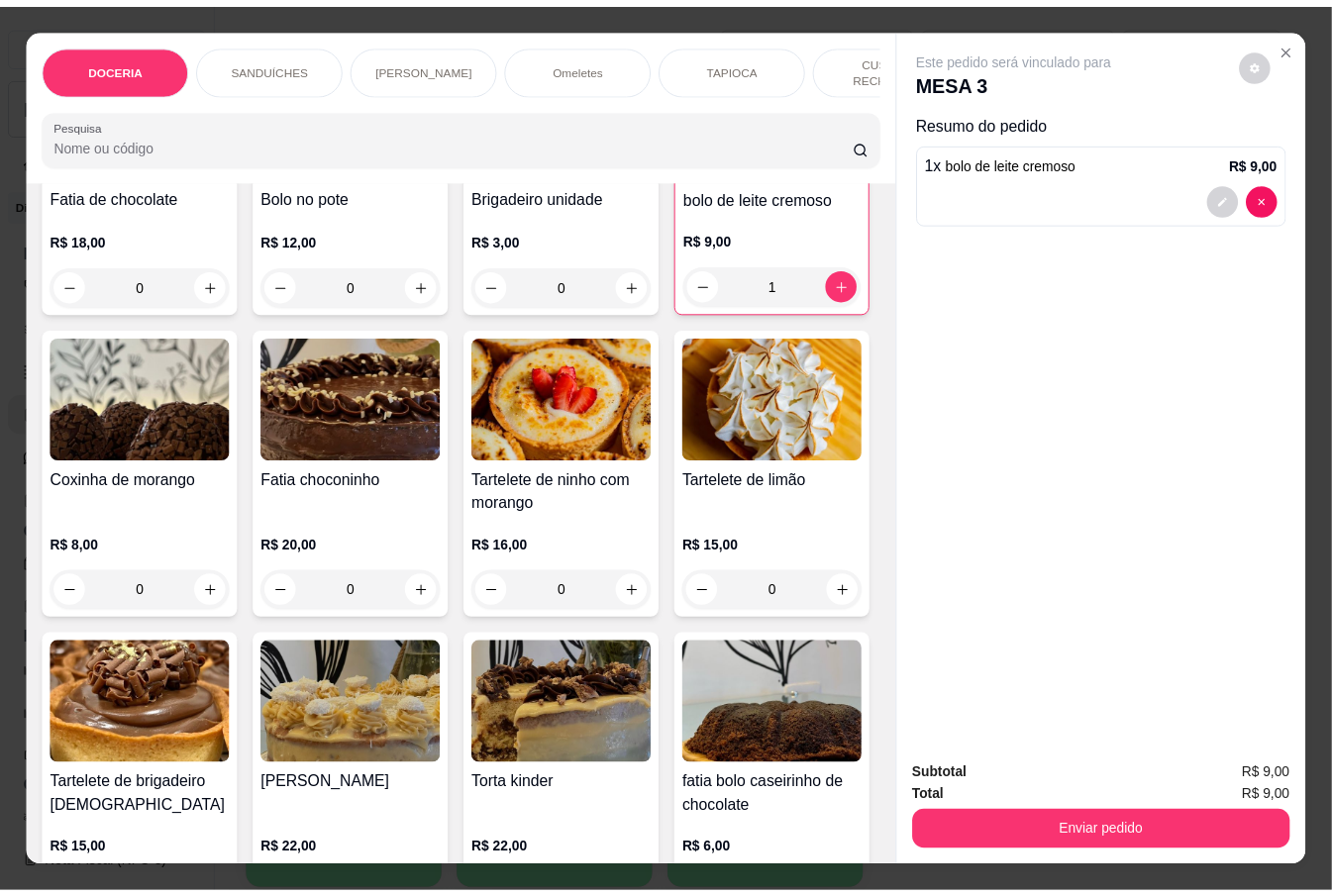 scroll, scrollTop: 528, scrollLeft: 0, axis: vertical 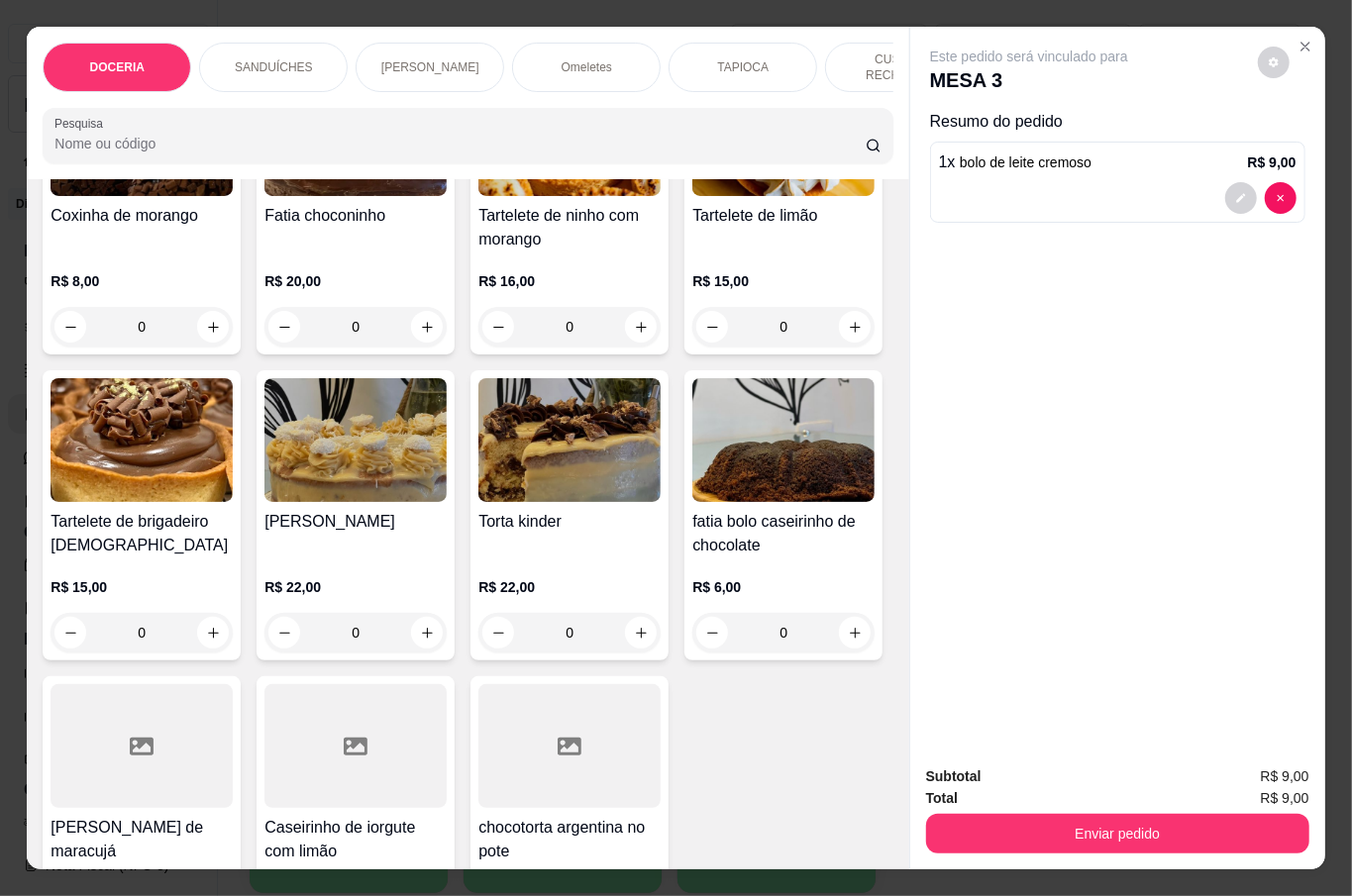 click on "0" at bounding box center [142, 327] 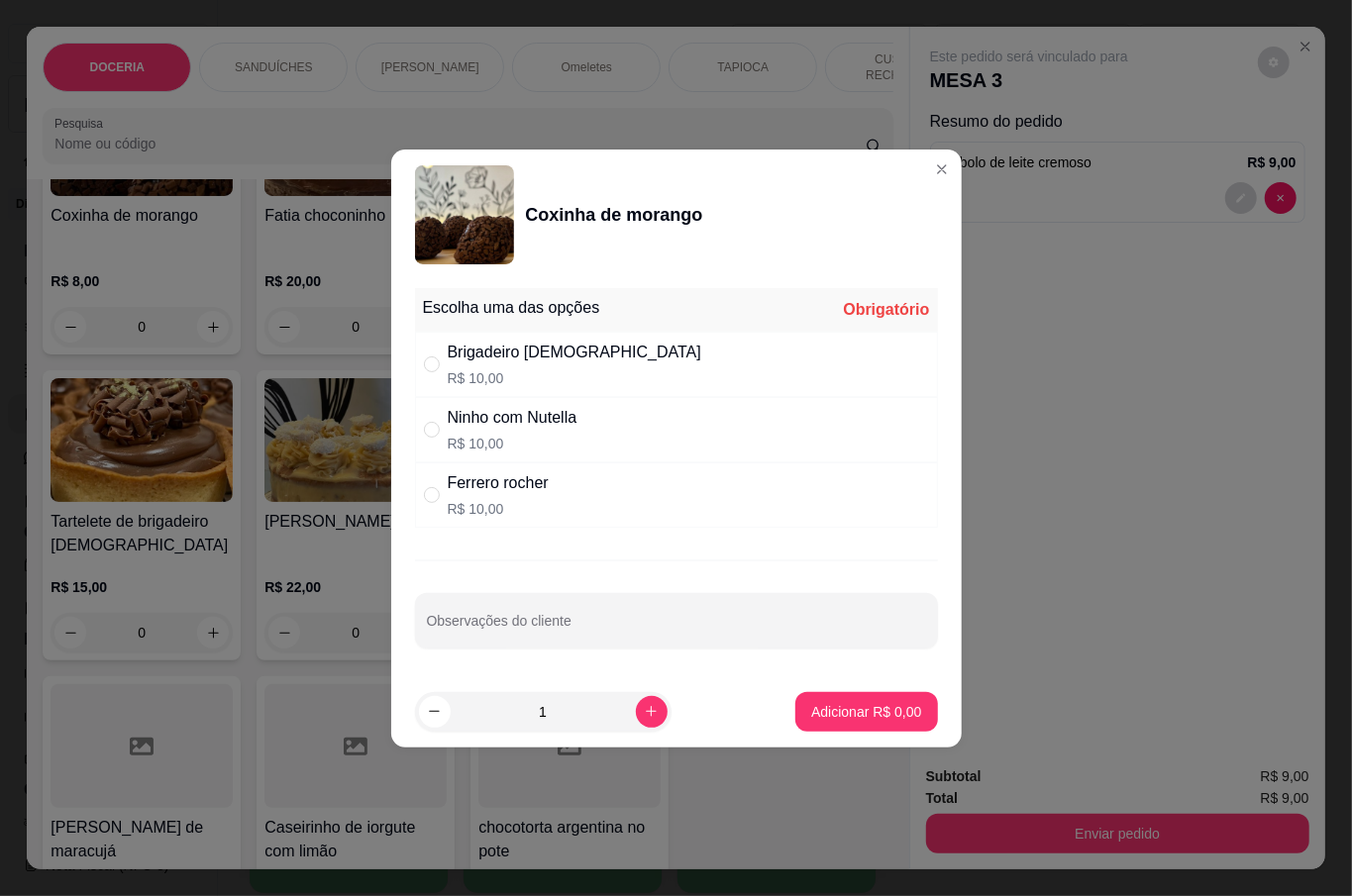 click on "Brigadeiro belga  R$ 10,00" at bounding box center [676, 364] 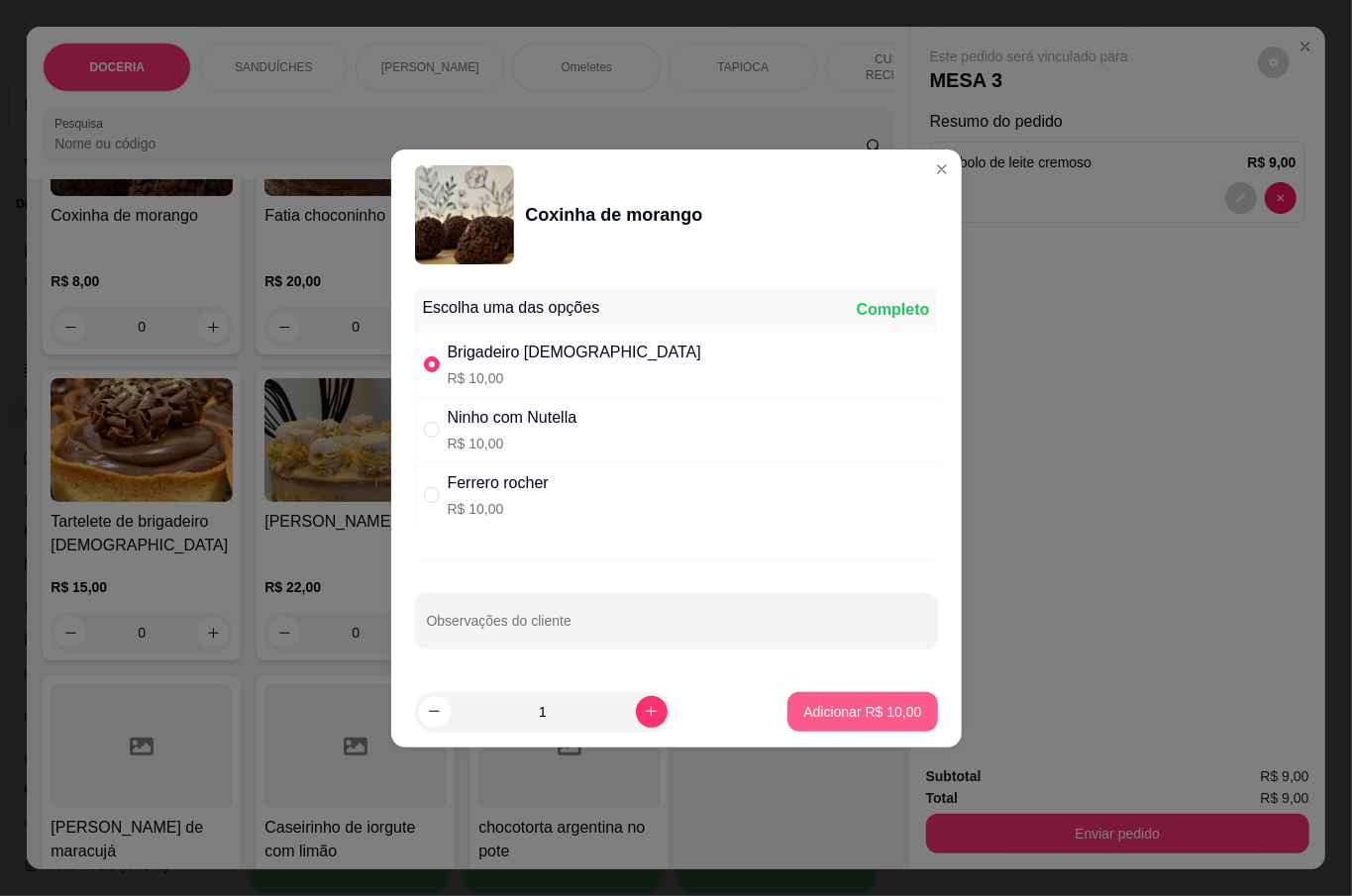 click on "Adicionar   R$ 10,00" at bounding box center (862, 712) 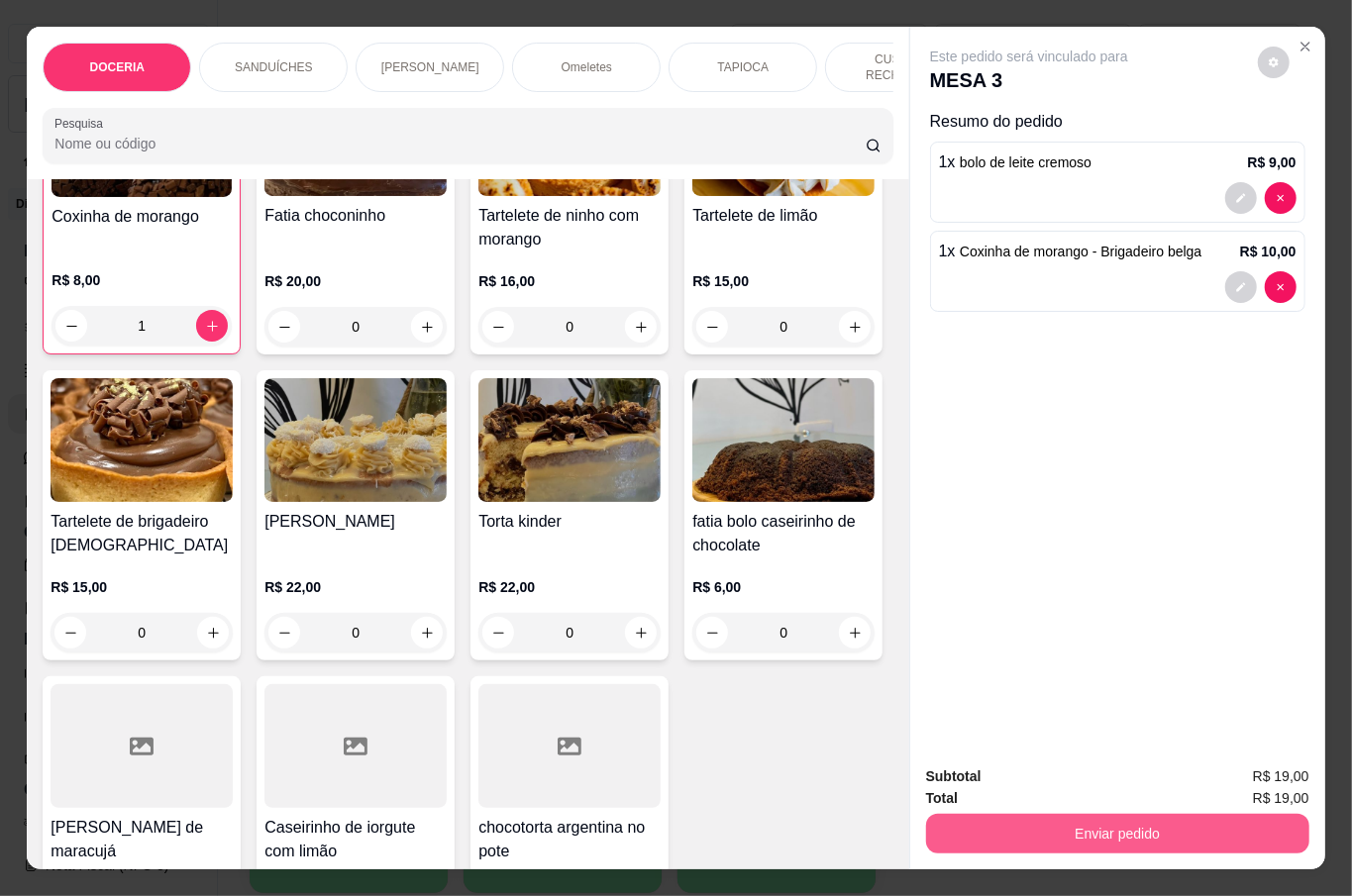 click on "Enviar pedido" at bounding box center [1117, 834] 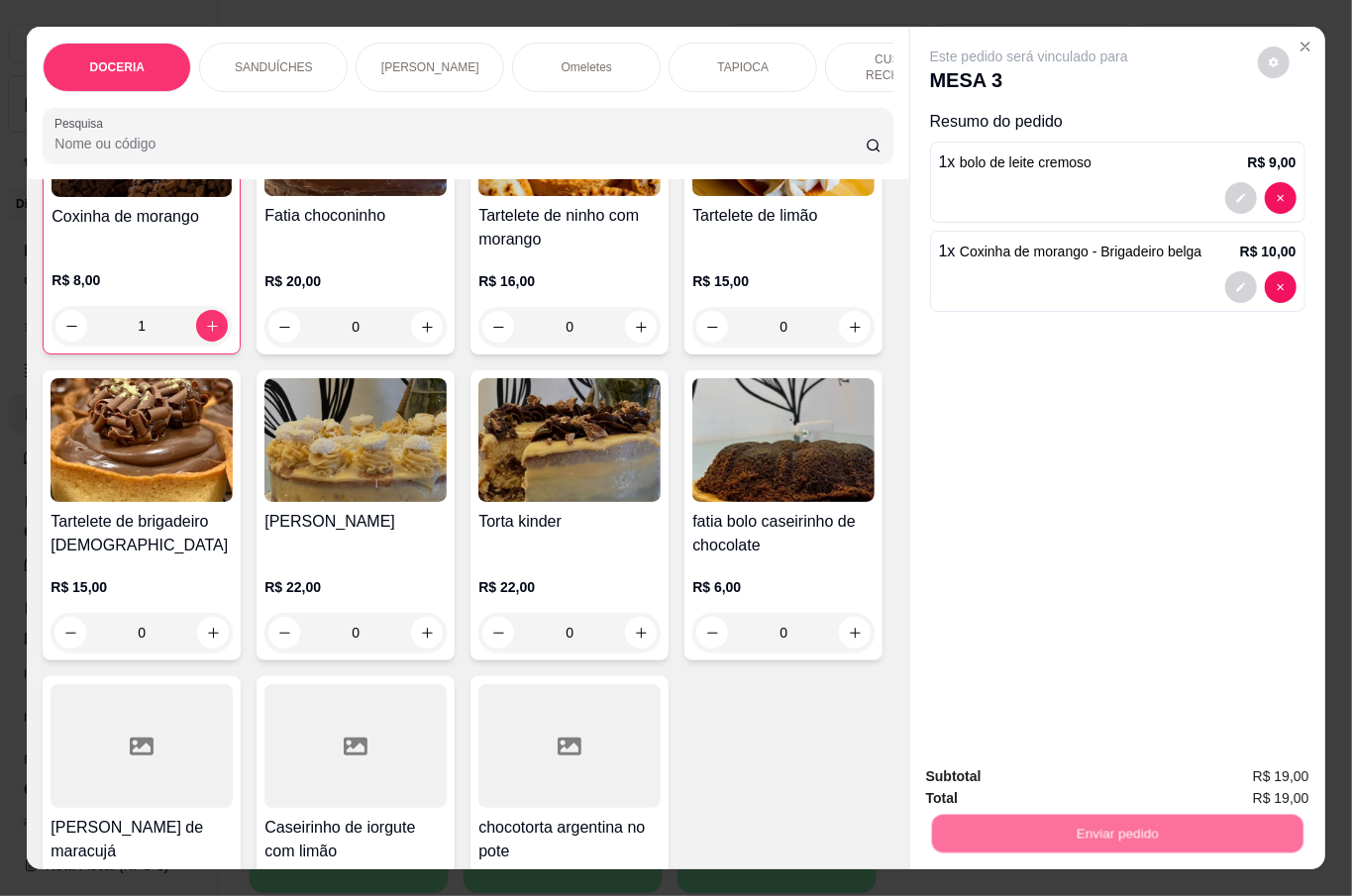click on "Não registrar e enviar pedido" at bounding box center (1050, 775) 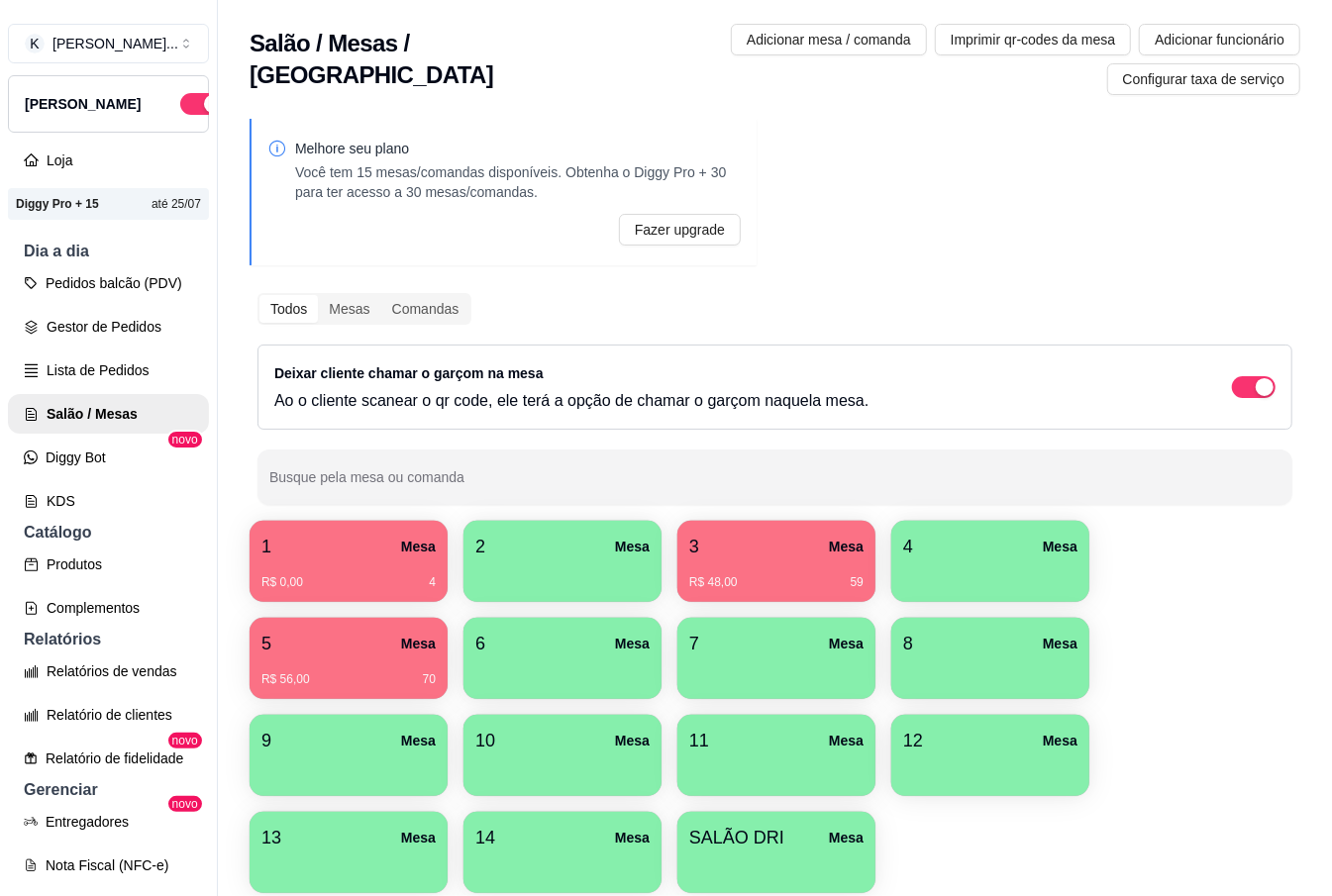 click on "R$ 56,00 70" at bounding box center [349, 672] 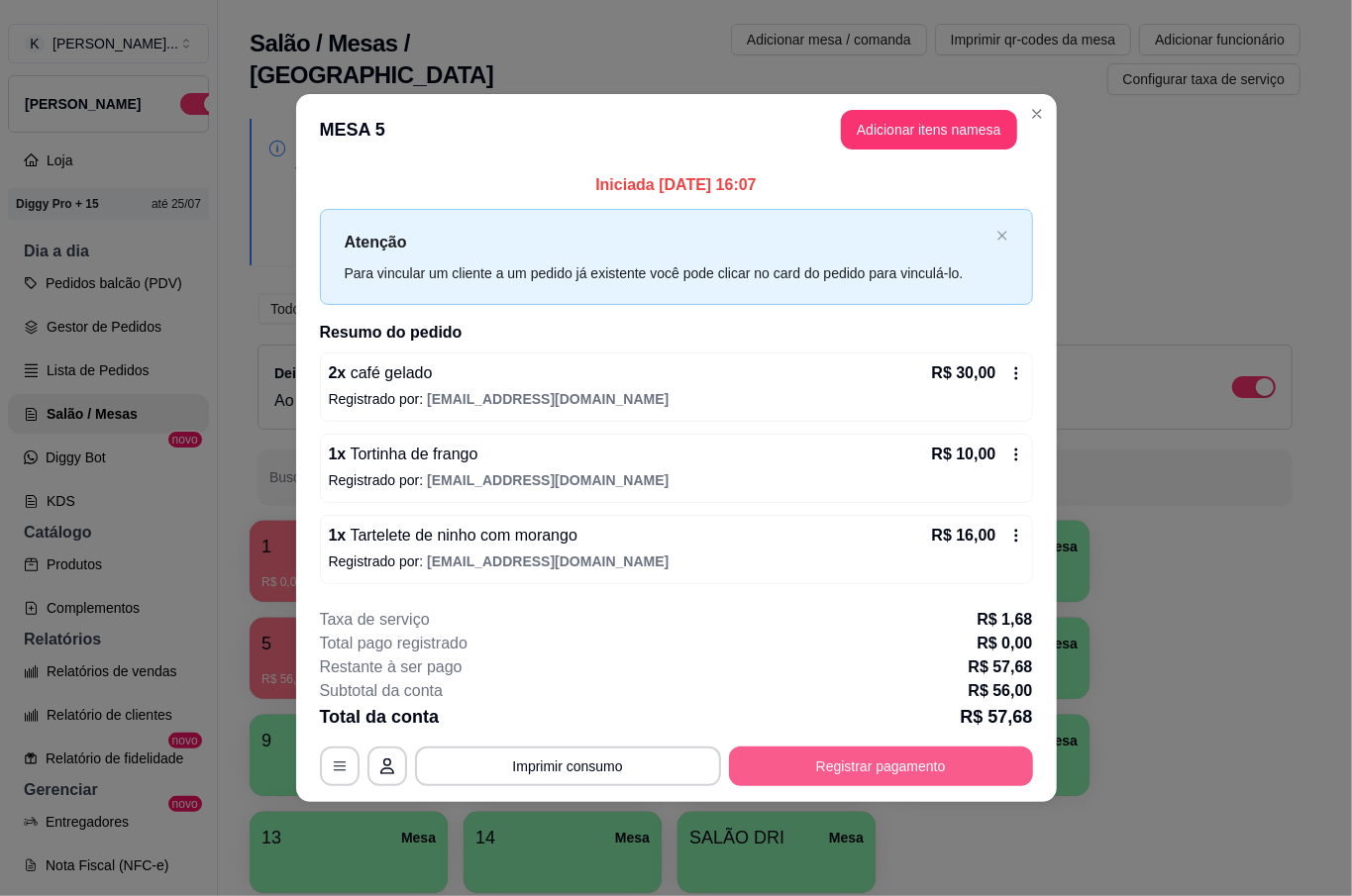 click on "Registrar pagamento" at bounding box center [881, 766] 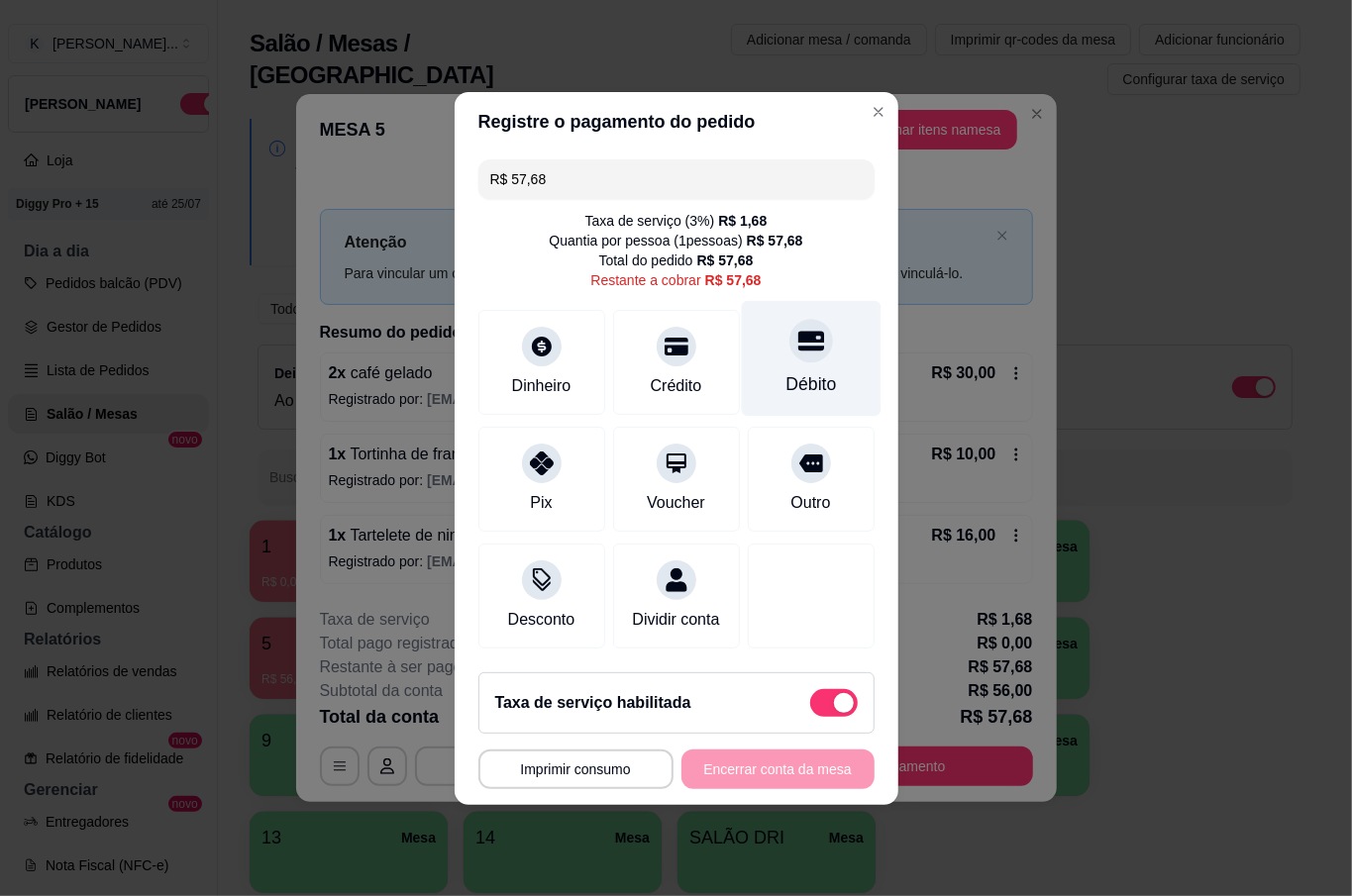 click on "Débito" at bounding box center (810, 357) 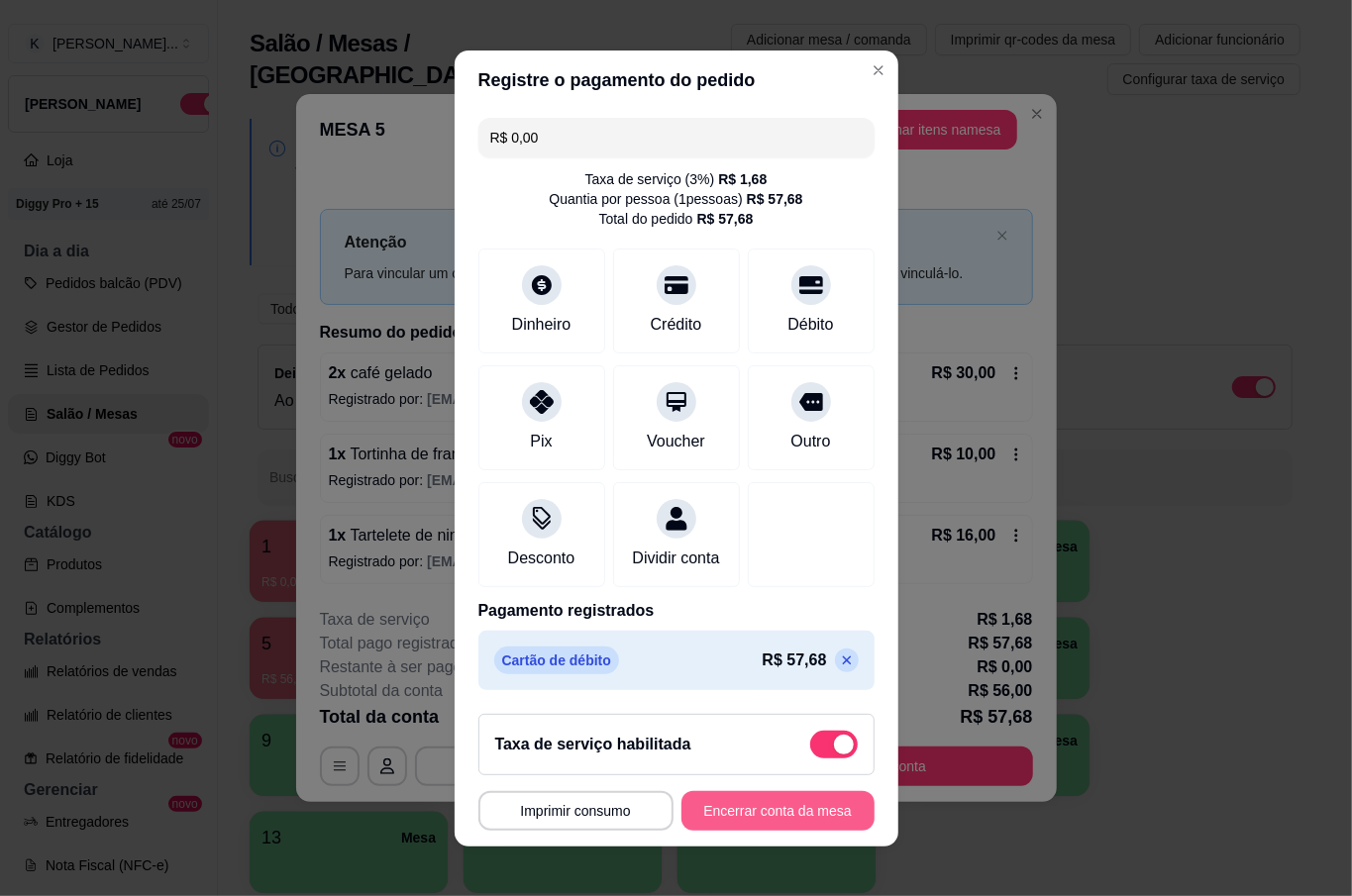 click on "Encerrar conta da mesa" at bounding box center [778, 811] 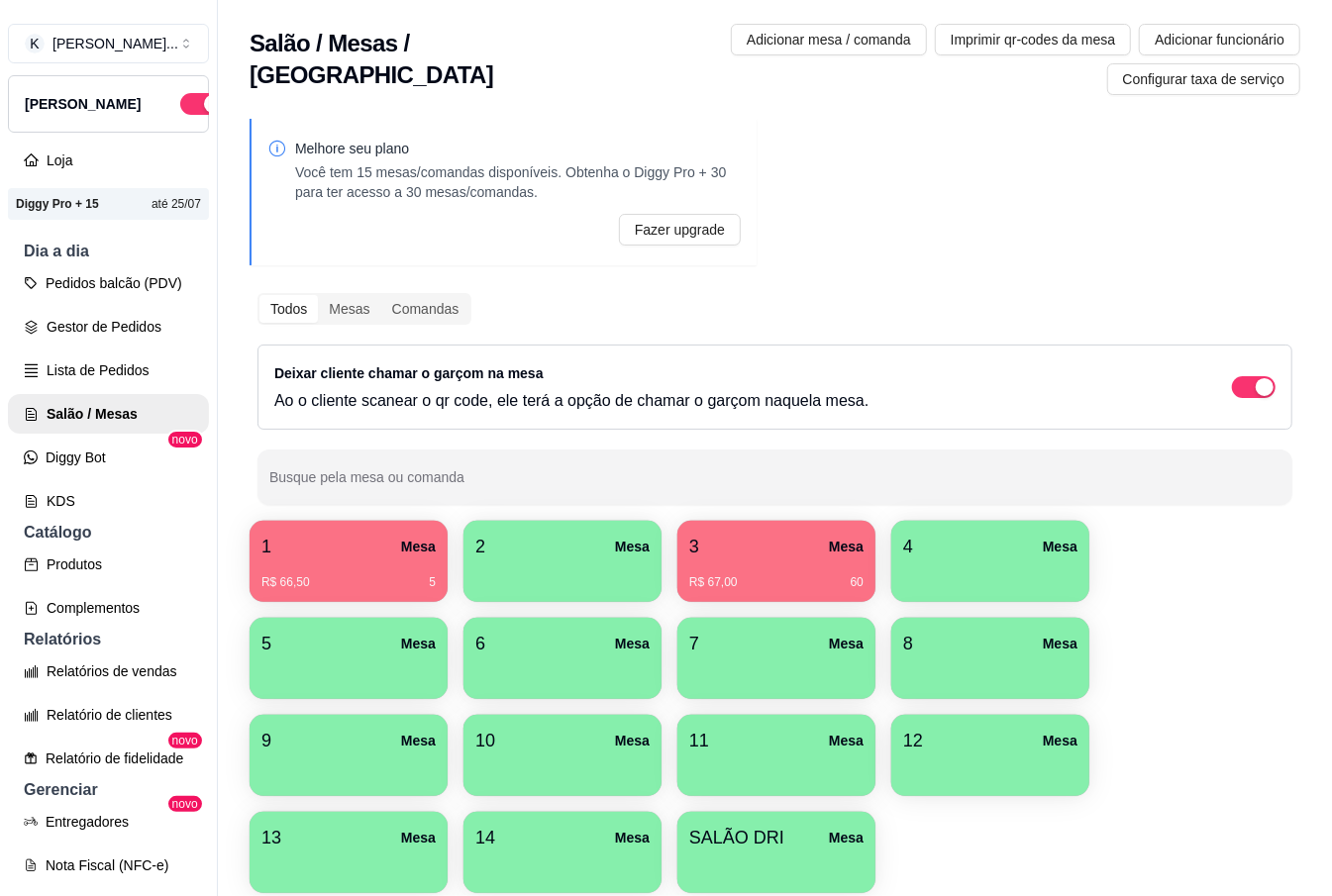 click at bounding box center (776, 769) 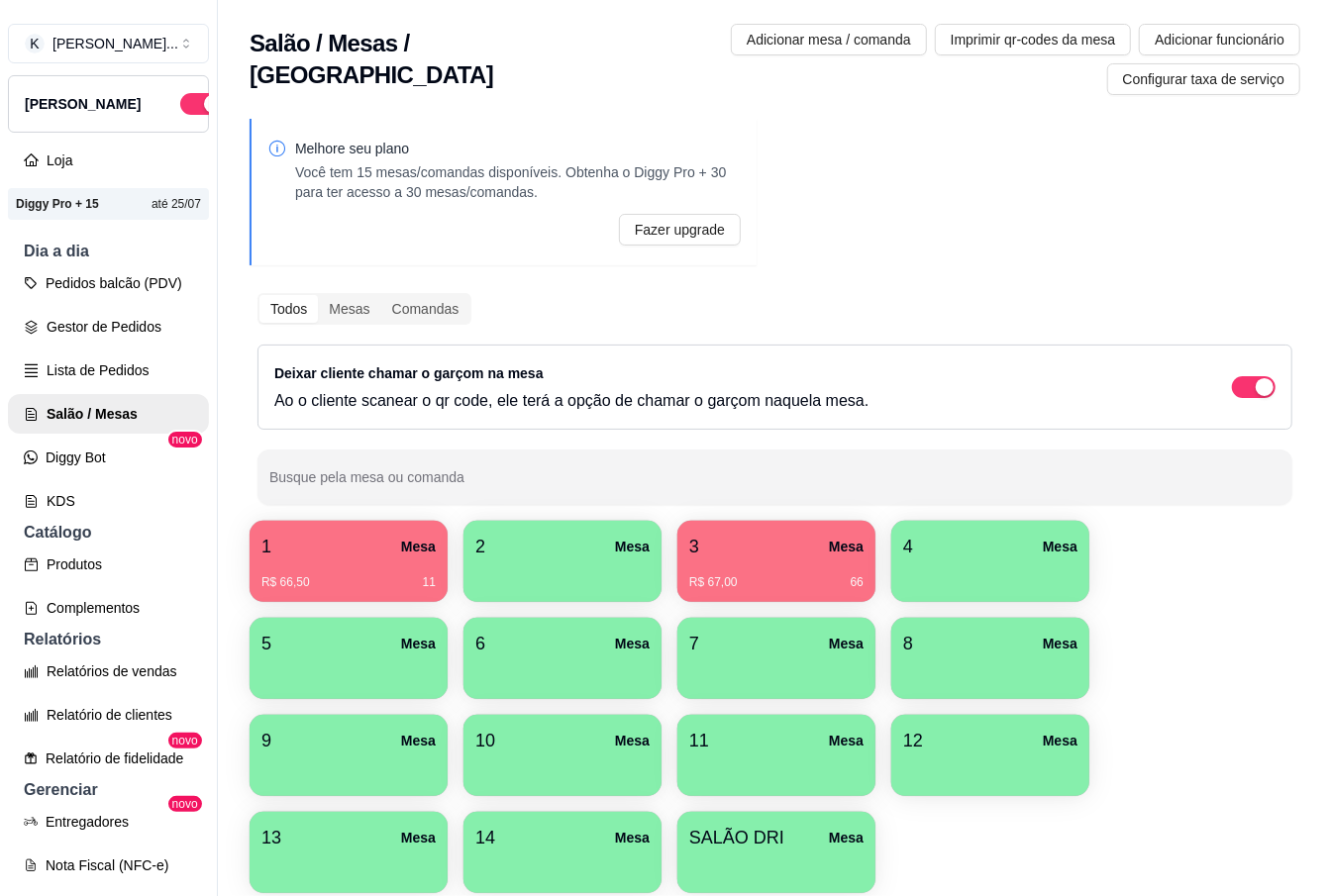 click on "Melhore seu plano
Você tem 15 mesas/comandas disponíveis. Obtenha o Diggy Pro + 30 para ter acesso a 30 mesas/comandas. Fazer upgrade Todos Mesas Comandas Deixar cliente chamar o garçom na mesa Ao o cliente scanear o qr code, ele terá a opção de chamar o garçom naquela mesa. Busque pela mesa ou comanda
1 Mesa R$ 66,50 11 2 Mesa 3 Mesa R$ 67,00 66 4 [GEOGRAPHIC_DATA] 8 Mesa 9 [GEOGRAPHIC_DATA] 11 Mesa 12 Mesa 13 [GEOGRAPHIC_DATA]" at bounding box center (774, 512) 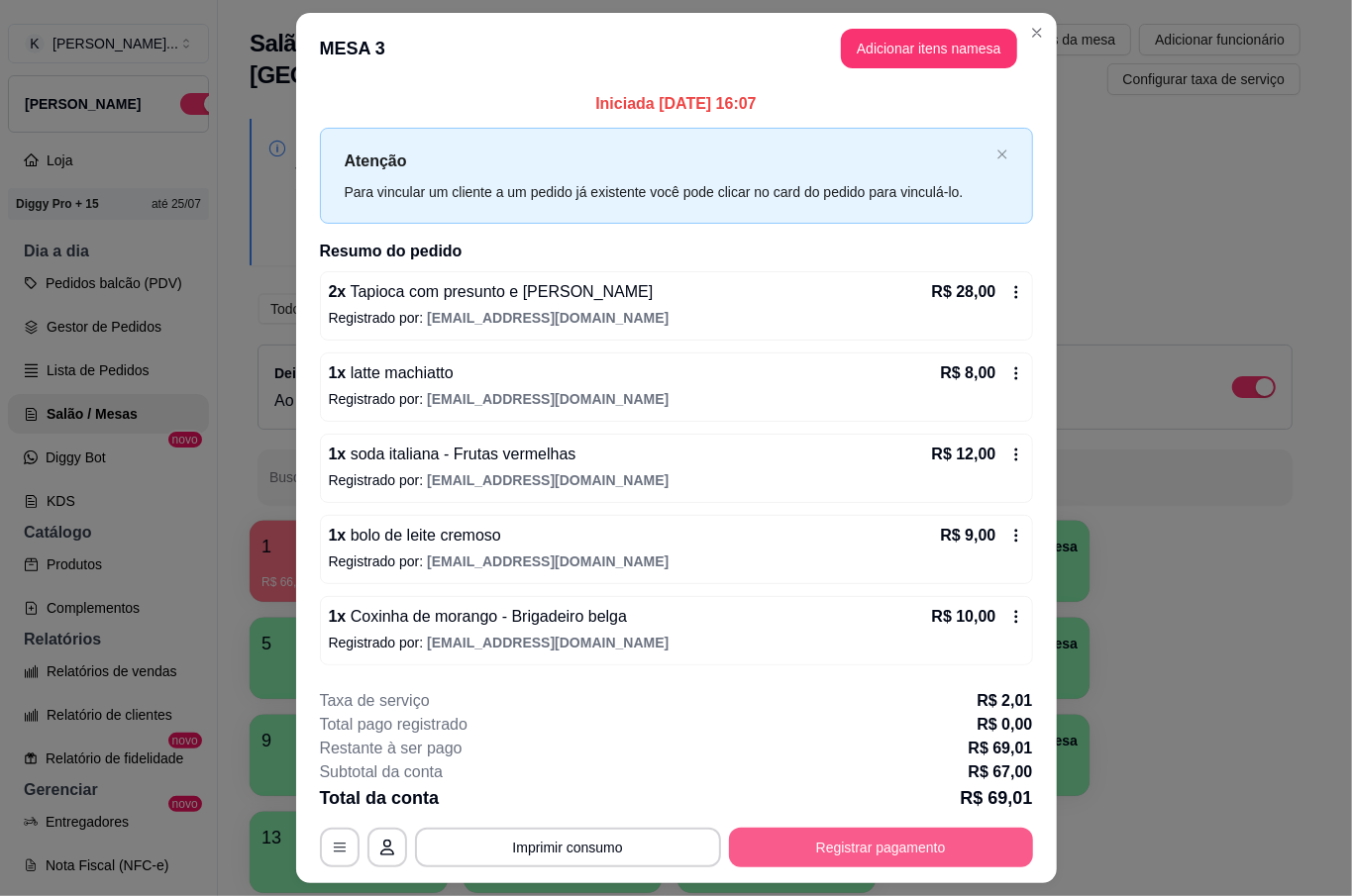click on "Registrar pagamento" at bounding box center [881, 847] 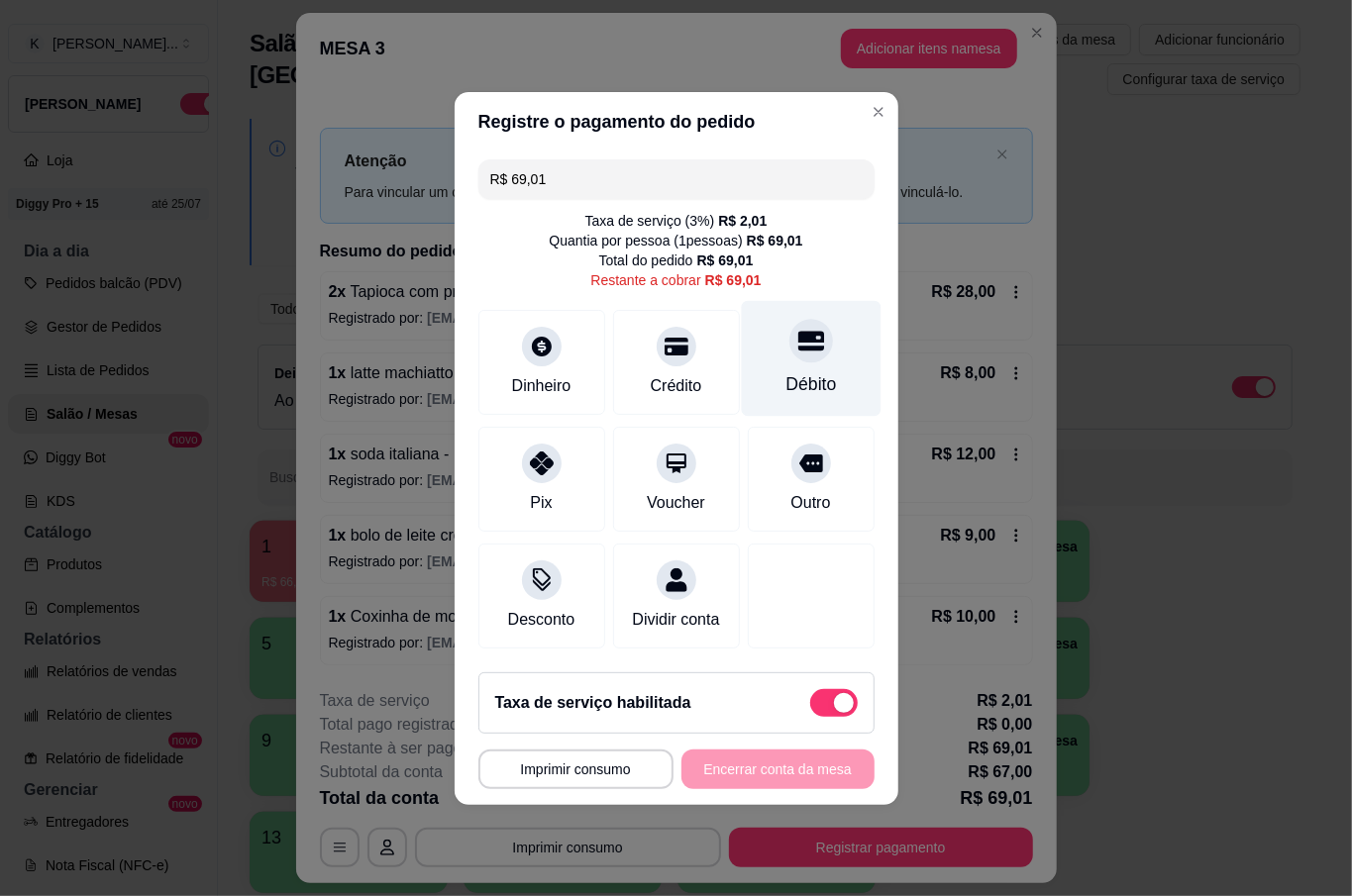 click on "Débito" at bounding box center [810, 357] 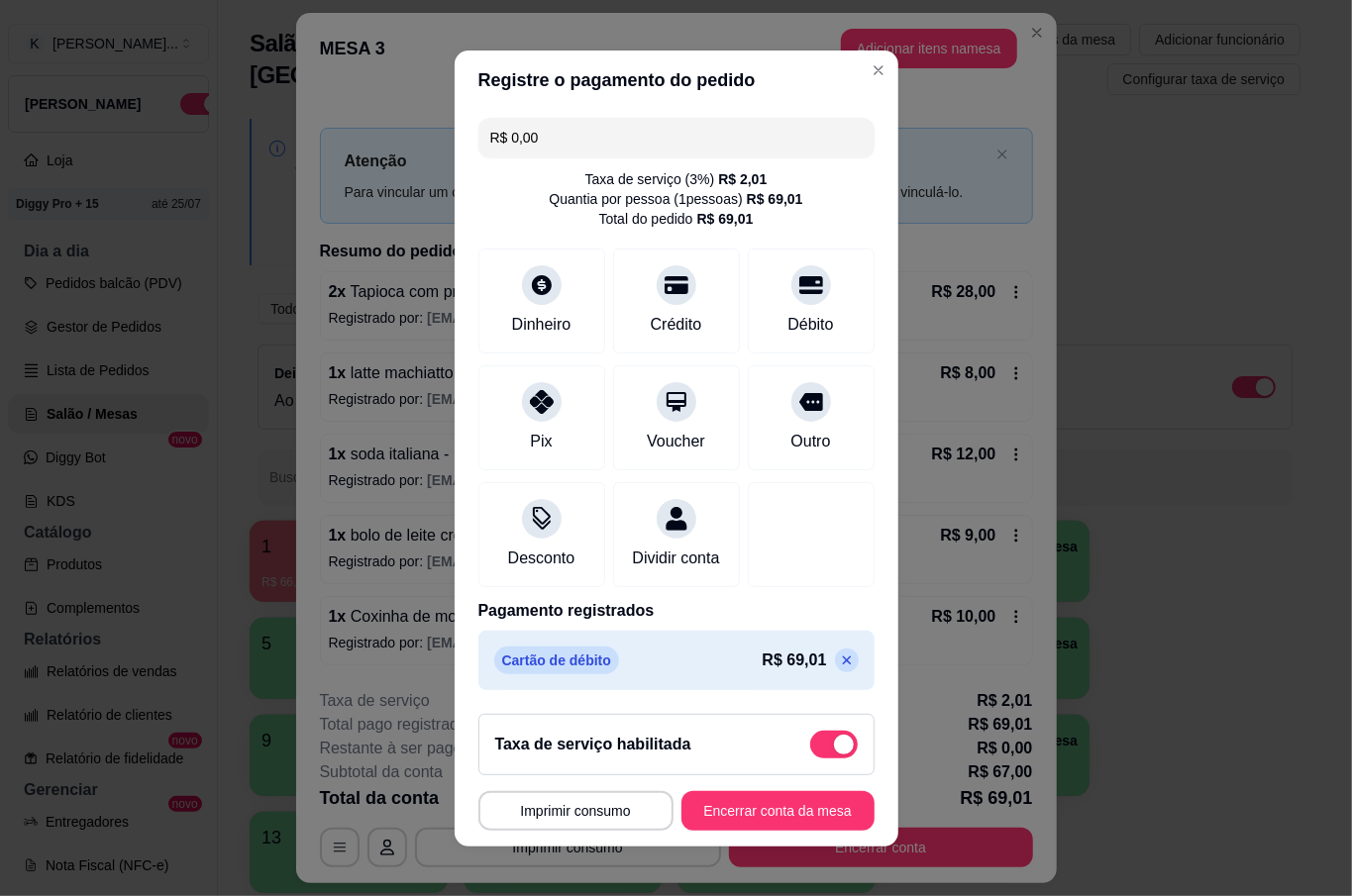 click 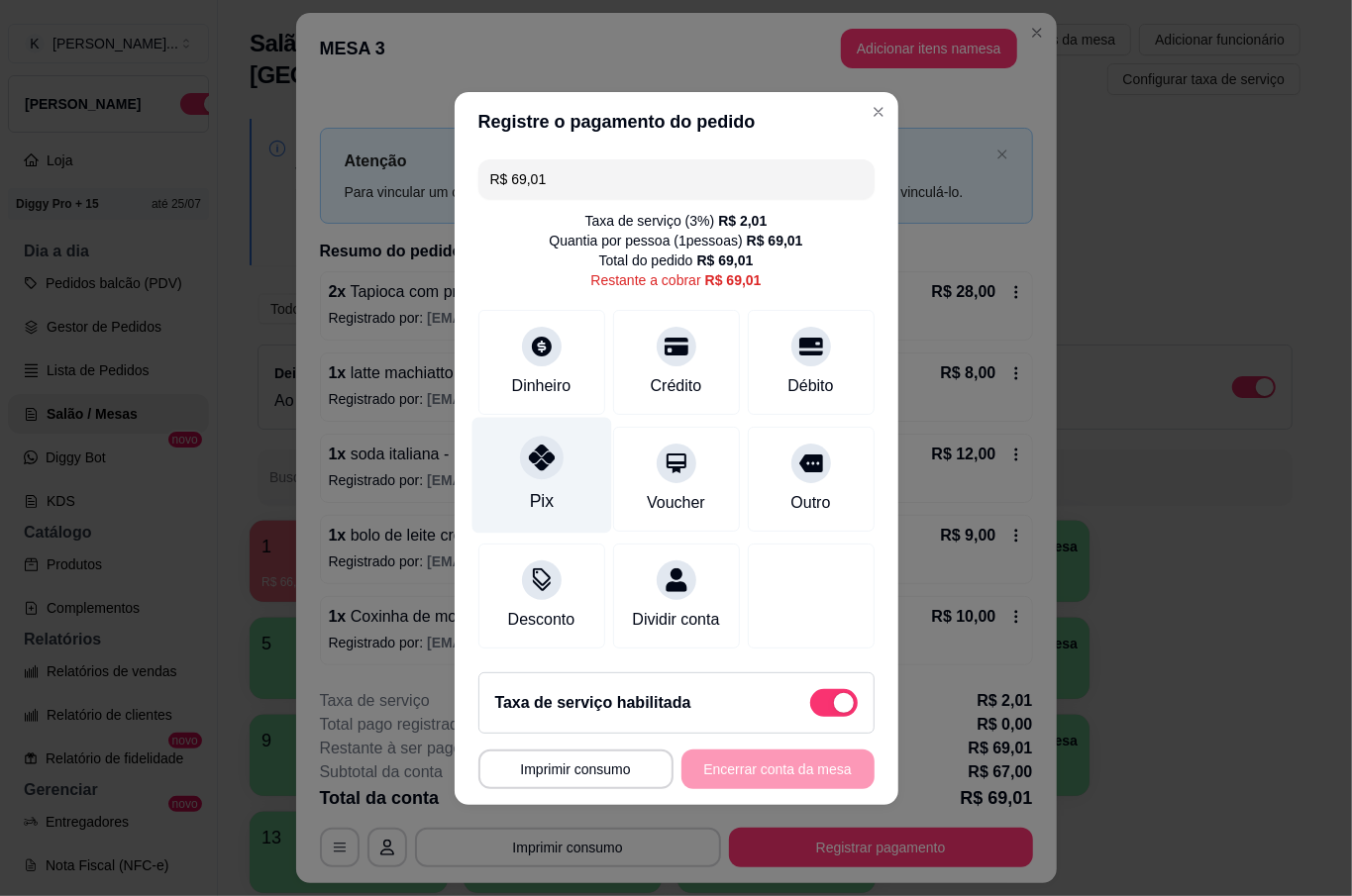 click 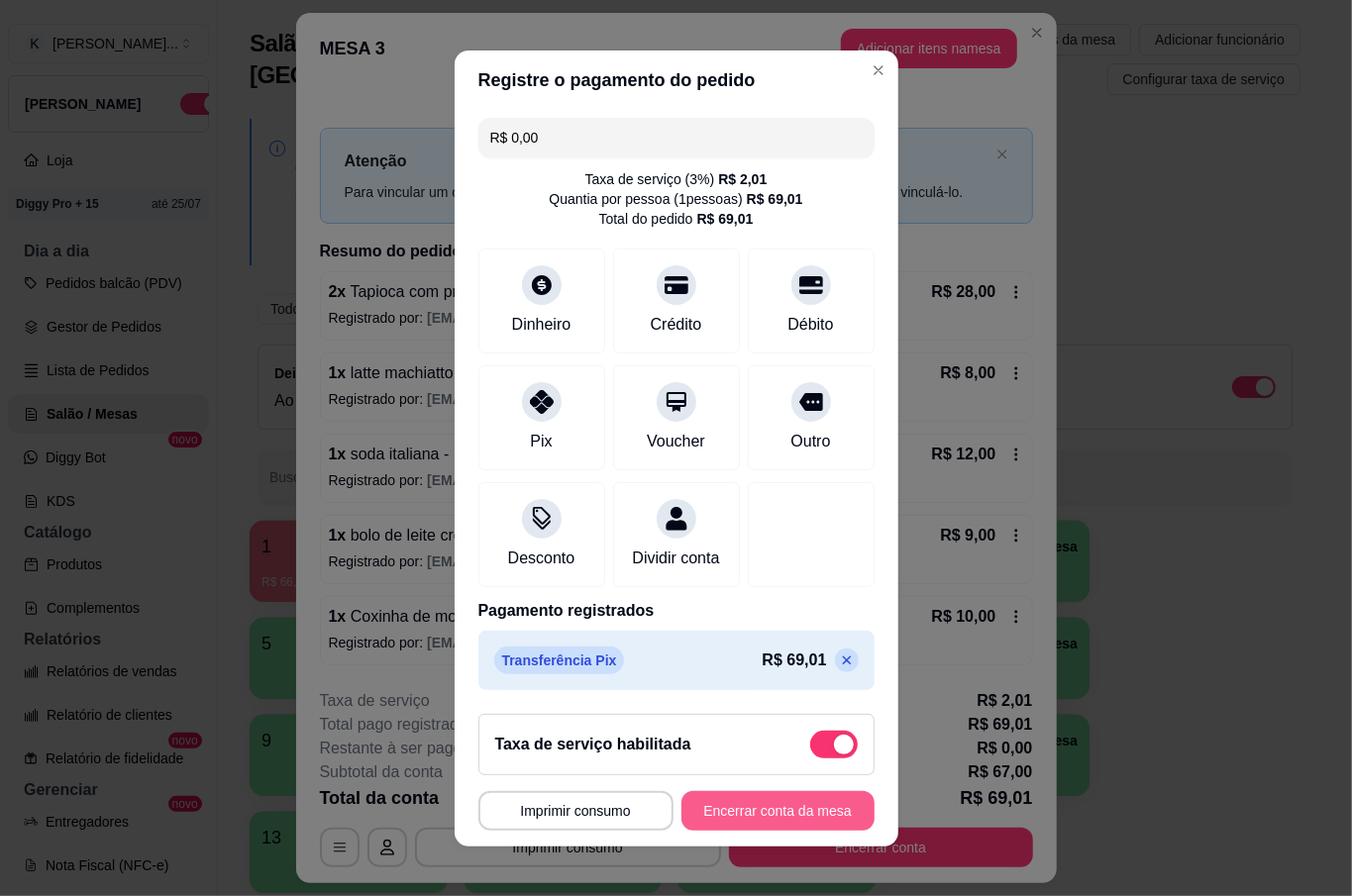 click on "Encerrar conta da mesa" at bounding box center (778, 811) 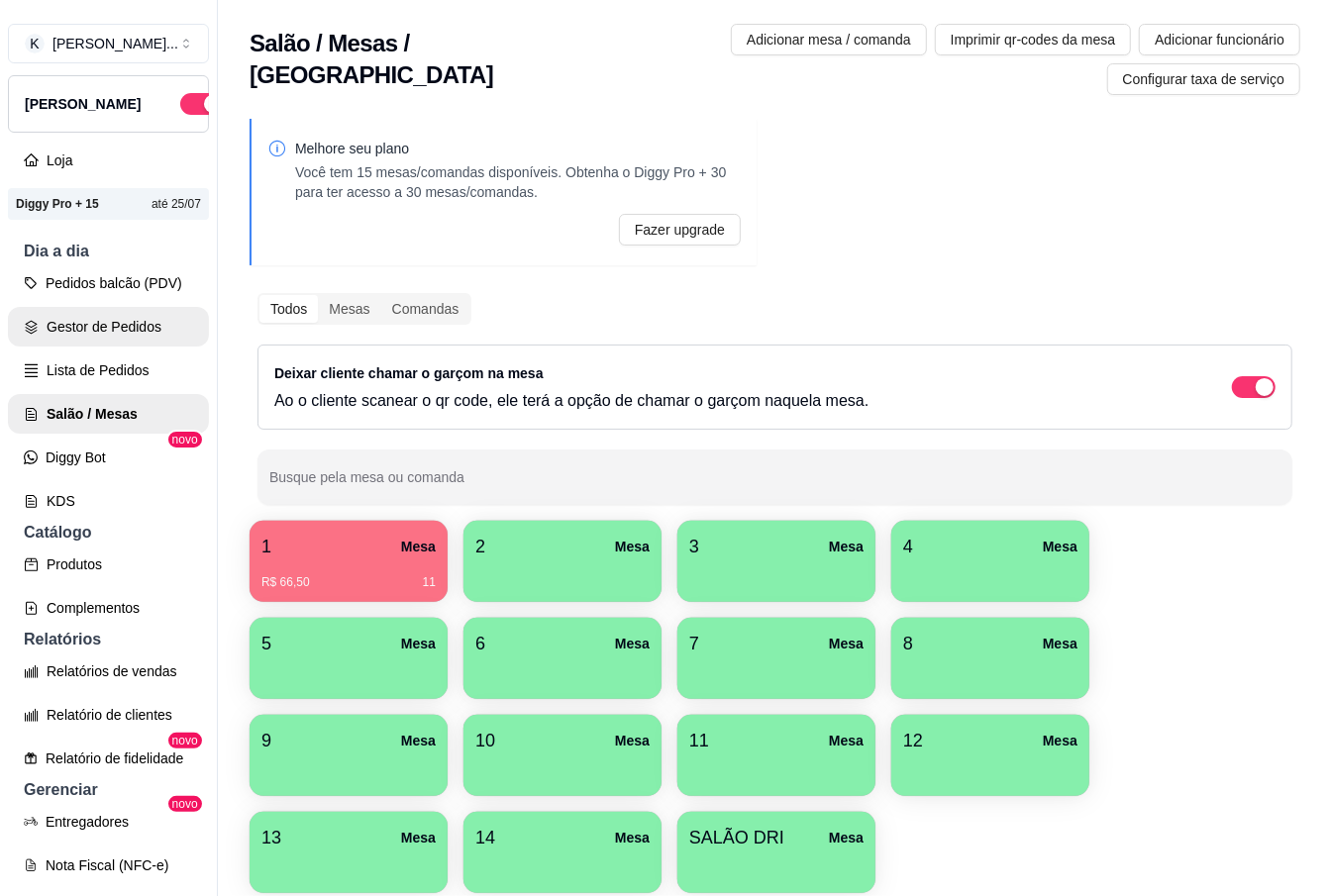 click on "Gestor de Pedidos" at bounding box center (108, 327) 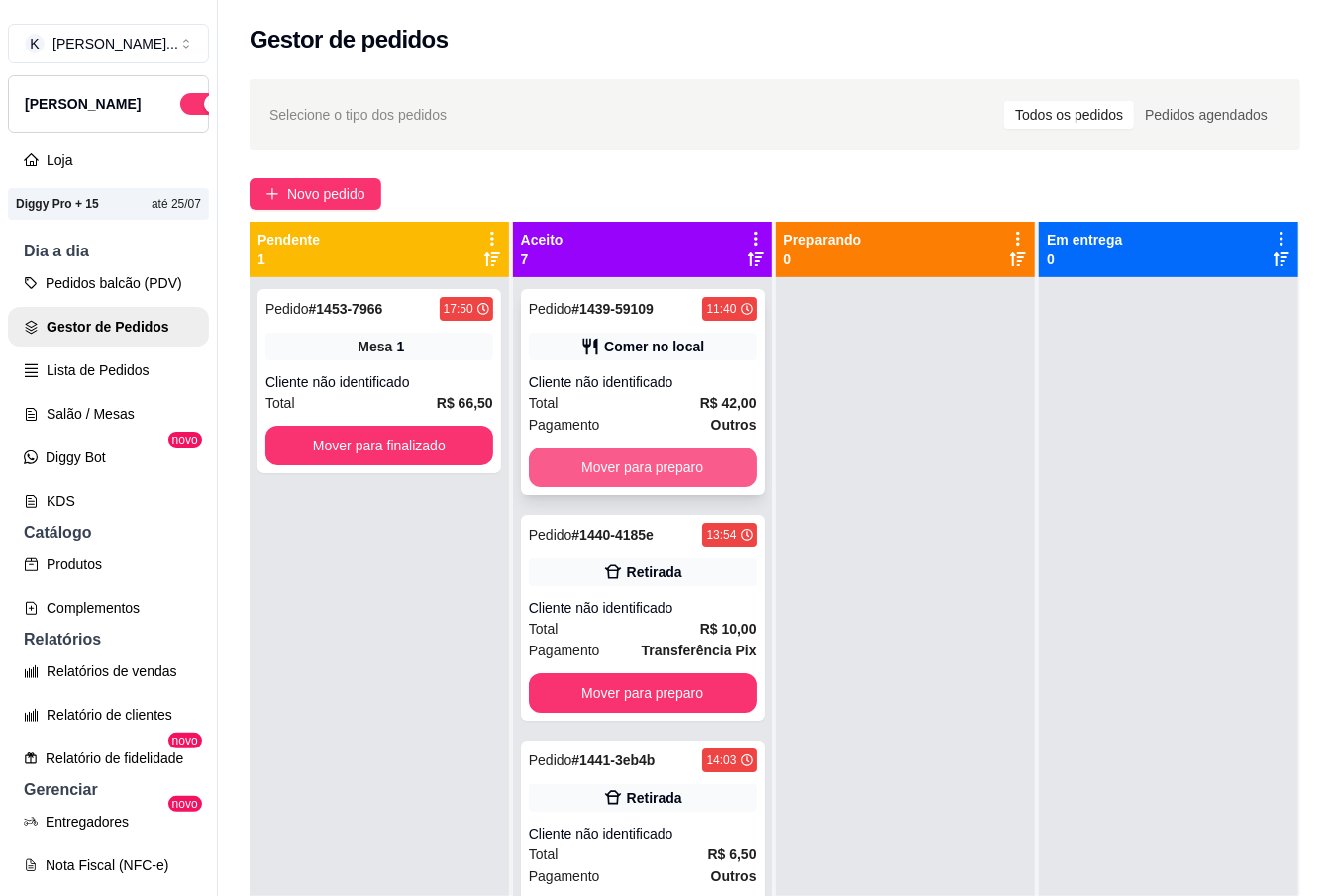 click on "Mover para preparo" at bounding box center (643, 467) 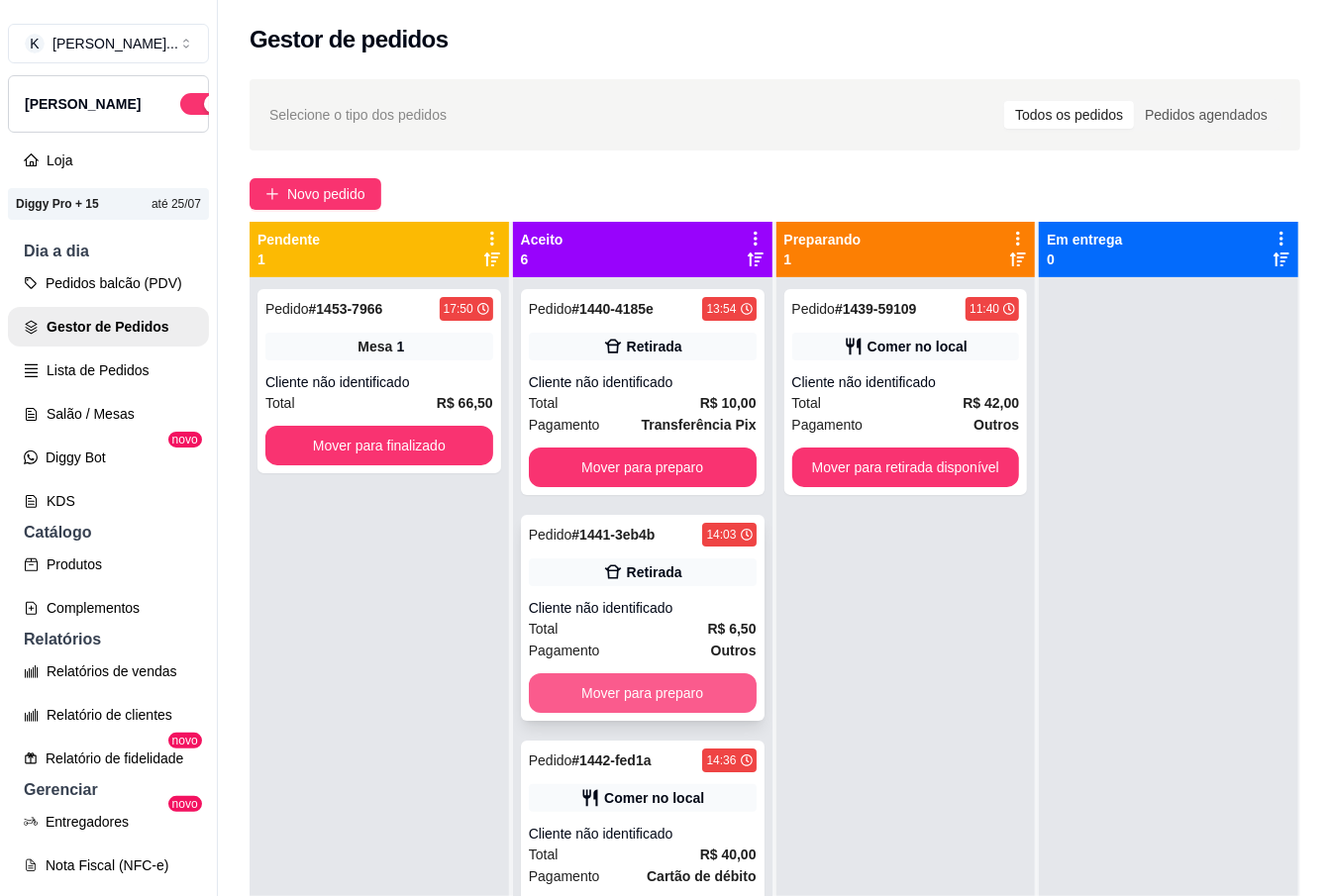 click on "Mover para preparo" at bounding box center (643, 693) 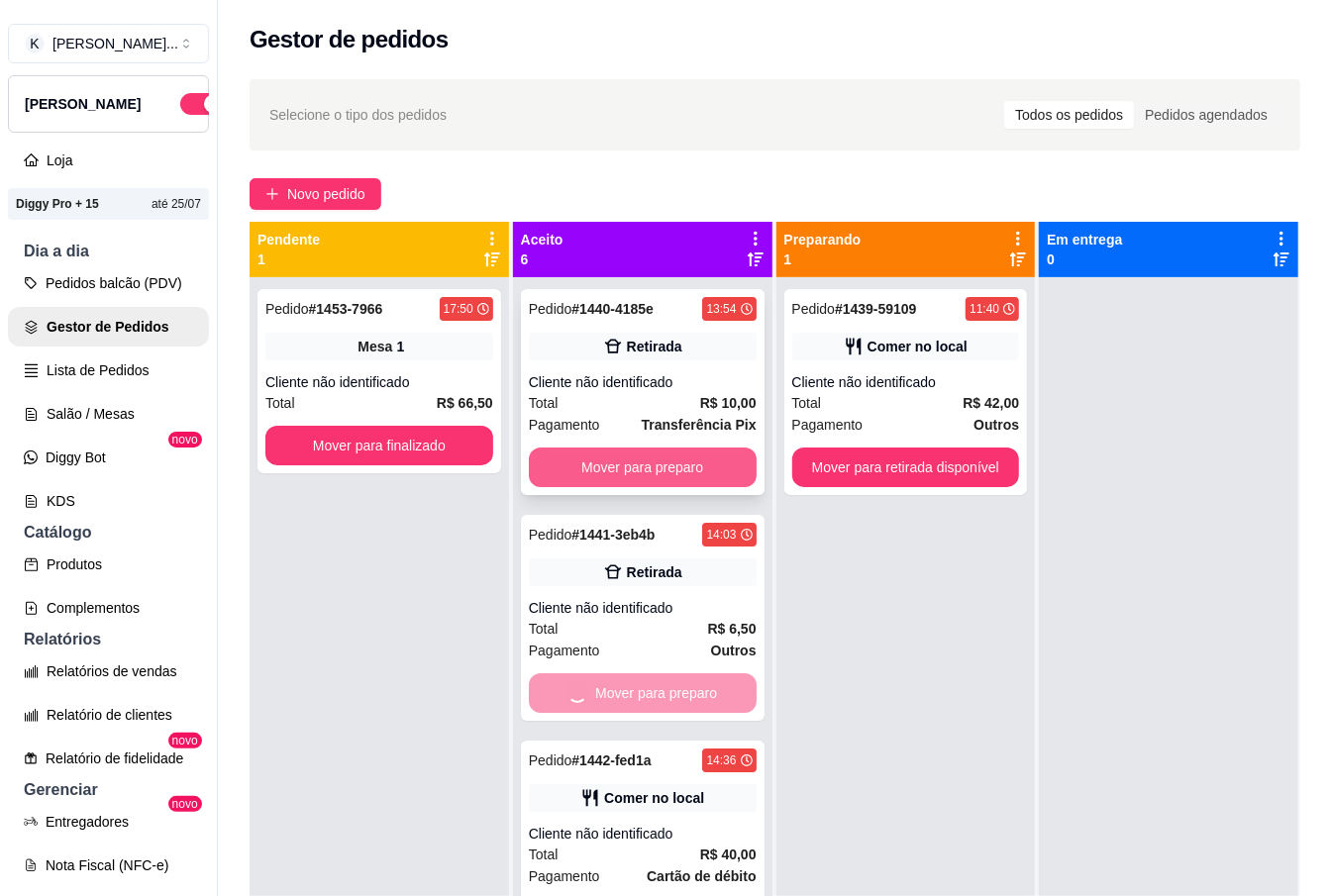 click on "Mover para preparo" at bounding box center (643, 467) 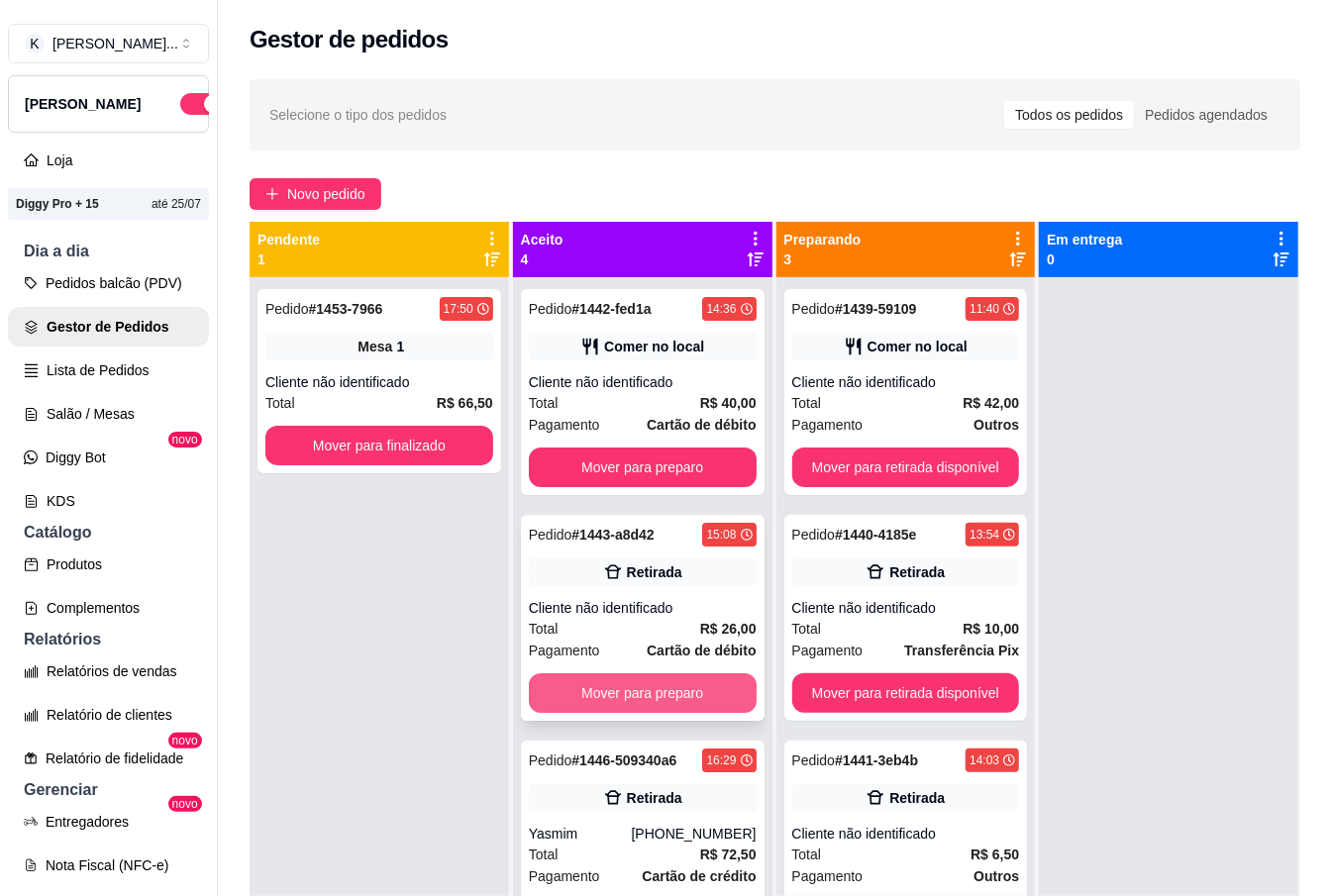 click on "Mover para preparo" at bounding box center [643, 693] 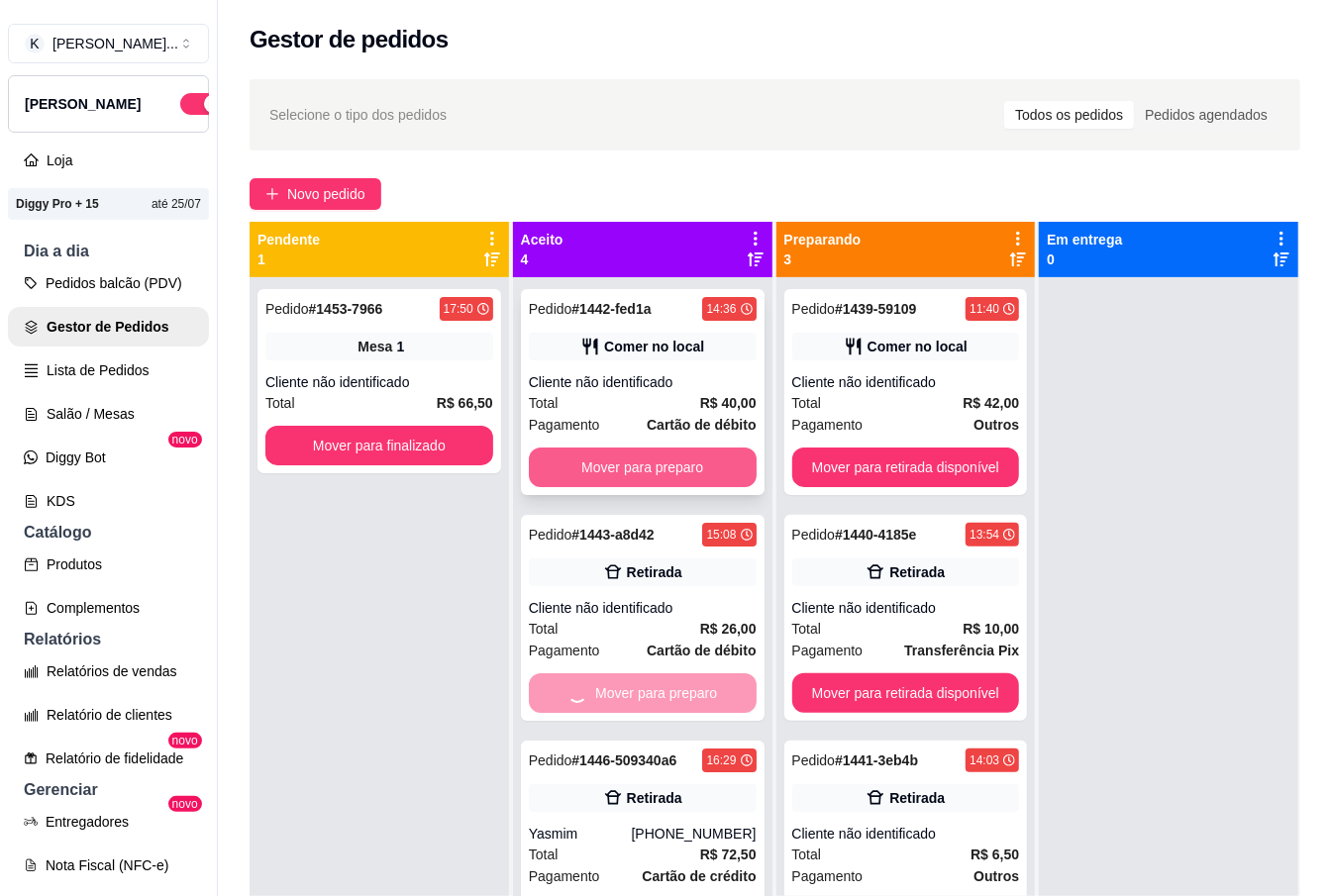 click on "Mover para preparo" at bounding box center [643, 467] 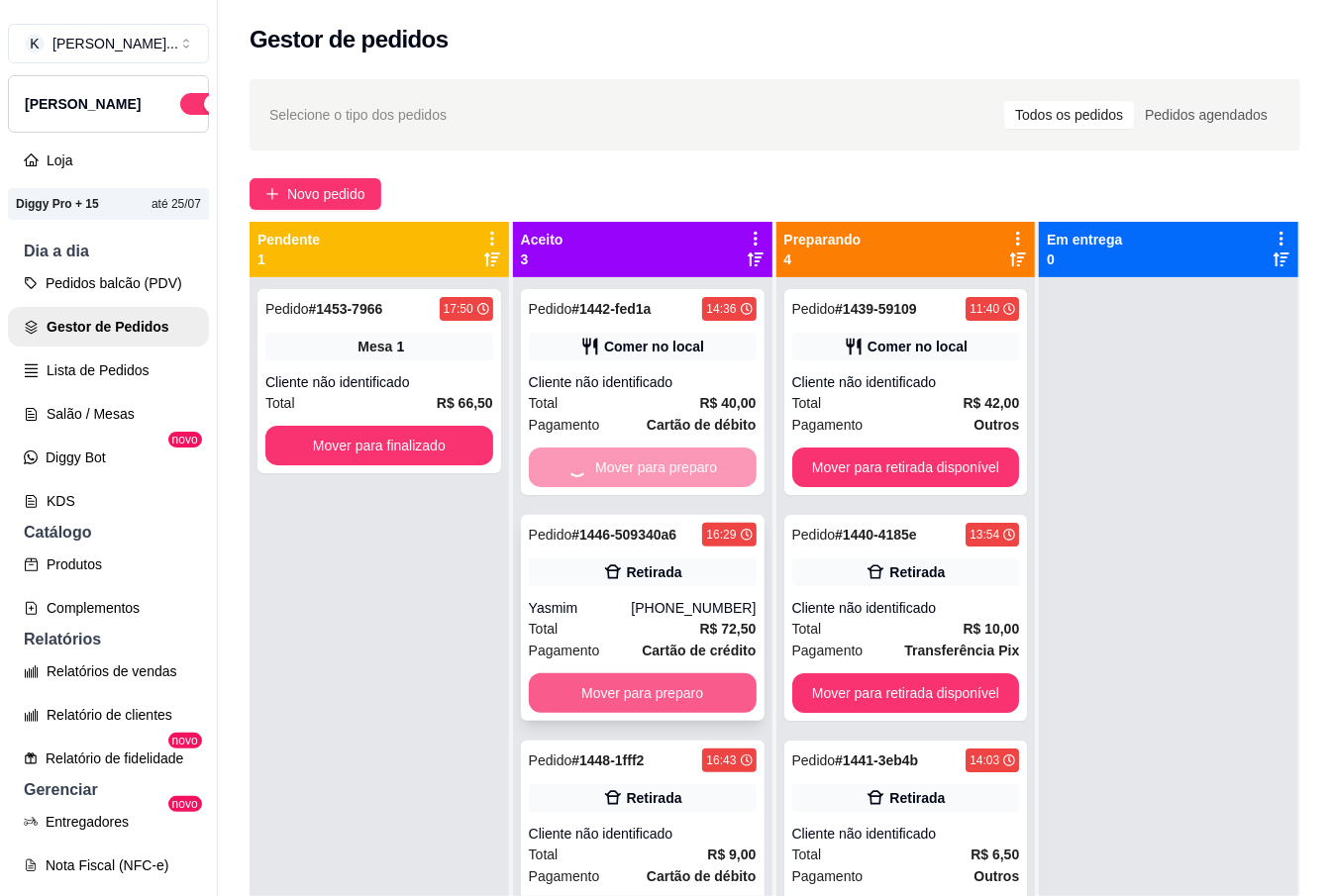 click on "Mover para preparo" at bounding box center (643, 919) 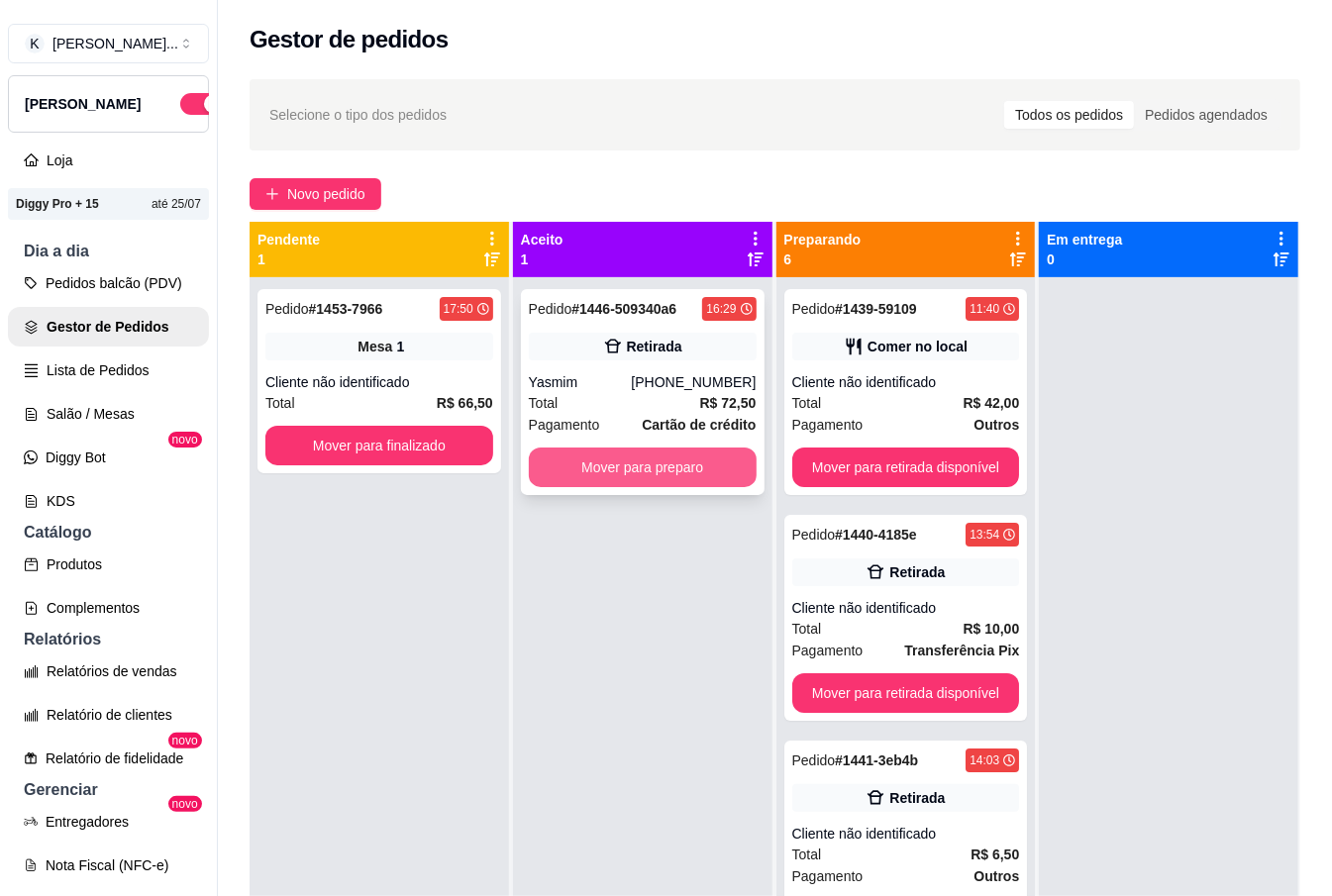 click on "Mover para preparo" at bounding box center (643, 467) 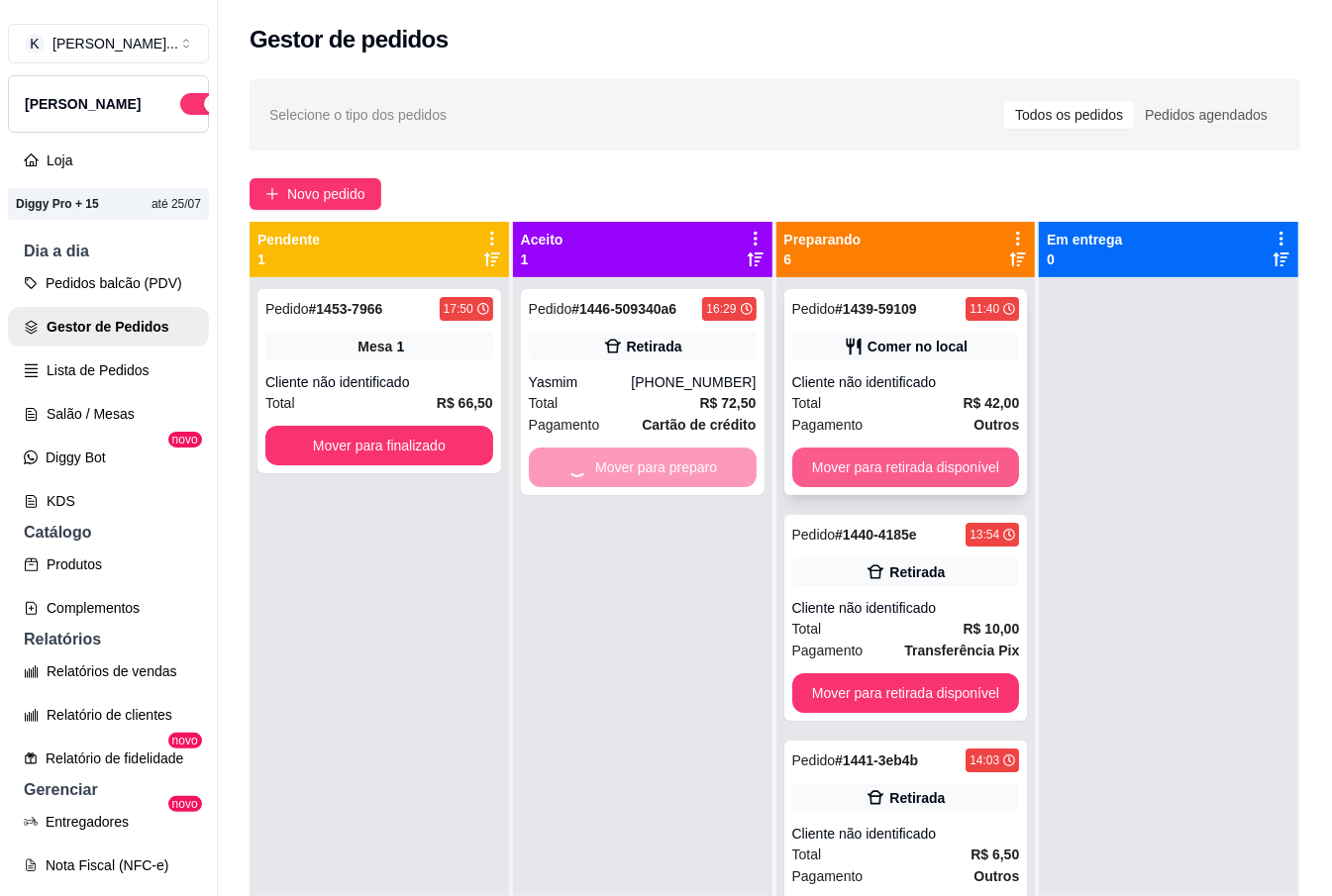 click on "Mover para retirada disponível" at bounding box center [906, 467] 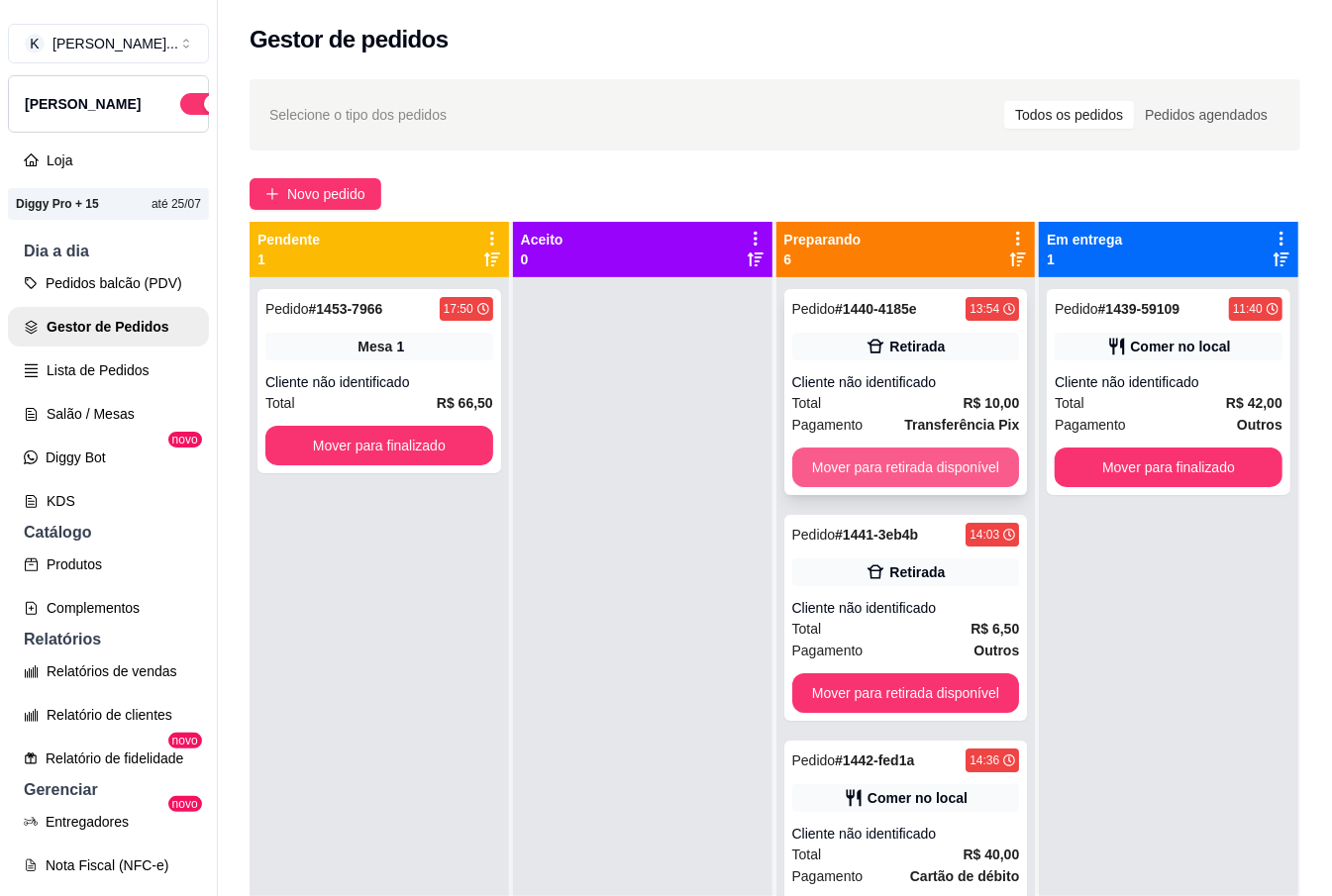 click on "Mover para retirada disponível" at bounding box center (906, 467) 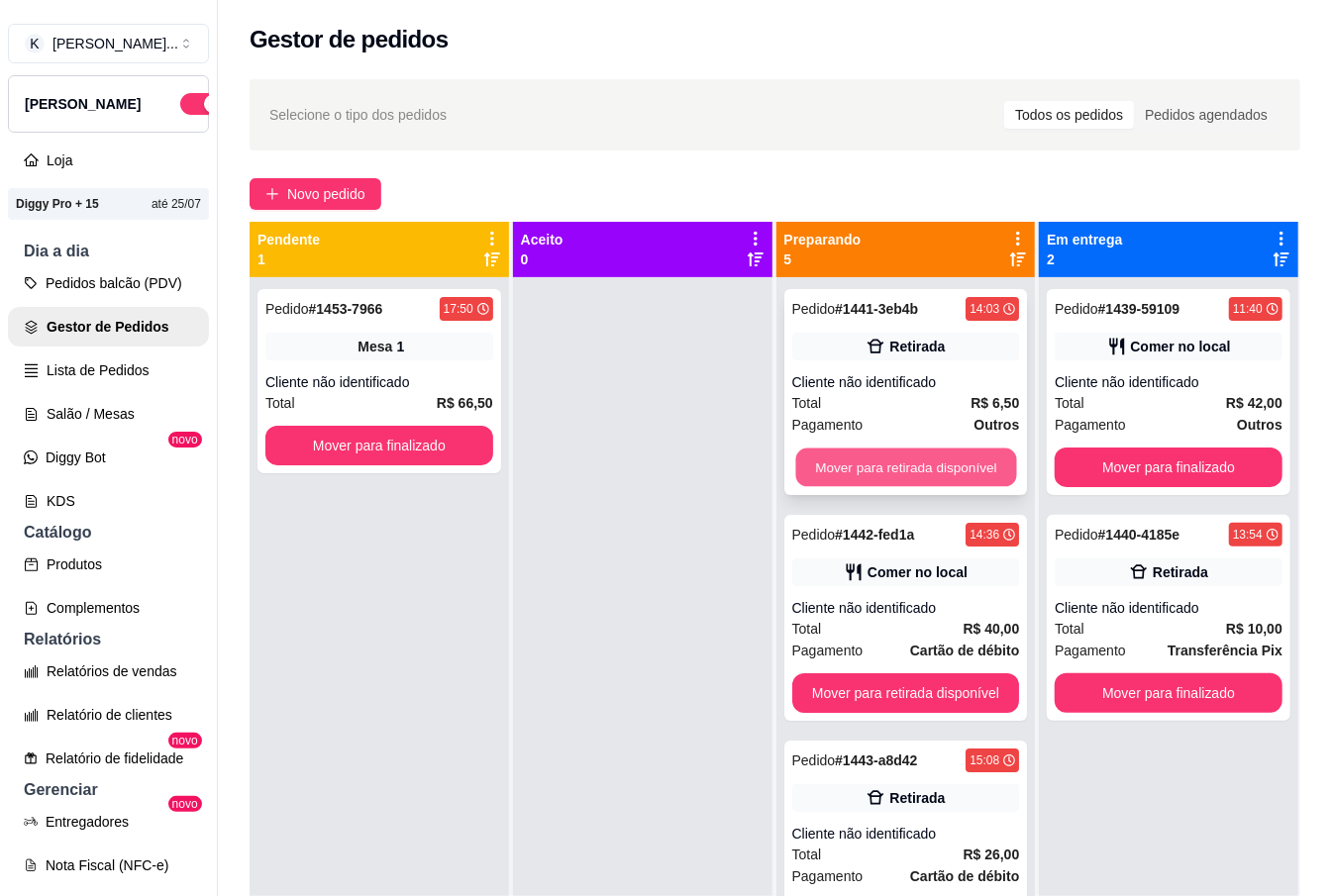 click on "Mover para retirada disponível" at bounding box center (905, 467) 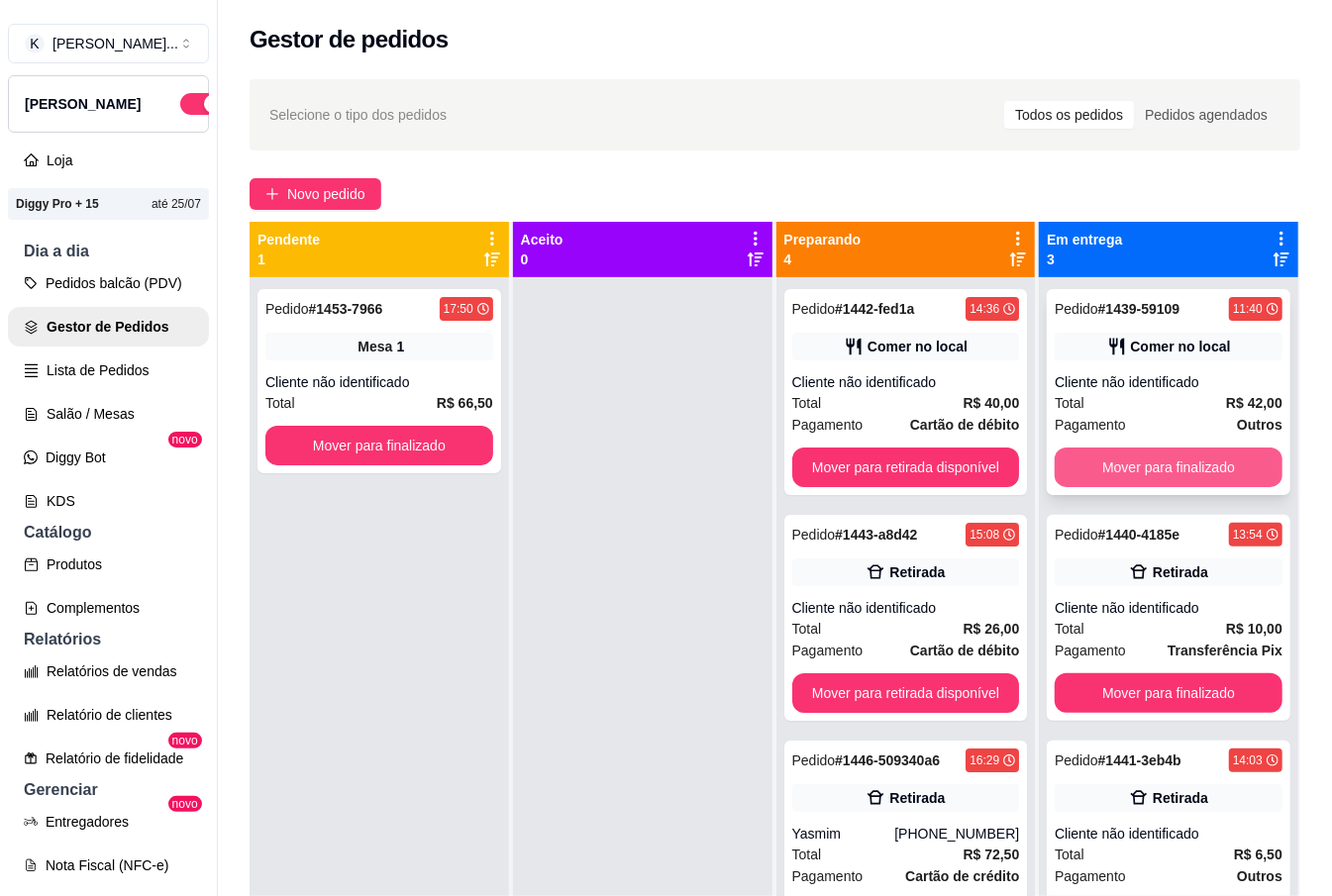 click on "Mover para finalizado" at bounding box center (1169, 467) 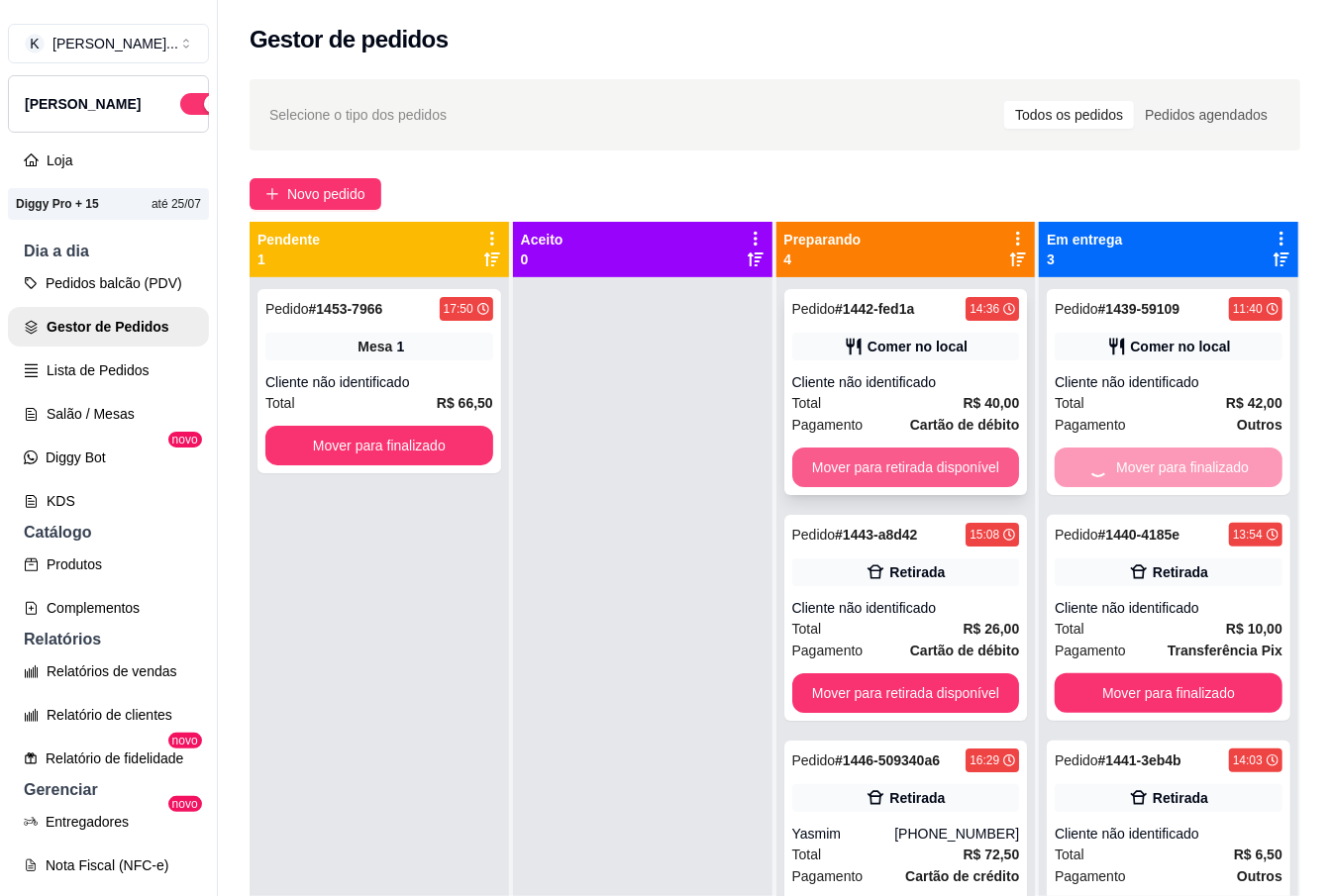 click on "Mover para retirada disponível" at bounding box center [906, 467] 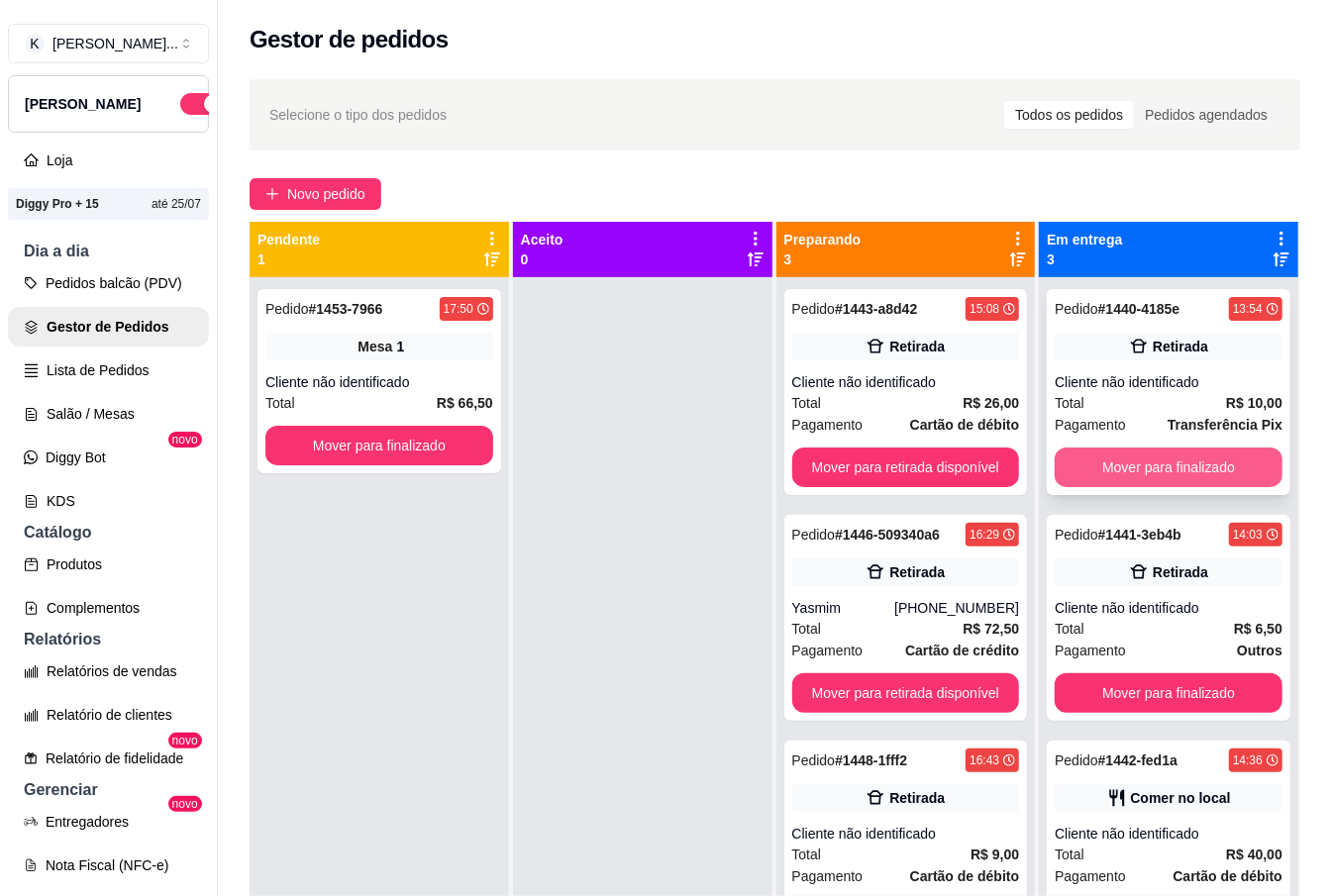 click on "Mover para finalizado" at bounding box center (1169, 467) 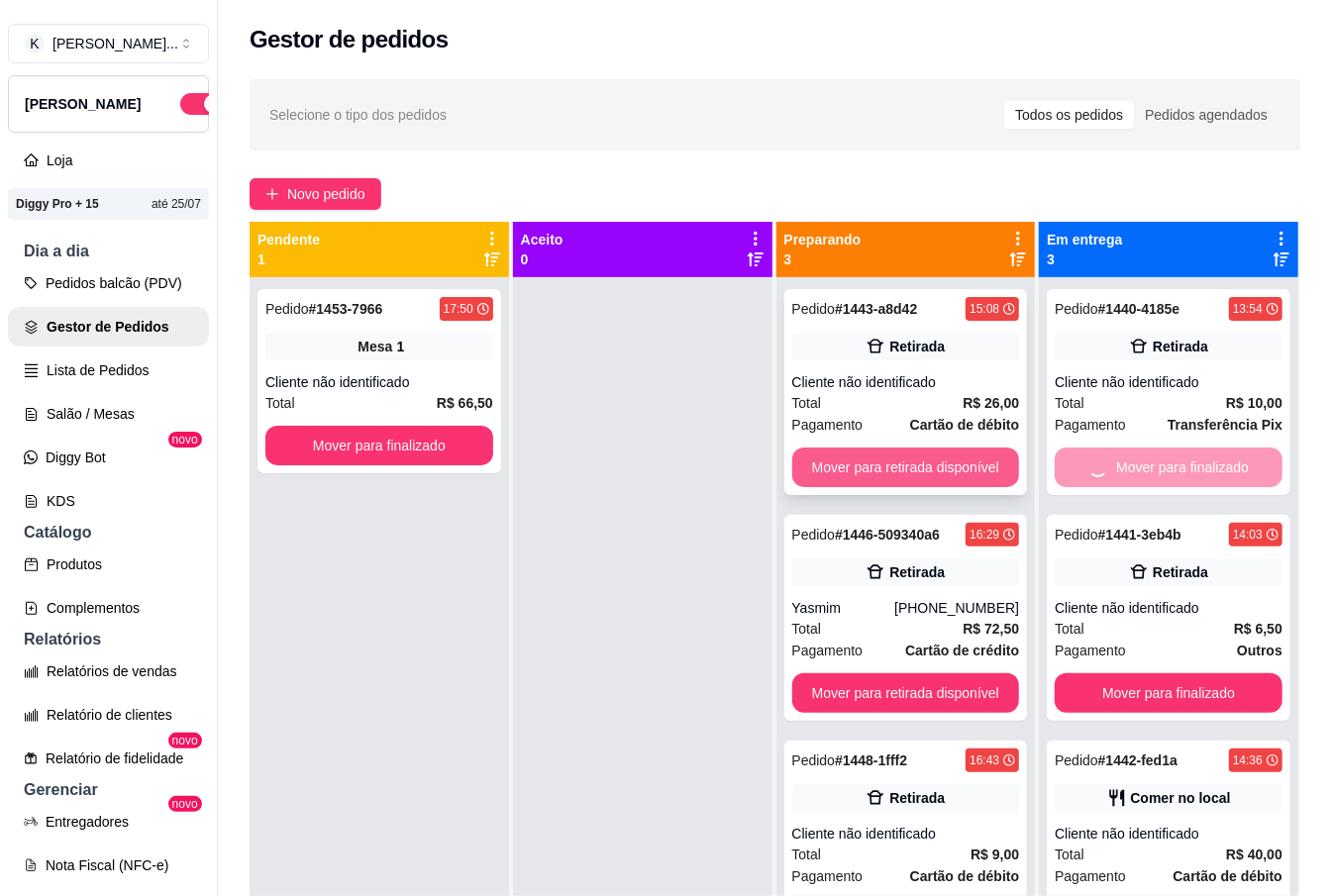 click on "Mover para retirada disponível" at bounding box center (906, 467) 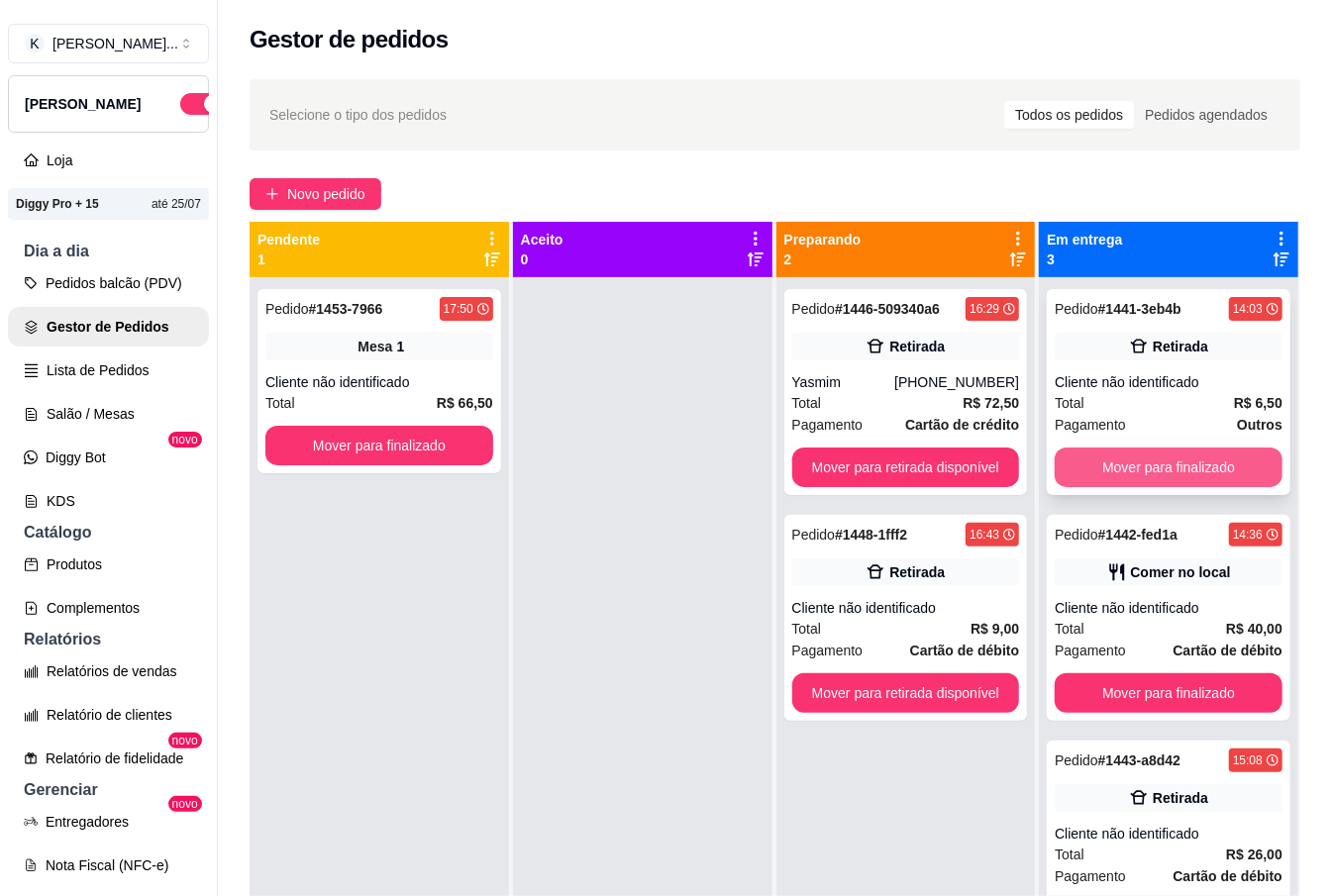 click on "Mover para finalizado" at bounding box center [1169, 467] 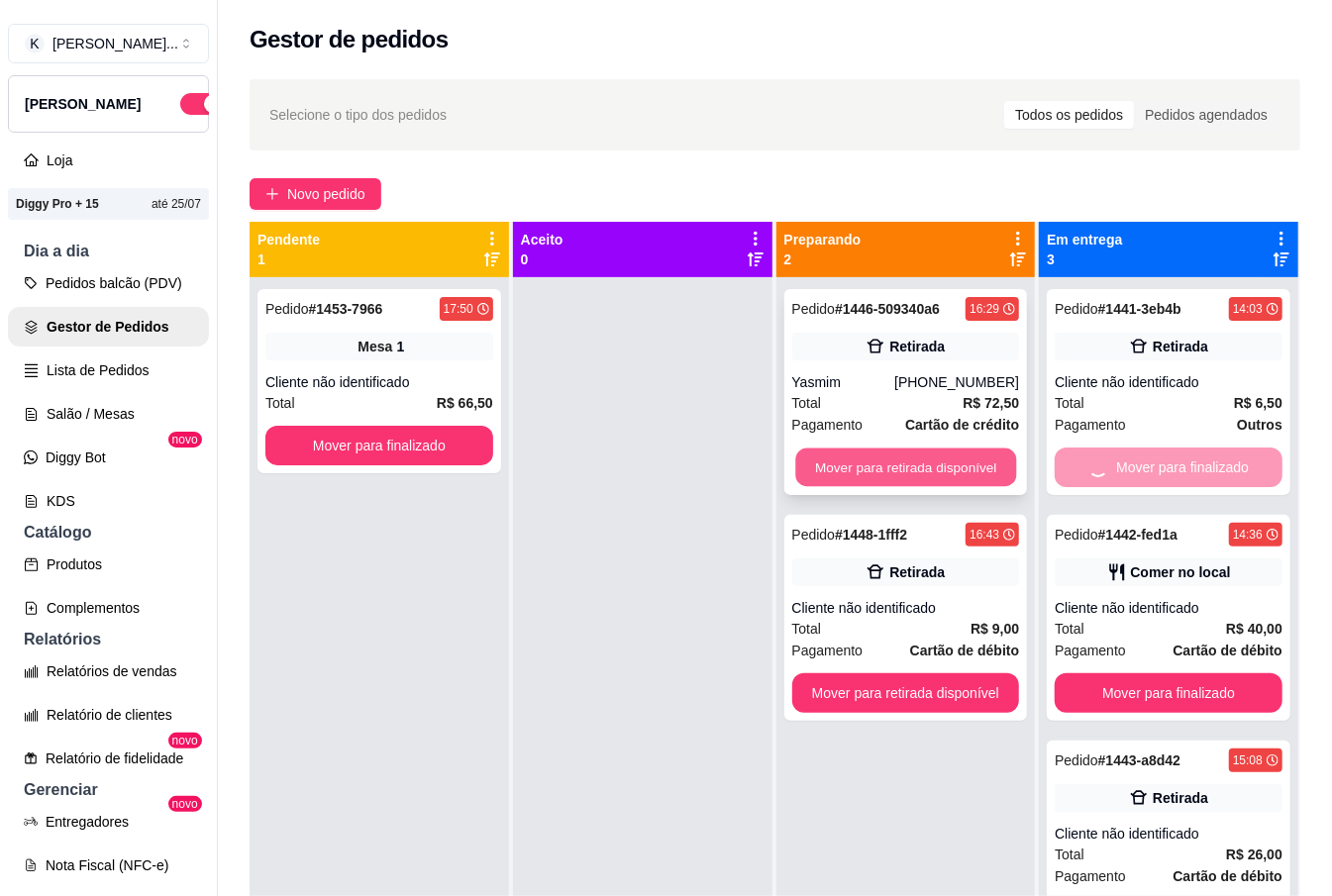 click on "Mover para retirada disponível" at bounding box center [905, 467] 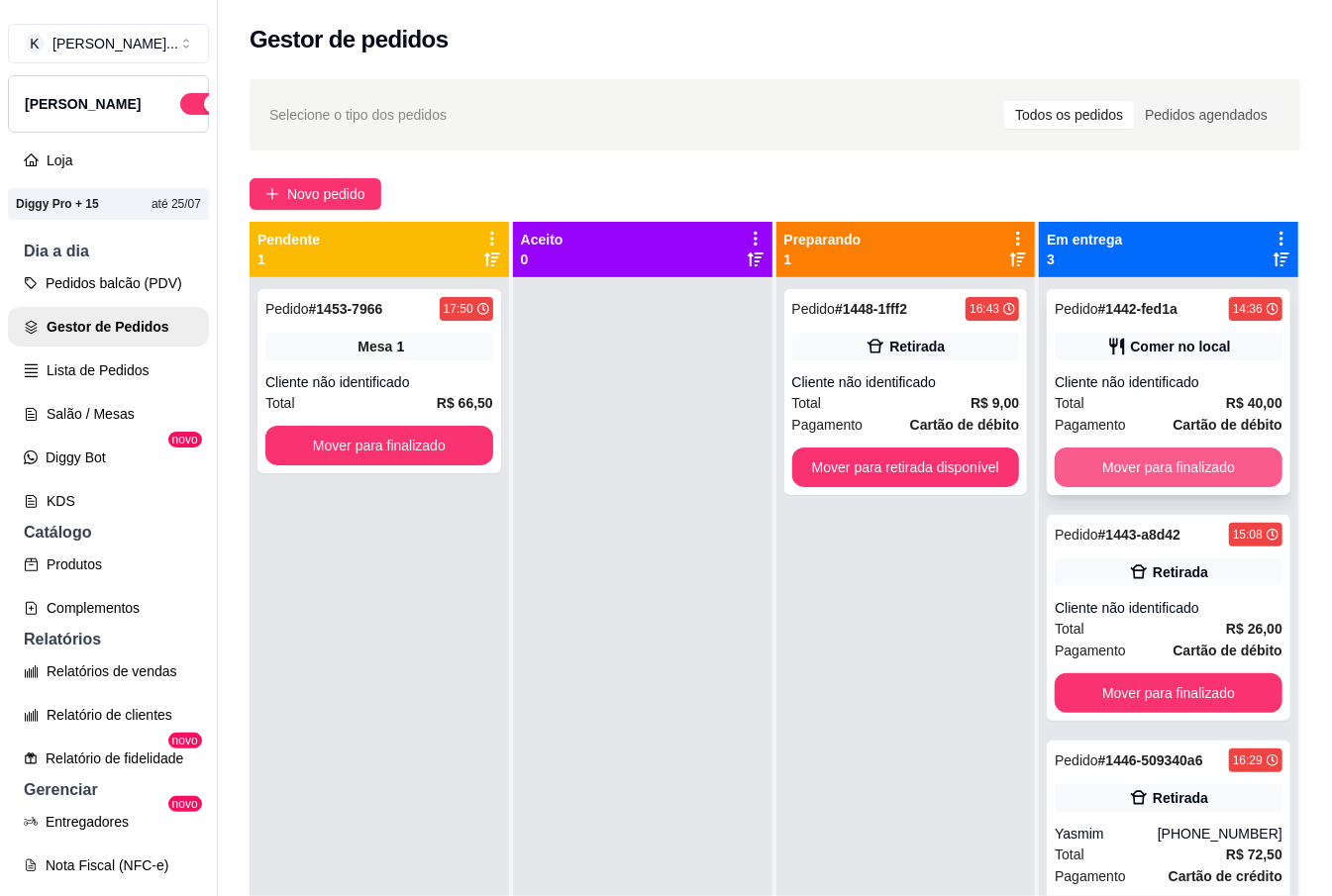 click on "Mover para finalizado" at bounding box center (1169, 467) 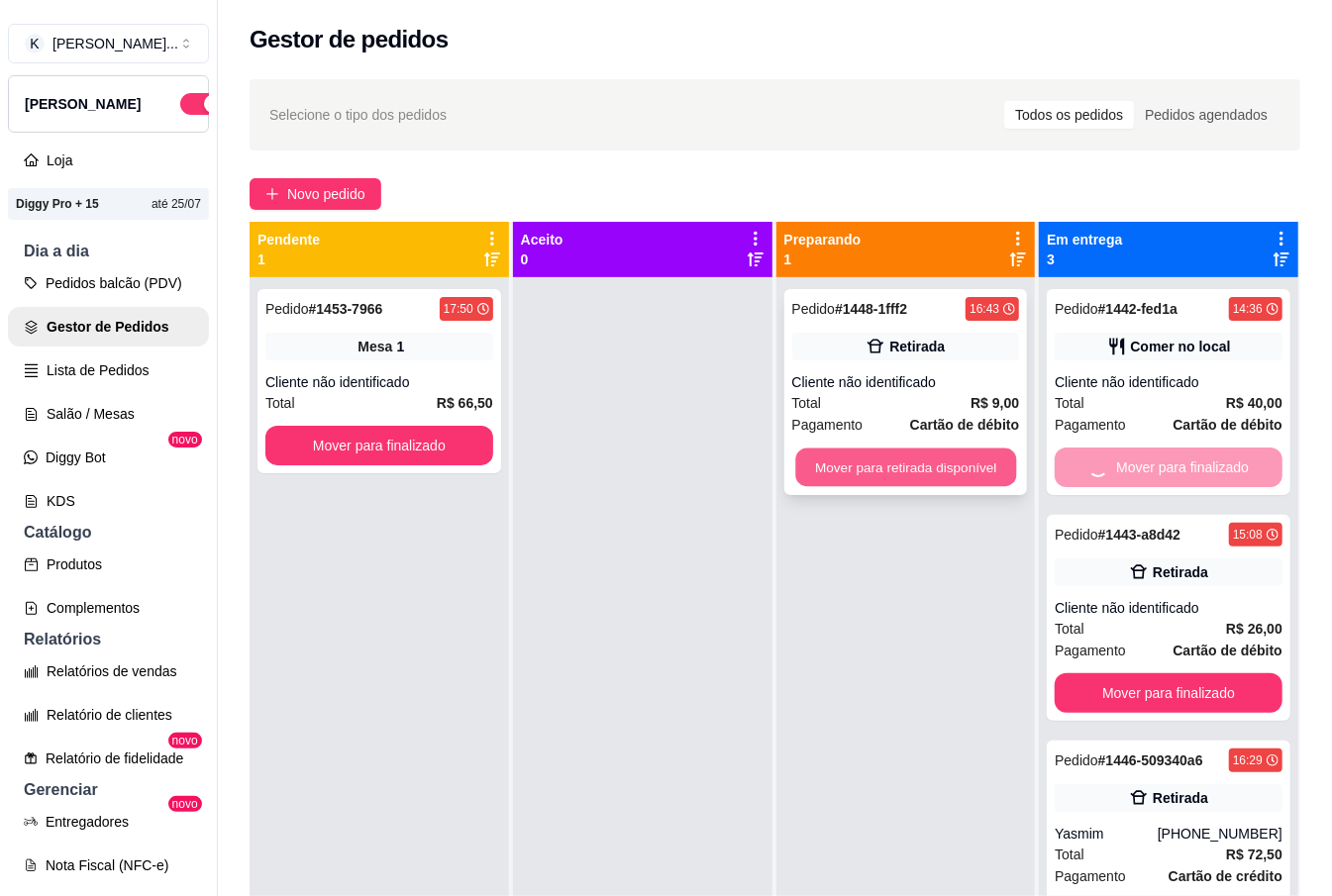 click on "Mover para retirada disponível" at bounding box center (905, 467) 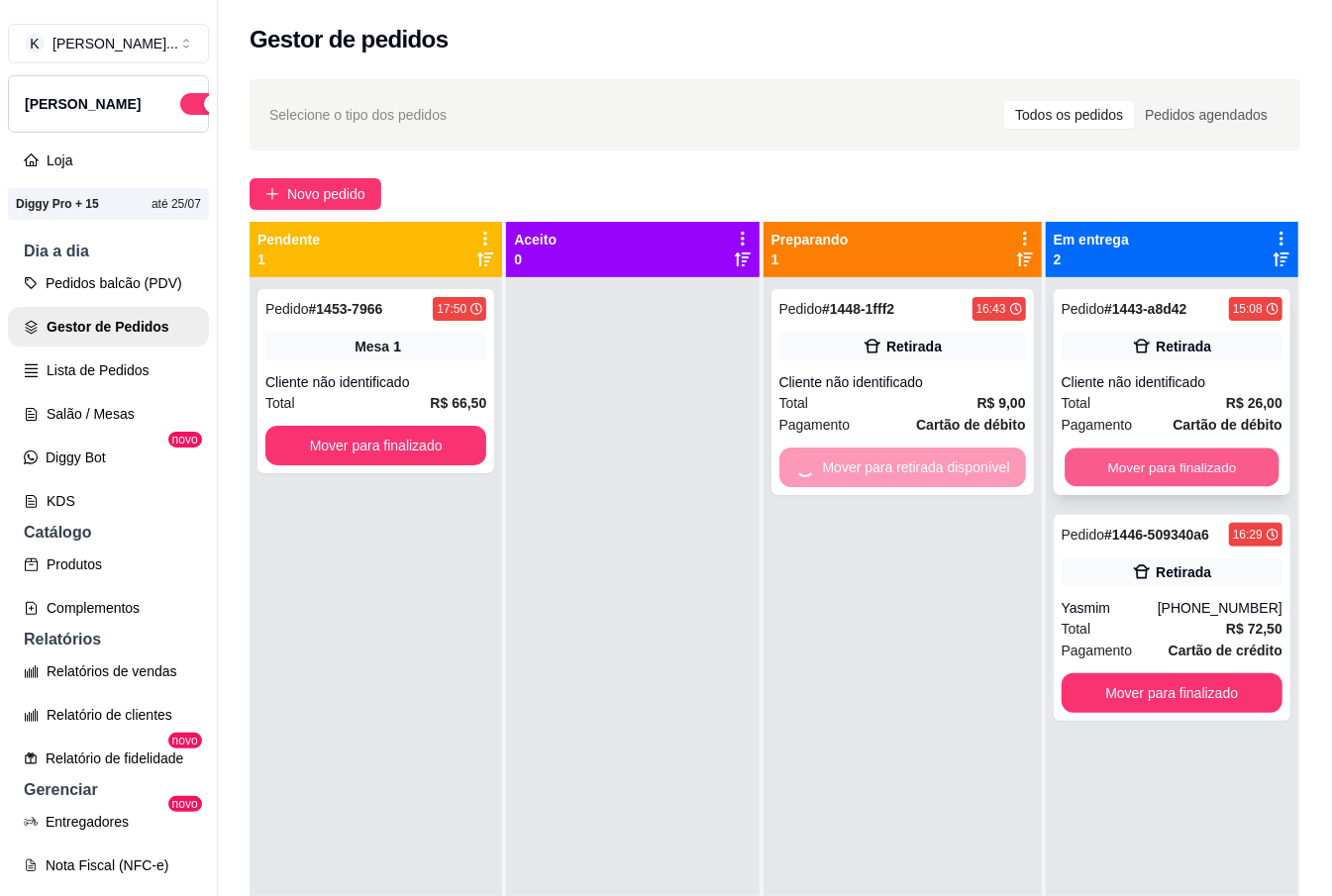 click on "Mover para finalizado" at bounding box center [1172, 467] 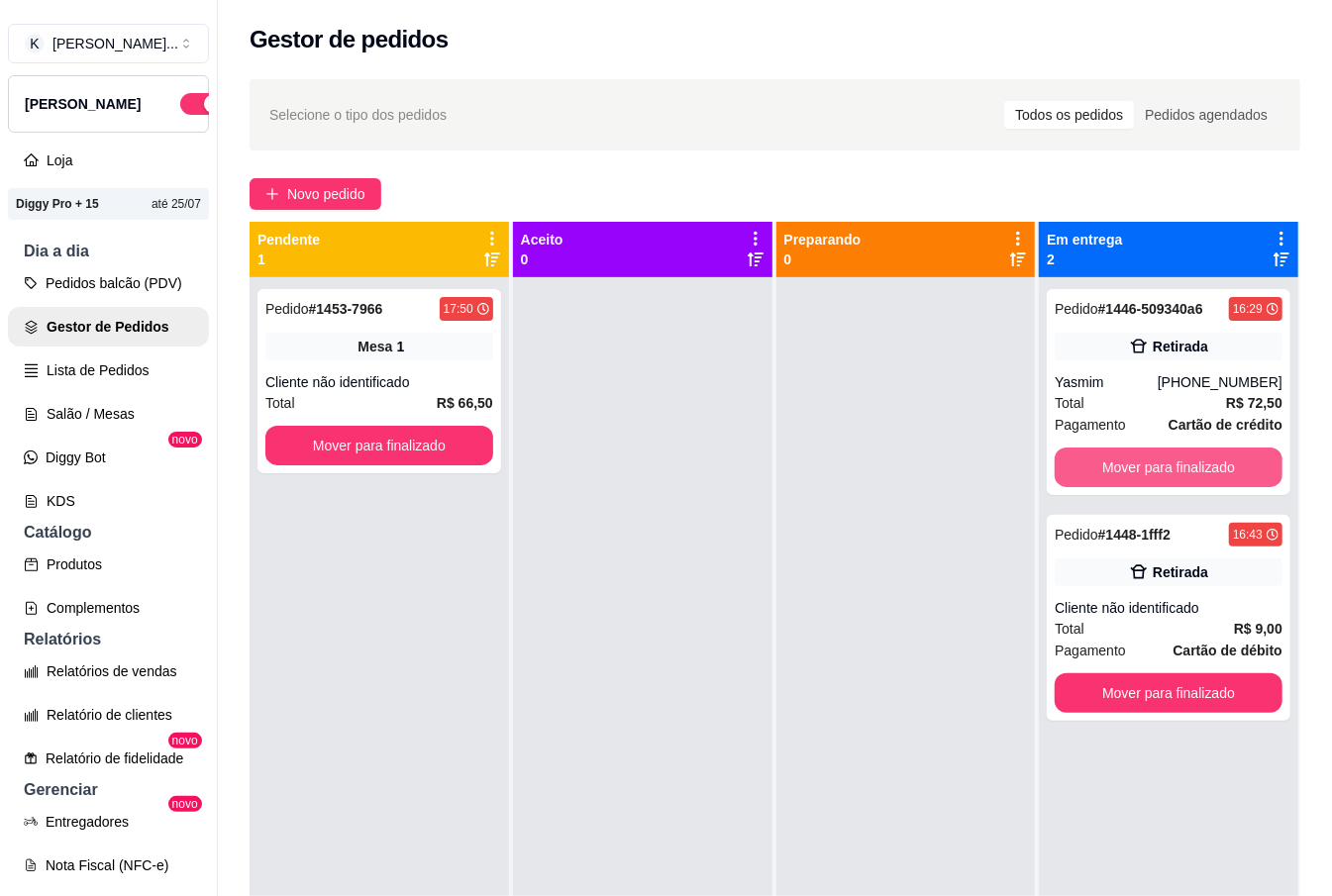 click on "Mover para finalizado" at bounding box center [1169, 467] 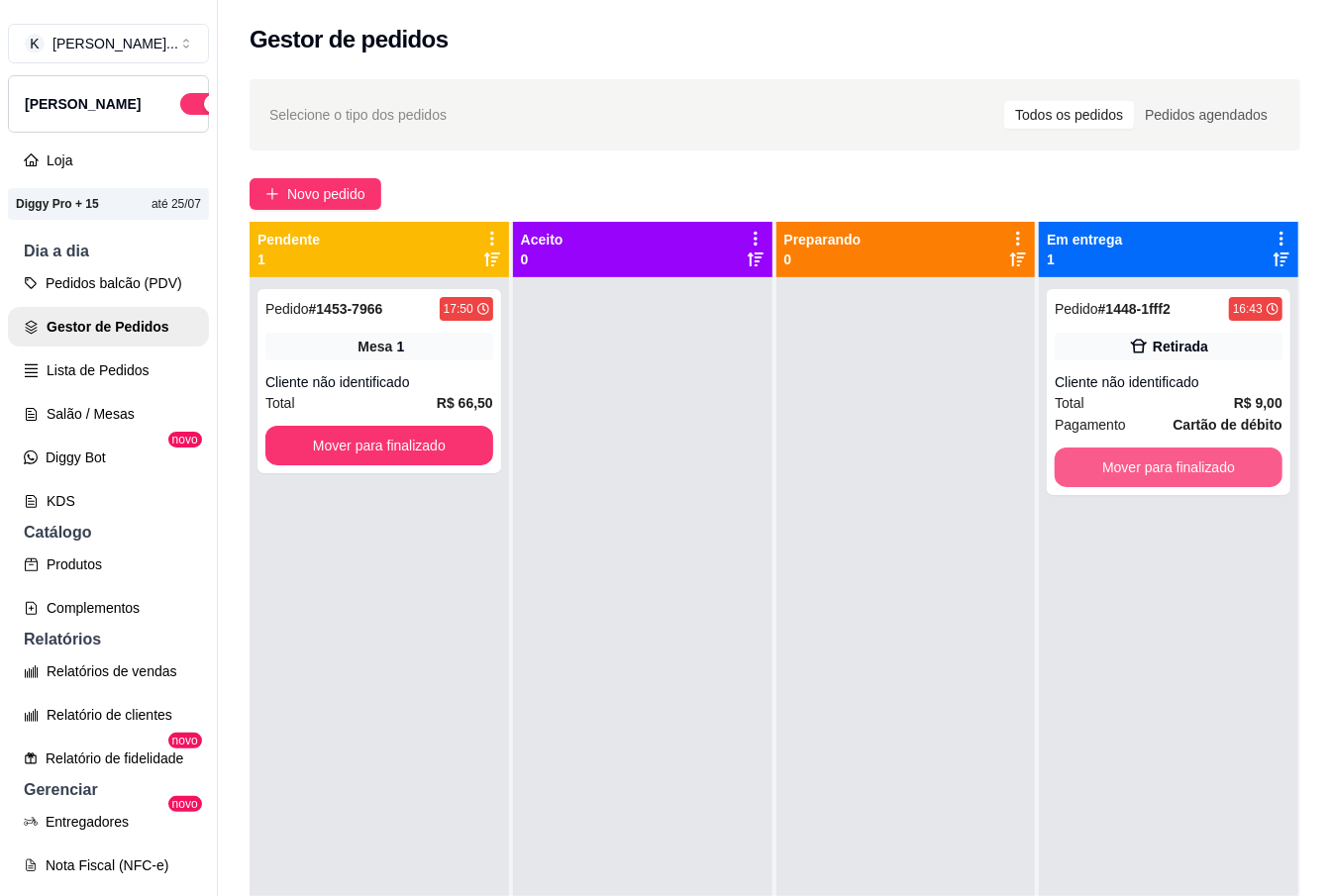 click on "Mover para finalizado" at bounding box center [1169, 467] 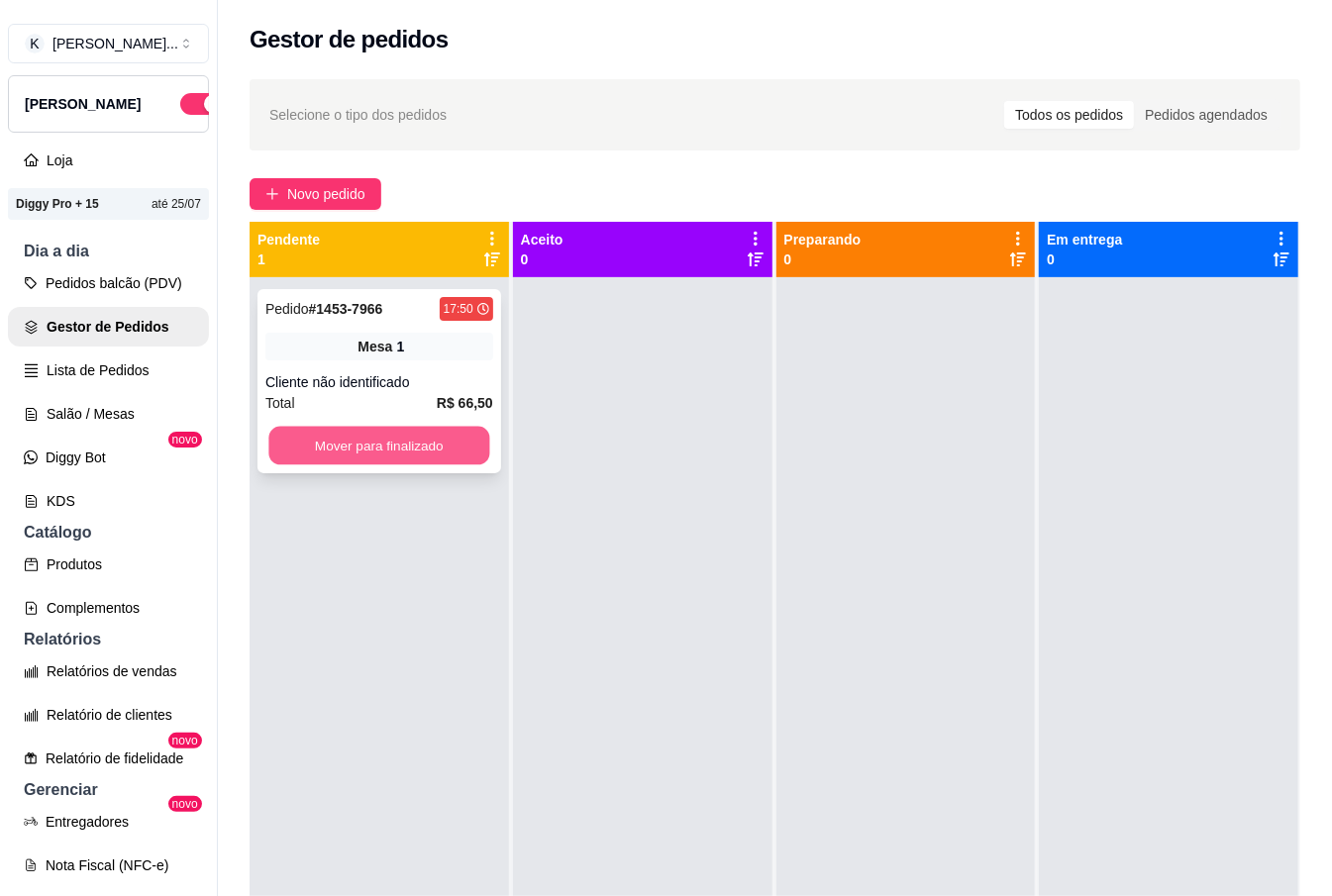click on "Mover para finalizado" at bounding box center [378, 446] 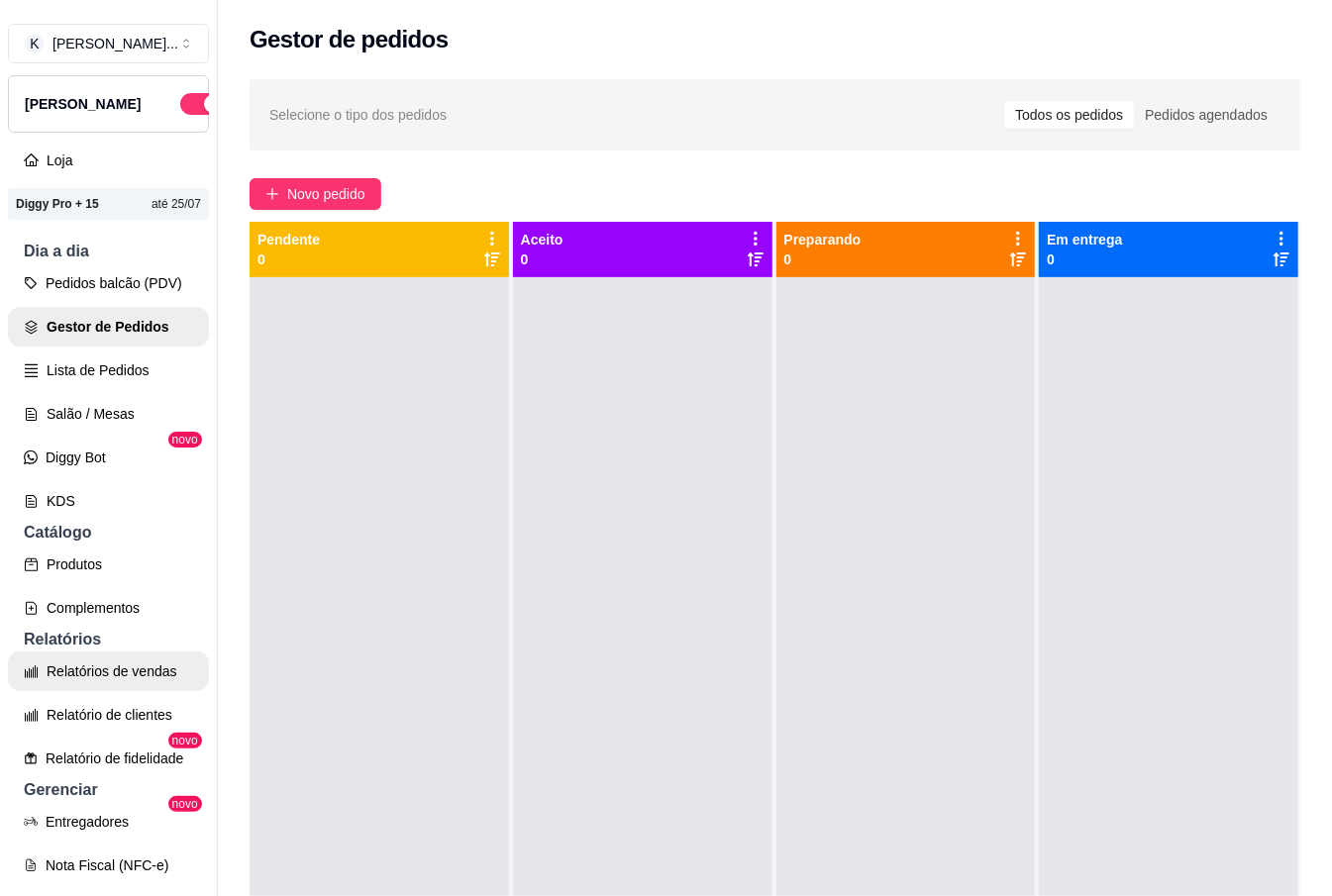 click on "Relatórios de vendas" at bounding box center [108, 671] 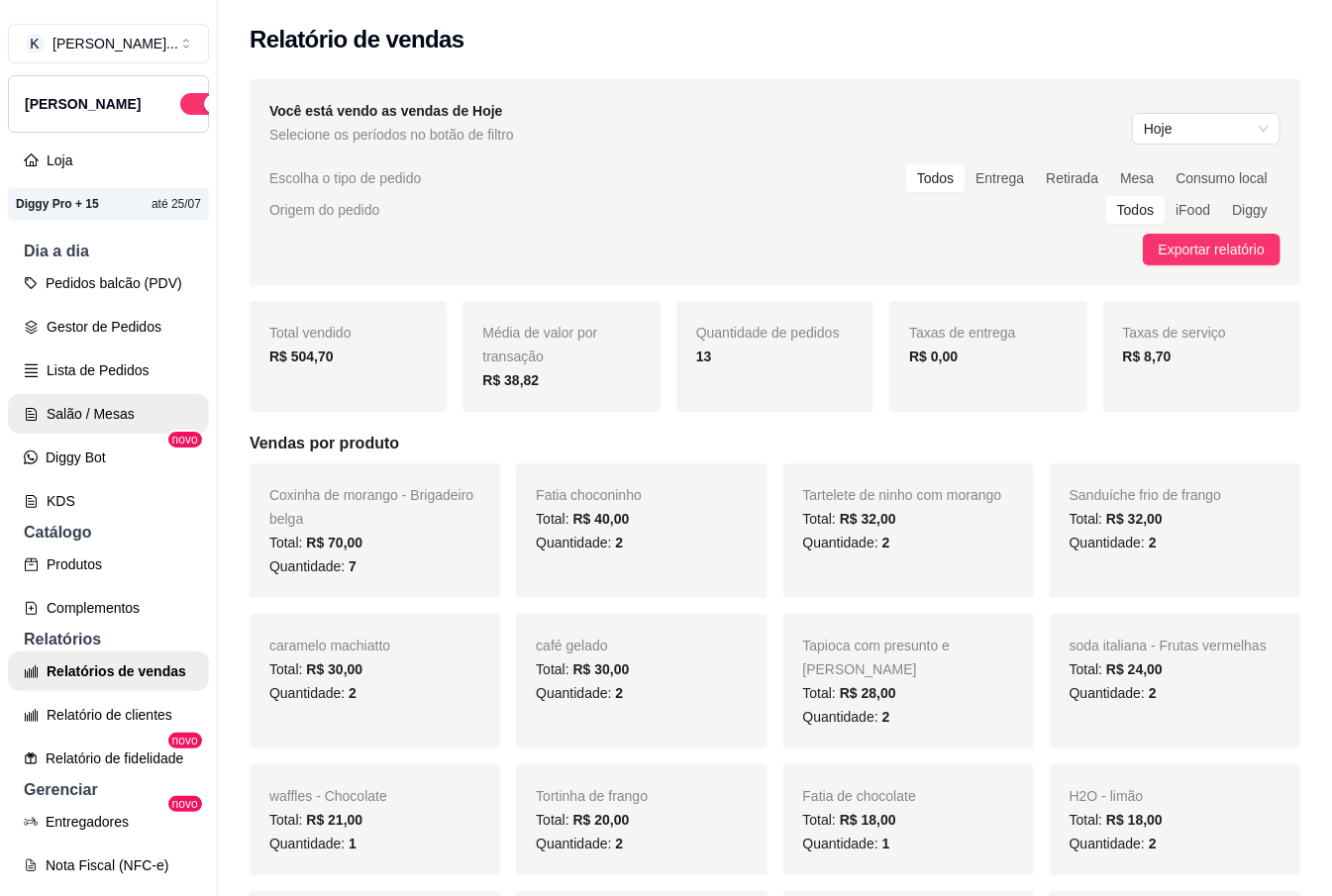 click on "Salão / Mesas" at bounding box center (108, 414) 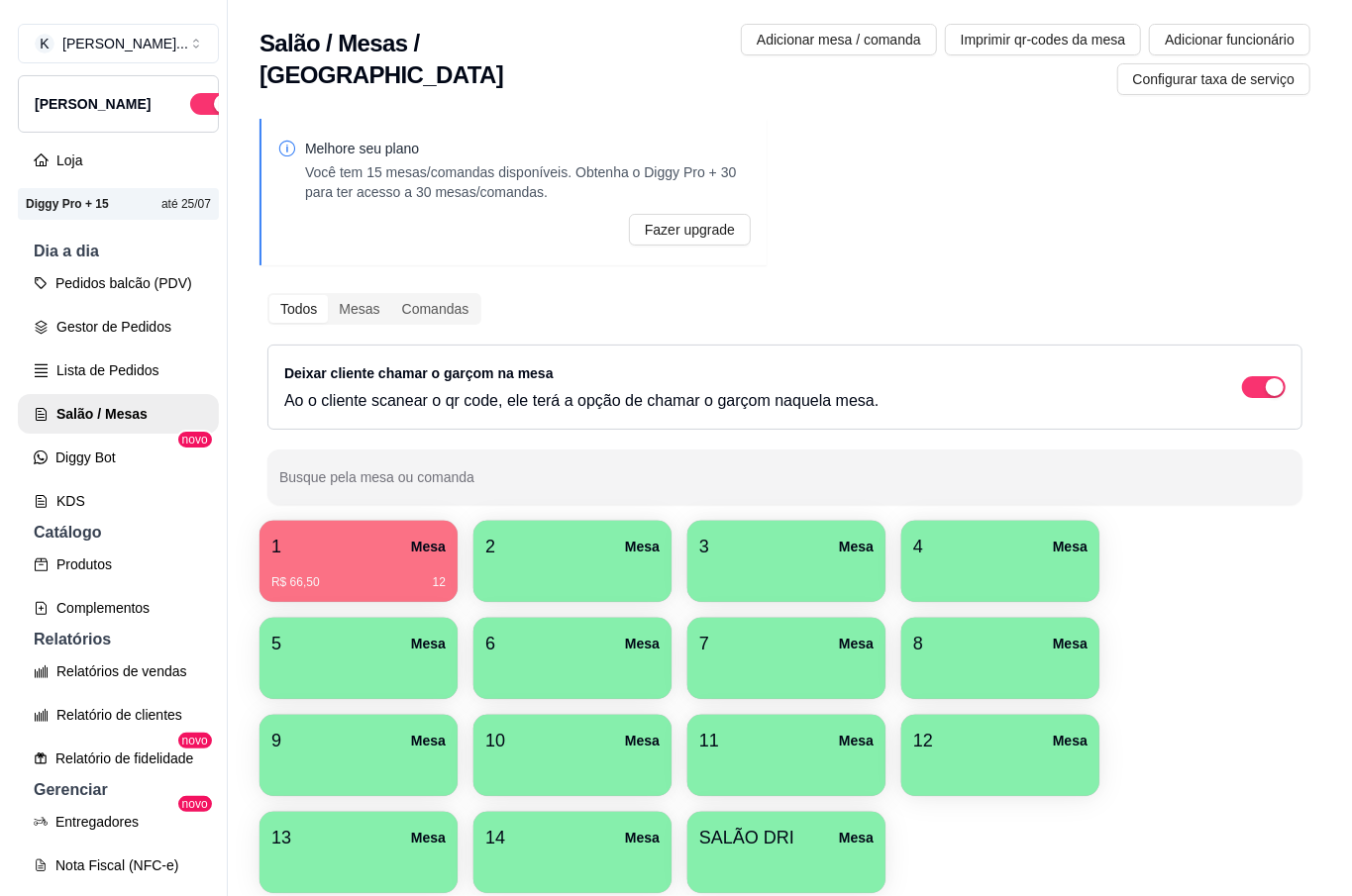 scroll, scrollTop: 96, scrollLeft: 0, axis: vertical 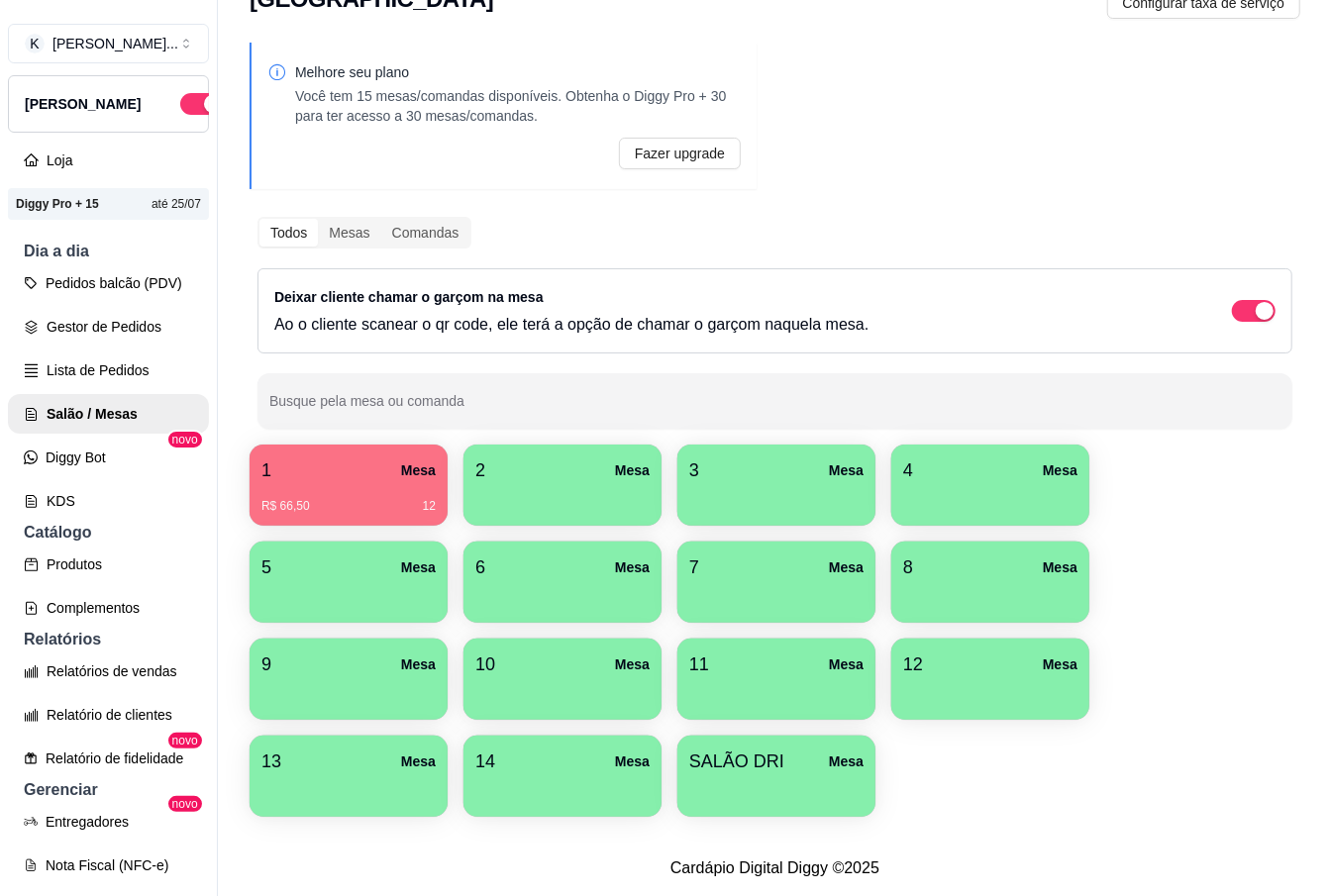 click on "14 Mesa" at bounding box center [563, 776] 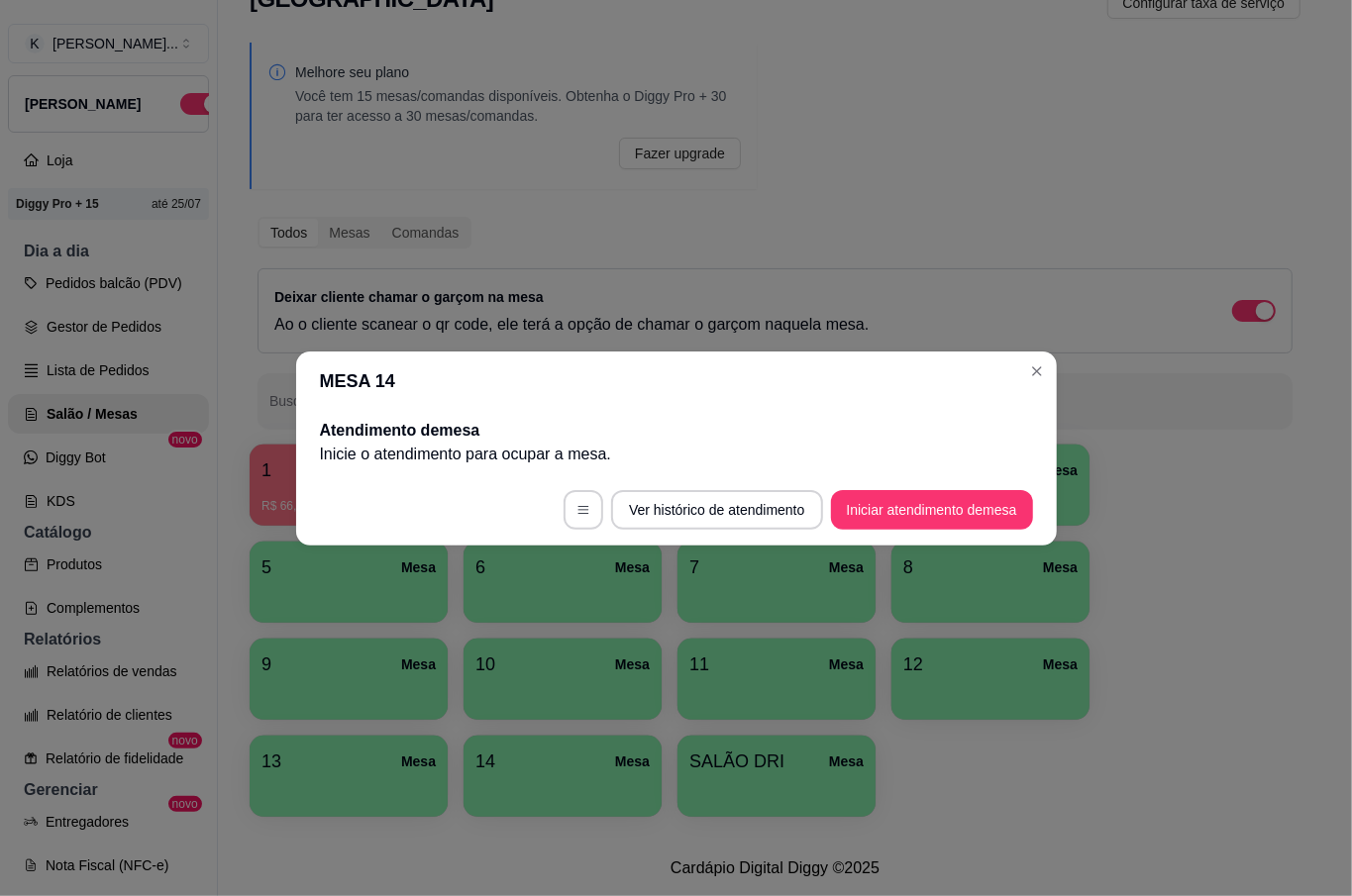 click at bounding box center [583, 510] 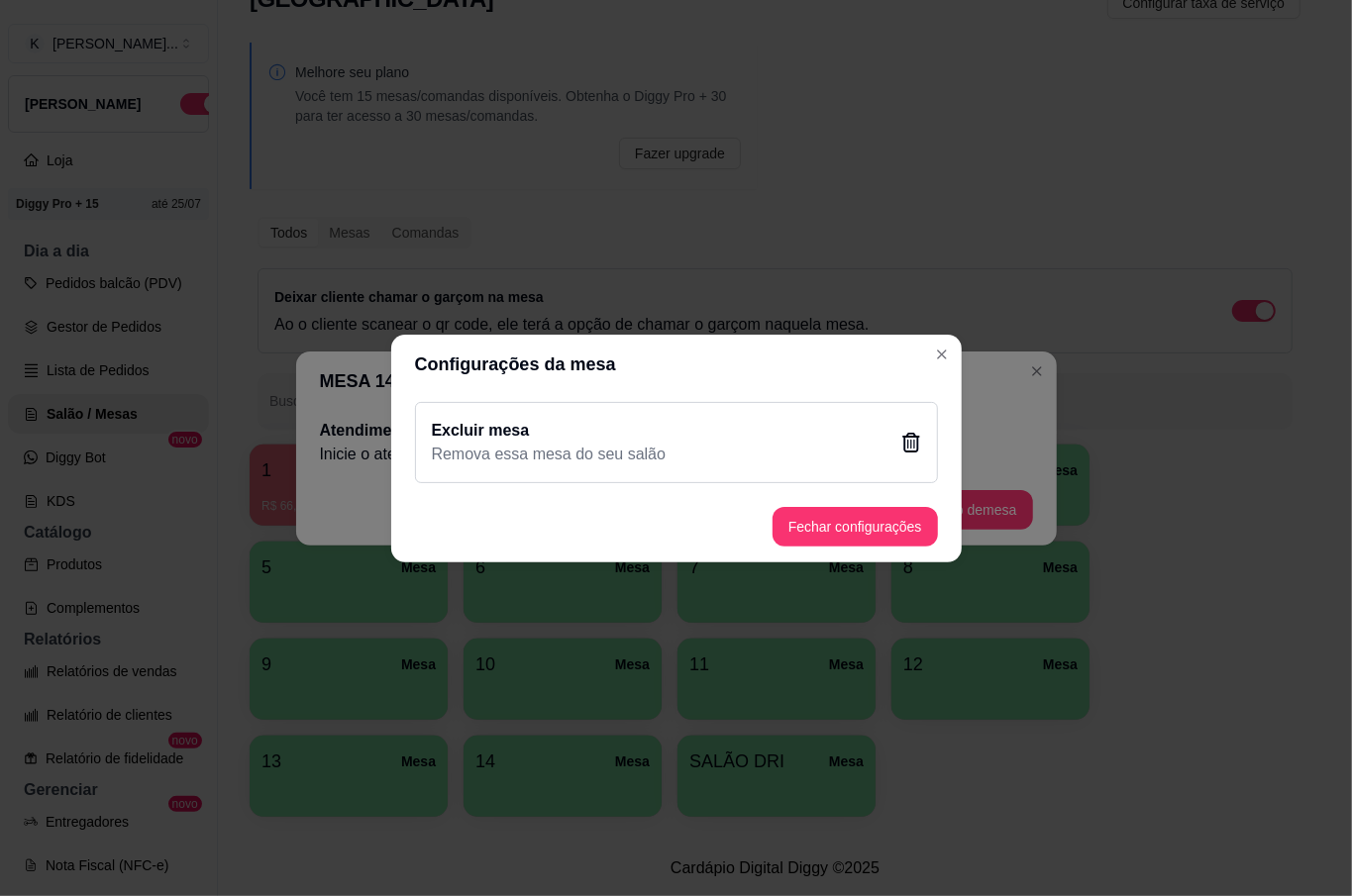 click on "Excluir mesa Remova essa mesa do seu salão" at bounding box center [676, 443] 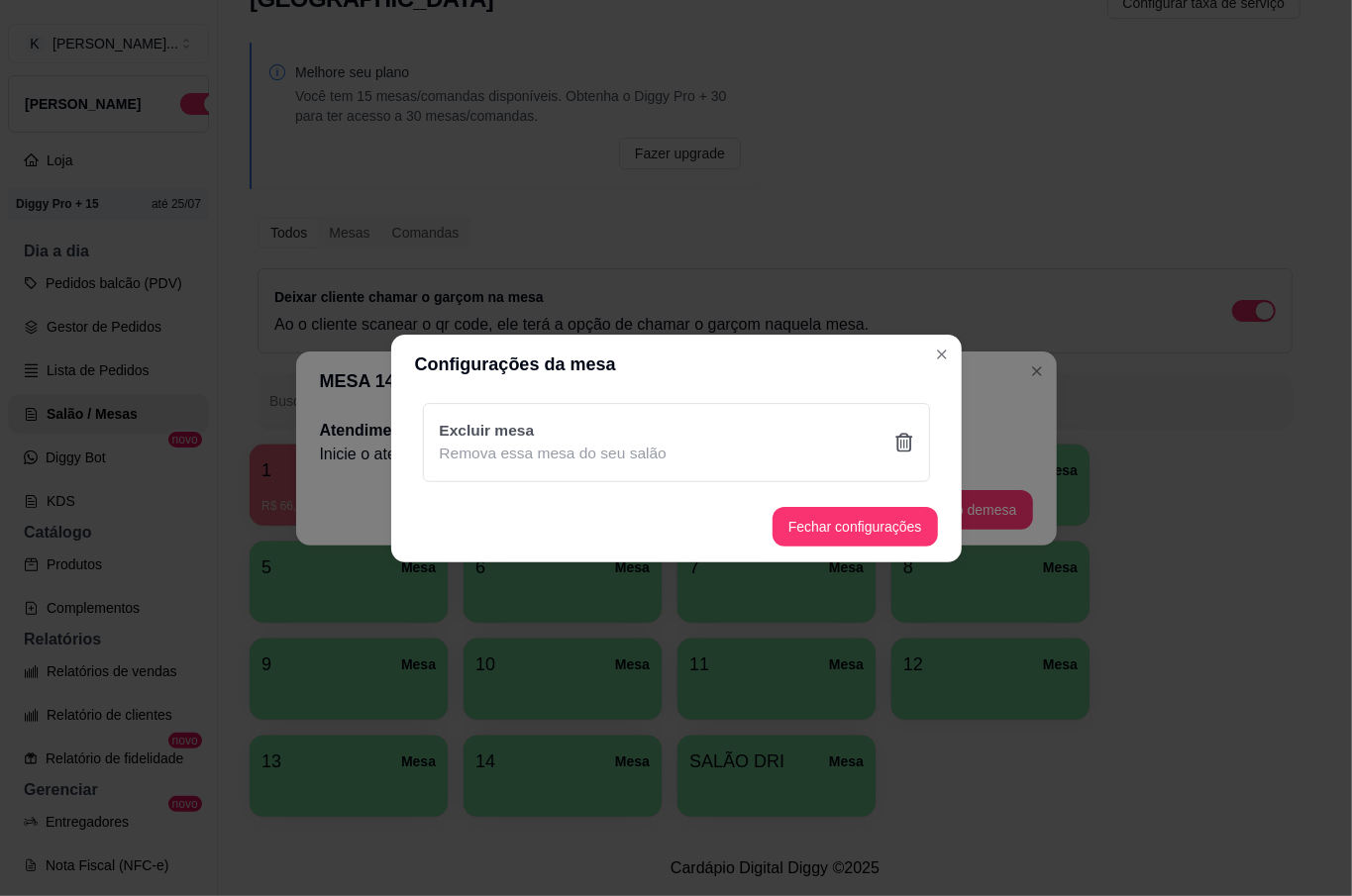click on "Sim" at bounding box center (777, 552) 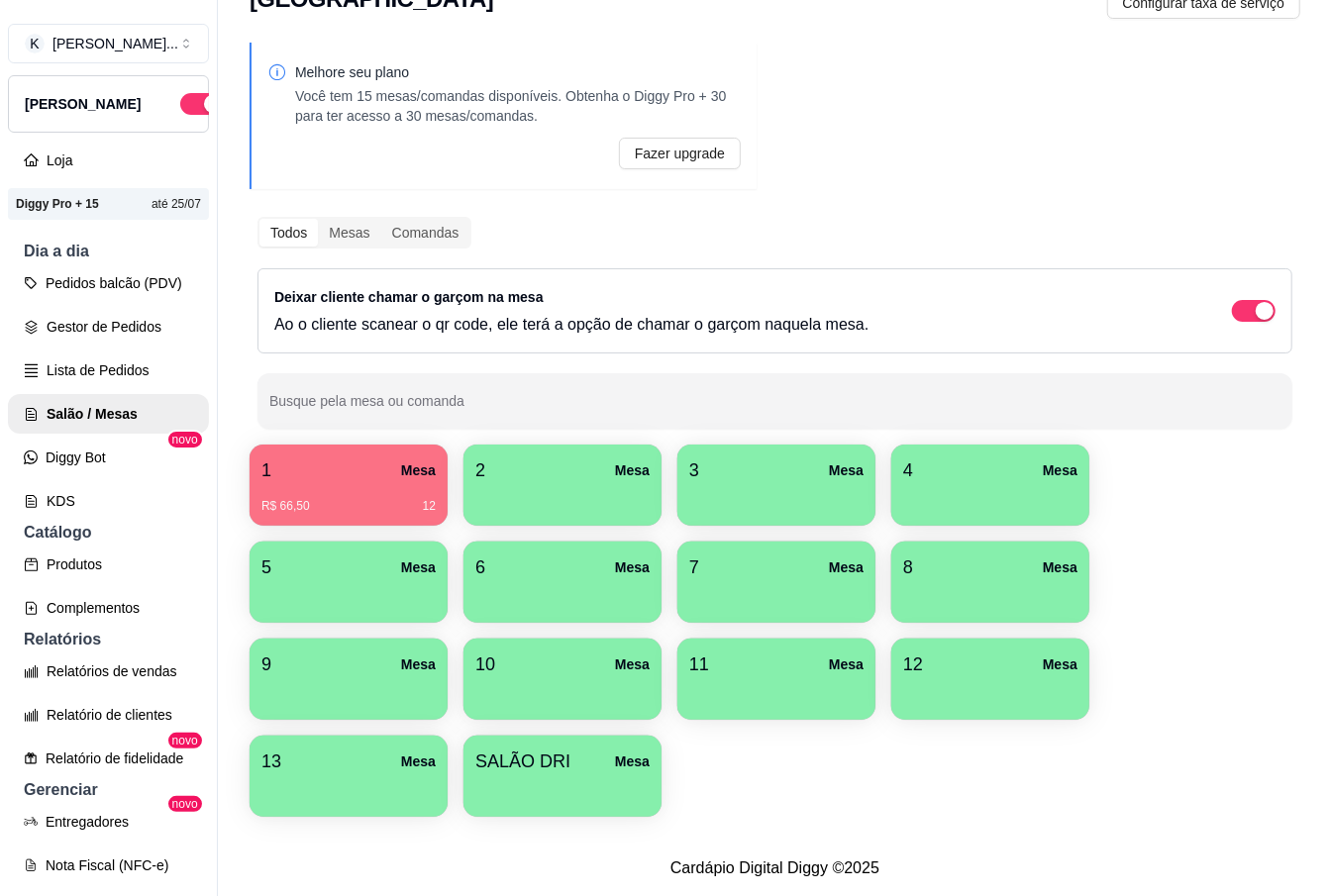 click on "13 Mesa" at bounding box center [349, 761] 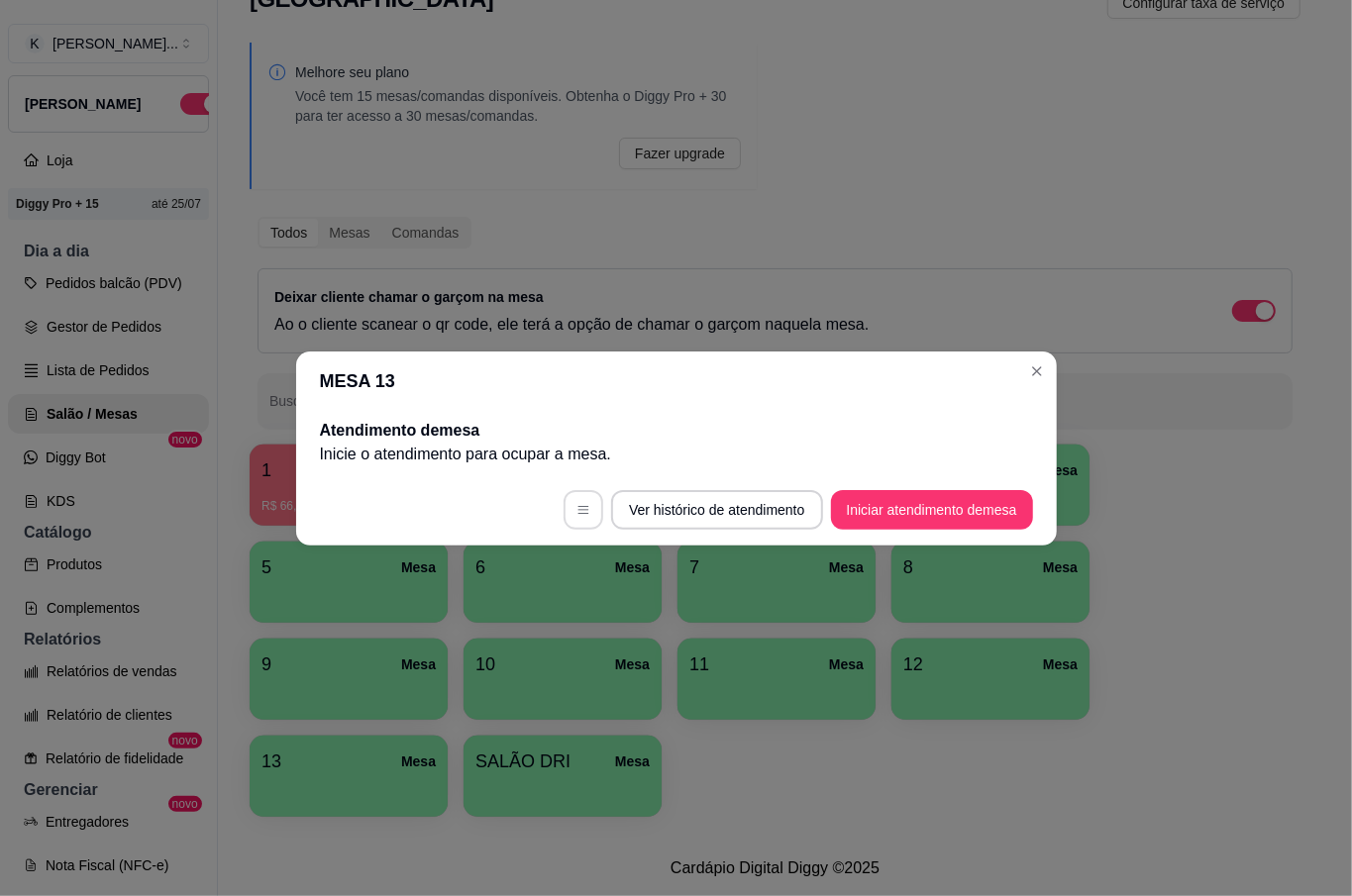 click at bounding box center [583, 510] 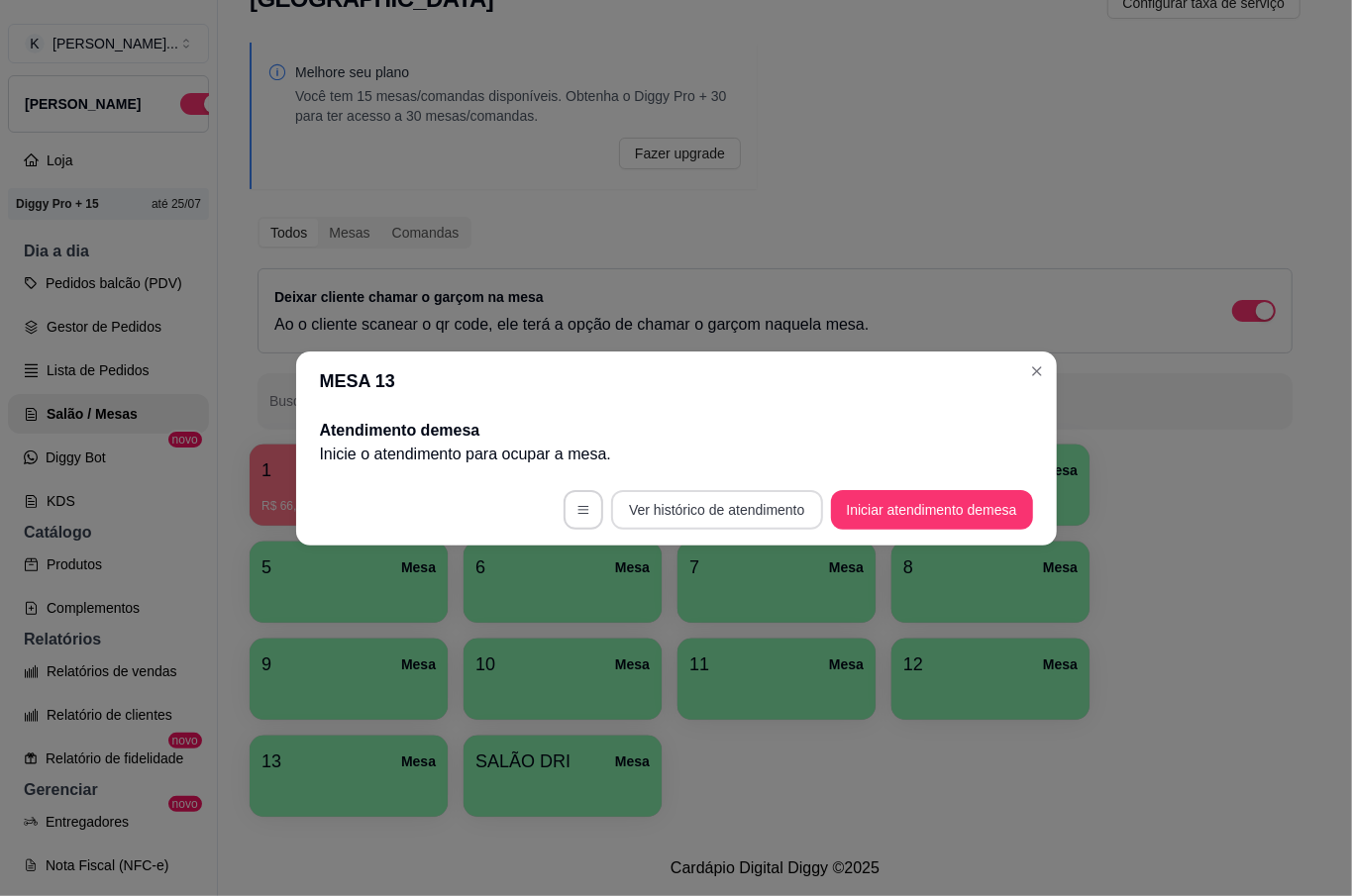 click at bounding box center [583, 510] 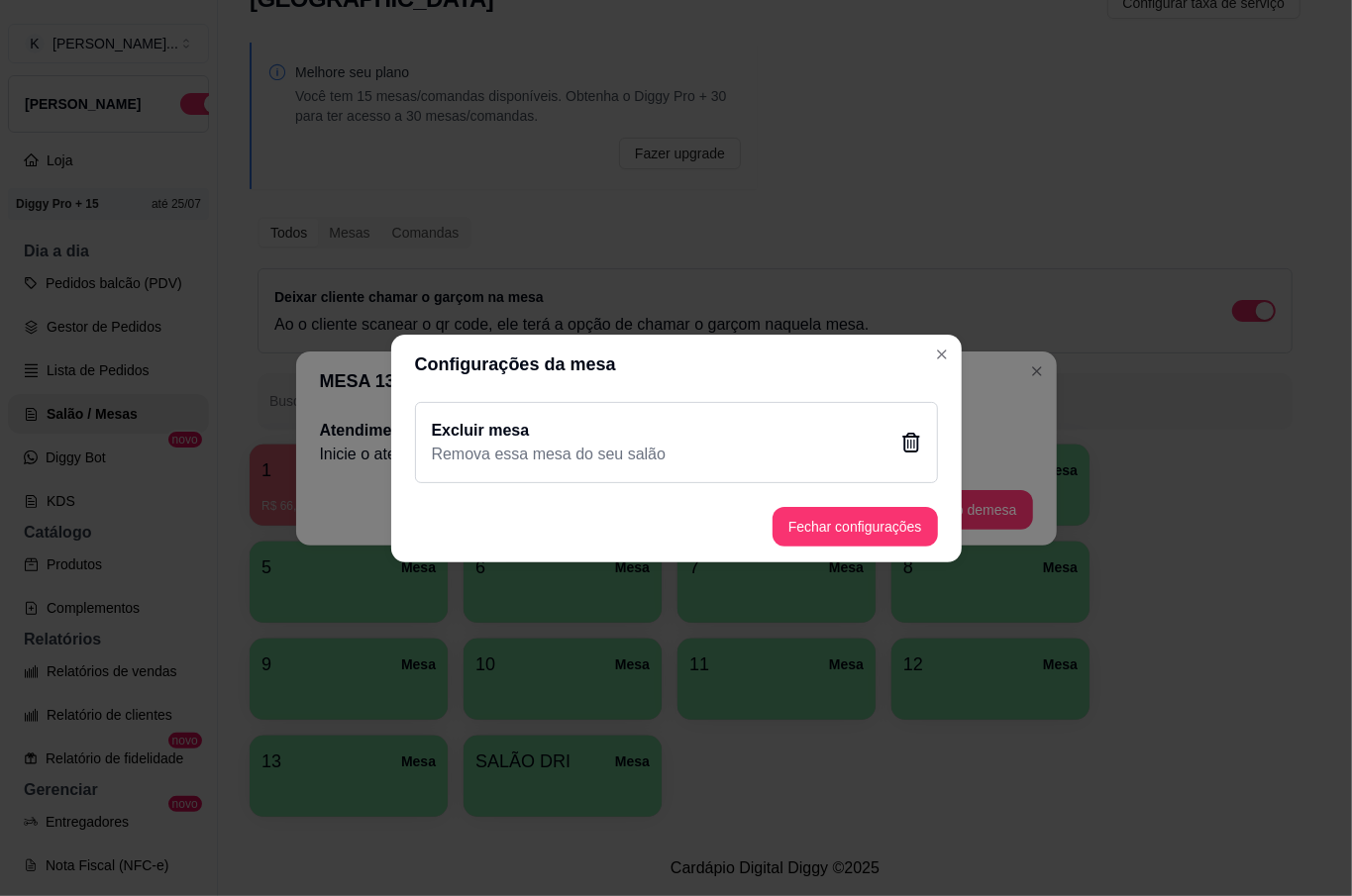 click 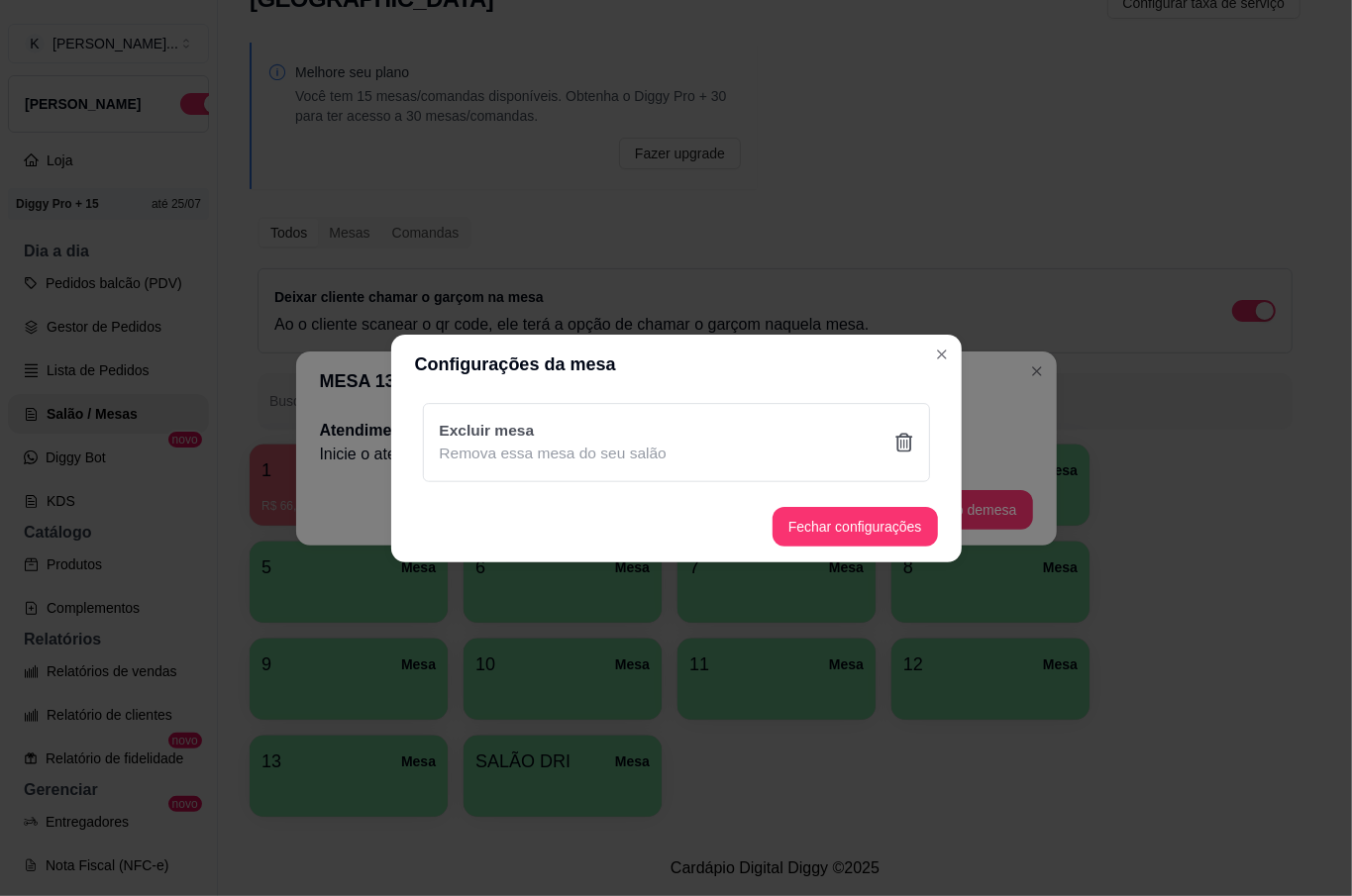 click on "Sim" at bounding box center [777, 552] 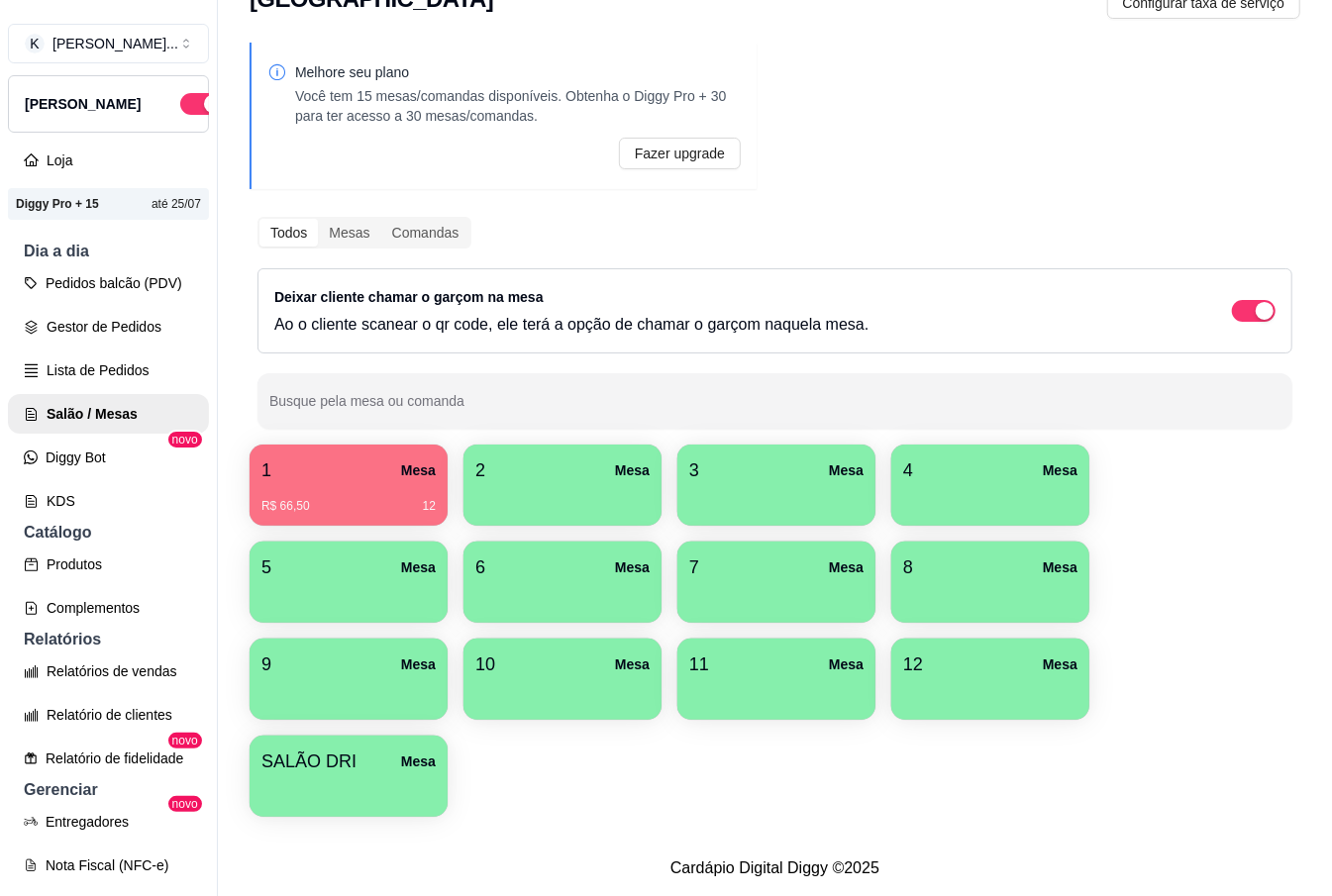 click on "12 Mesa" at bounding box center [990, 664] 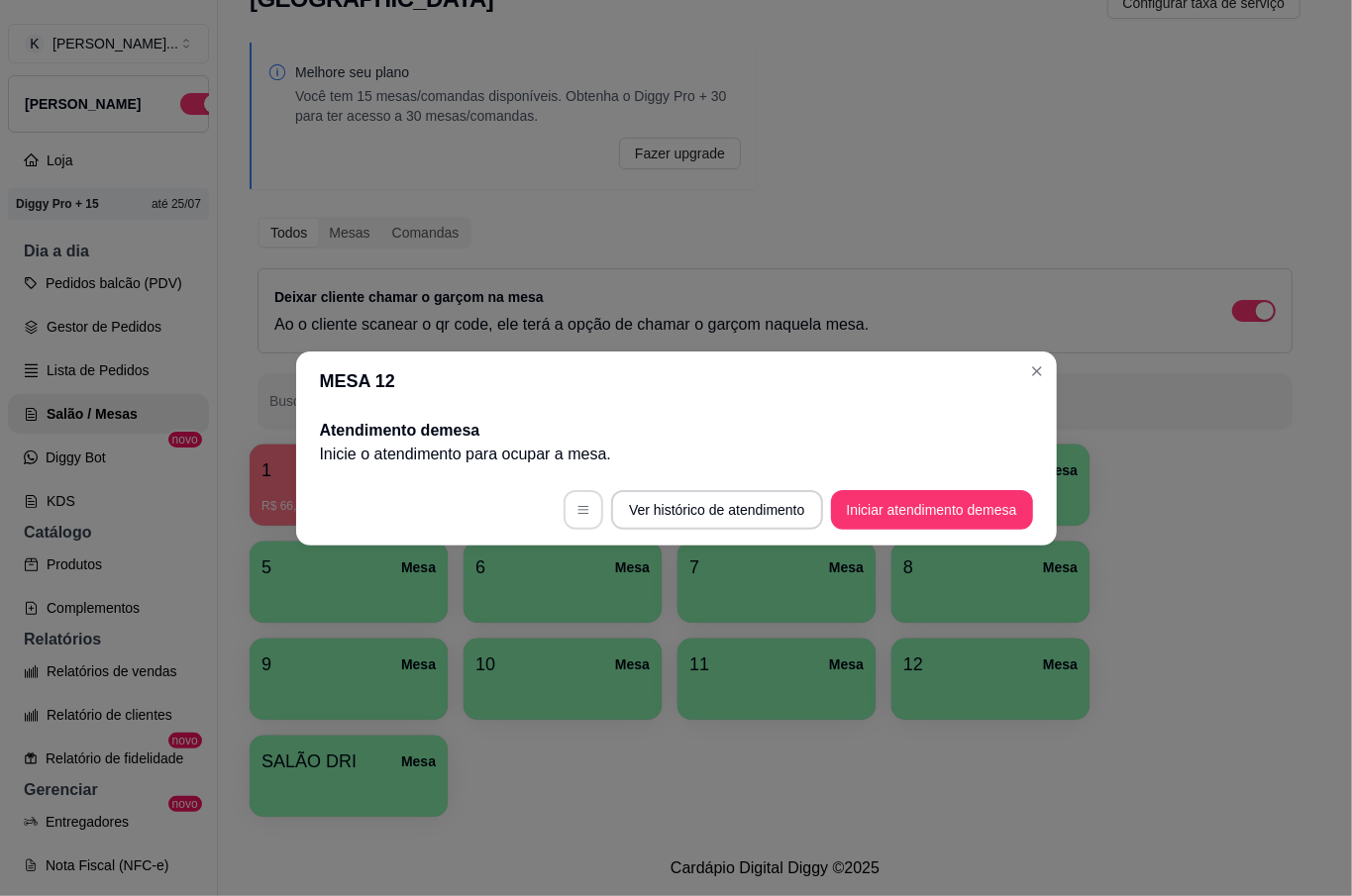 click at bounding box center (583, 510) 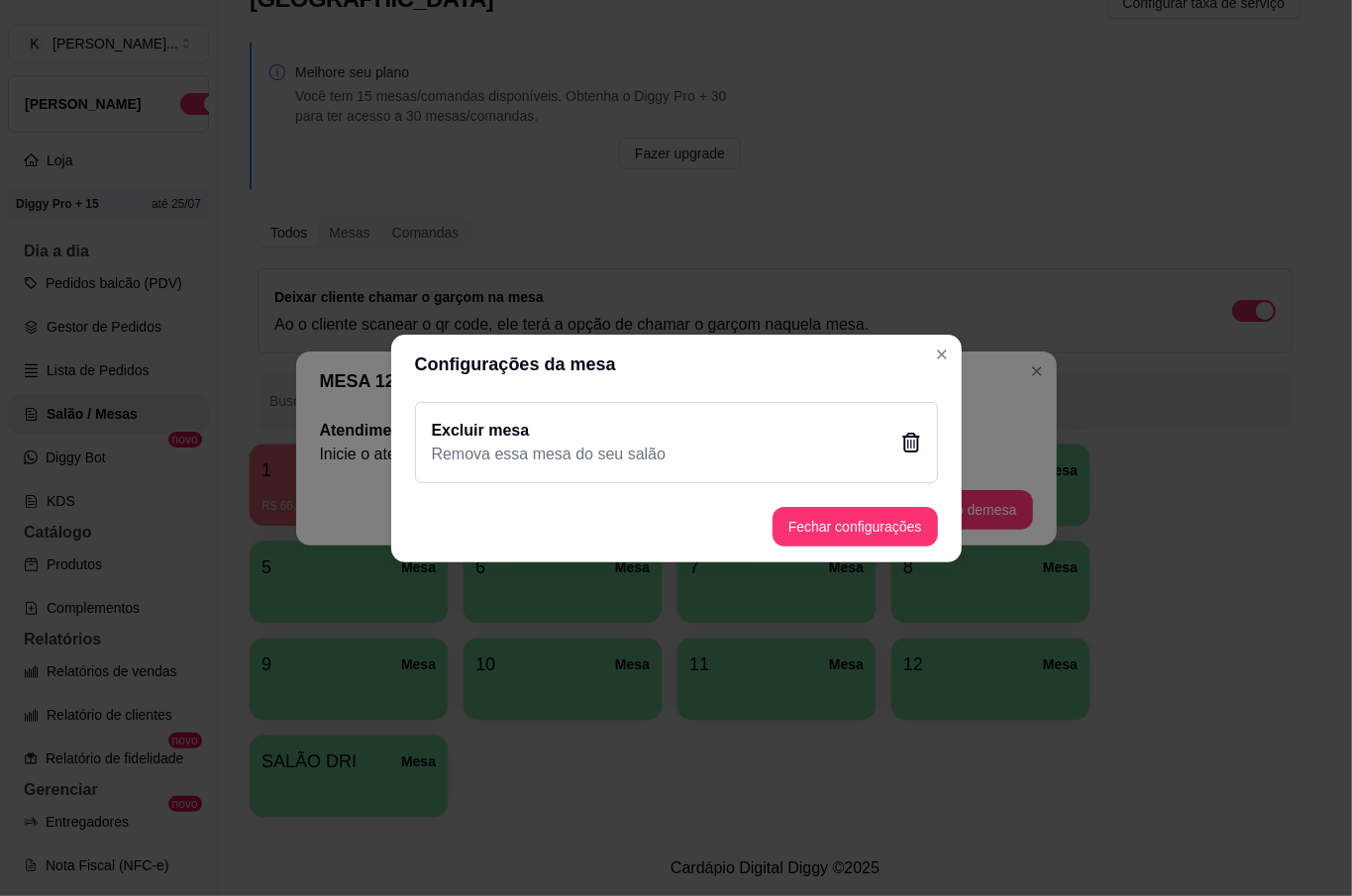 click on "Excluir mesa Remova essa mesa do seu salão" at bounding box center [676, 443] 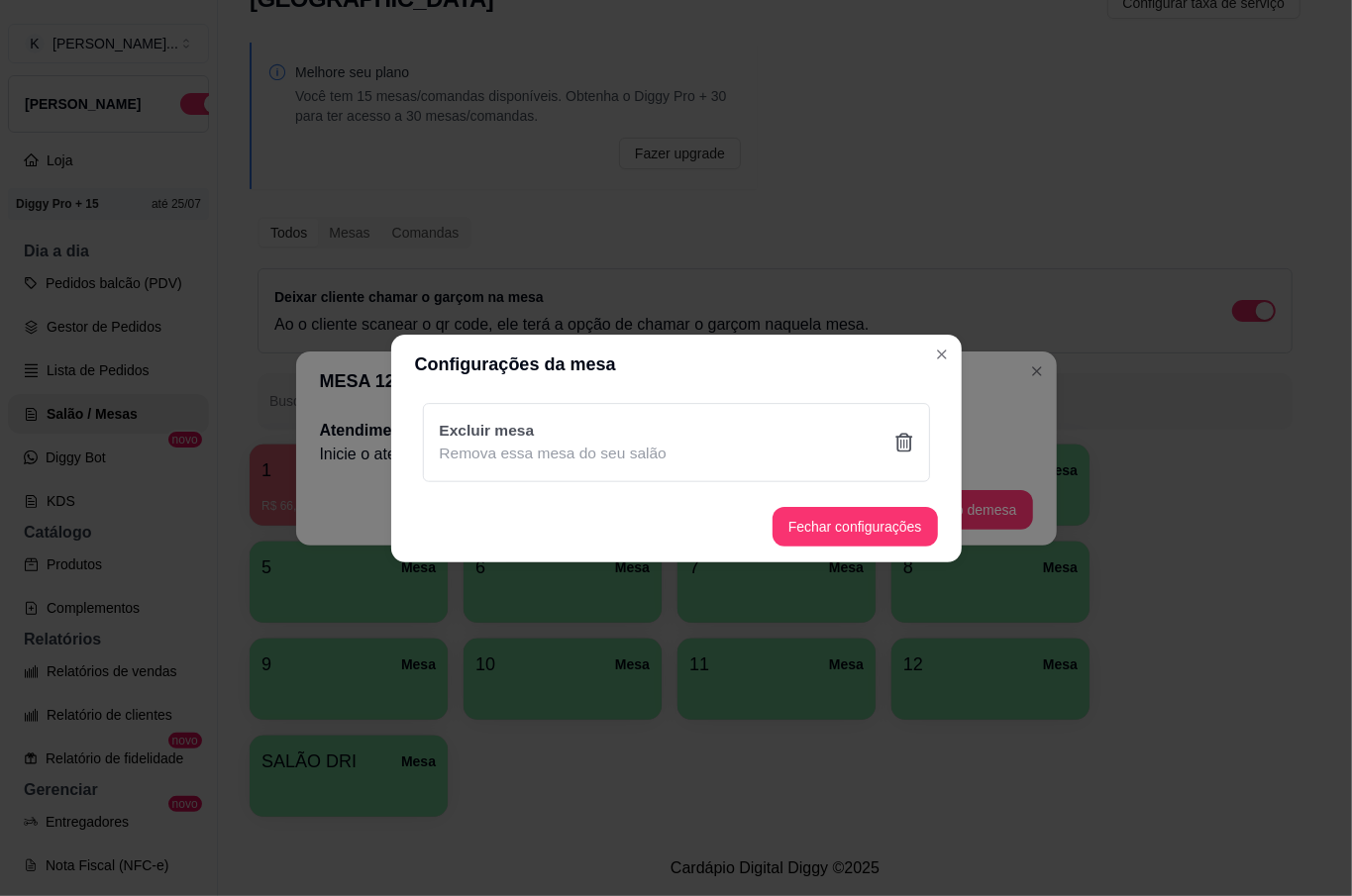 click on "Sim" at bounding box center [777, 552] 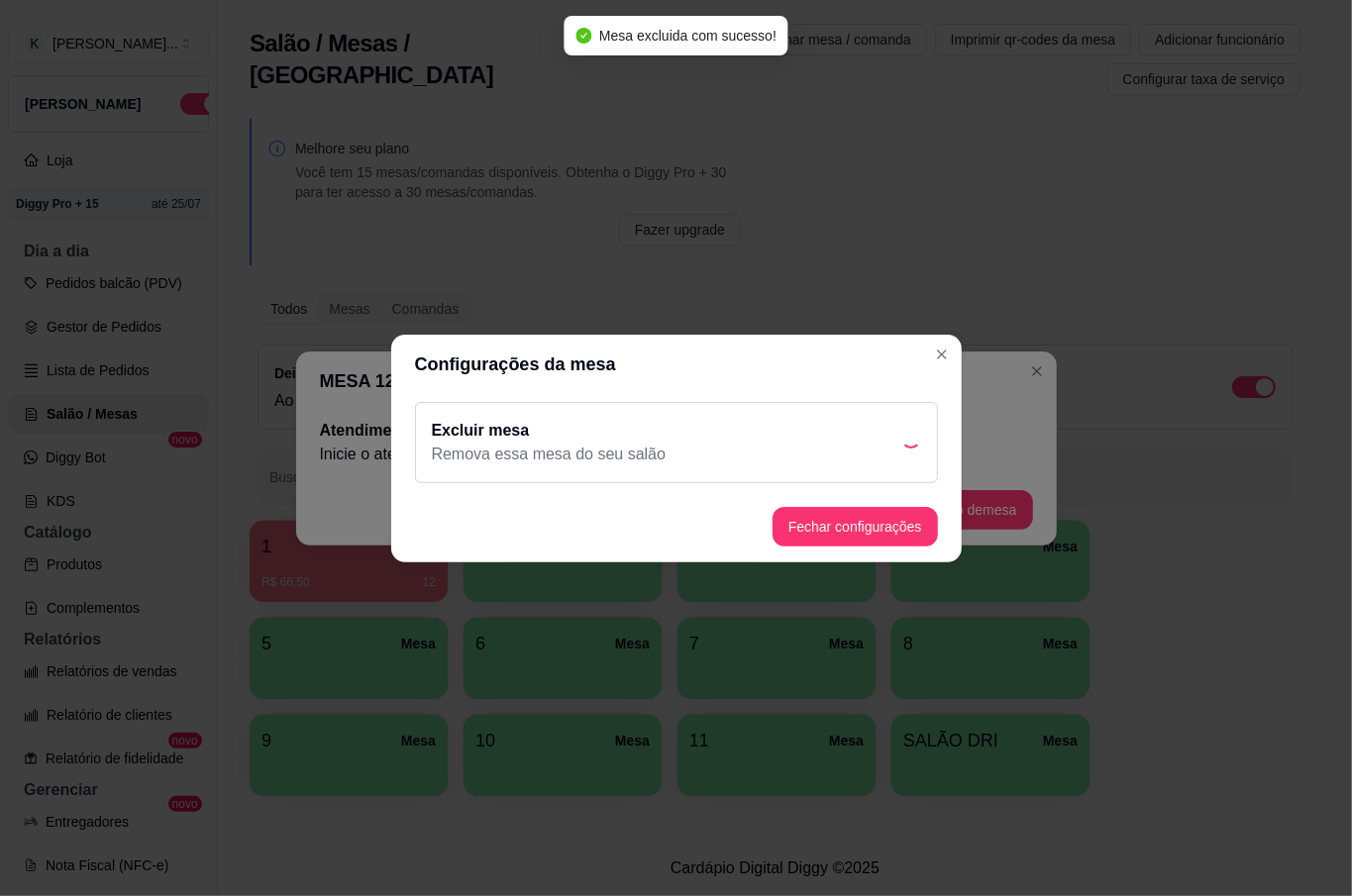 scroll, scrollTop: 0, scrollLeft: 0, axis: both 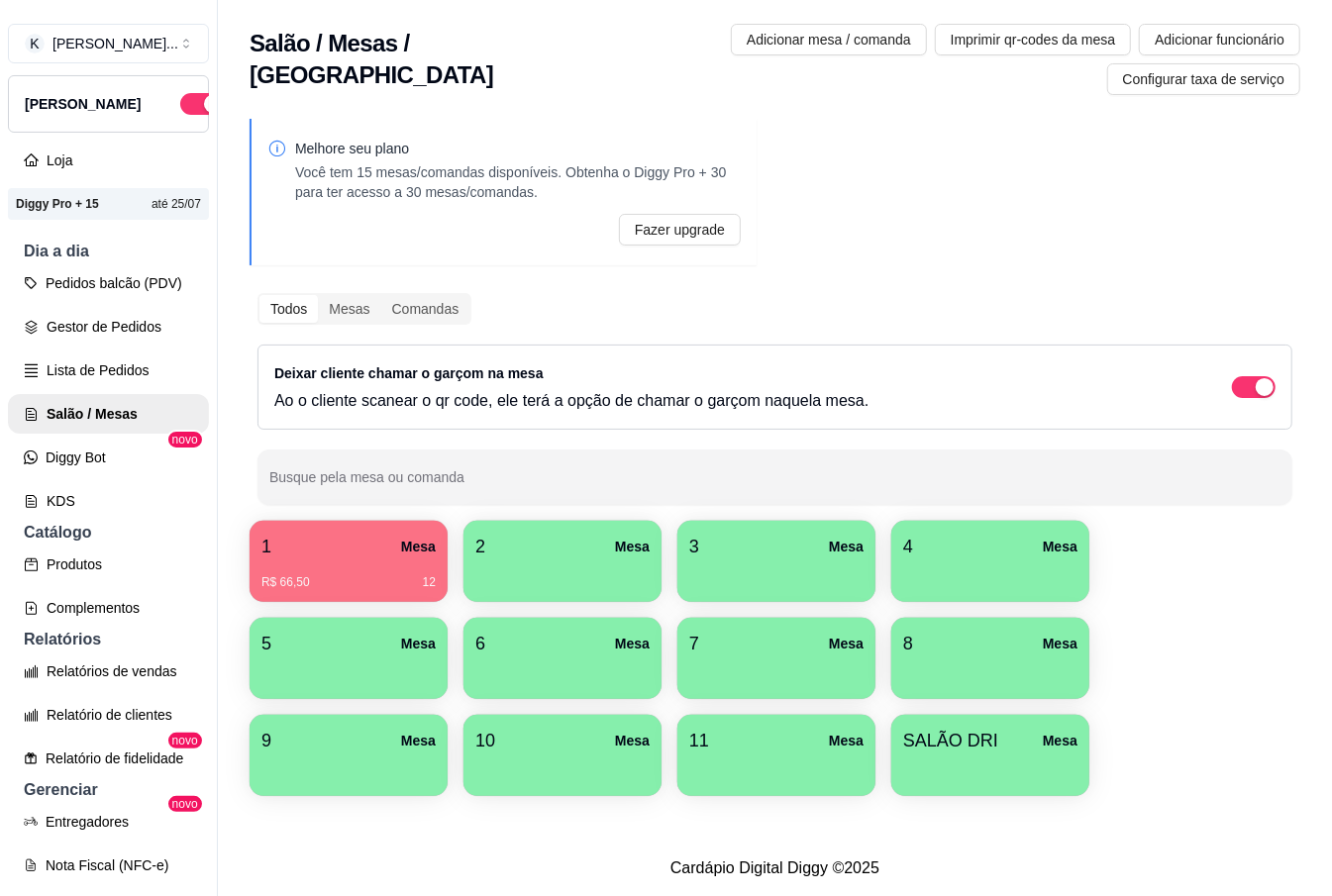 click at bounding box center [776, 769] 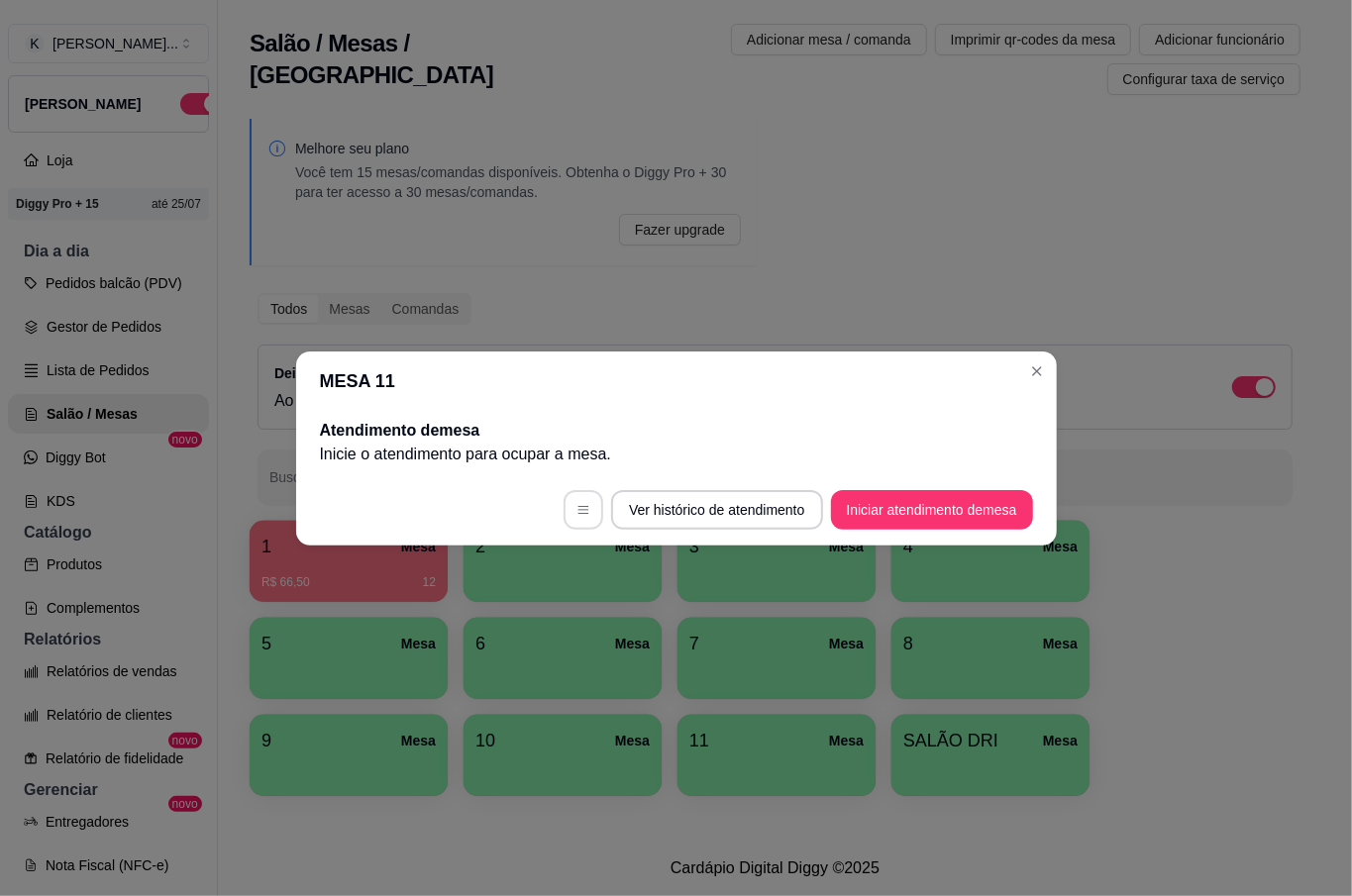 click at bounding box center (583, 510) 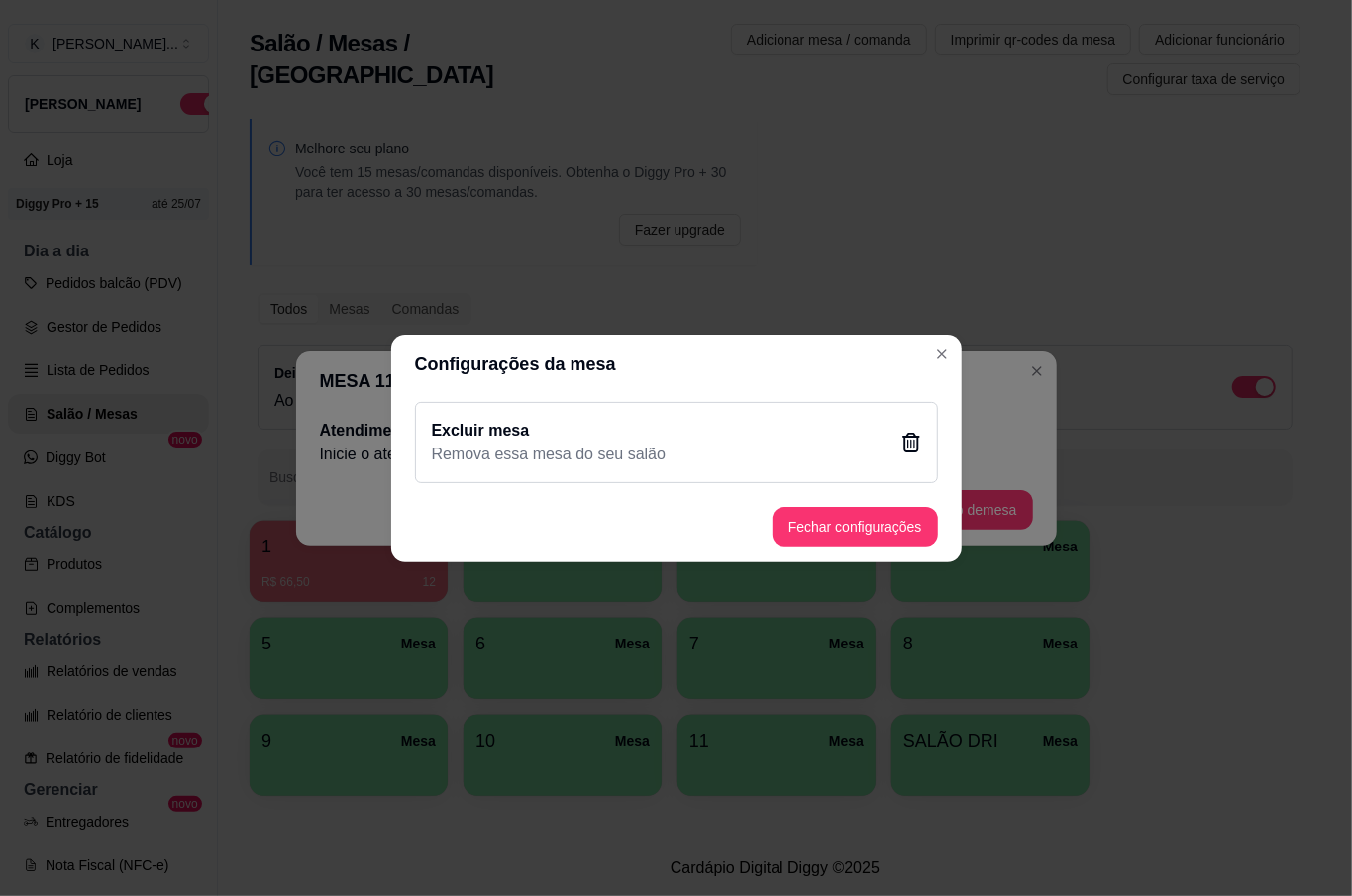 click on "Excluir mesa Remova essa mesa do seu salão" at bounding box center [676, 443] 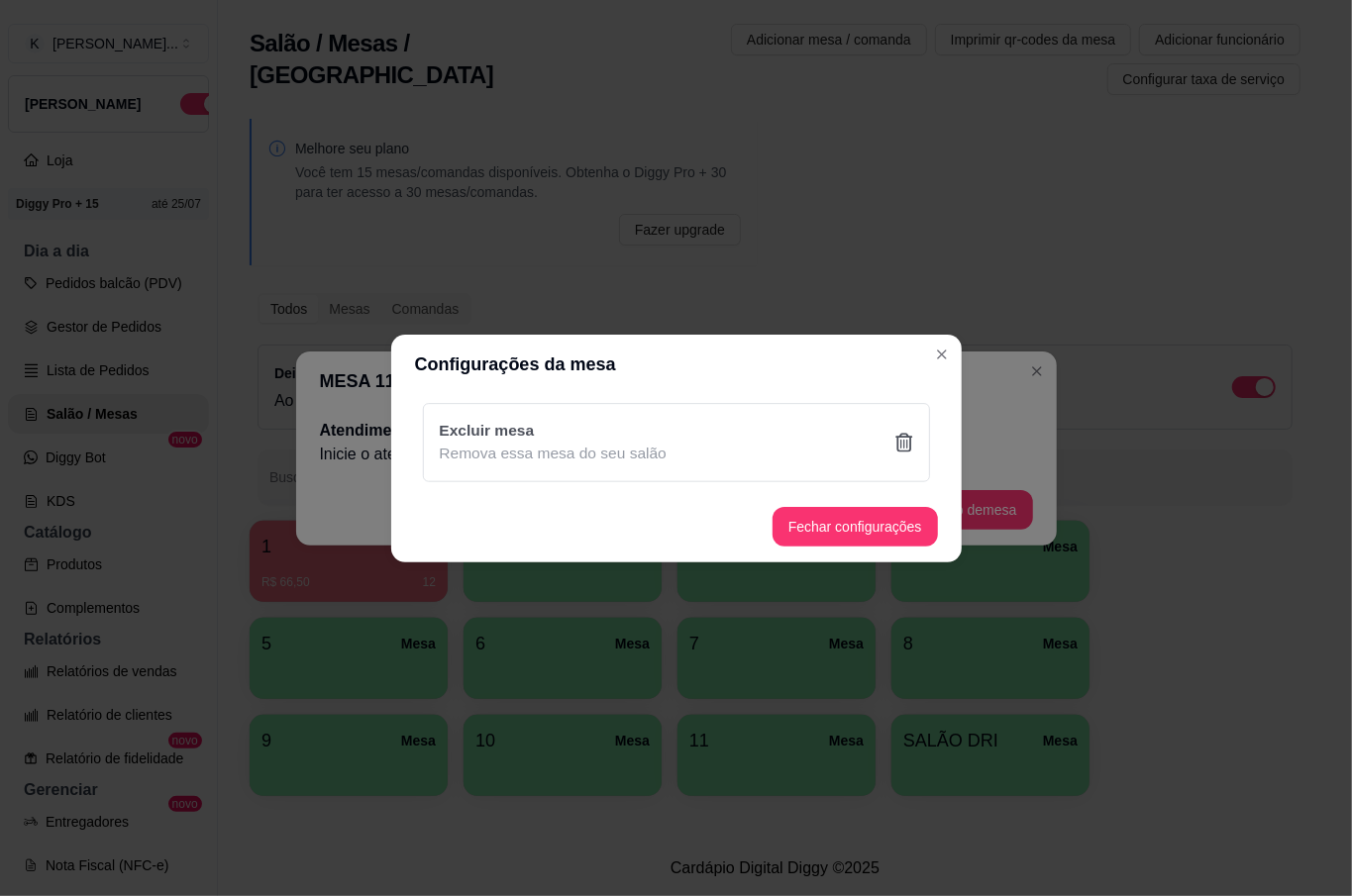 click on "Sim" at bounding box center (777, 552) 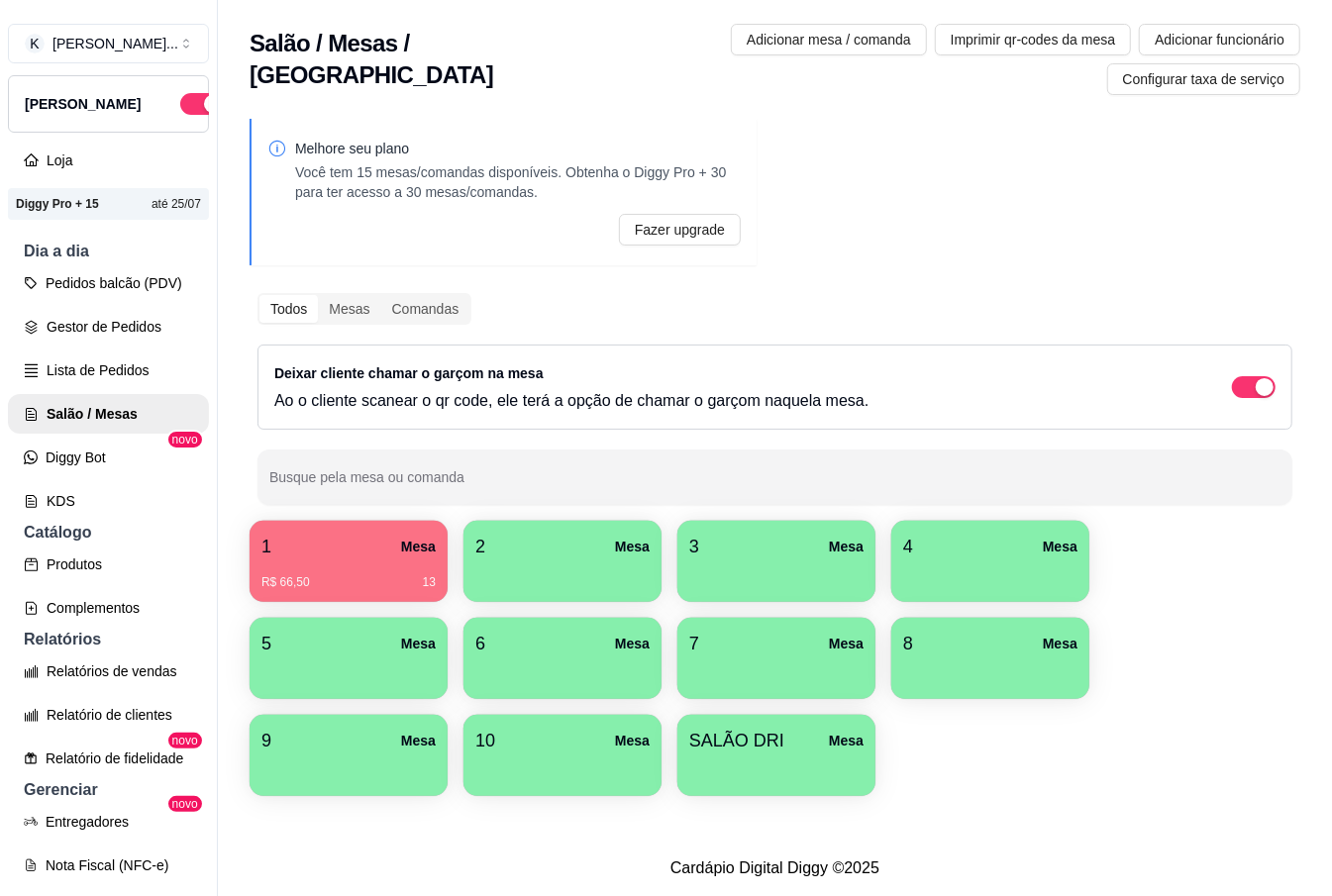 click on "Cardápio Digital Diggy © 2025" at bounding box center (774, 868) 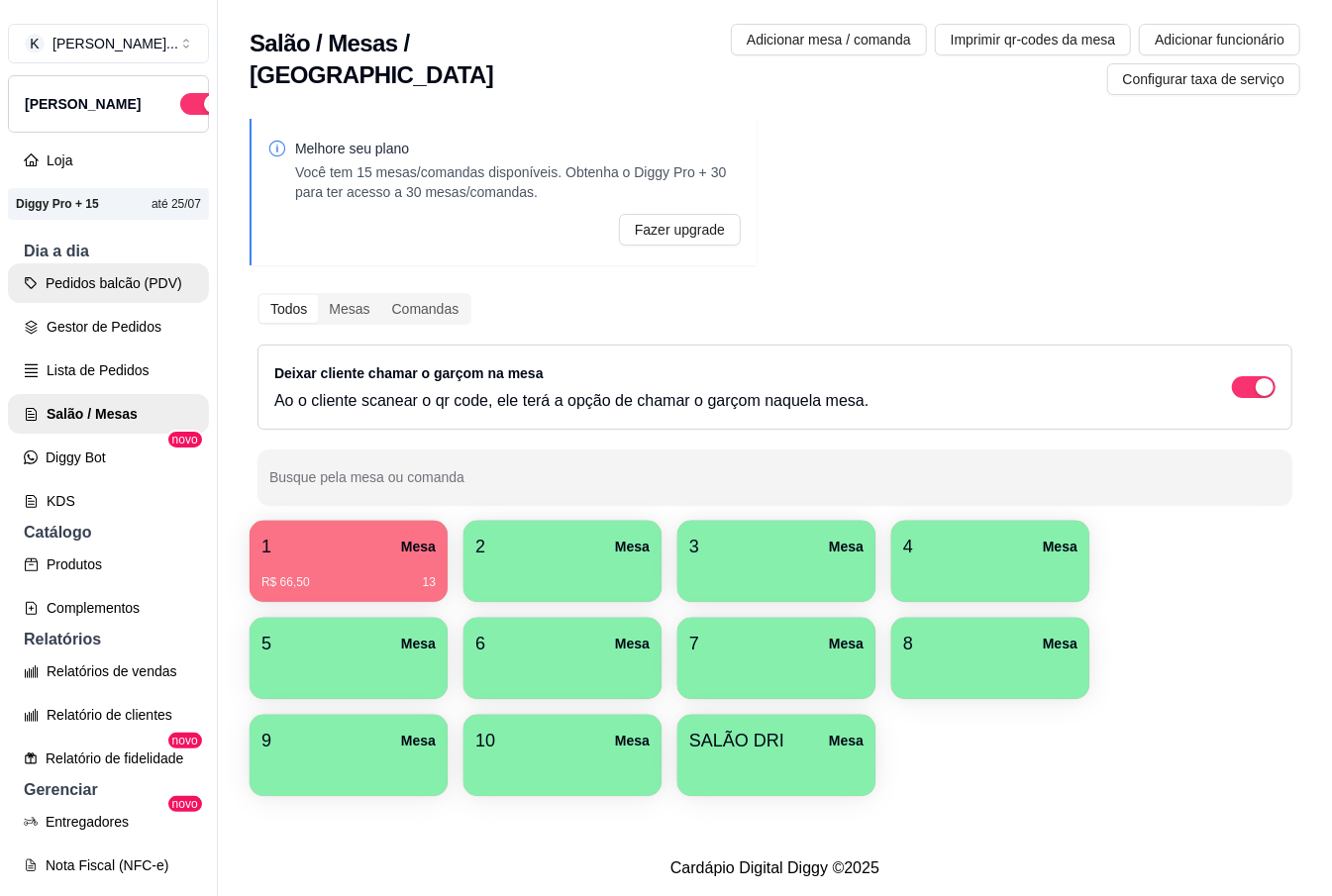 click on "Pedidos balcão (PDV)" at bounding box center (108, 283) 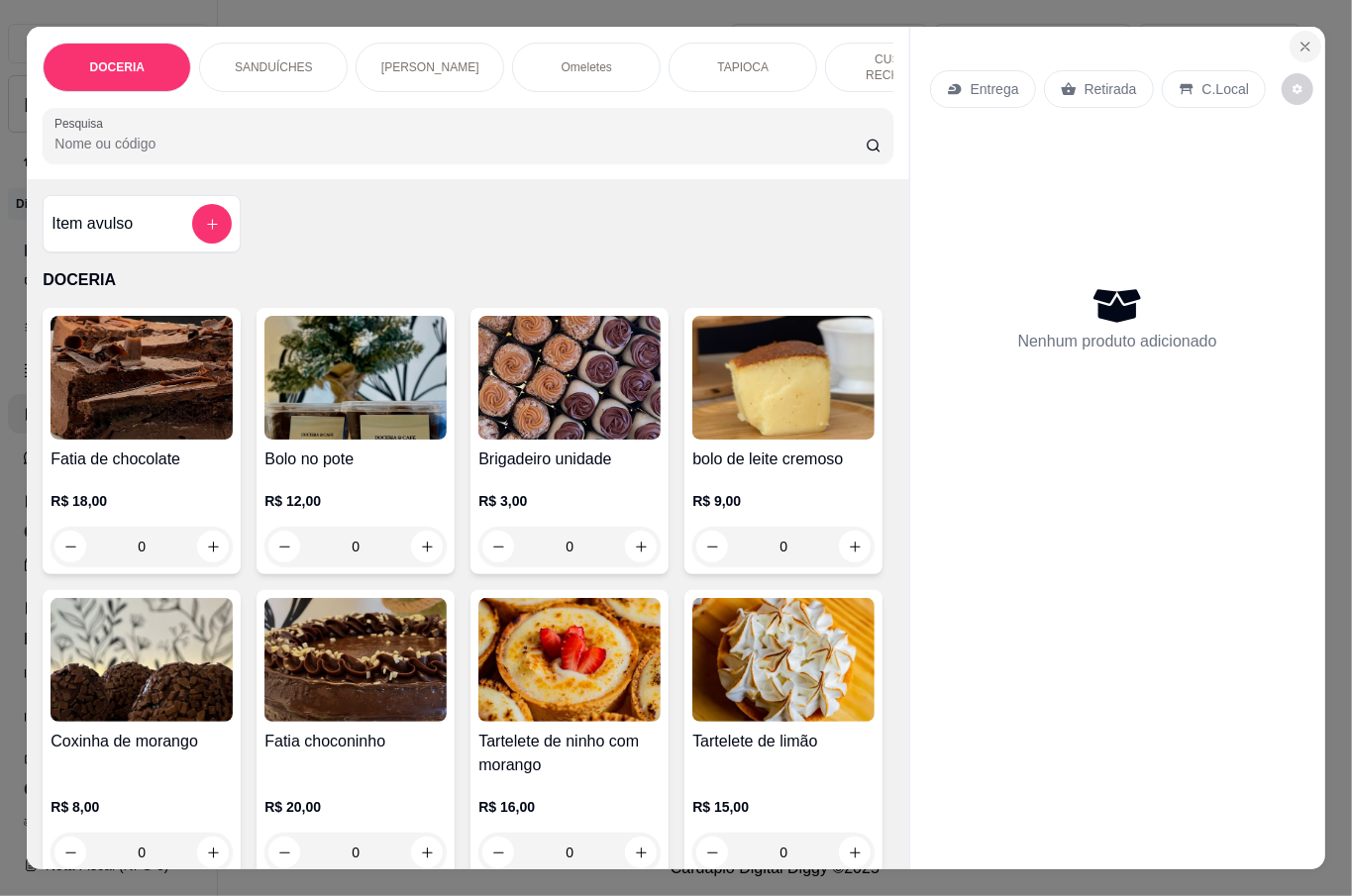 click 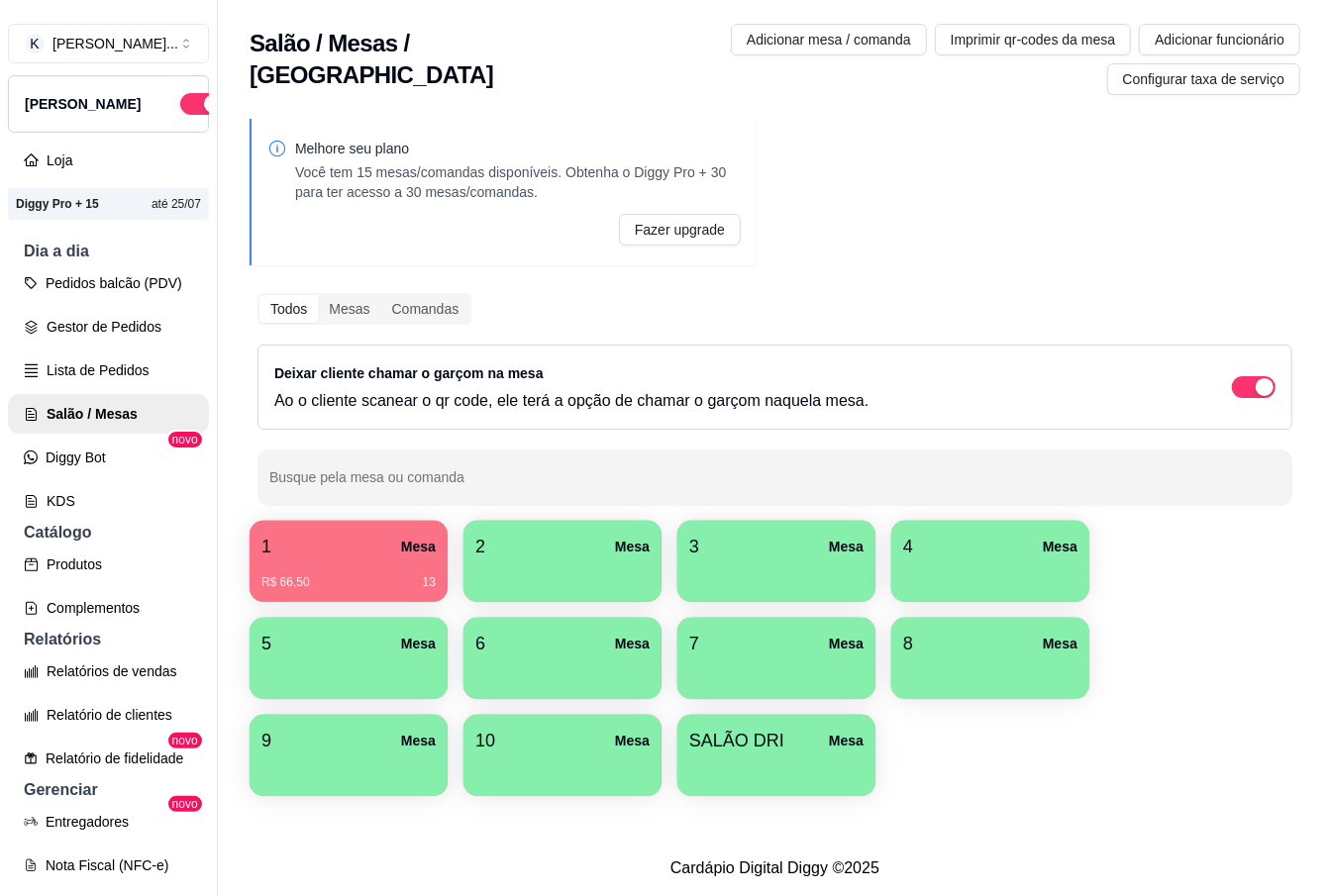 click at bounding box center [563, 672] 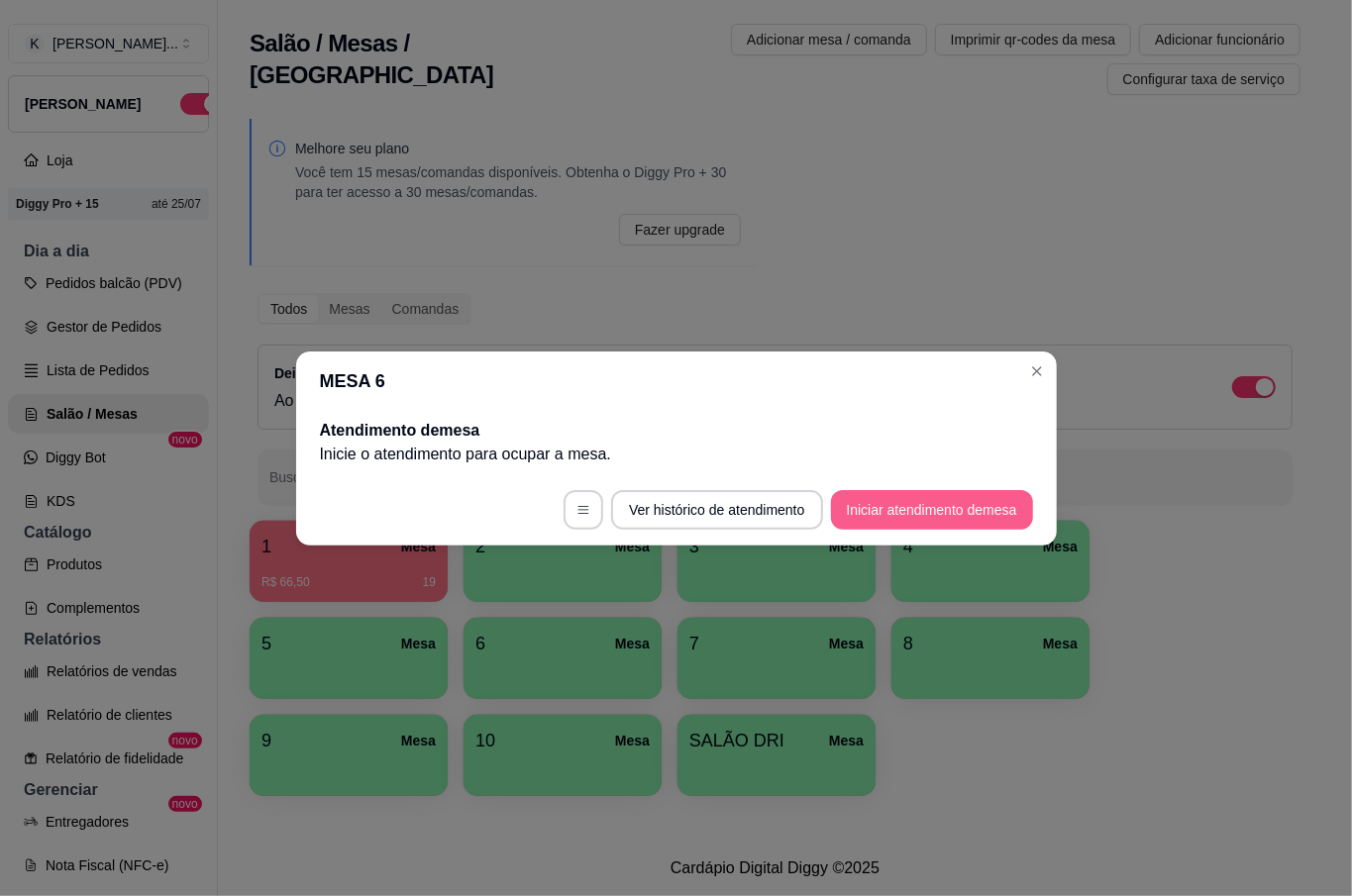 click on "Iniciar atendimento de  mesa" at bounding box center (932, 510) 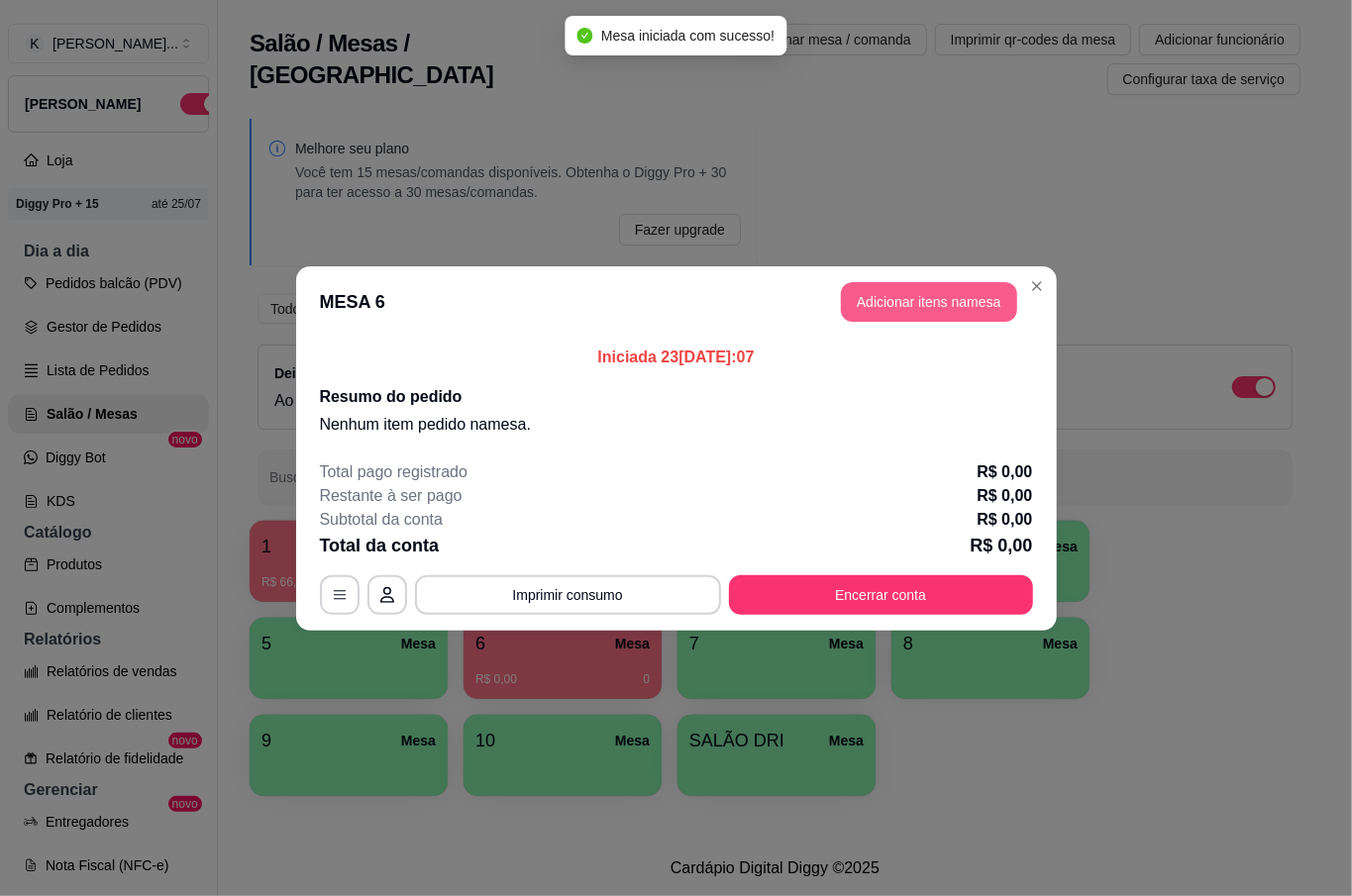click on "Adicionar itens na  mesa" at bounding box center (929, 302) 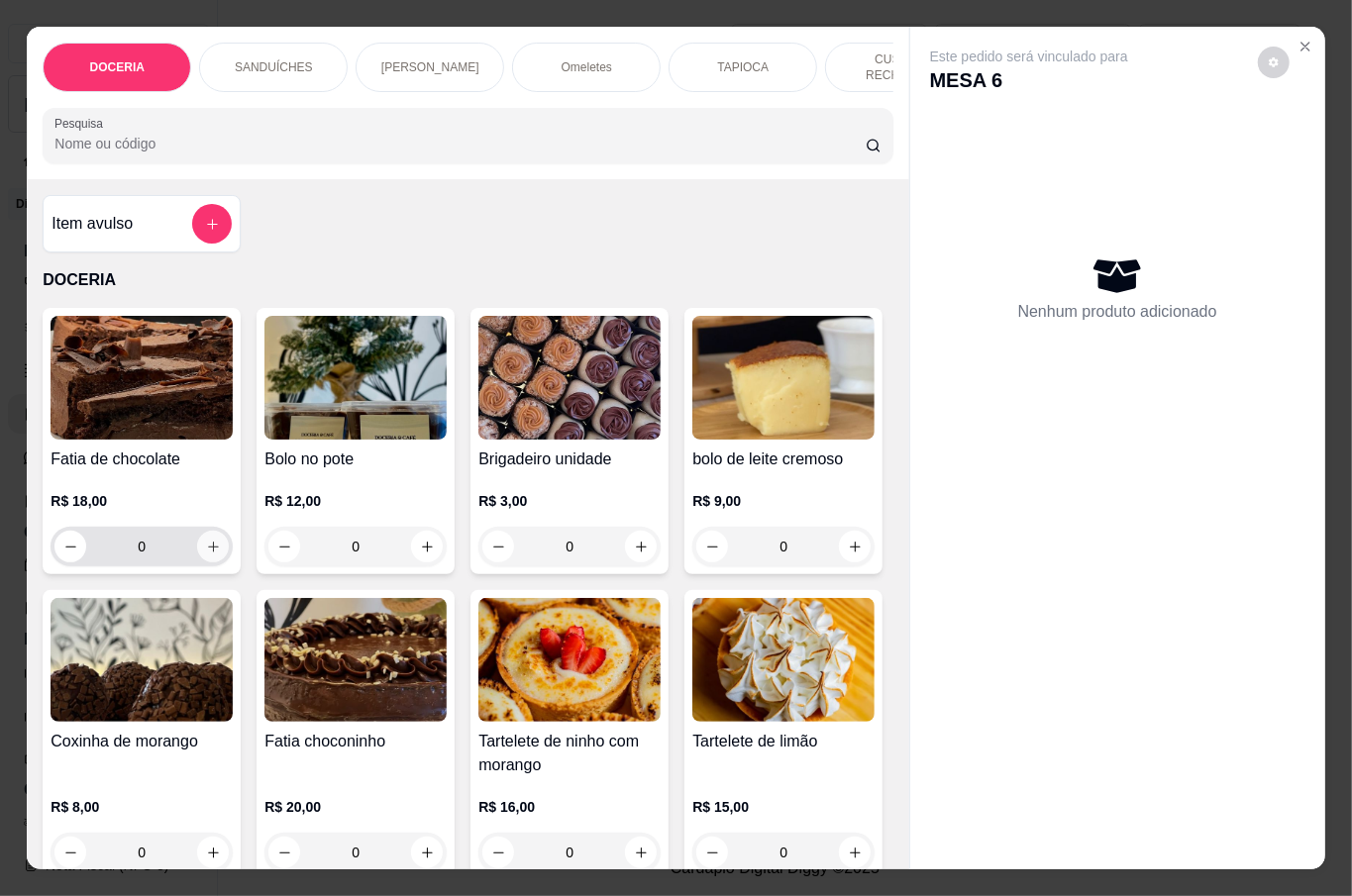 click 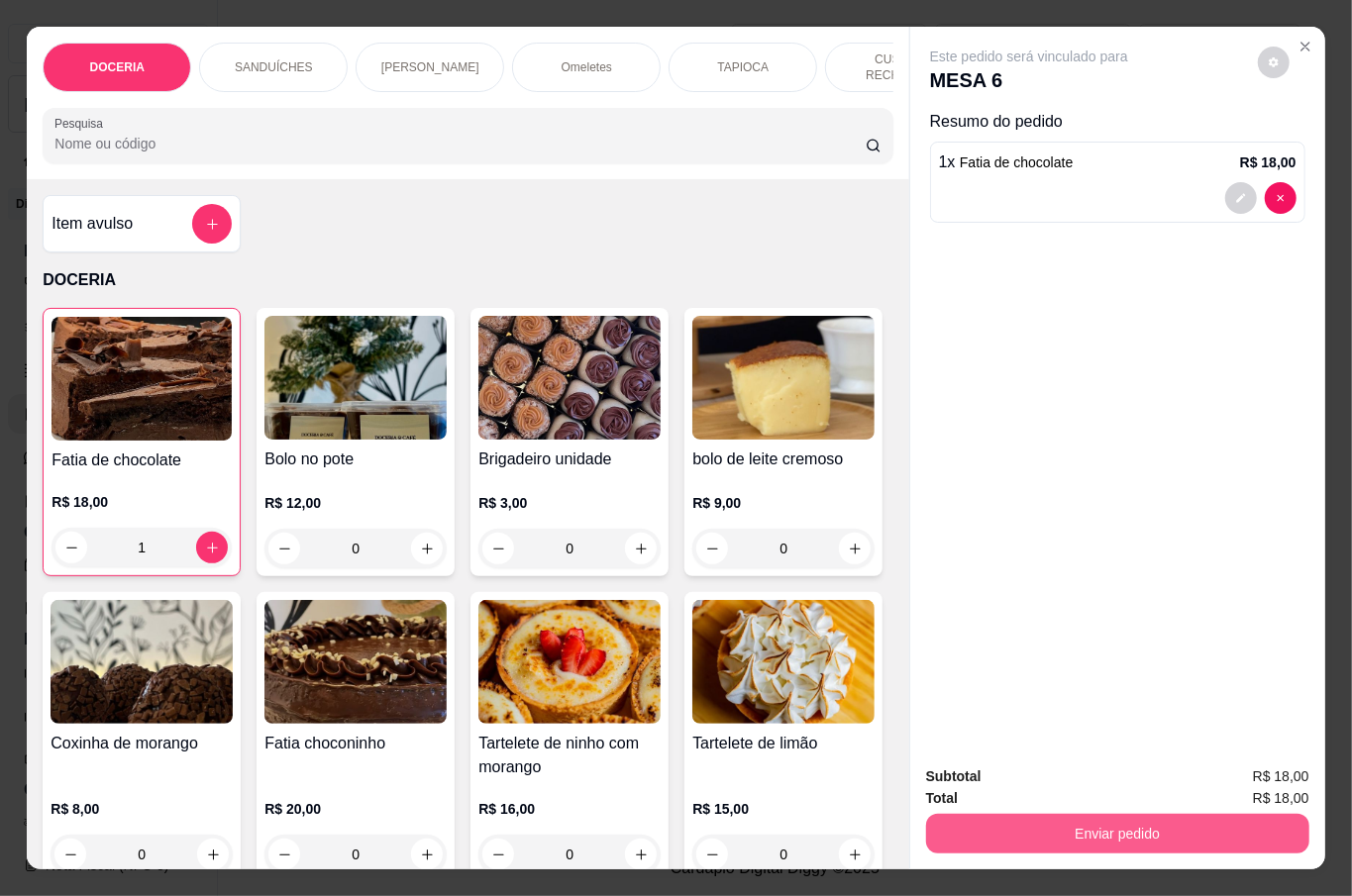 click on "Enviar pedido" at bounding box center (1117, 834) 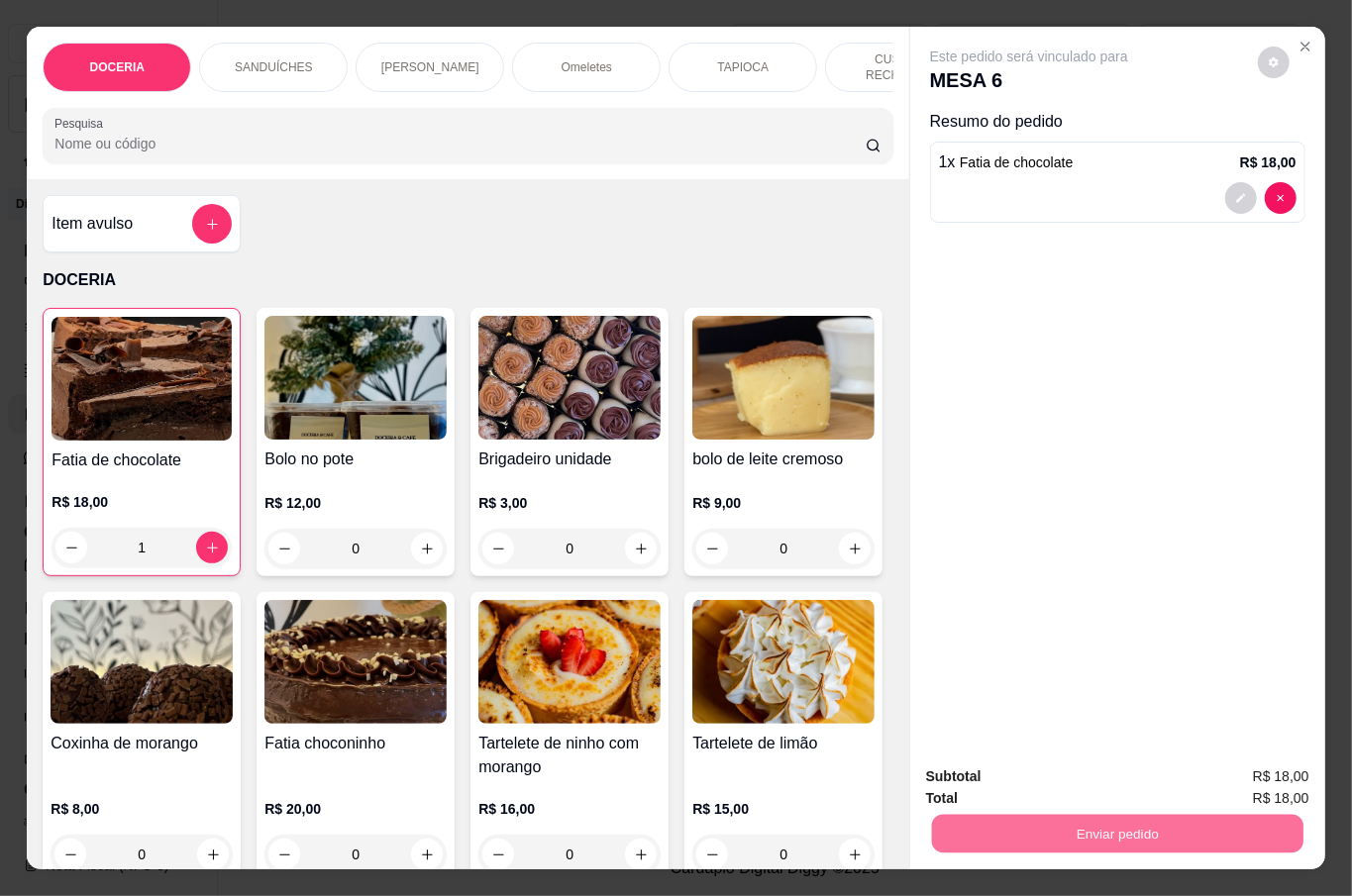 click on "Não registrar e enviar pedido" at bounding box center [1050, 775] 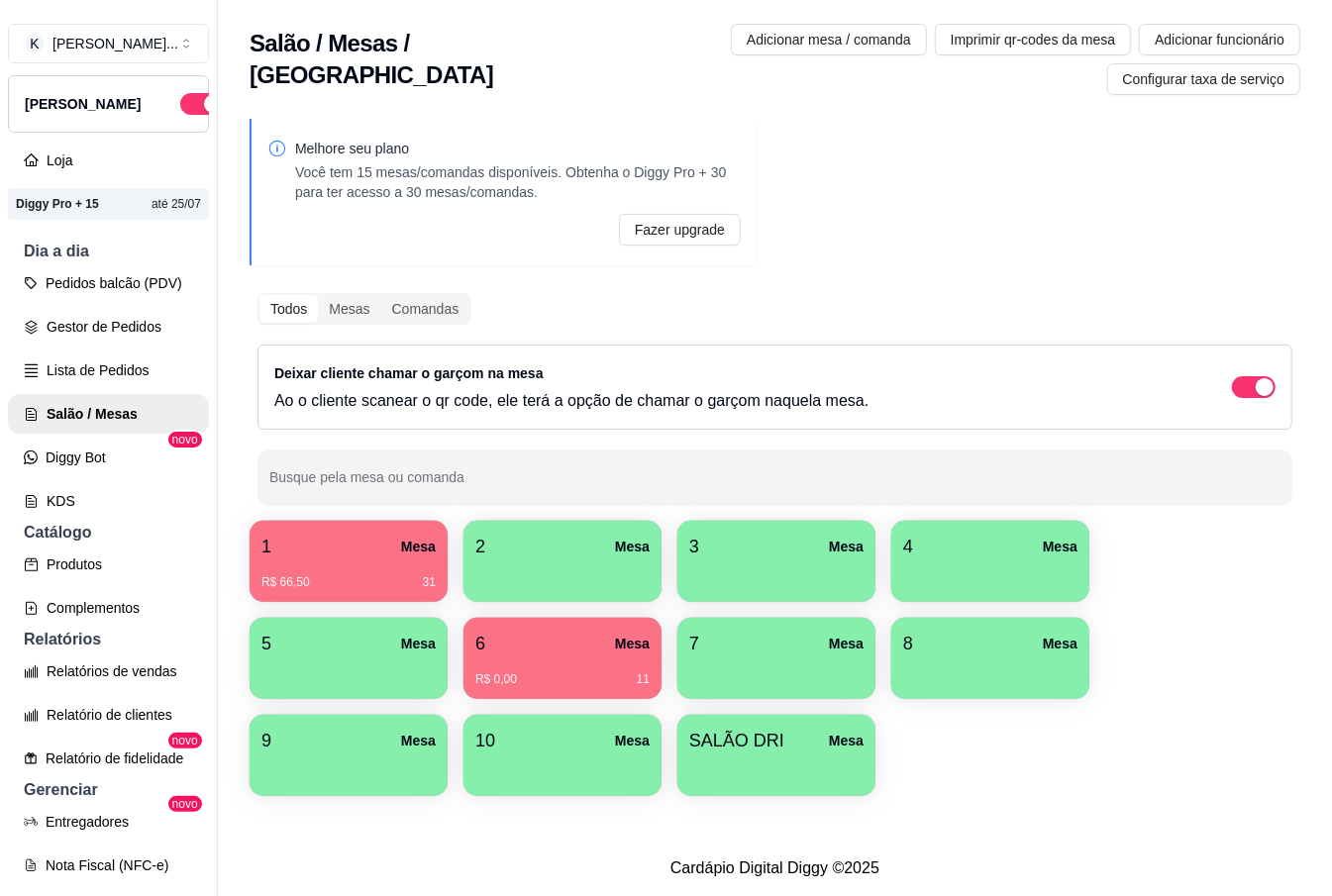 click at bounding box center (776, 575) 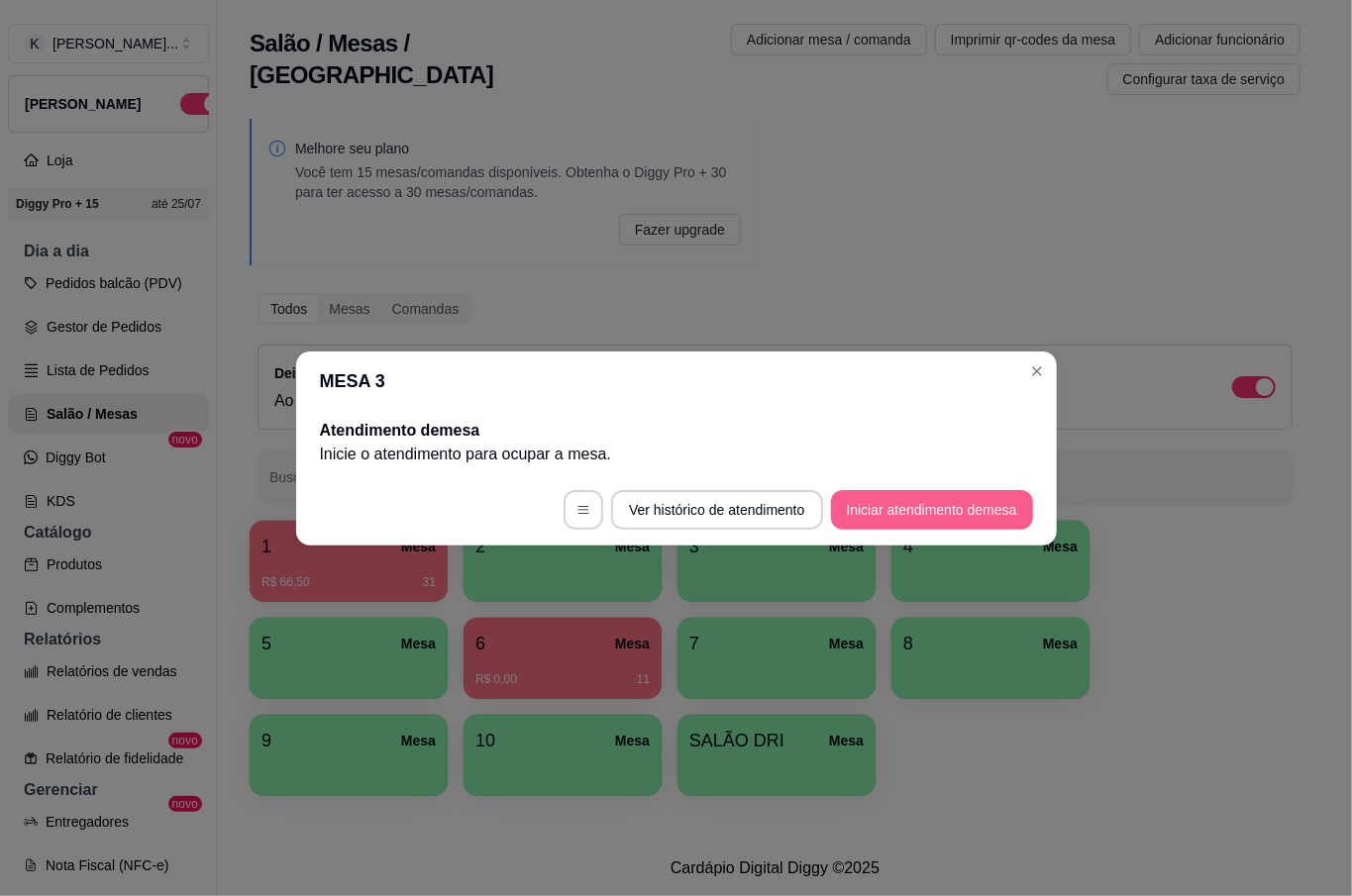 click on "Iniciar atendimento de  mesa" at bounding box center (932, 510) 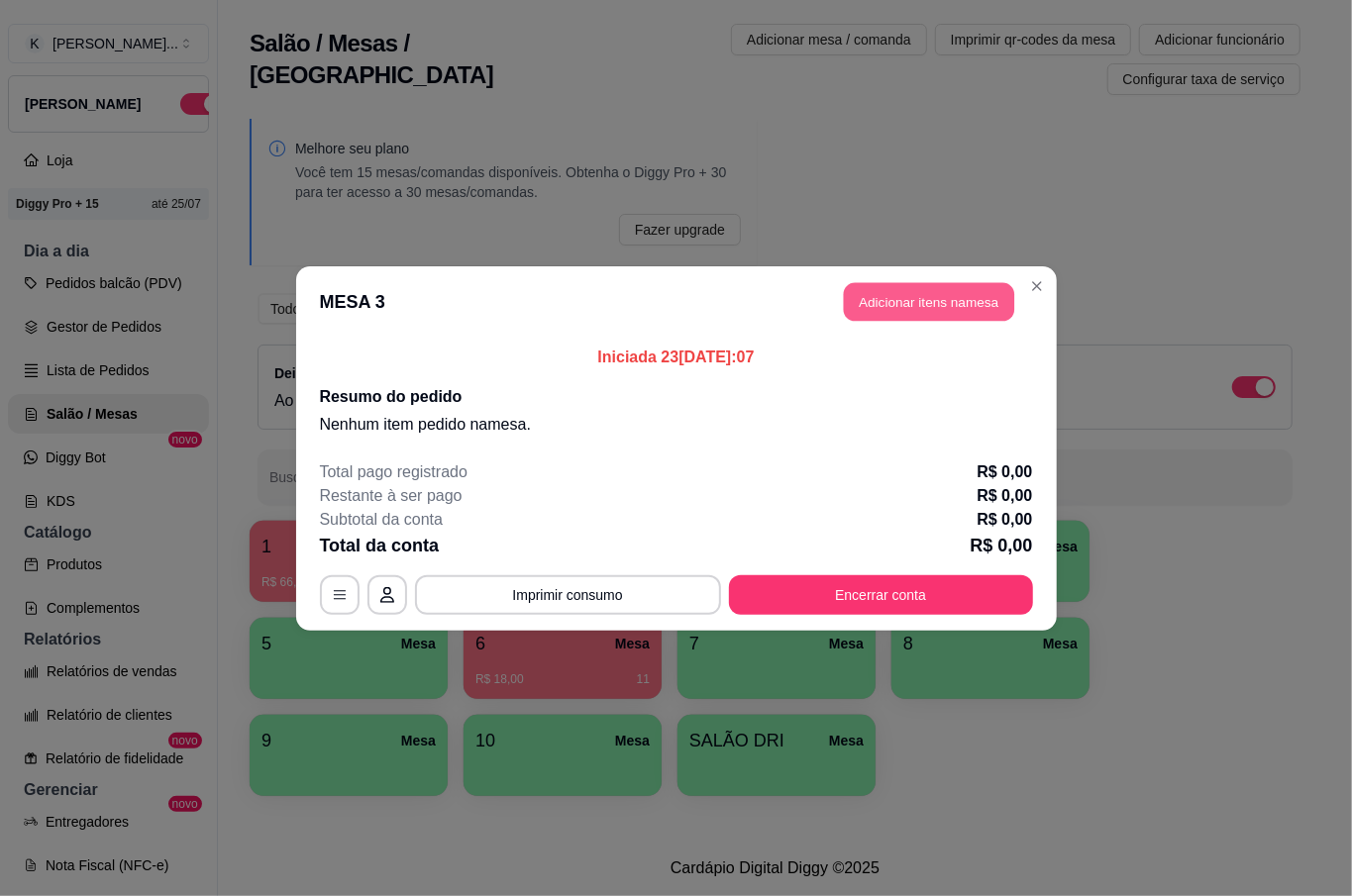 click on "Adicionar itens na  mesa" at bounding box center (929, 301) 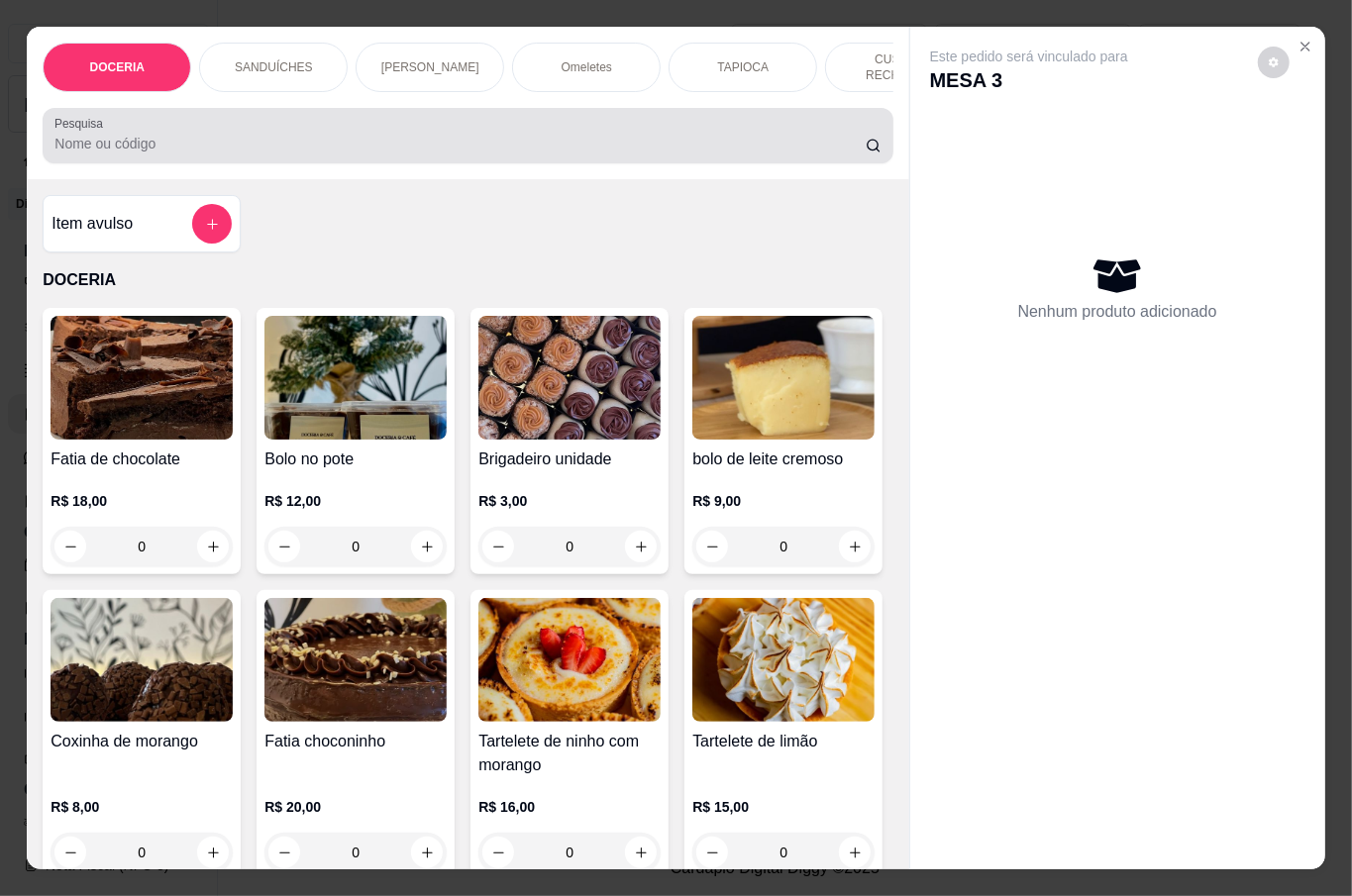 click on "Pesquisa" at bounding box center (460, 144) 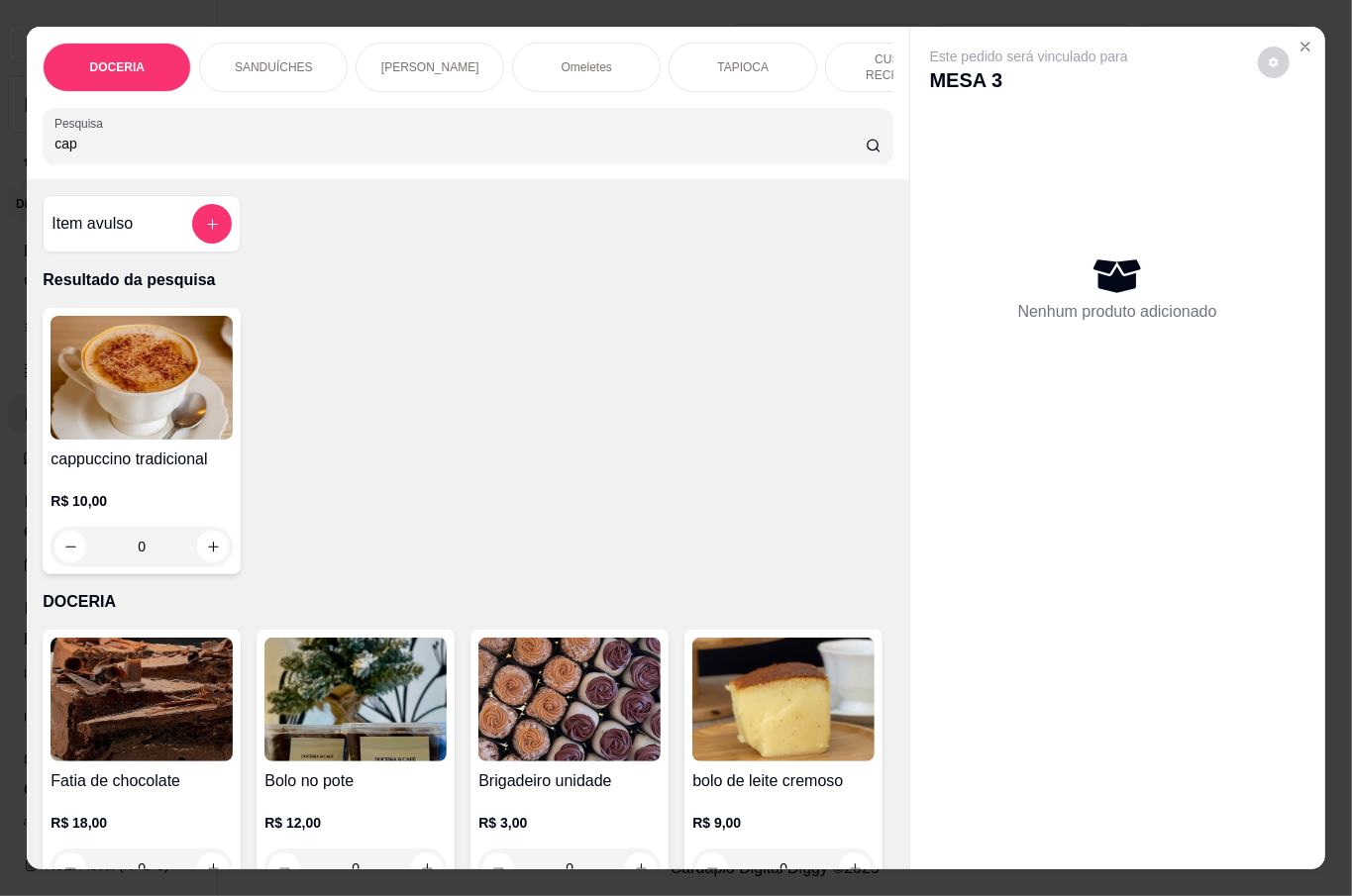 click on "0" at bounding box center (142, 547) 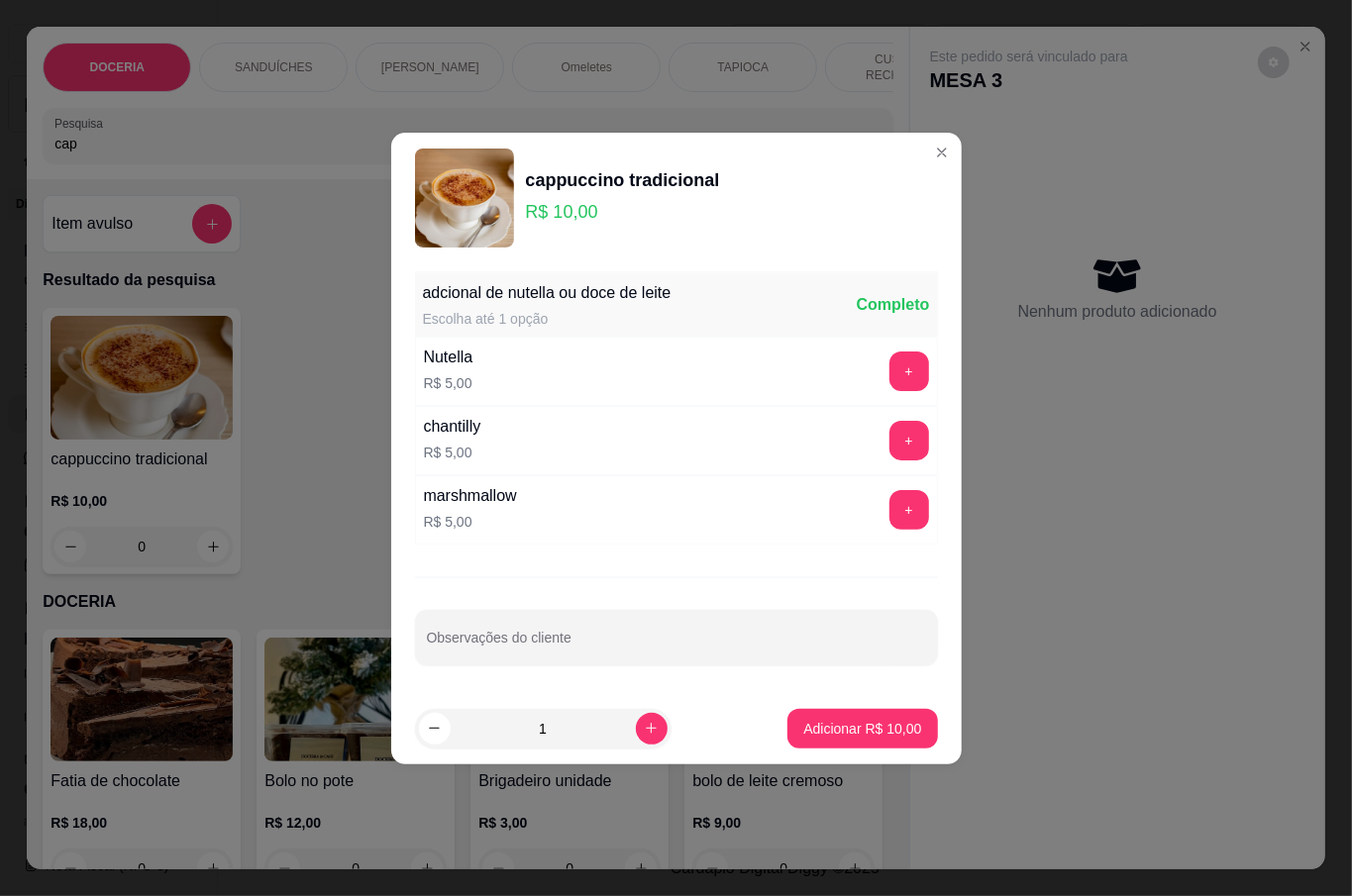 click on "Adicionar   R$ 10,00" at bounding box center [862, 729] 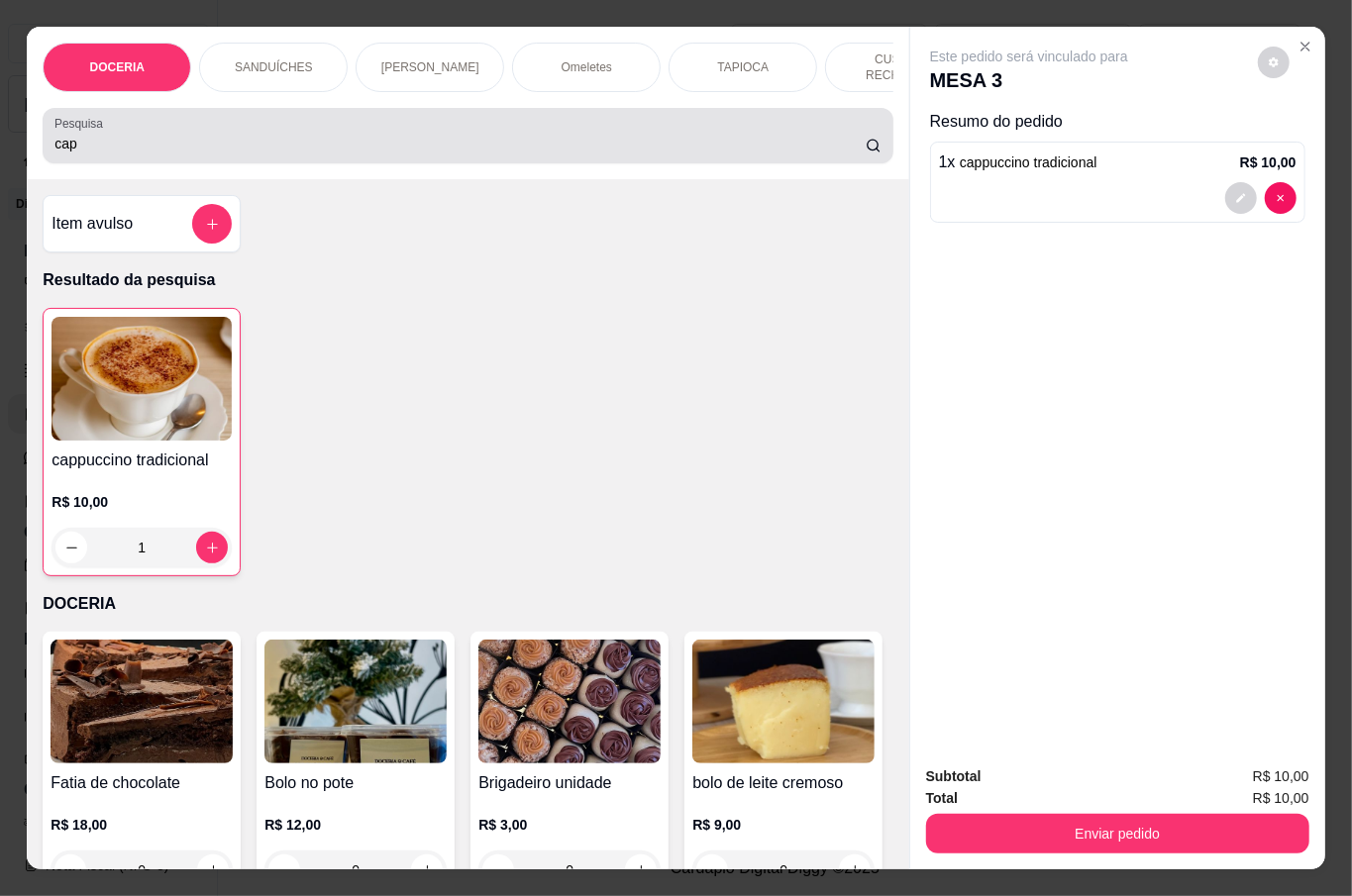 click on "cap" at bounding box center [460, 144] 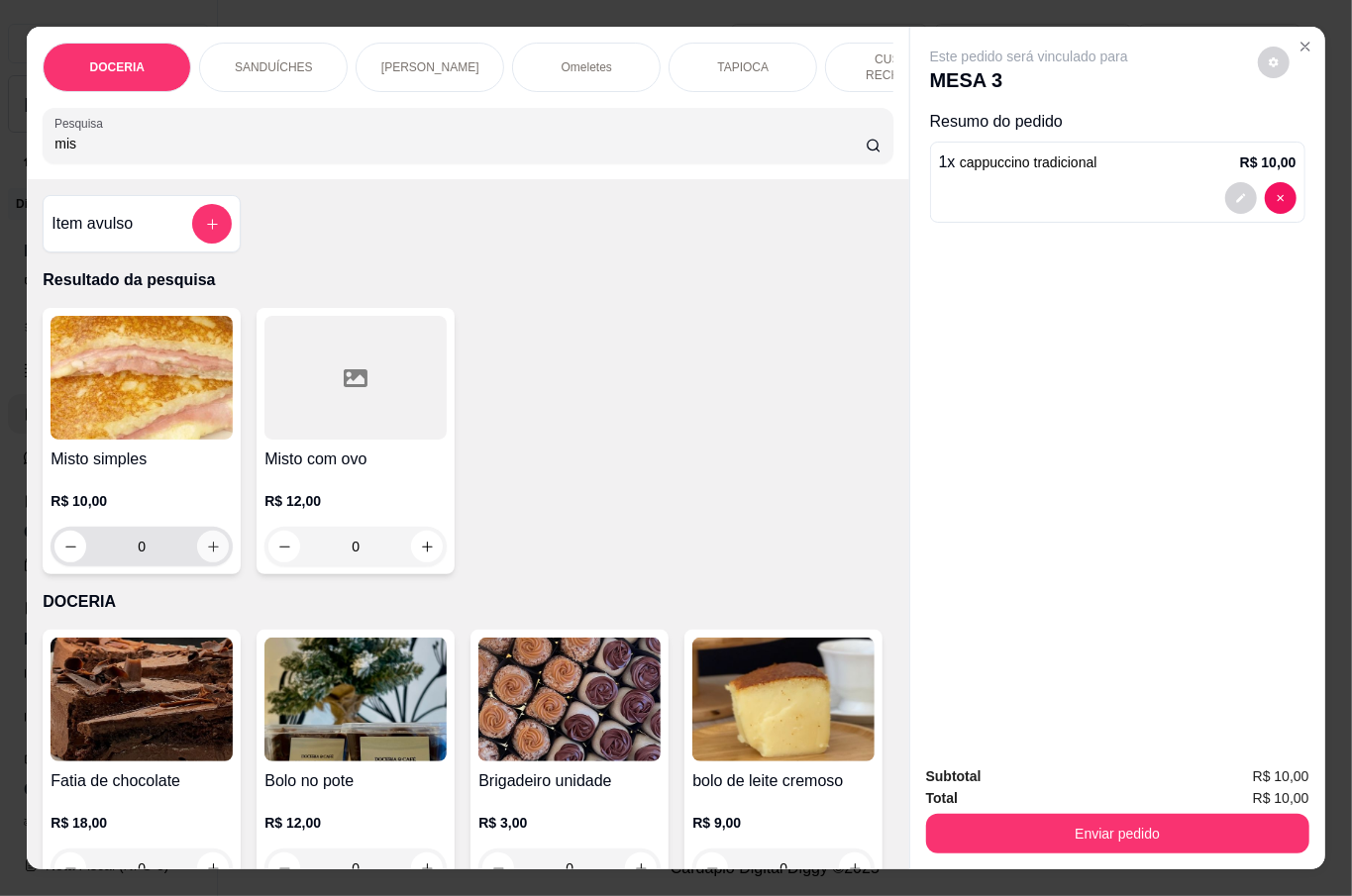 click 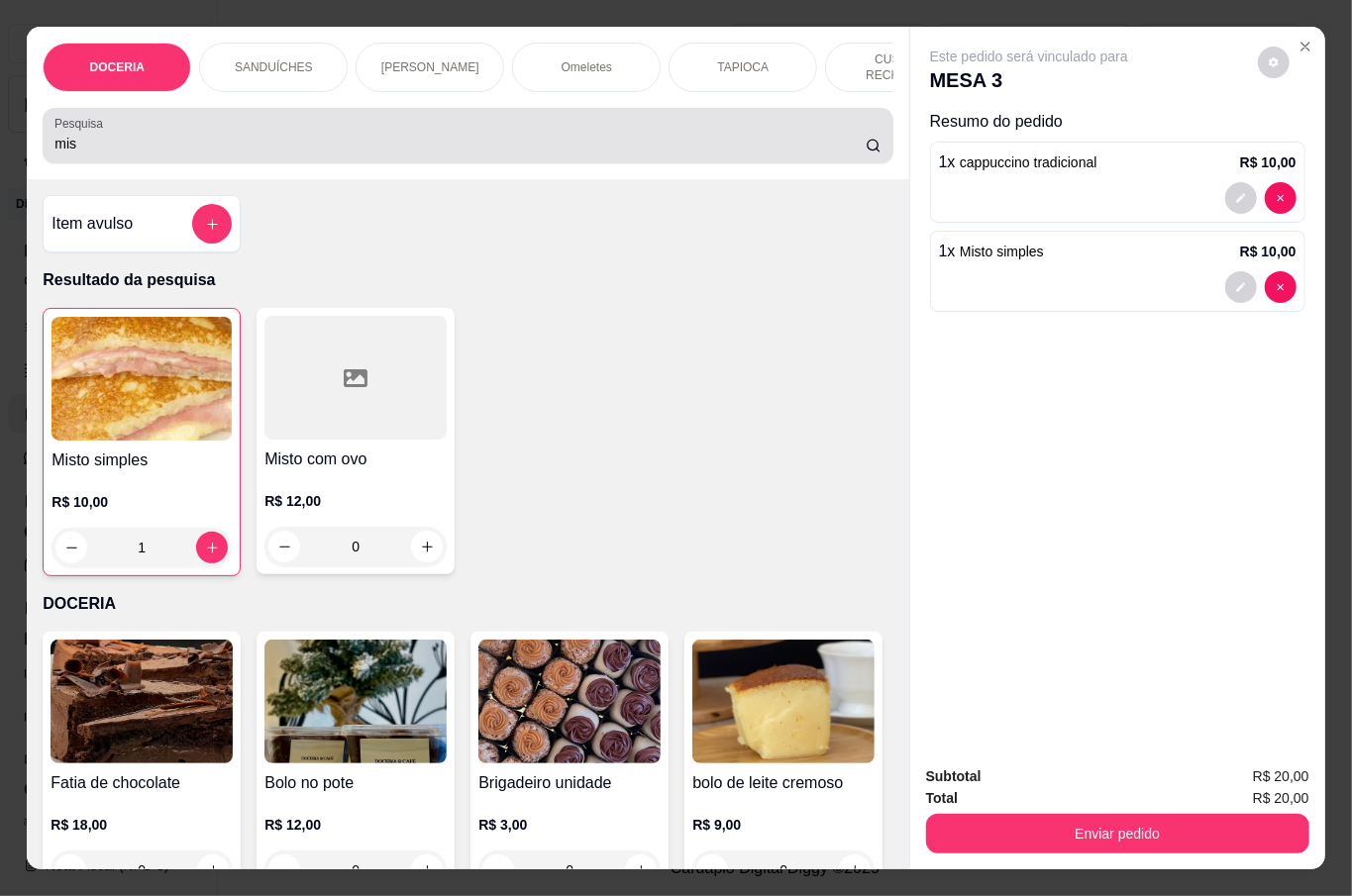 click on "mis" at bounding box center (460, 144) 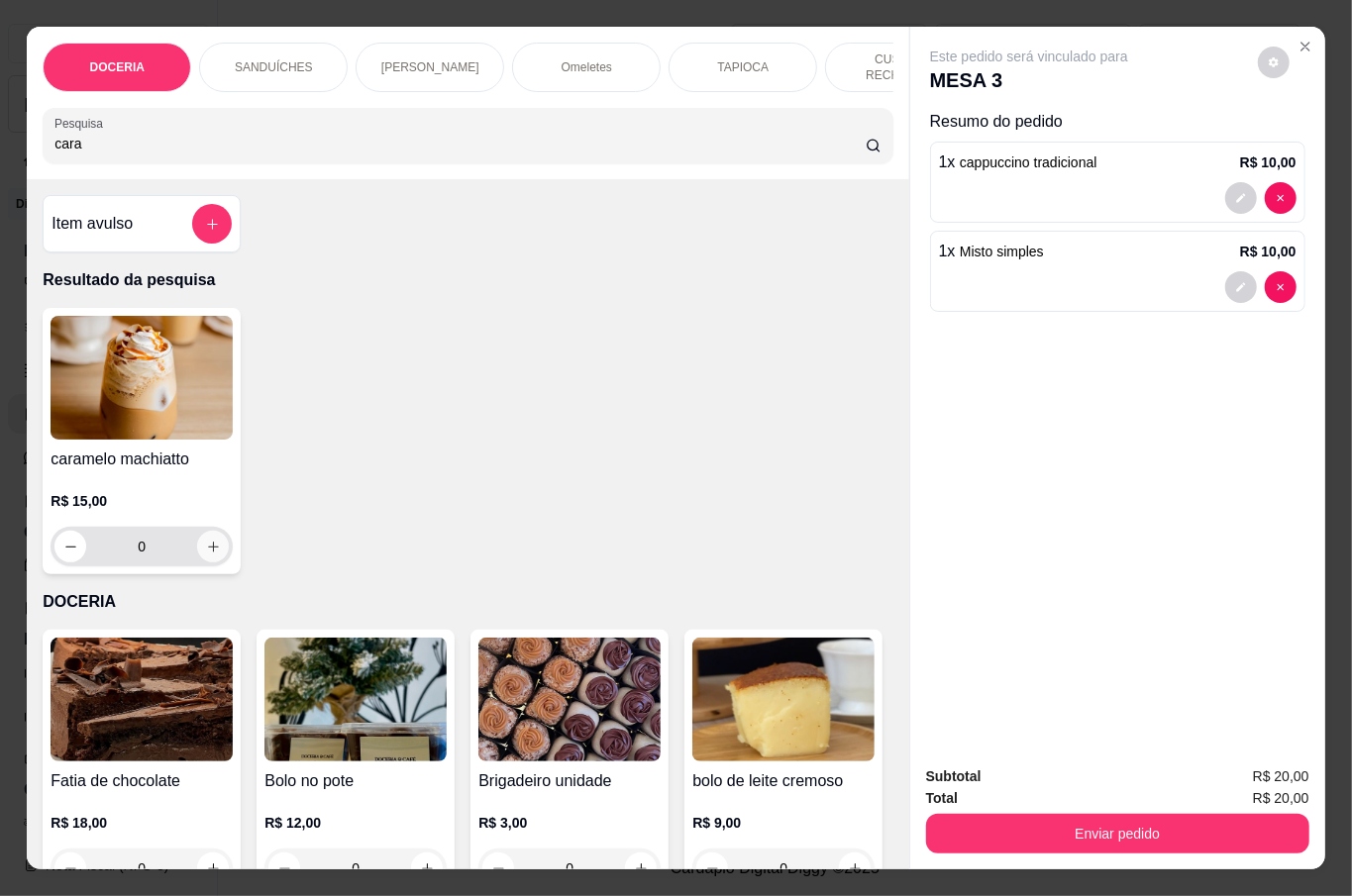 click at bounding box center (213, 547) 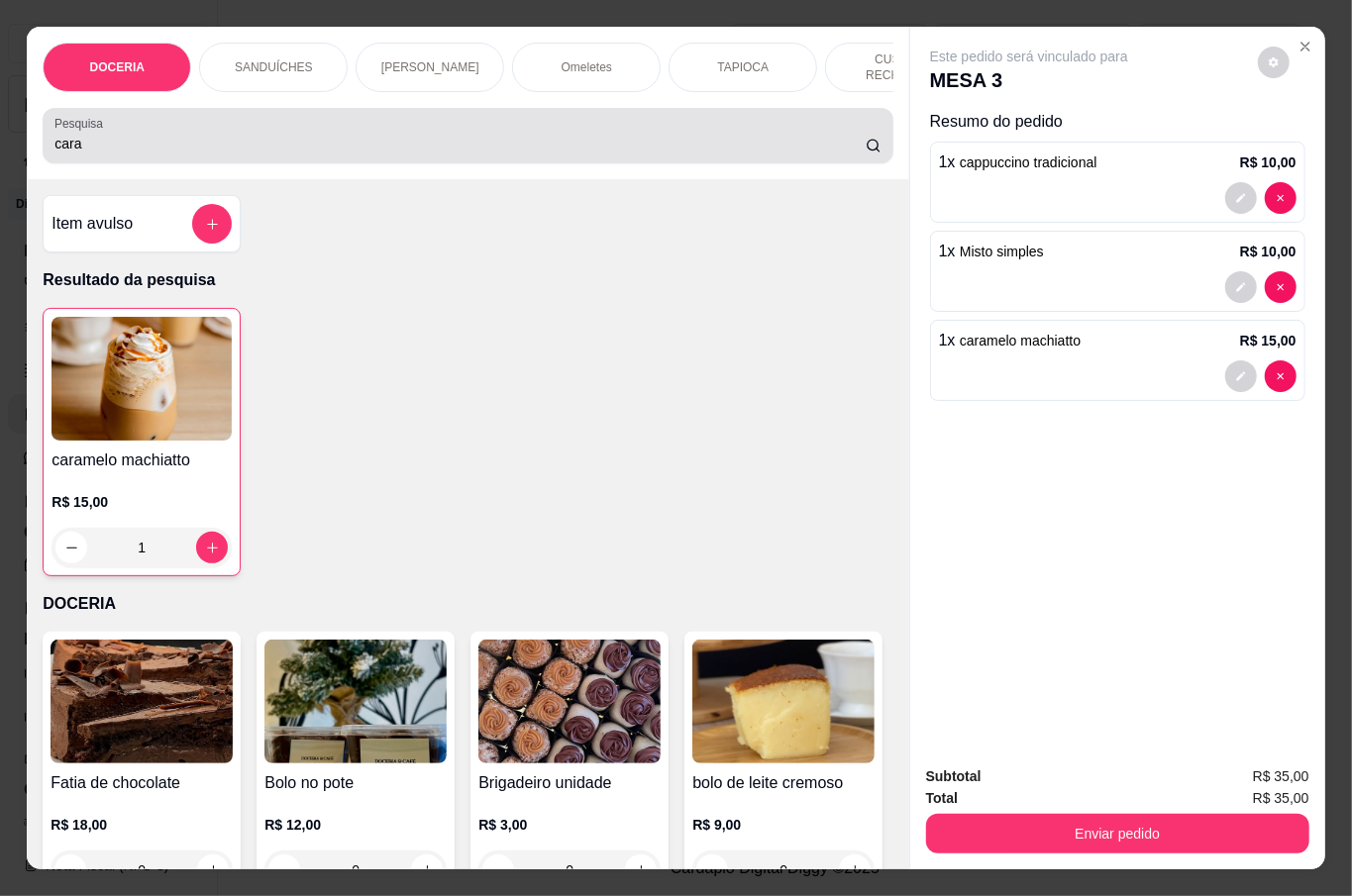 click on "Pesquisa cara" at bounding box center [468, 136] 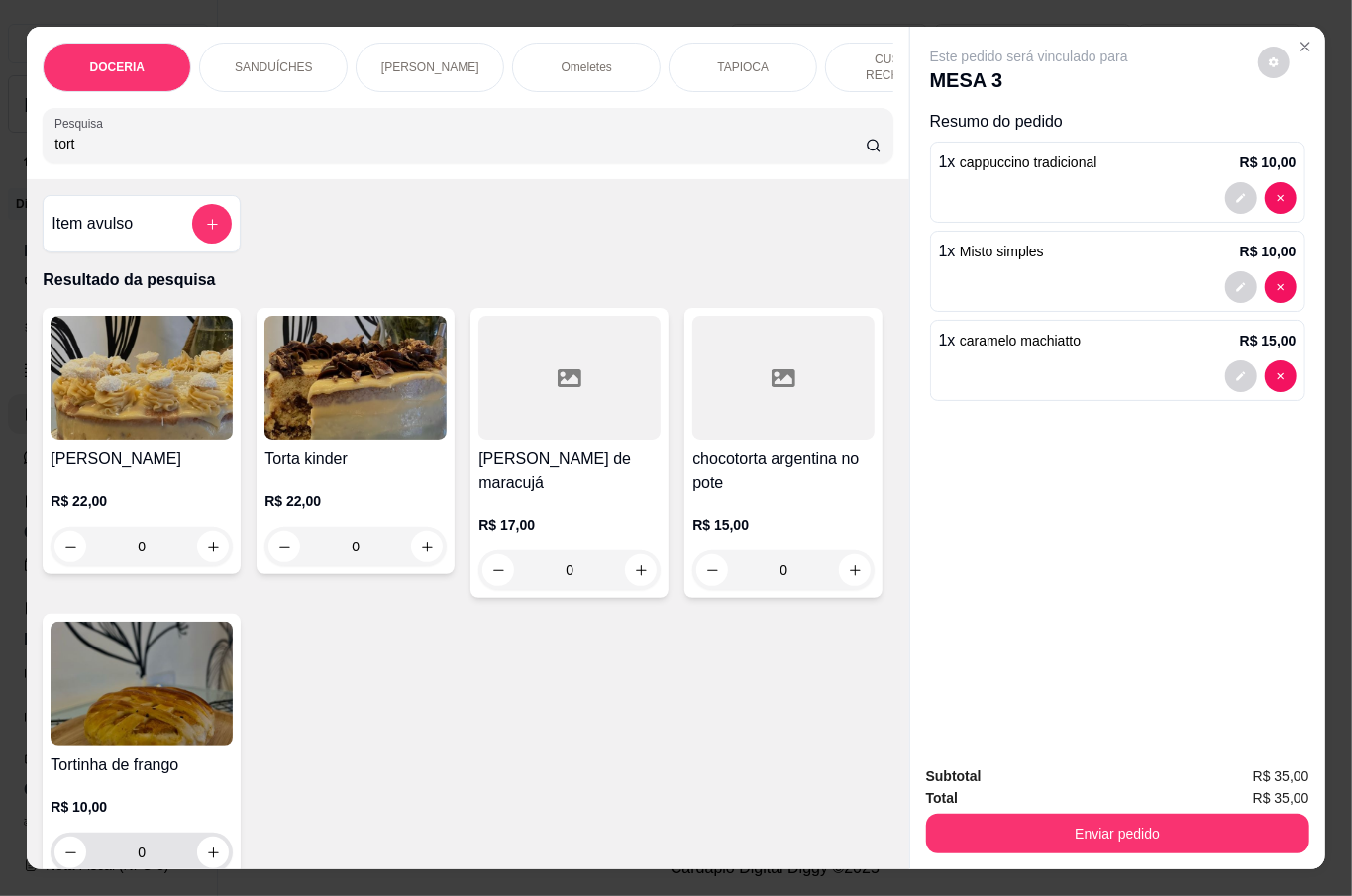click 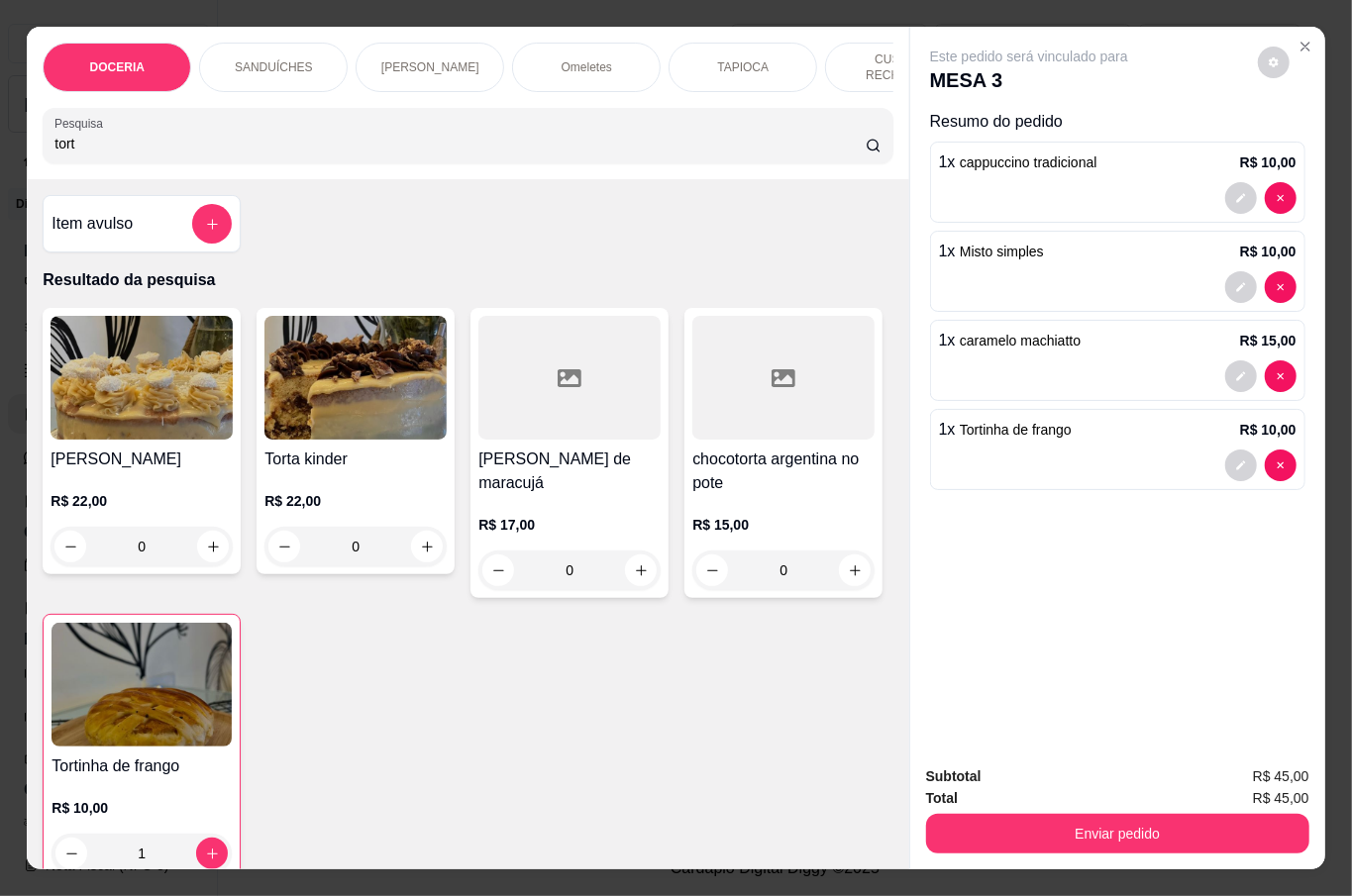 click on "tort" at bounding box center [460, 144] 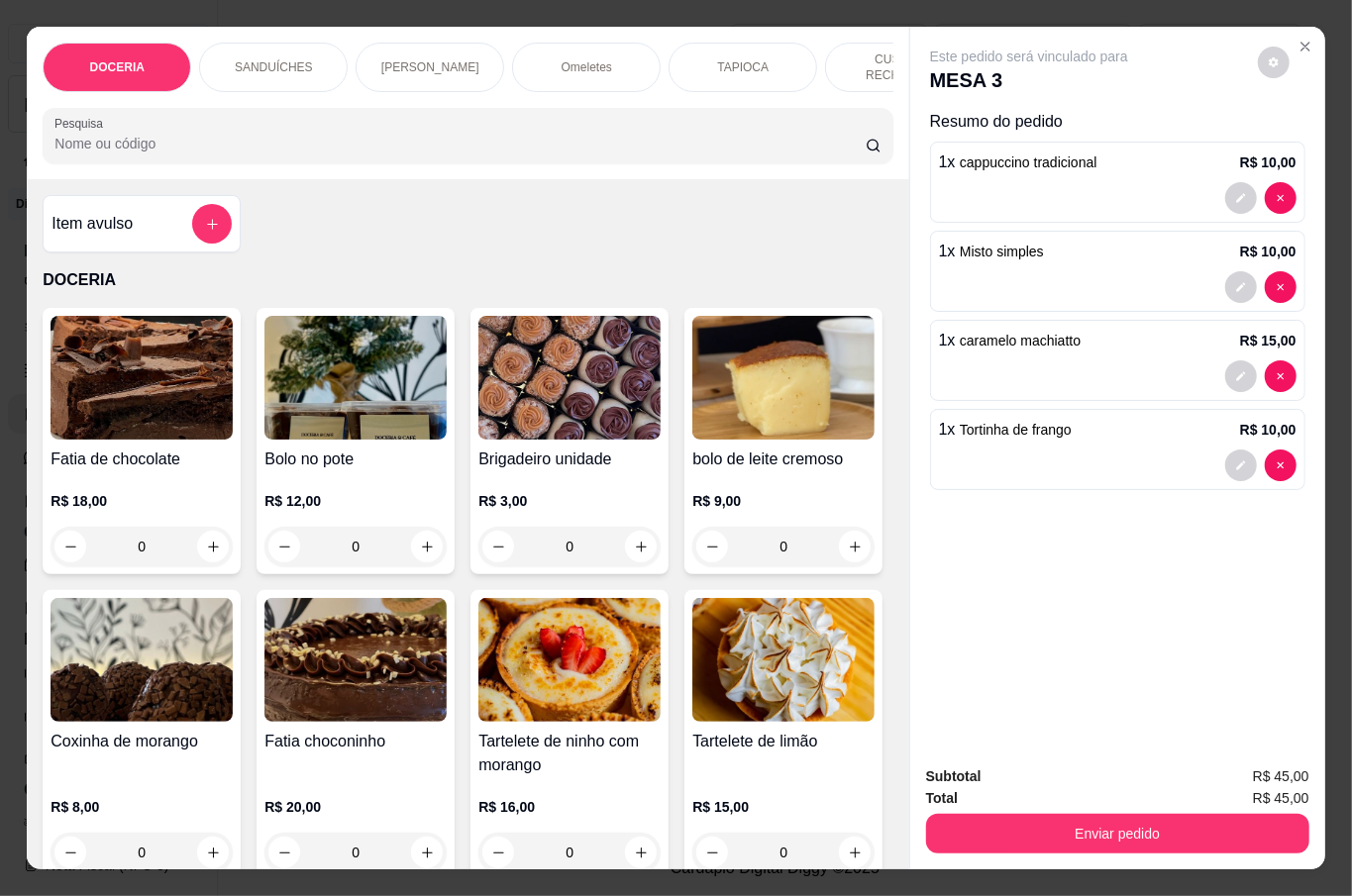 click on "Enviar pedido" at bounding box center [1117, 831] 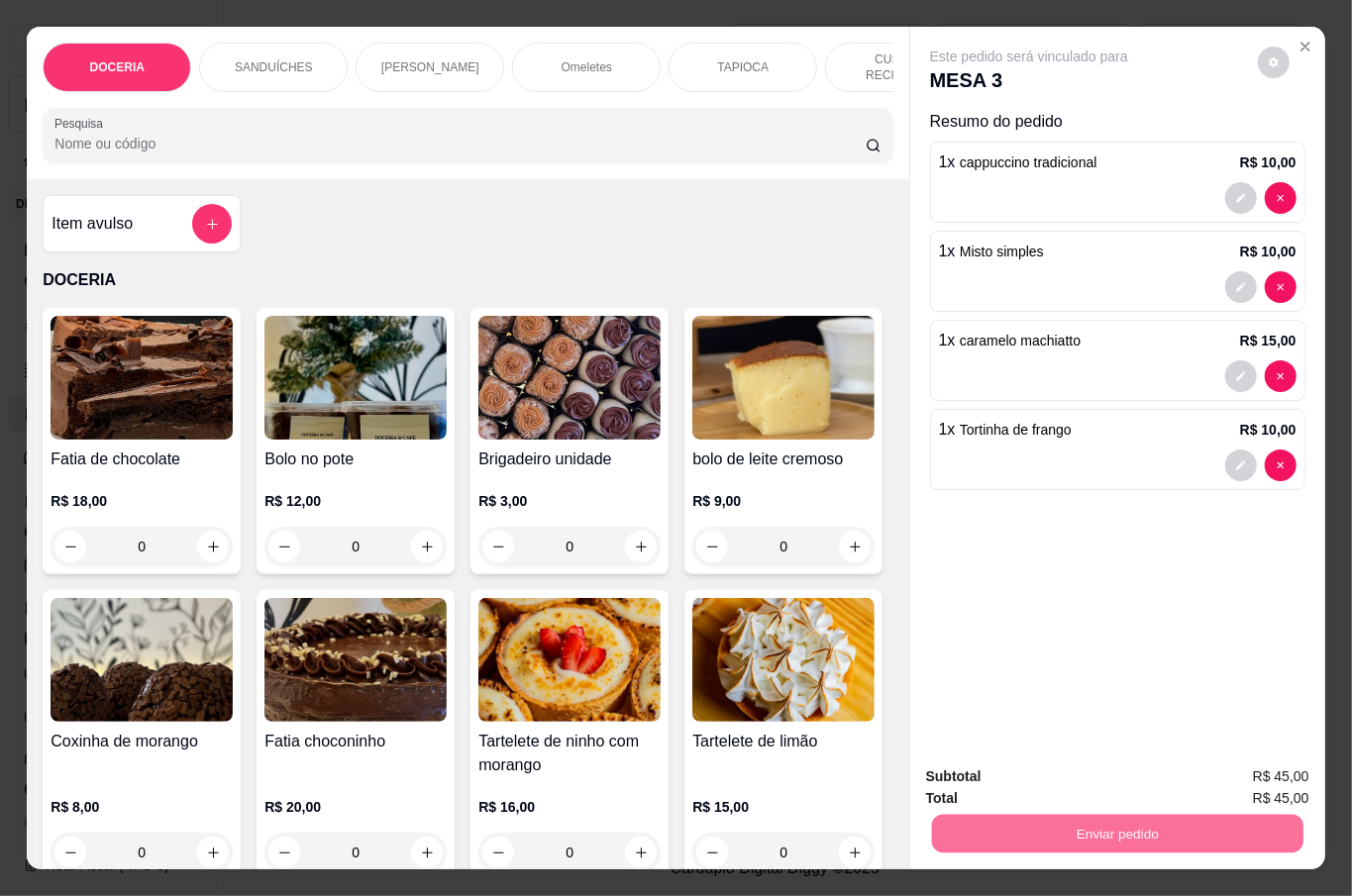 click on "Não registrar e enviar pedido" at bounding box center [1050, 774] 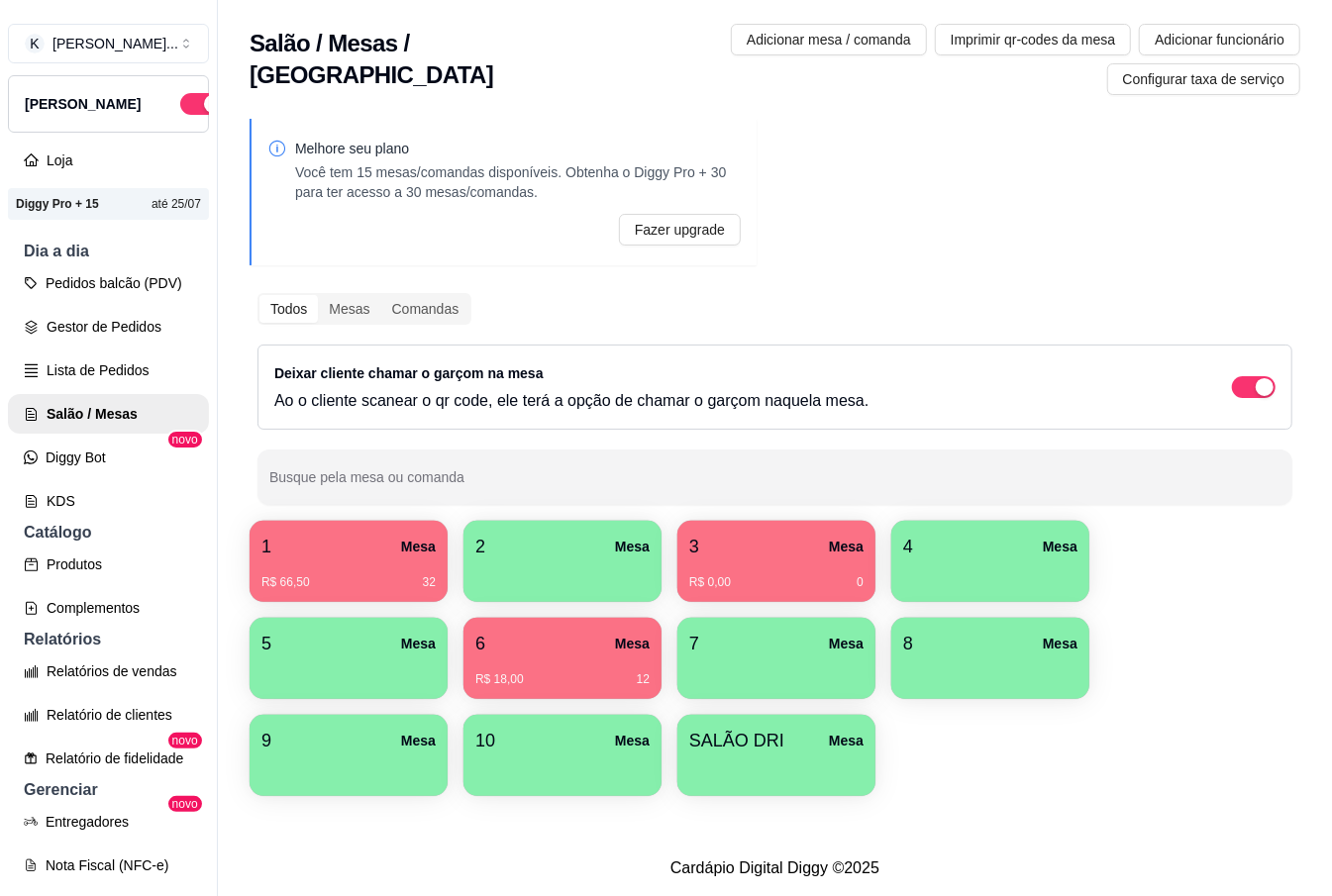 click on "1 Mesa R$ 66,50 32 2 Mesa 3 Mesa R$ 0,00 0 4 Mesa 5 Mesa 6 Mesa R$ 18,00 12 7 Mesa 8 Mesa 9 [GEOGRAPHIC_DATA]" at bounding box center (774, 658) 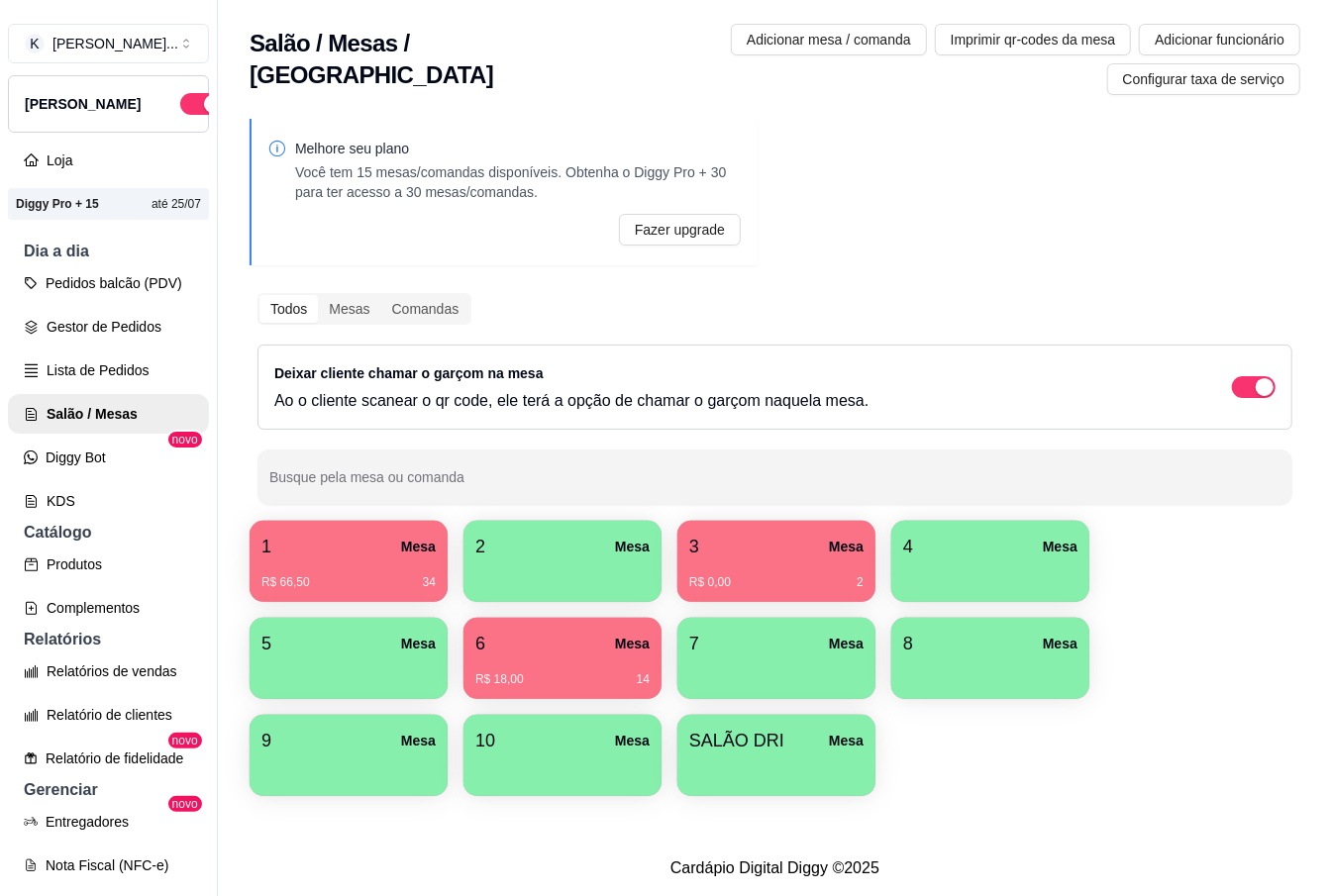 click on "R$ 0,00 2" at bounding box center (776, 582) 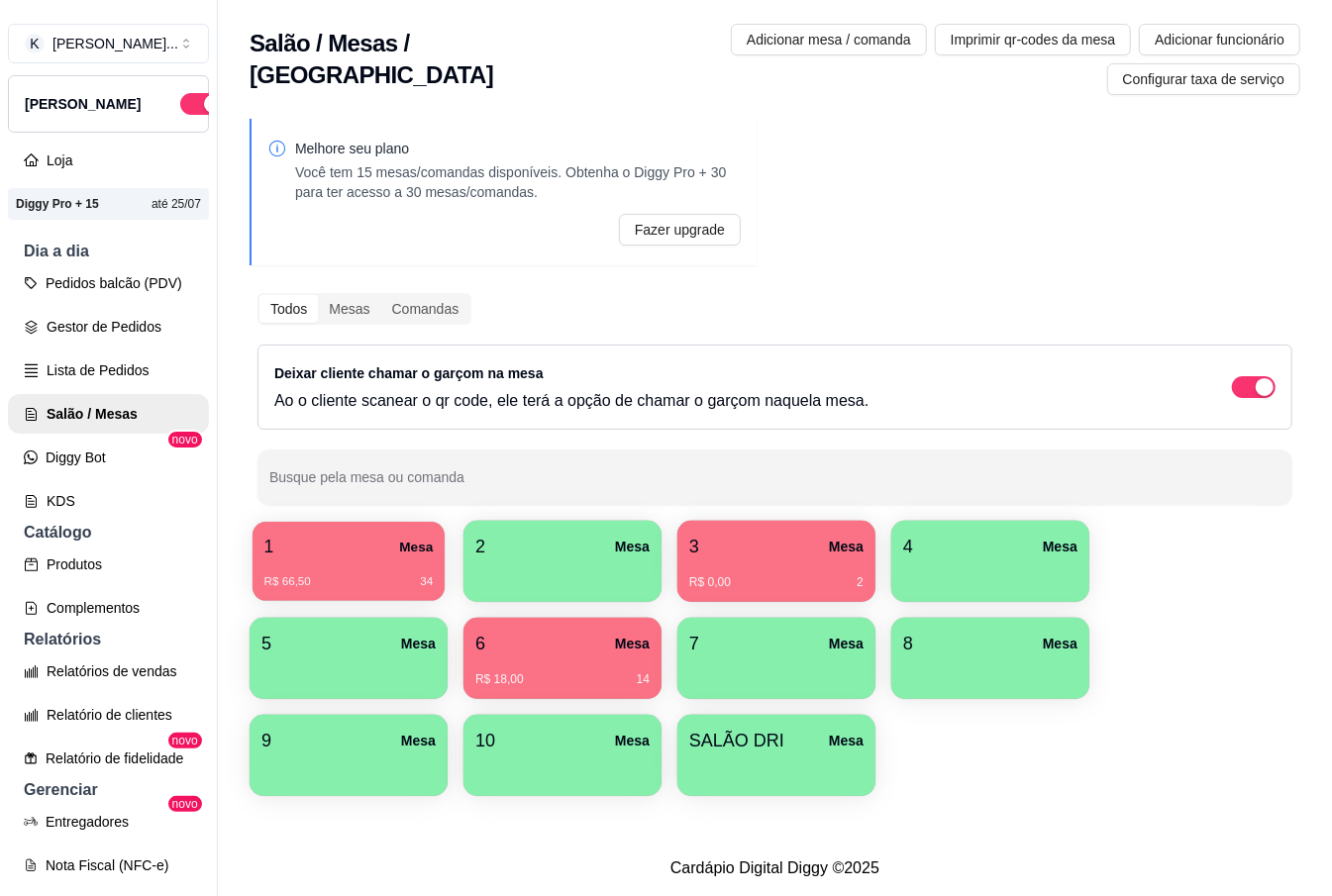 click on "1 Mesa" at bounding box center [349, 547] 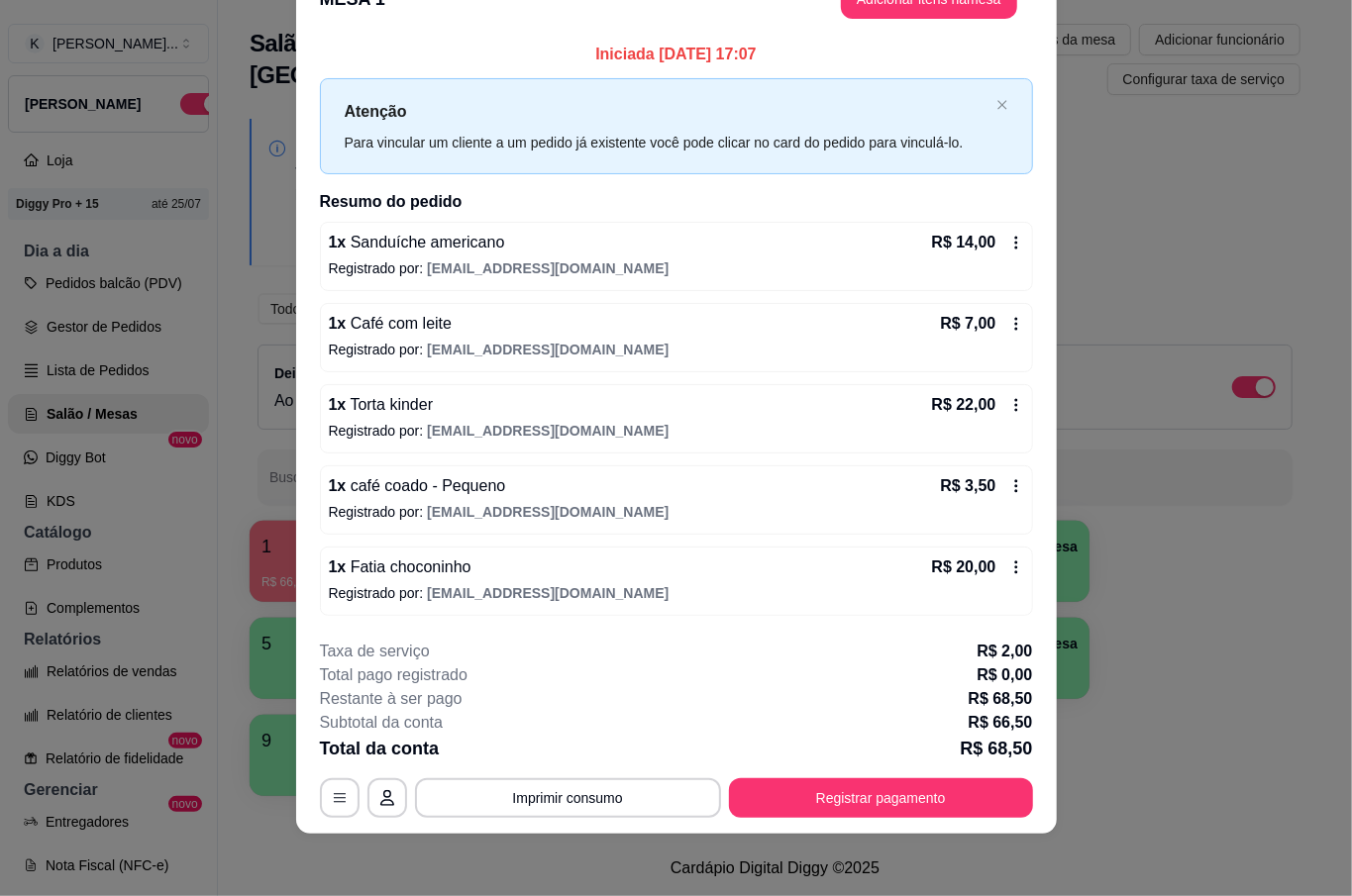 scroll, scrollTop: 52, scrollLeft: 0, axis: vertical 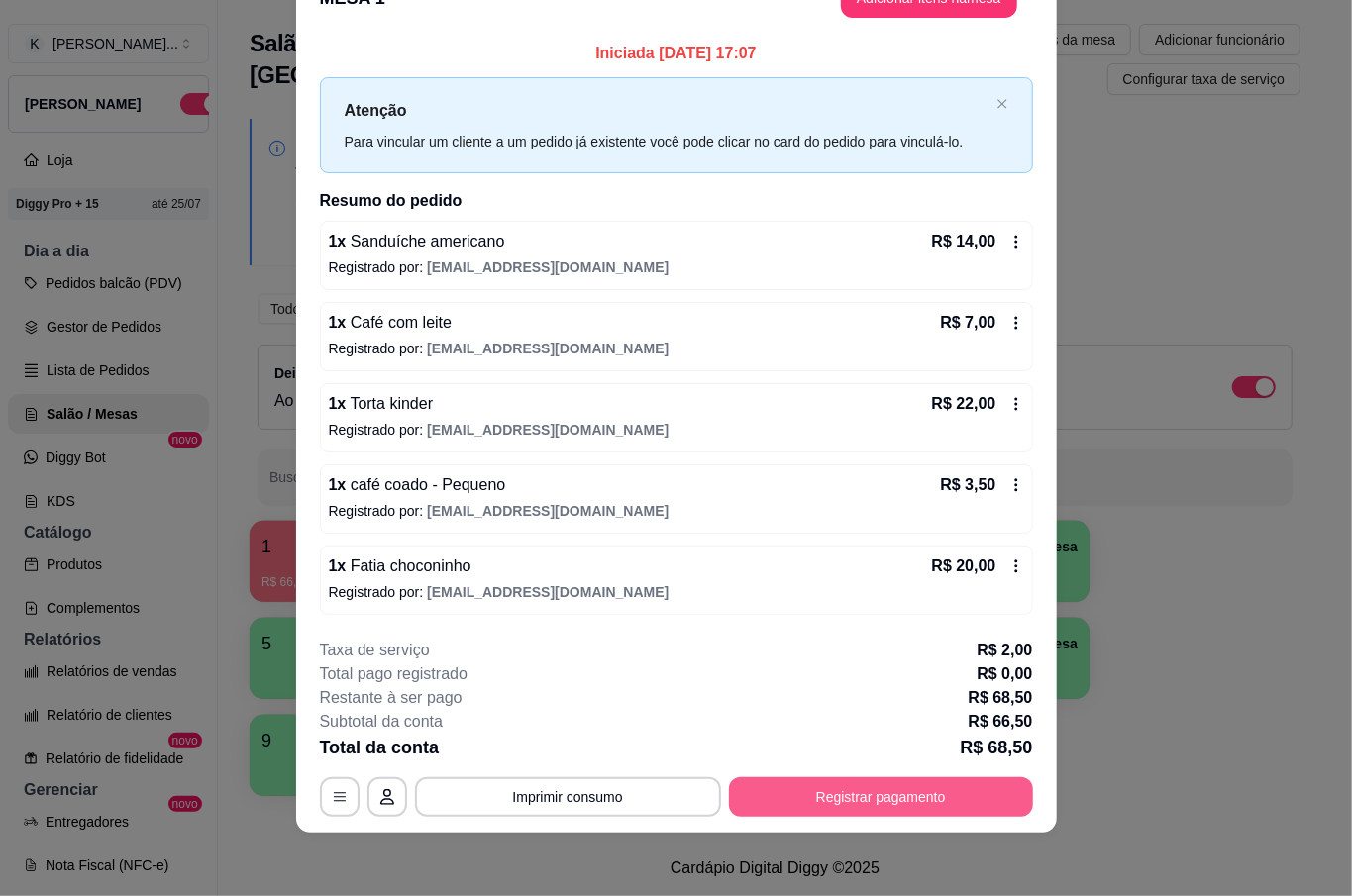 click on "Registrar pagamento" at bounding box center (881, 797) 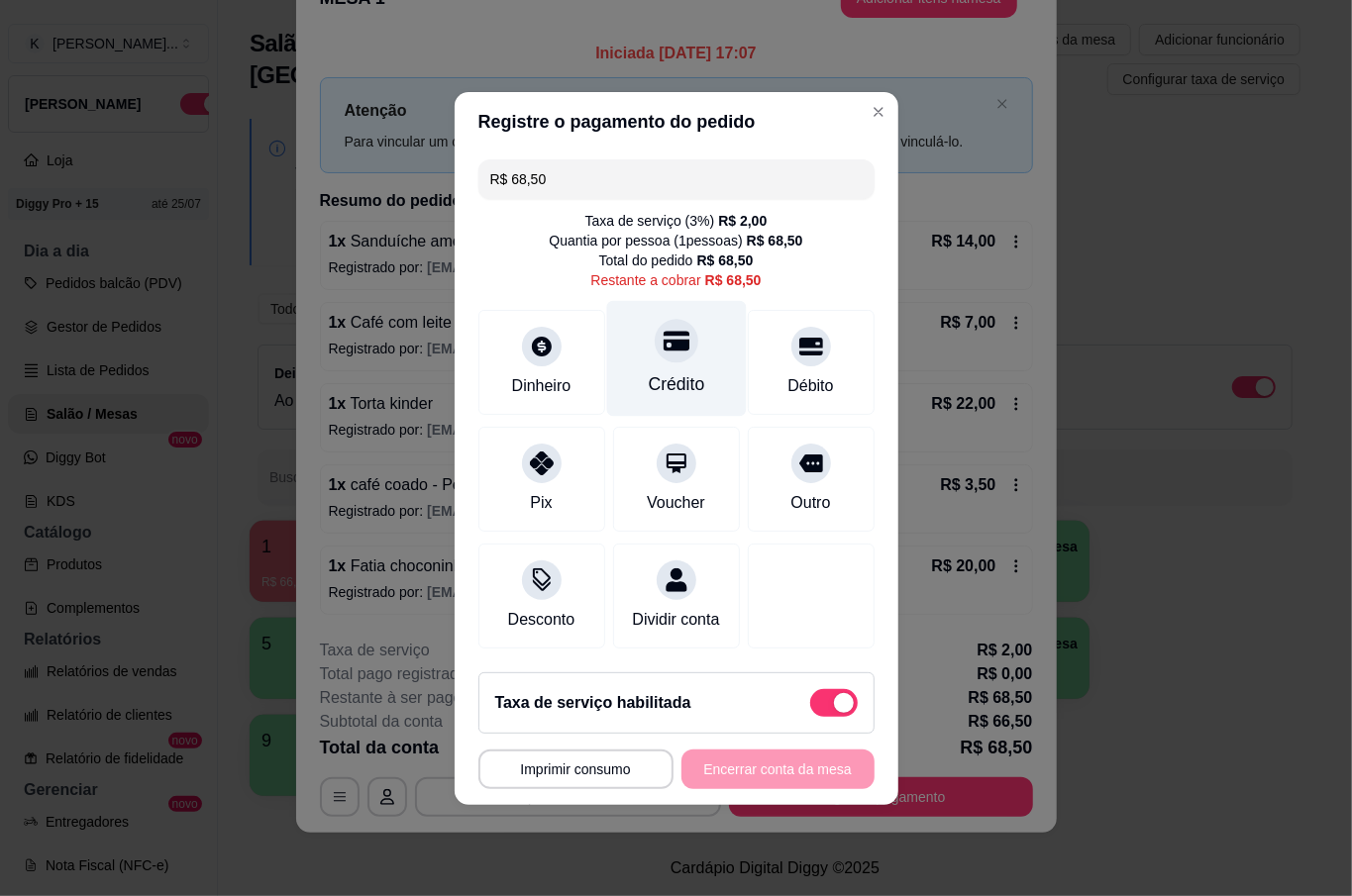 click 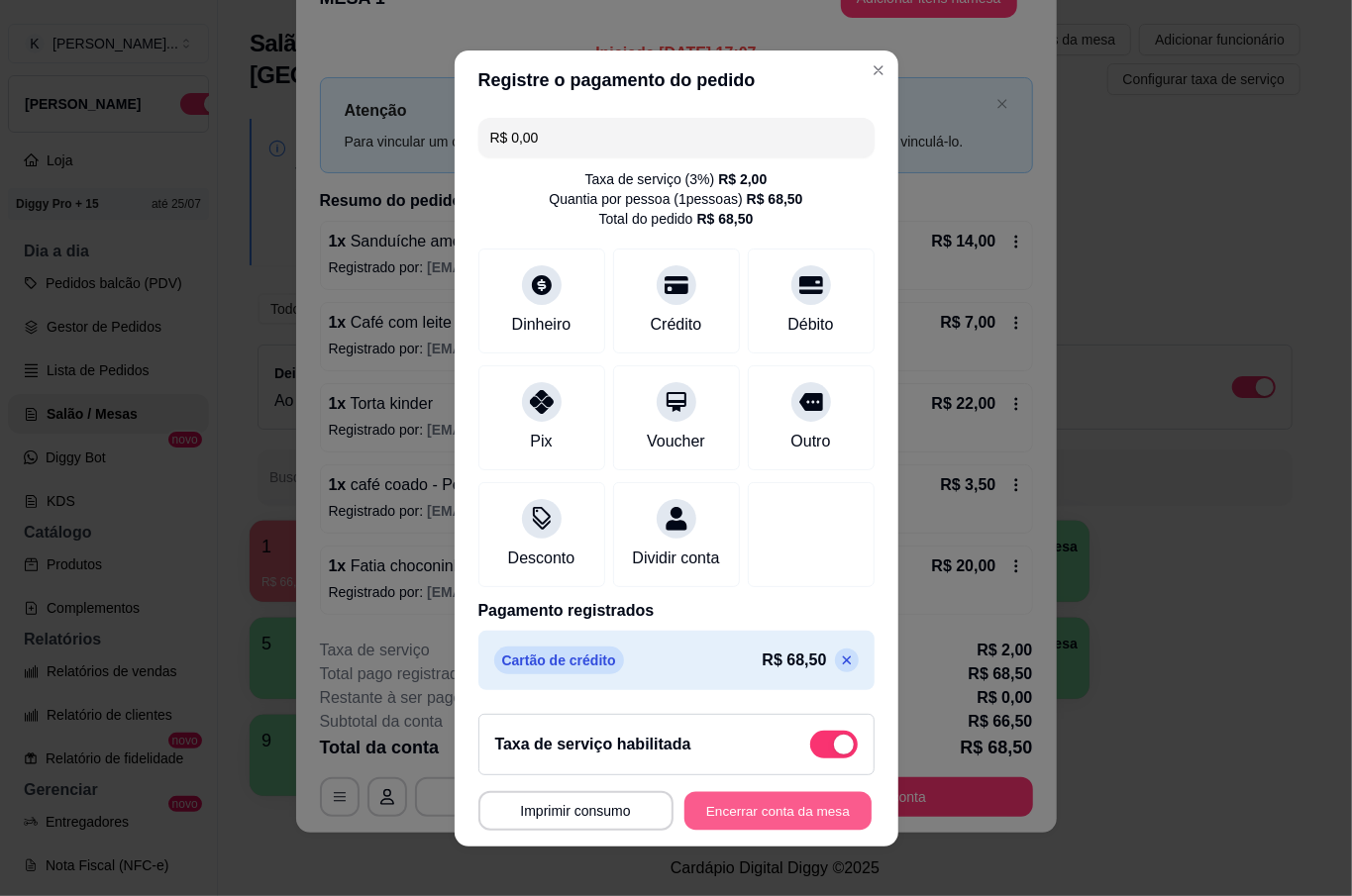 click on "Encerrar conta da mesa" at bounding box center [778, 810] 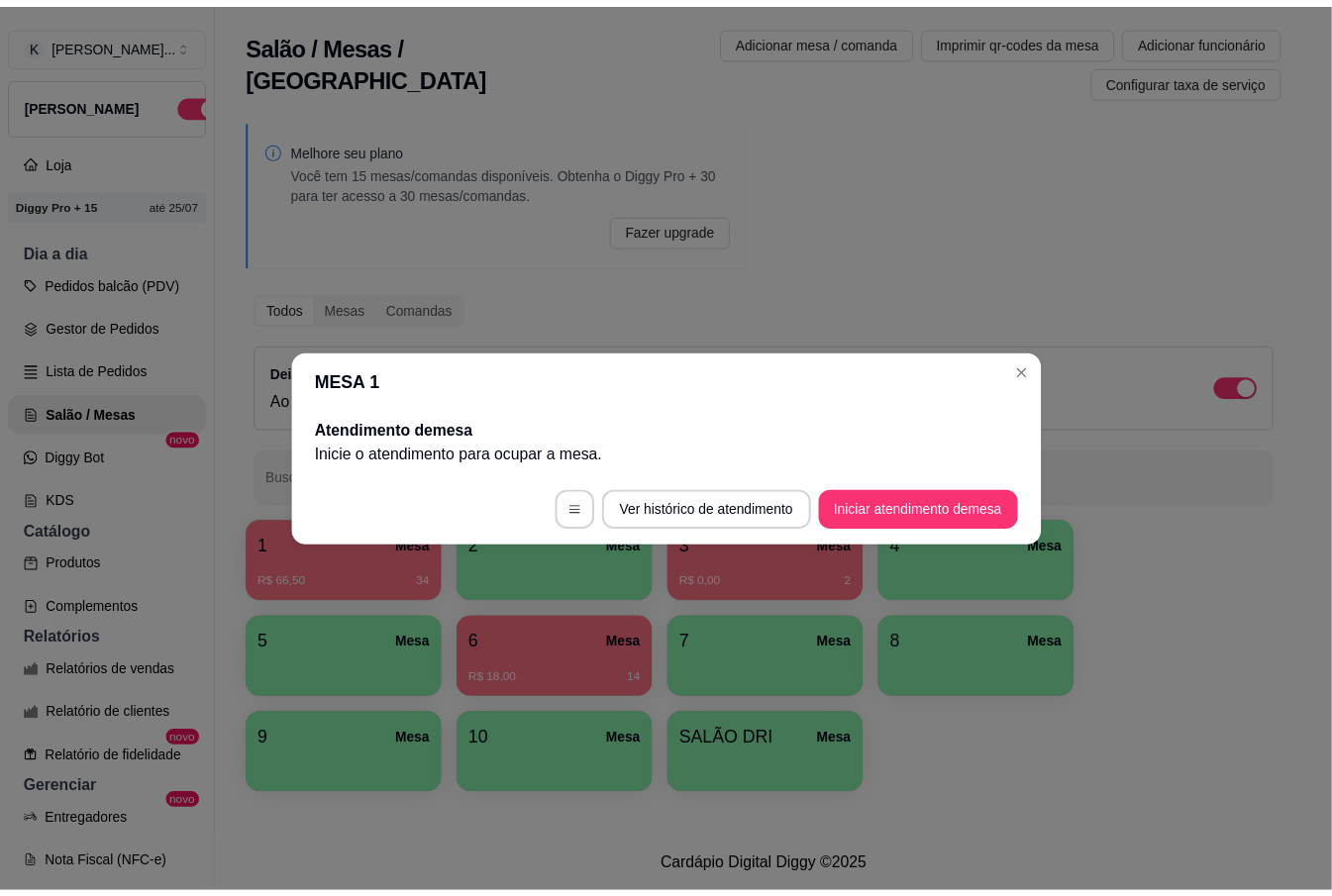 scroll, scrollTop: 0, scrollLeft: 0, axis: both 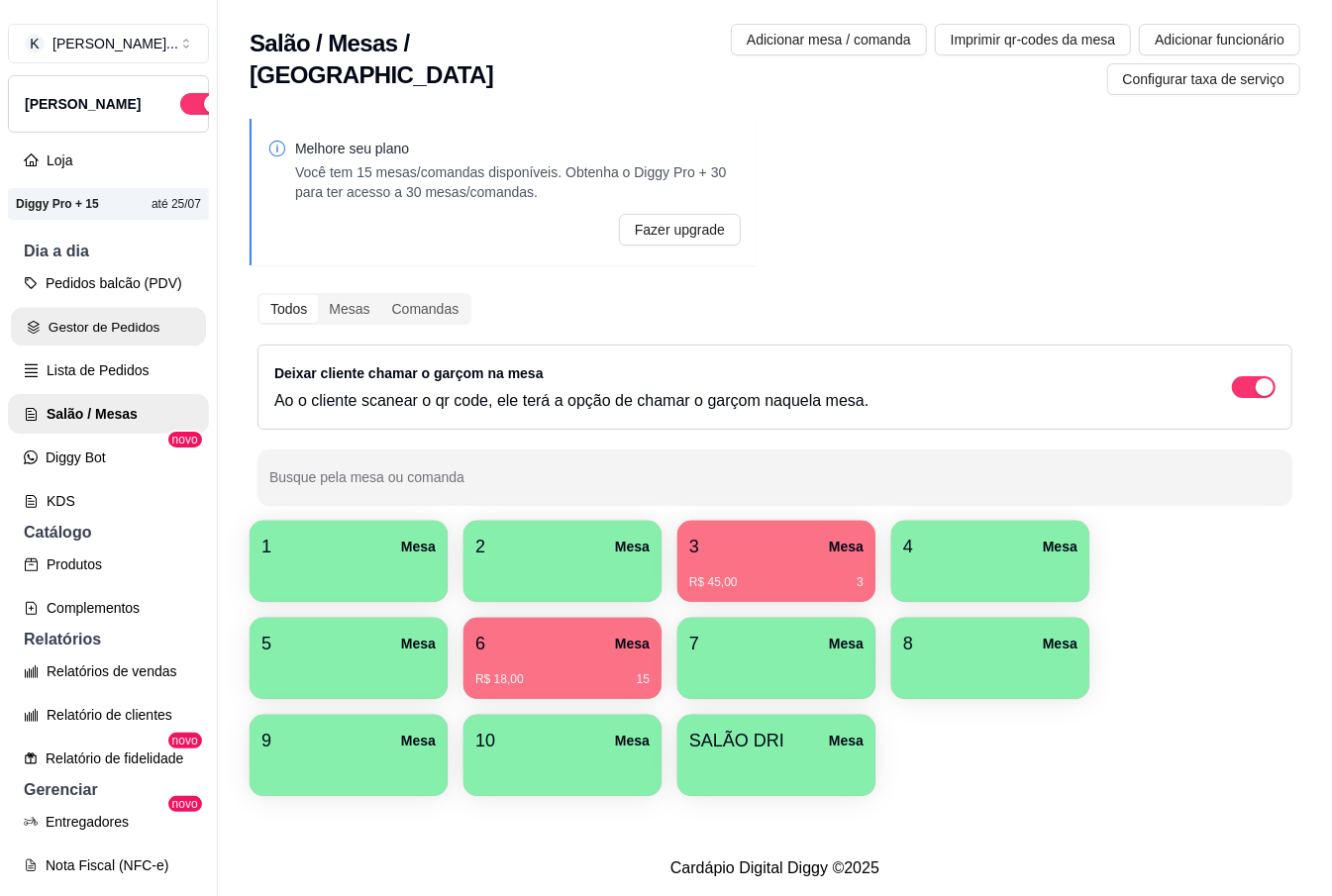click on "Gestor de Pedidos" at bounding box center (108, 327) 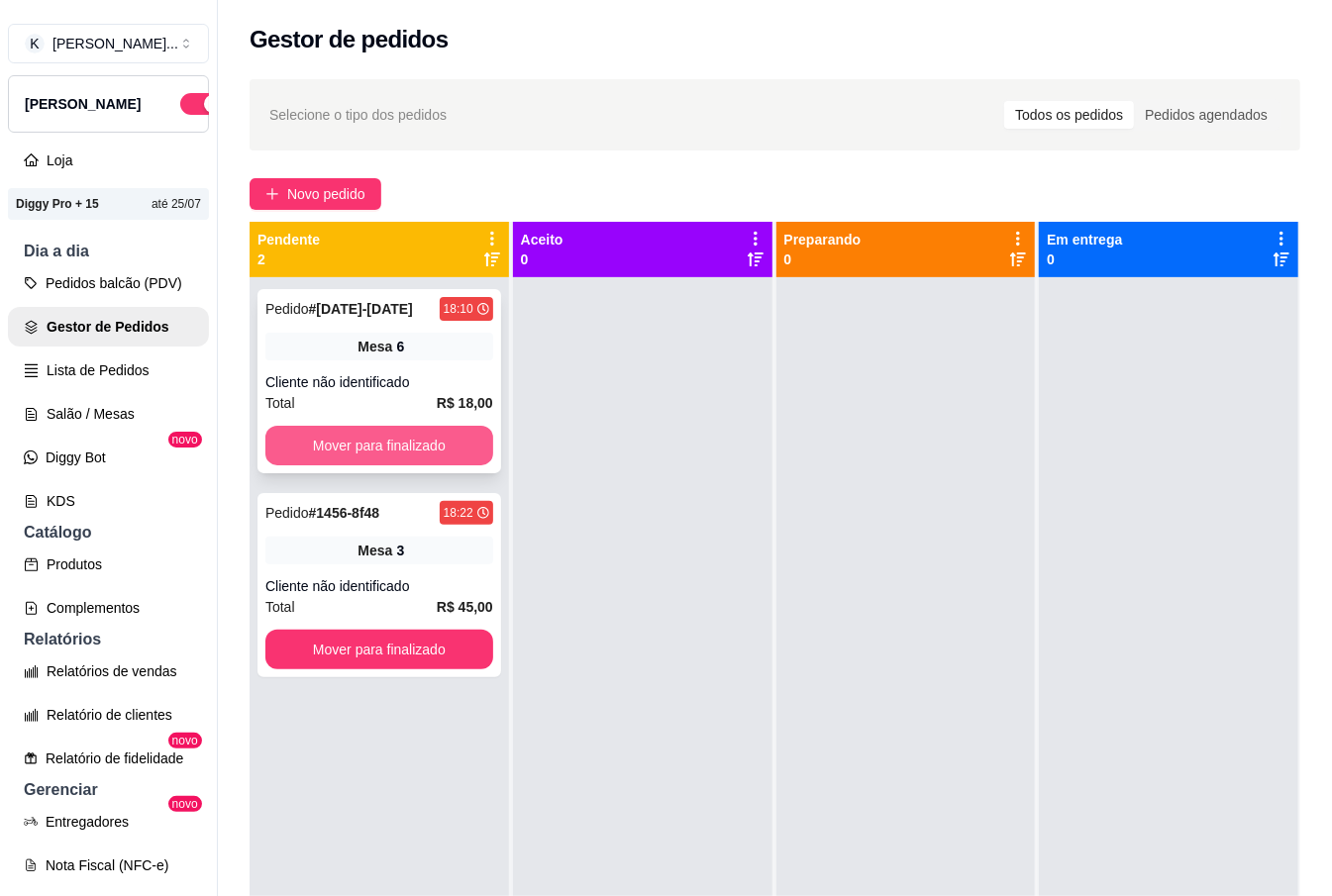 click on "Mover para finalizado" at bounding box center (379, 446) 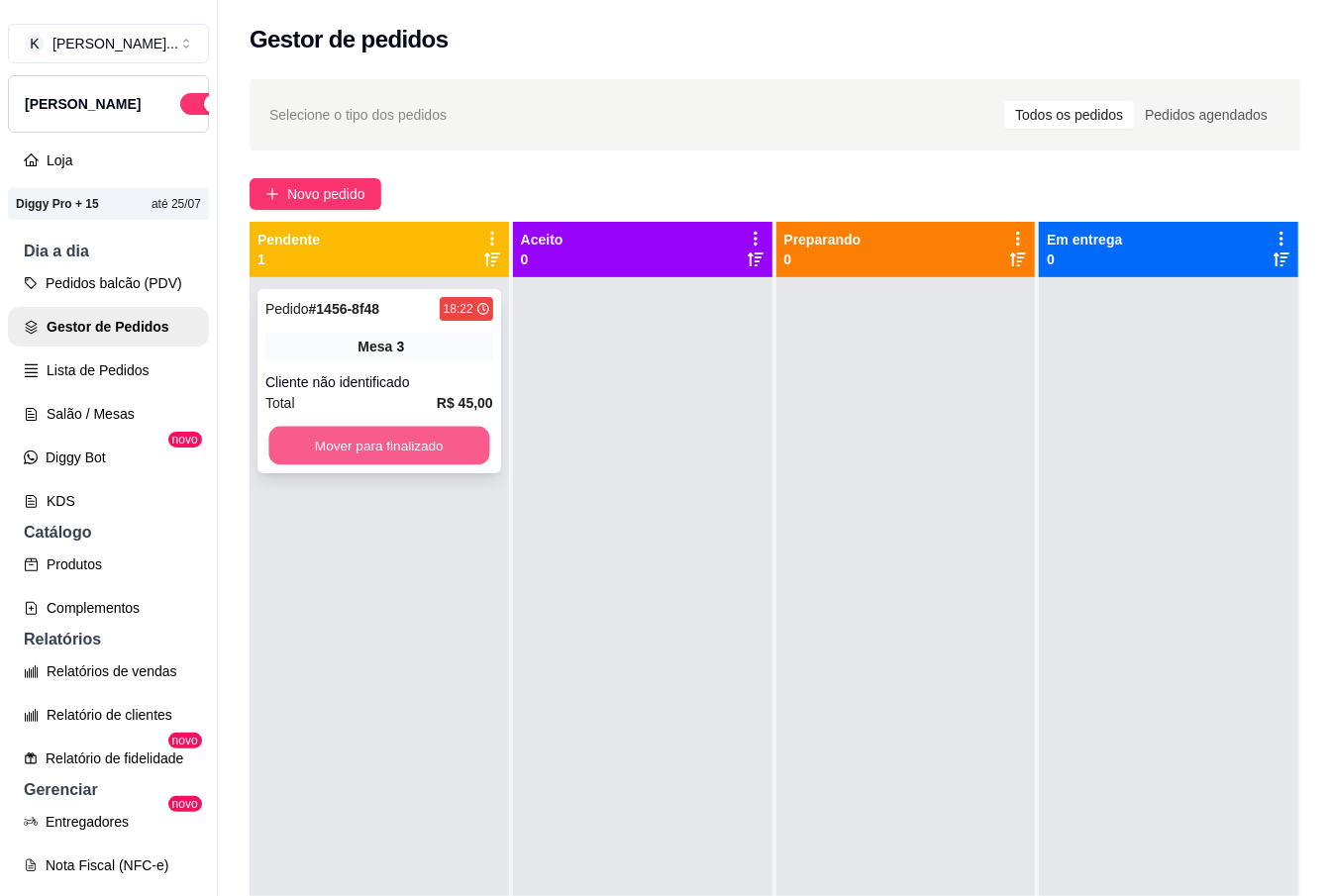 click on "Mover para finalizado" at bounding box center (378, 446) 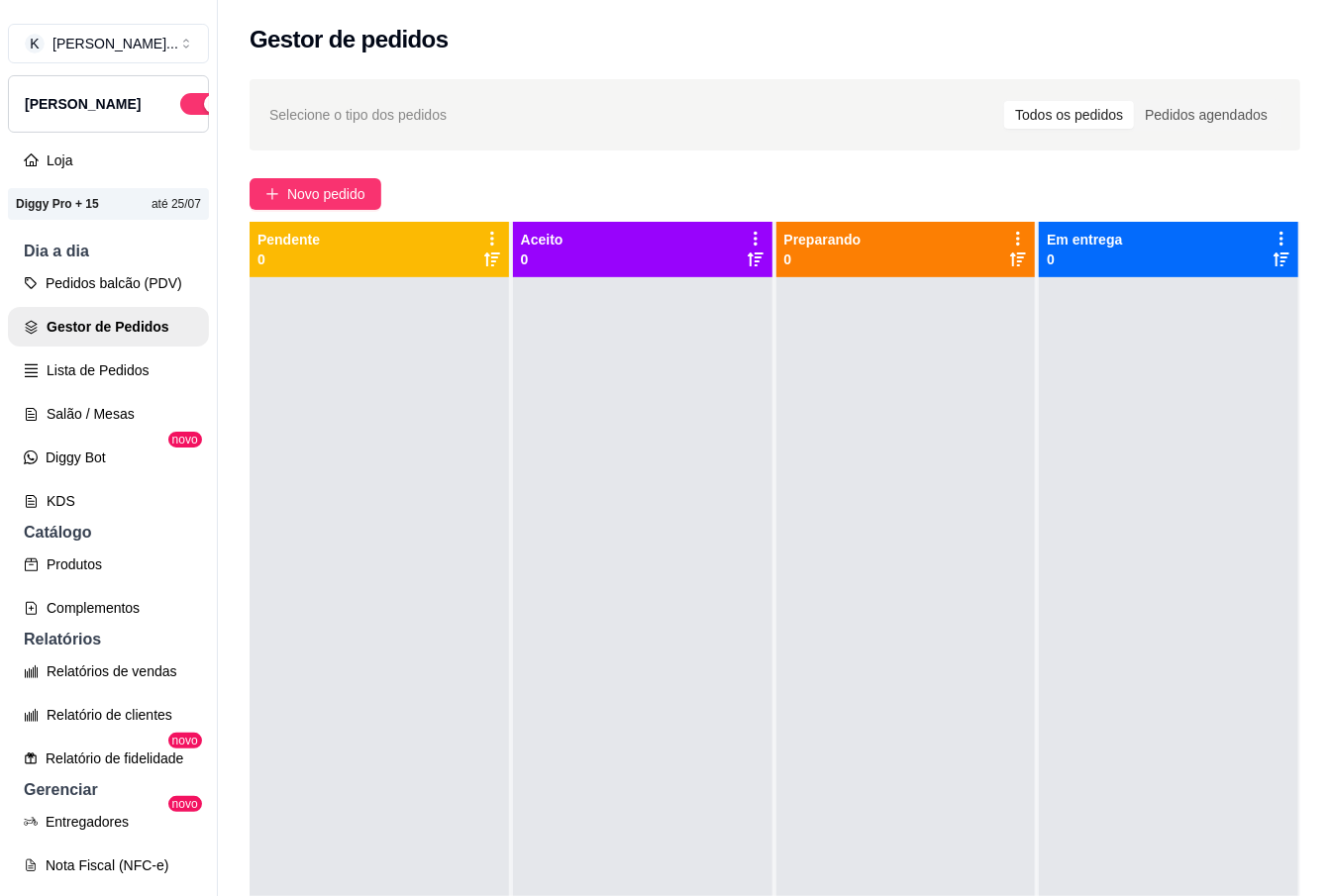 click at bounding box center [379, 725] 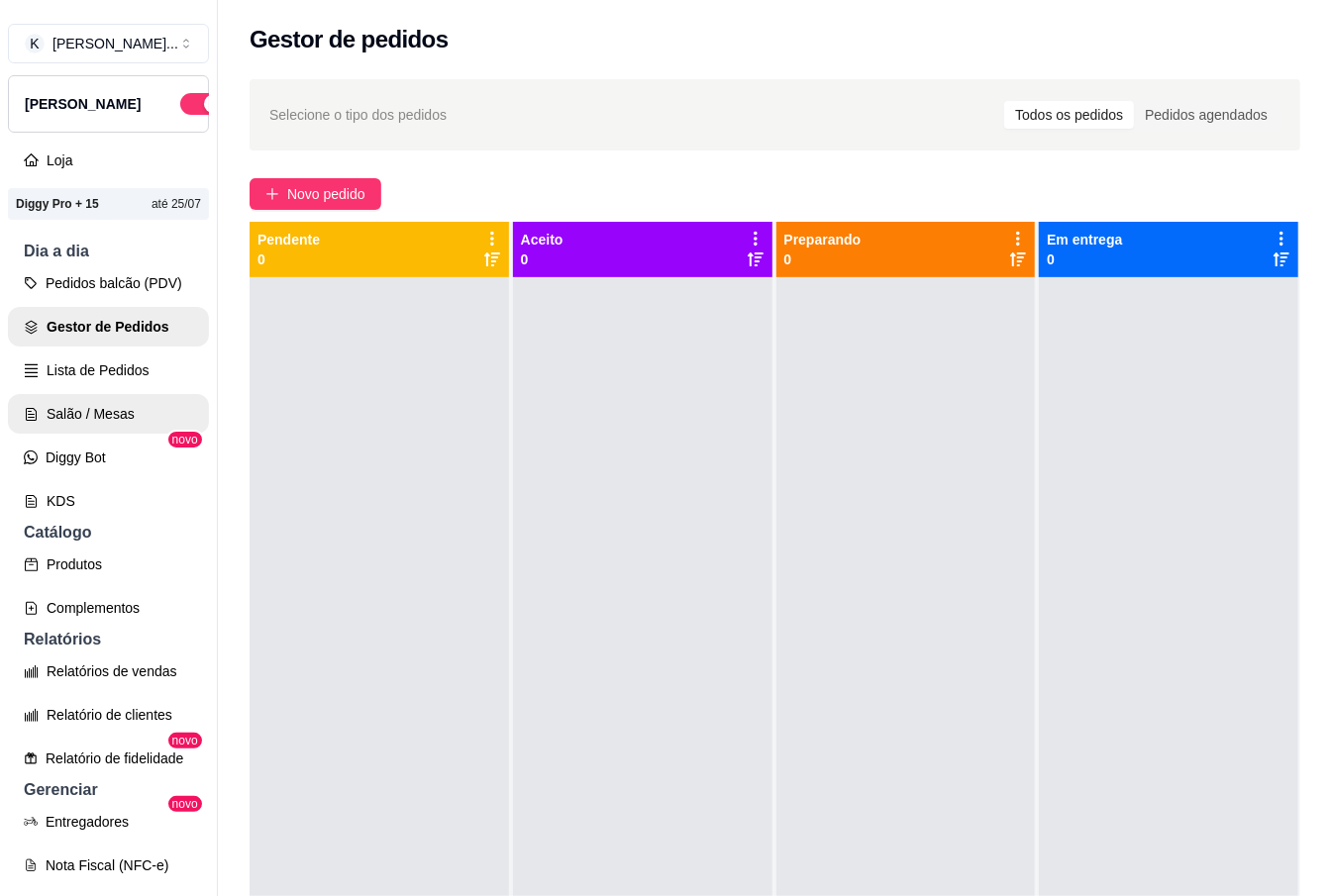 click on "Salão / Mesas" at bounding box center [108, 414] 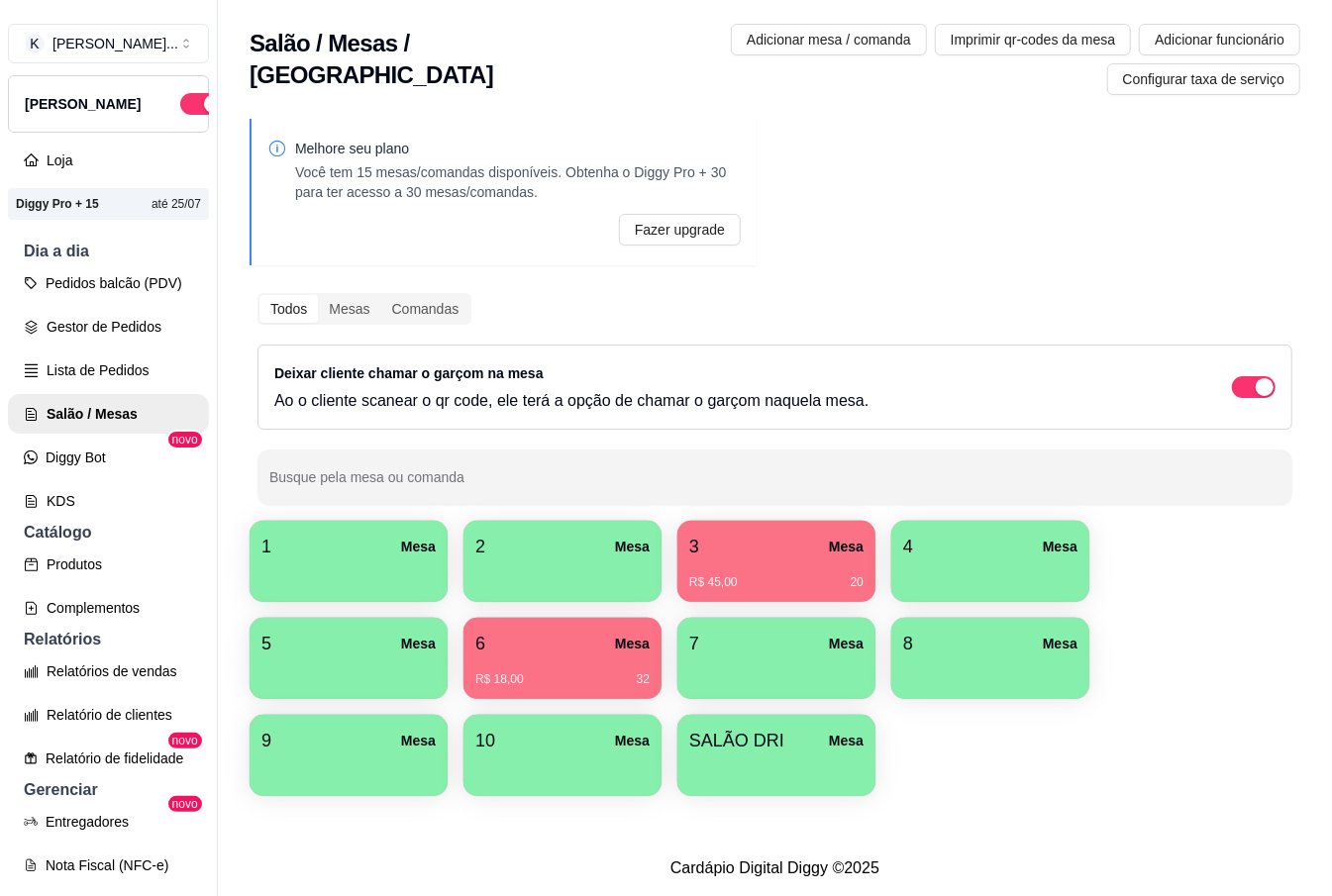 click on "R$ 18,00 32" at bounding box center (563, 672) 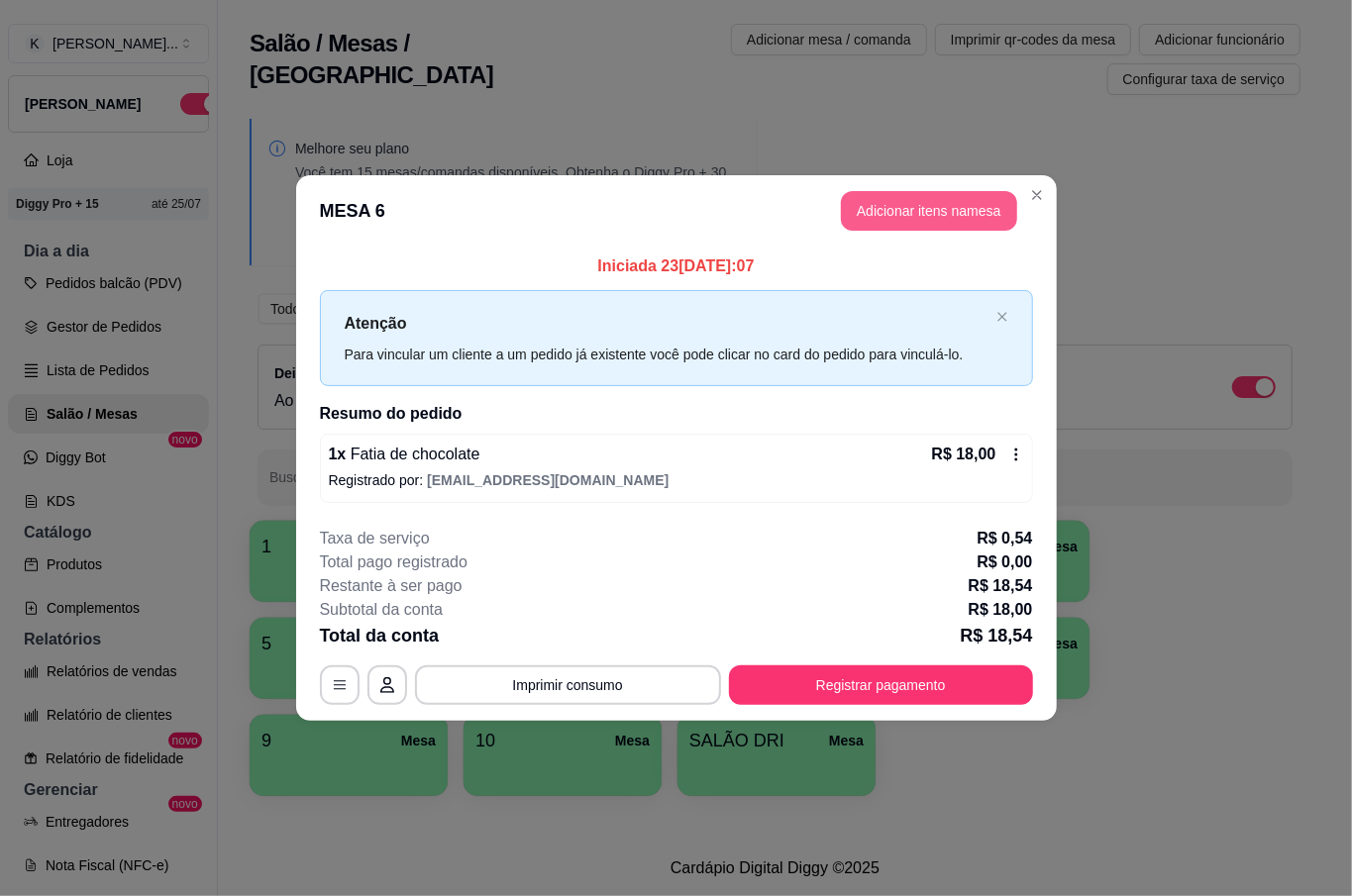 click on "Adicionar itens na  mesa" at bounding box center (929, 211) 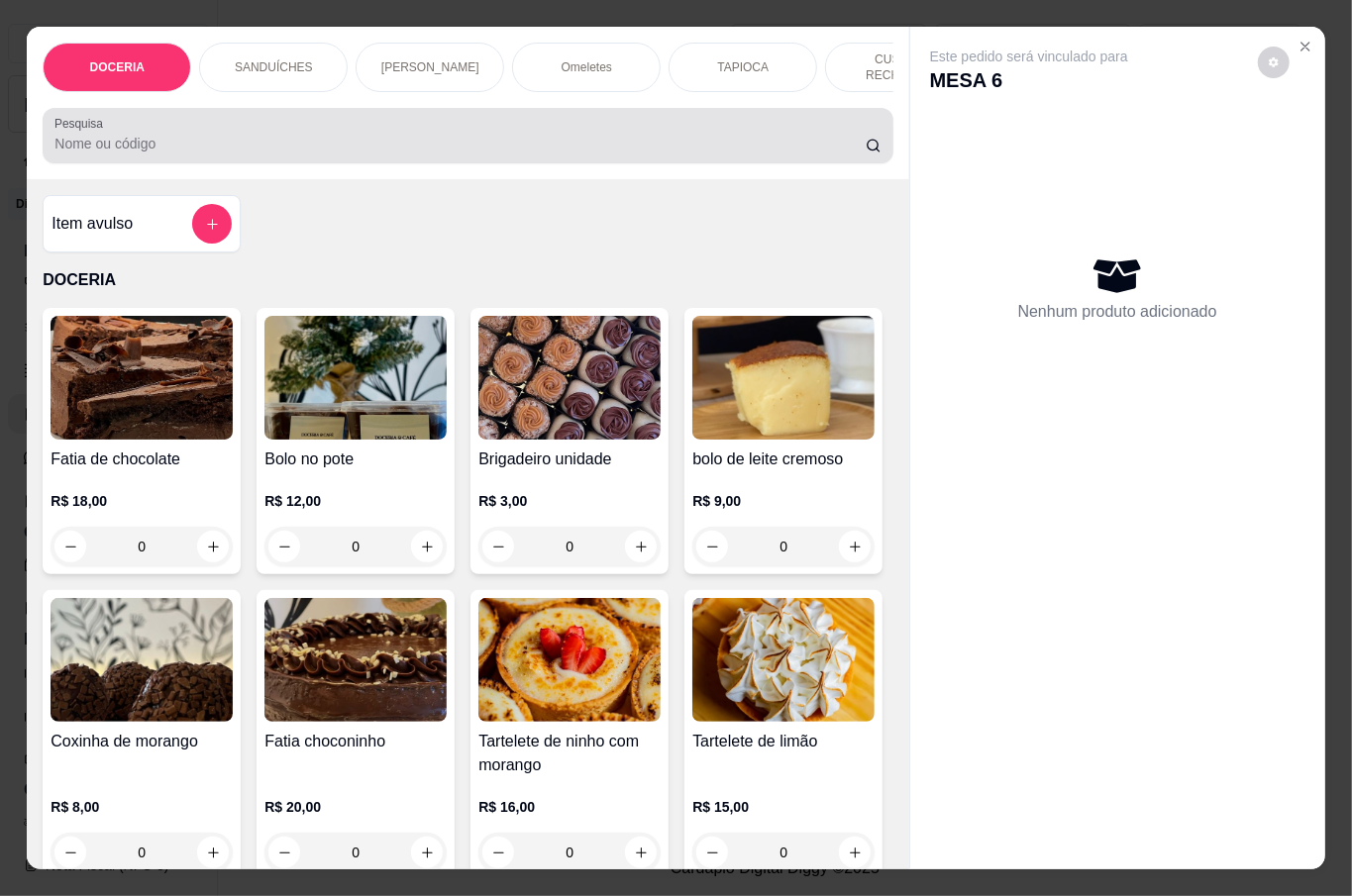 click on "Pesquisa" at bounding box center [460, 144] 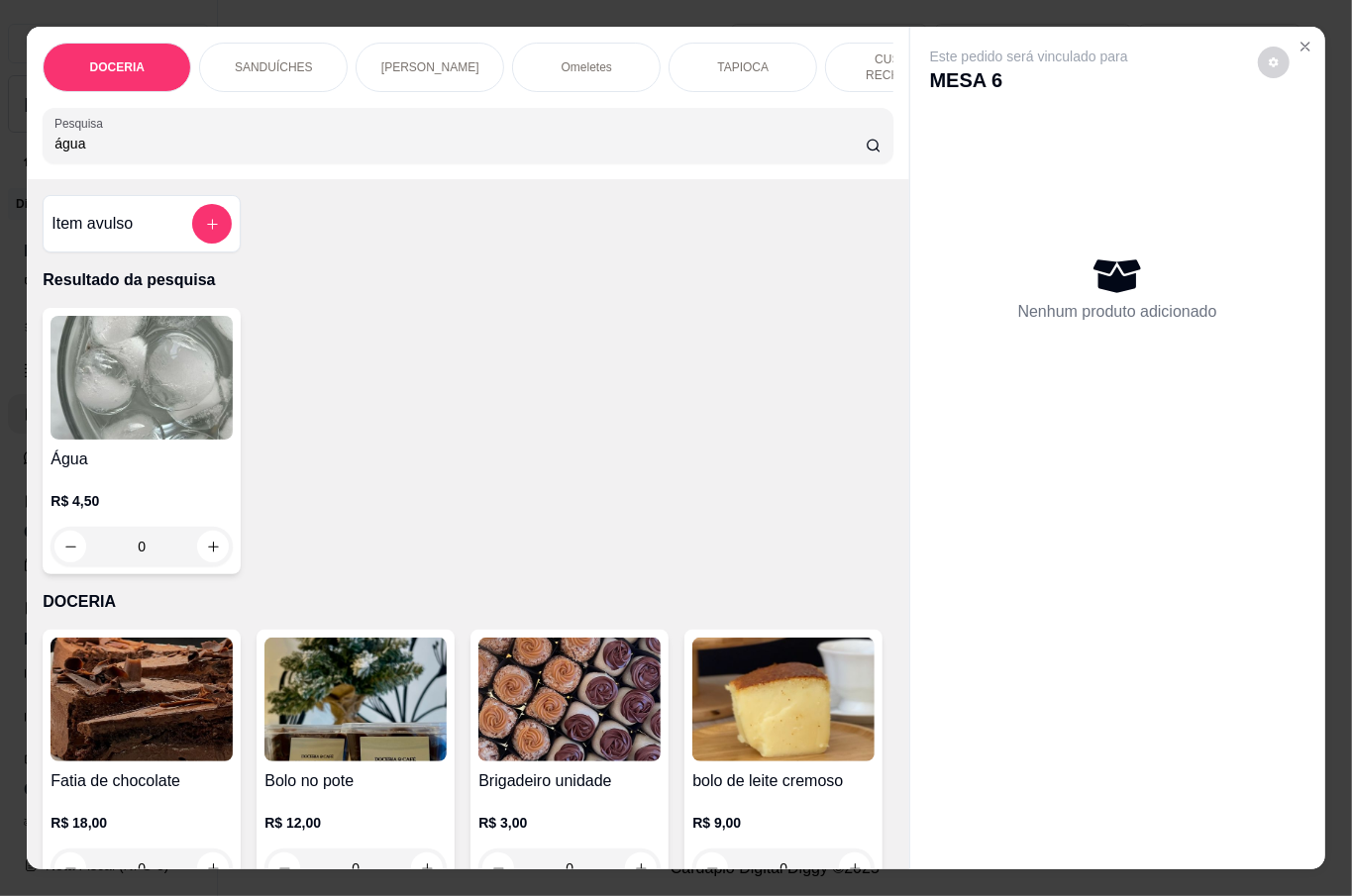 click at bounding box center [142, 377] 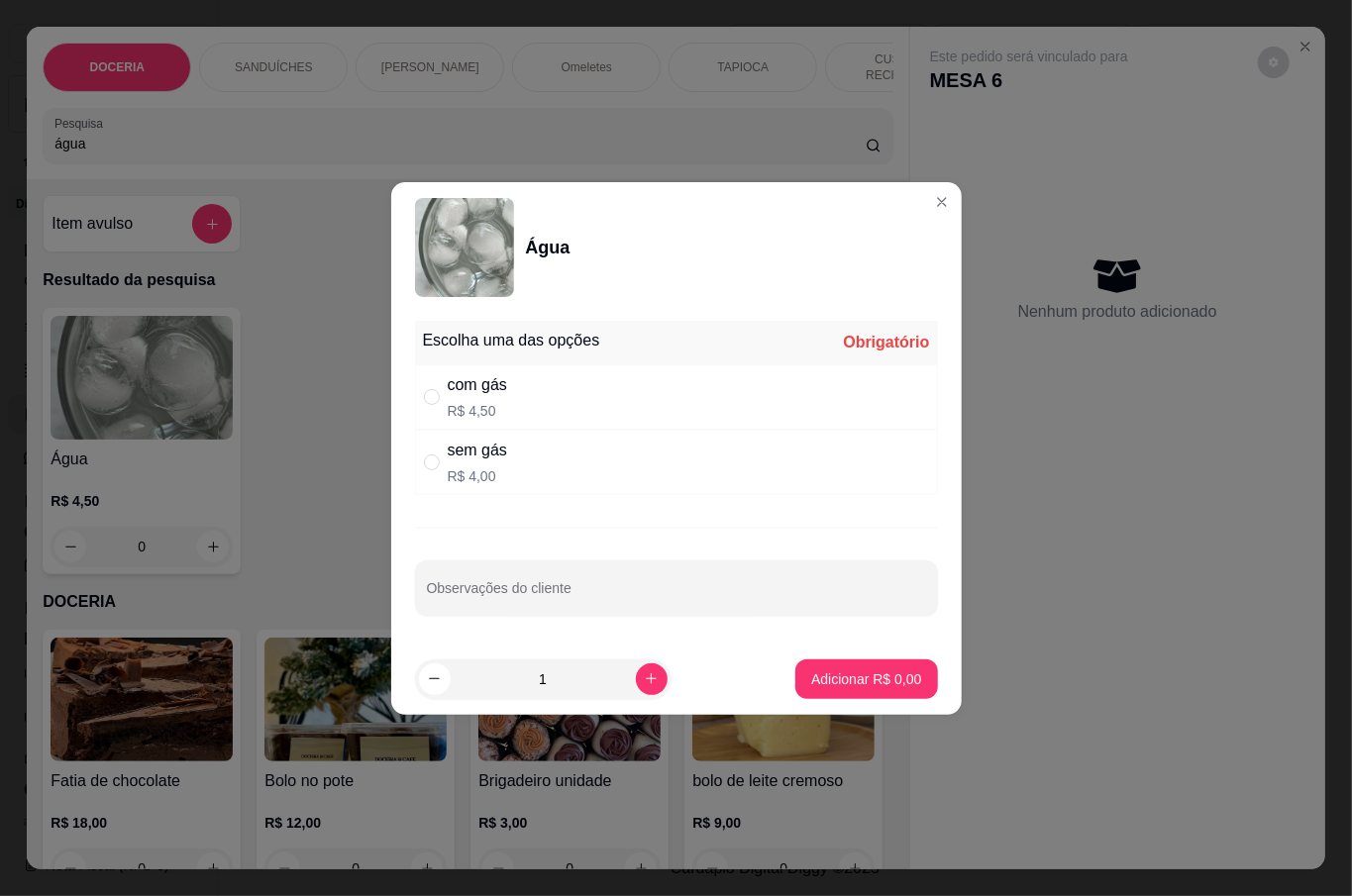click on "com gás  R$ 4,50" at bounding box center [676, 397] 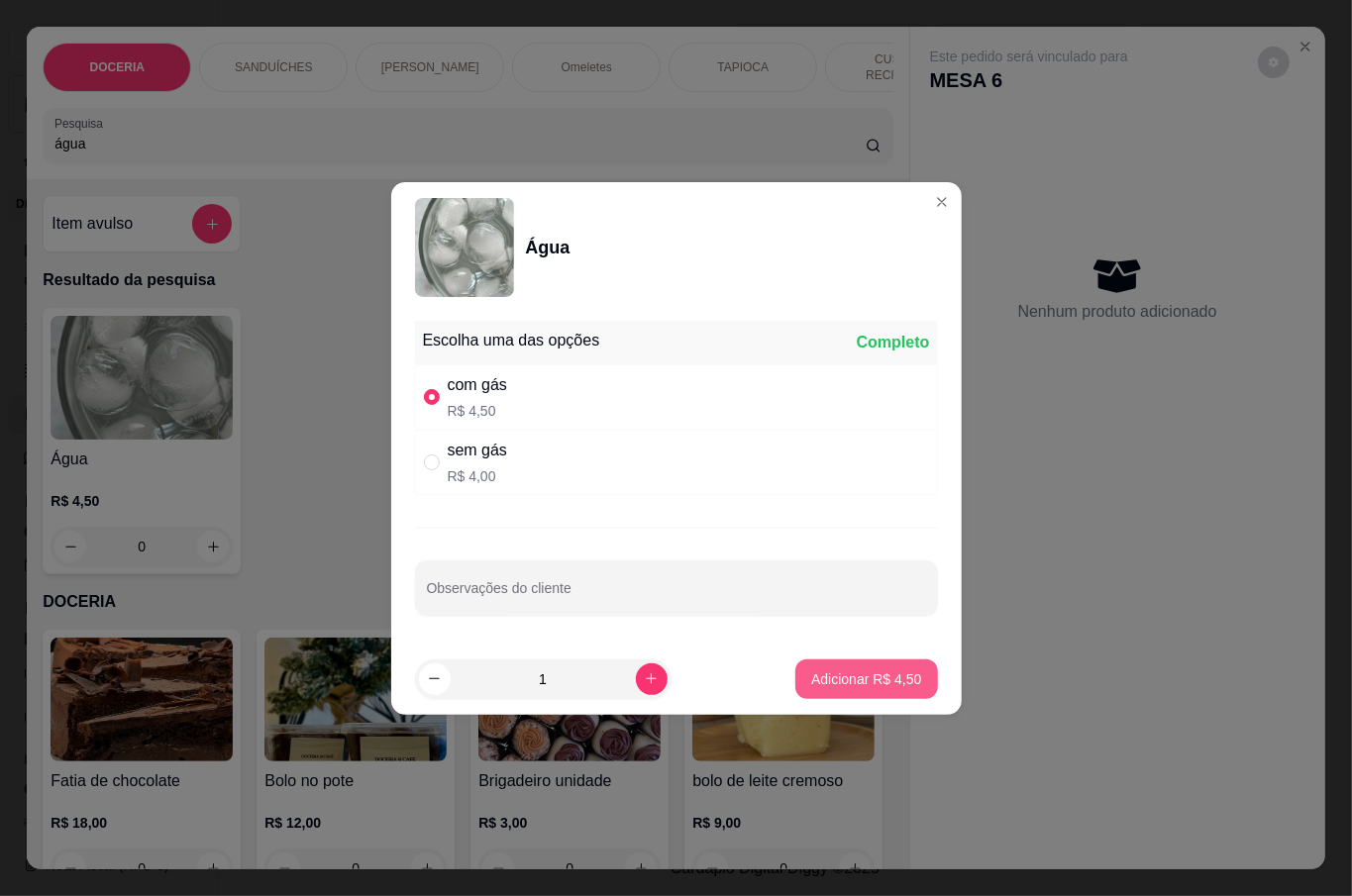 click on "Adicionar   R$ 4,50" at bounding box center (866, 679) 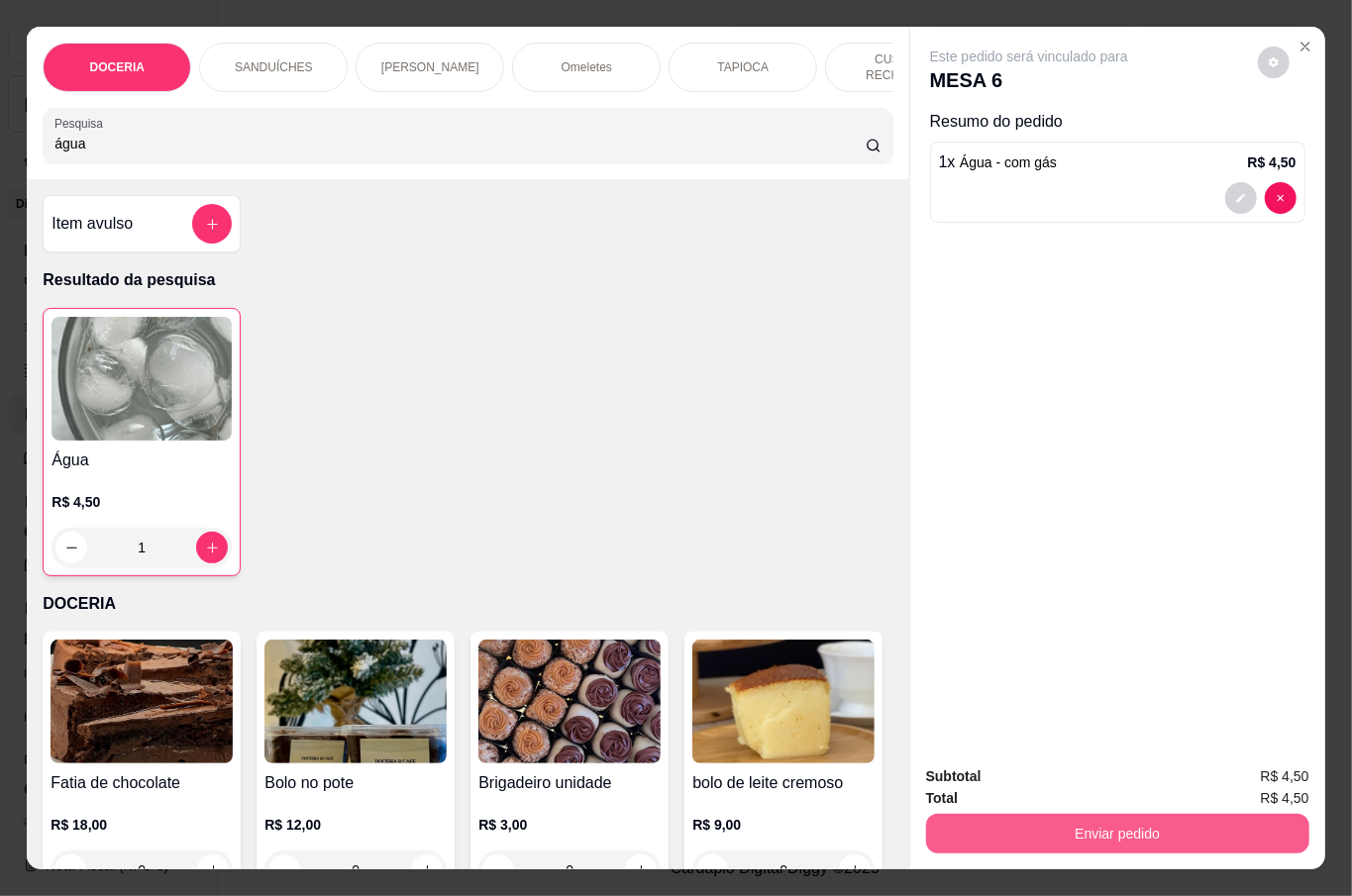 click on "Enviar pedido" at bounding box center [1117, 834] 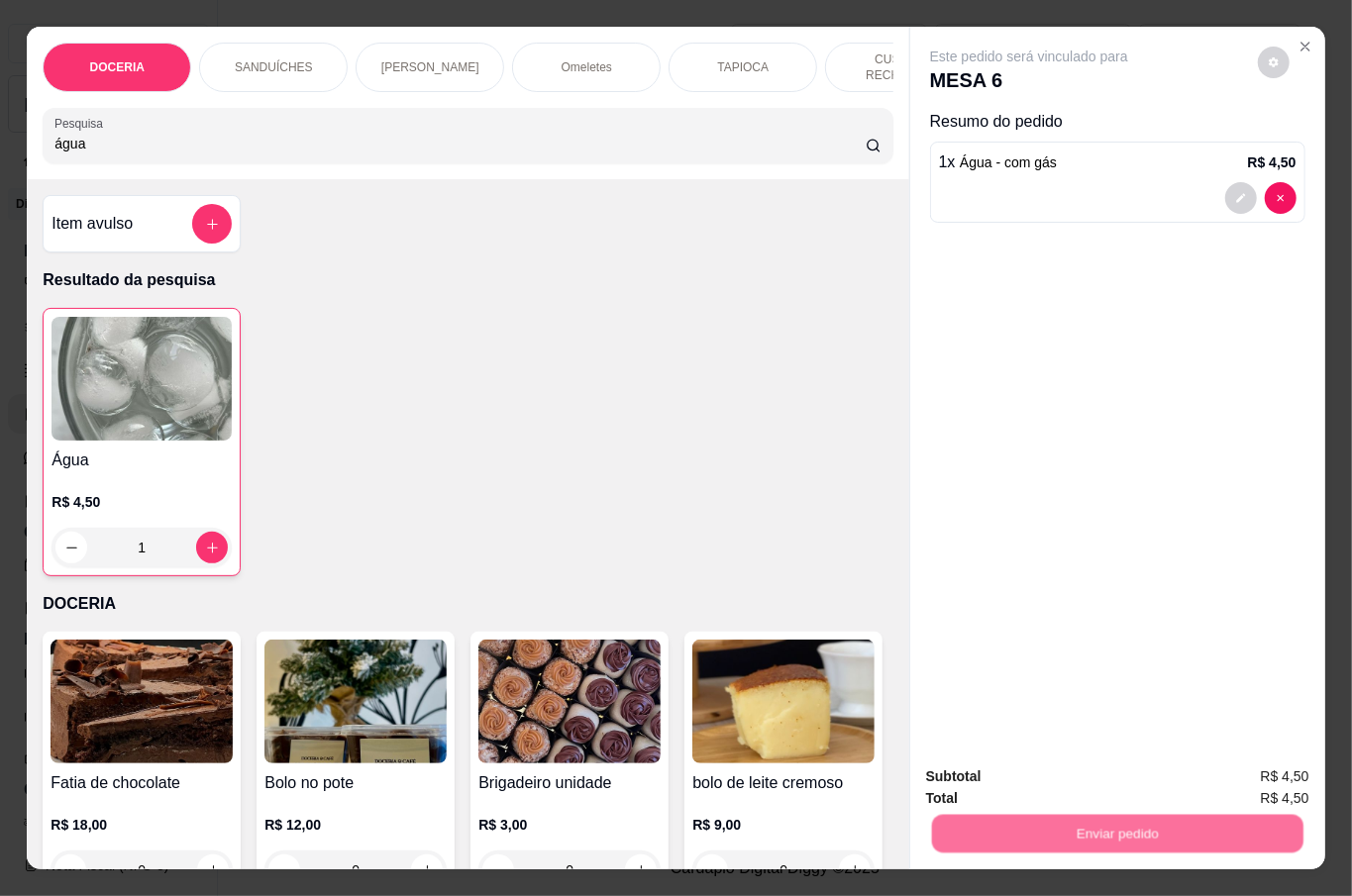 click on "Não registrar e enviar pedido" at bounding box center (1050, 775) 